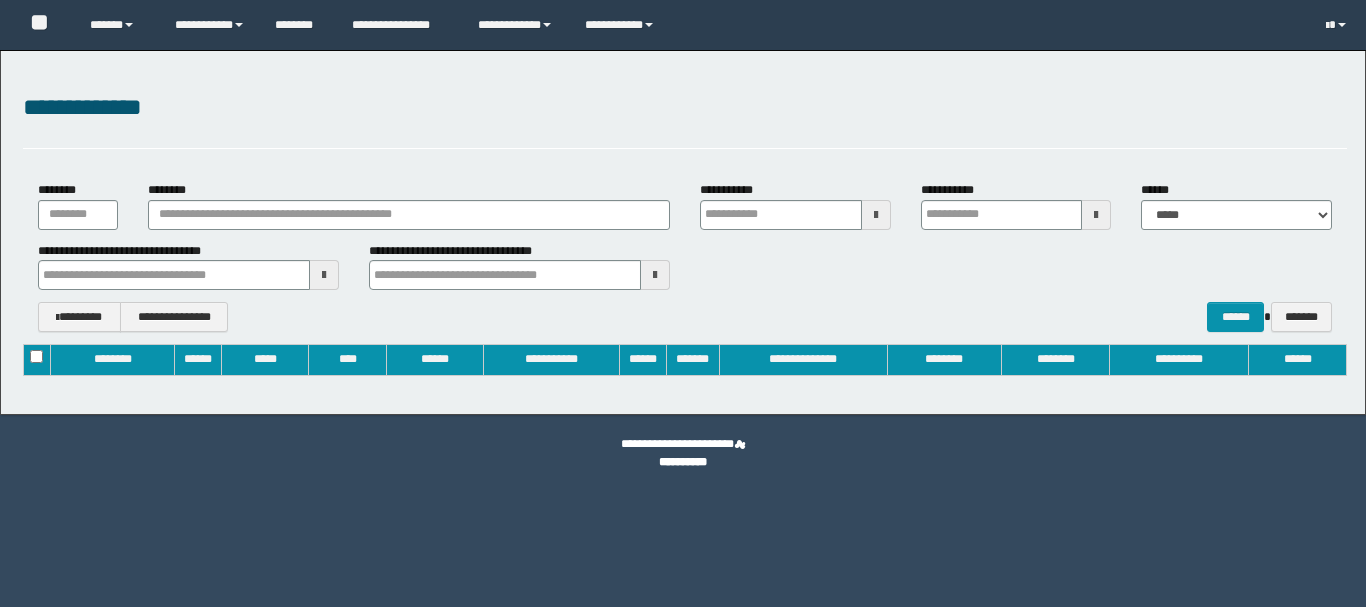 type on "**********" 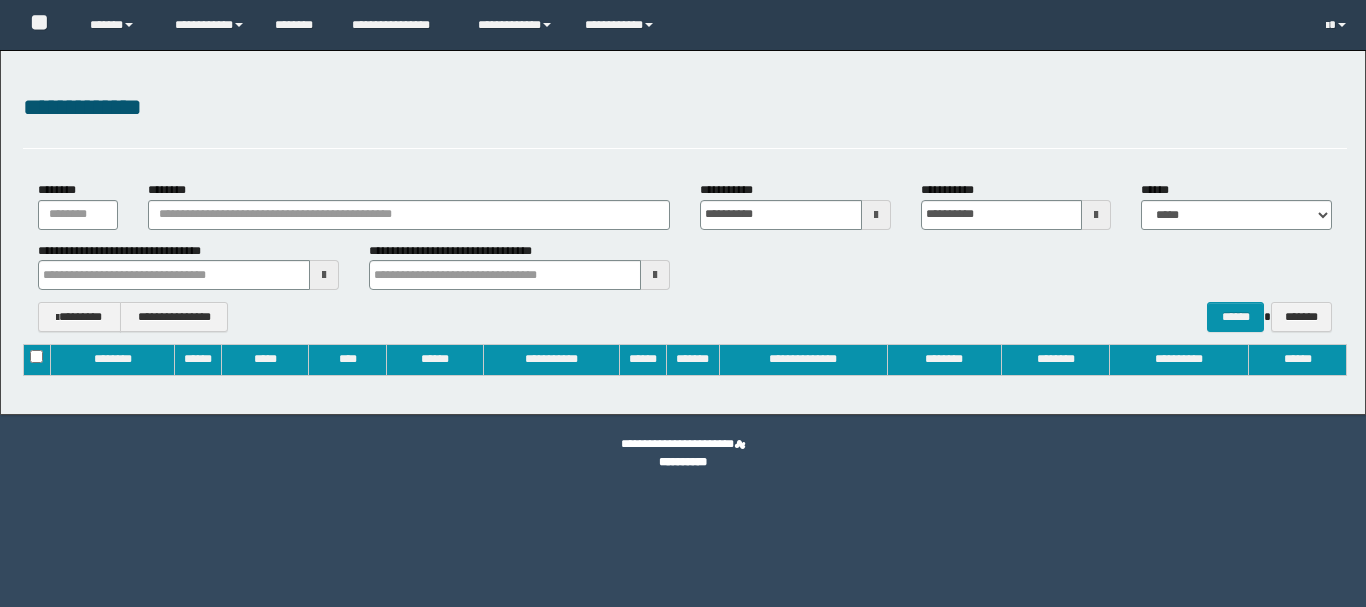 type 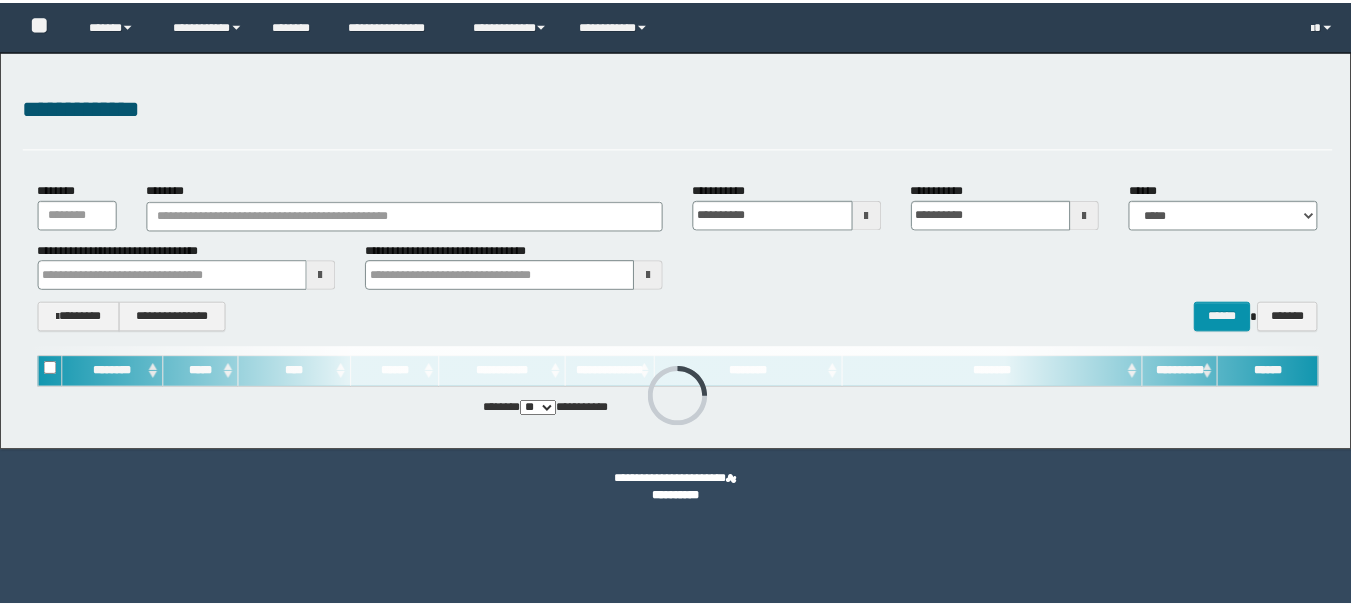 scroll, scrollTop: 0, scrollLeft: 0, axis: both 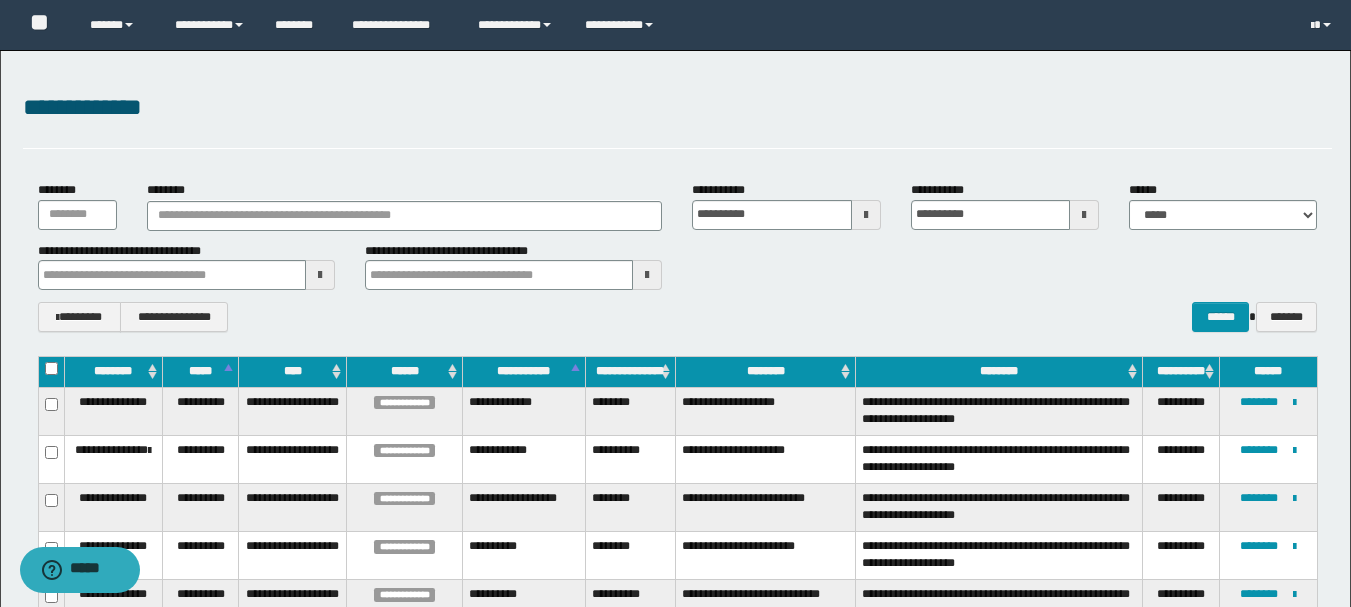 type 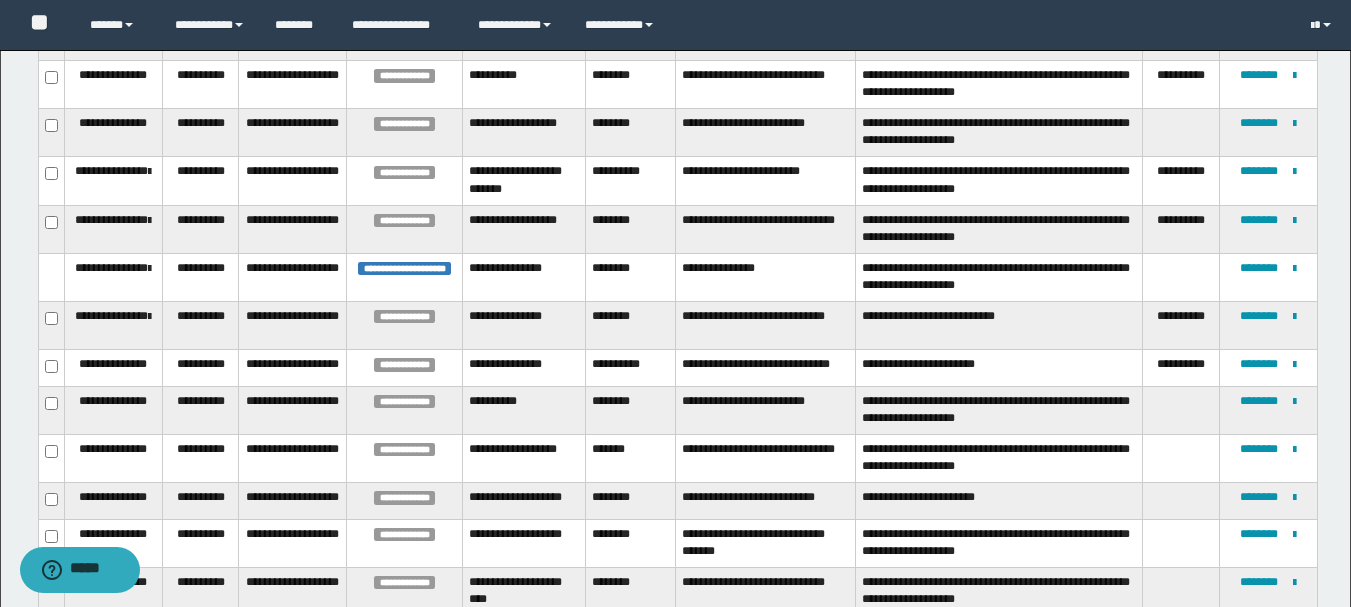 scroll, scrollTop: 1014, scrollLeft: 0, axis: vertical 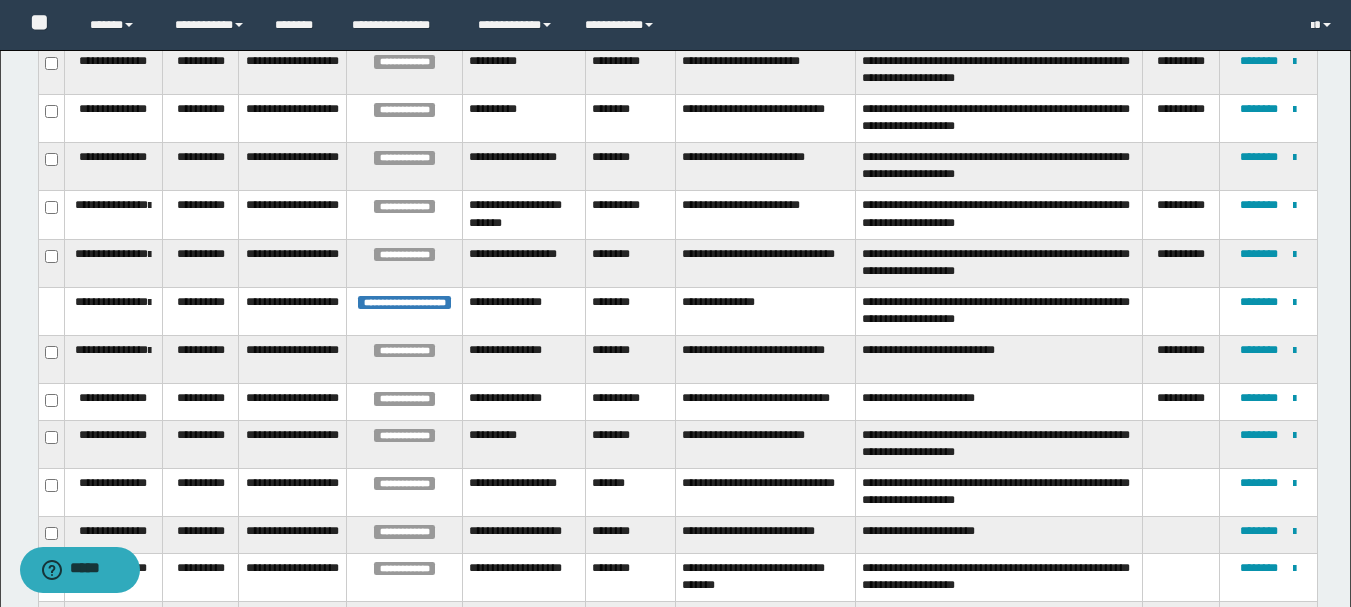 type 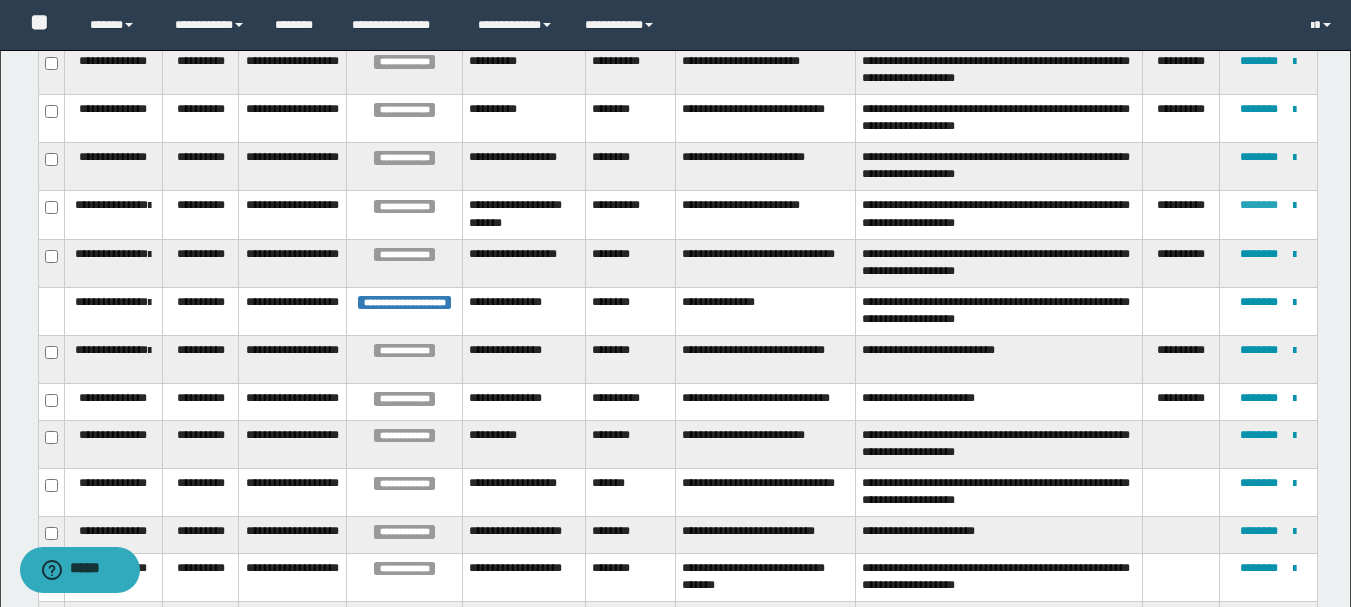 click on "********" at bounding box center [1259, 205] 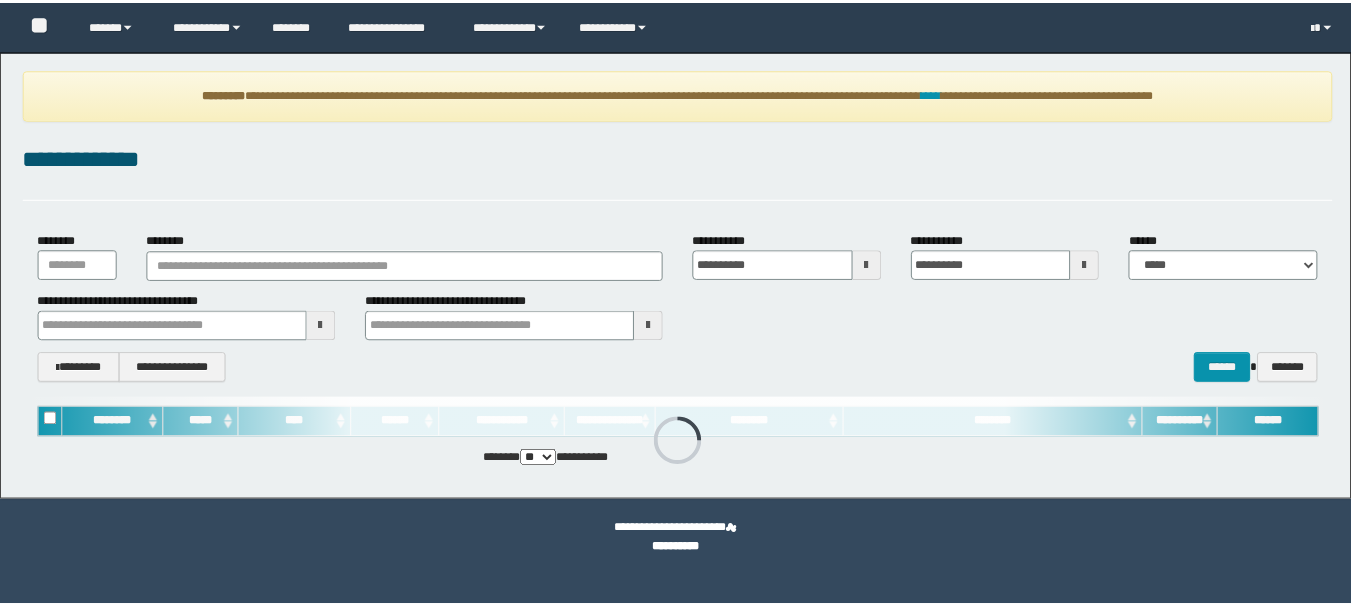 scroll, scrollTop: 0, scrollLeft: 0, axis: both 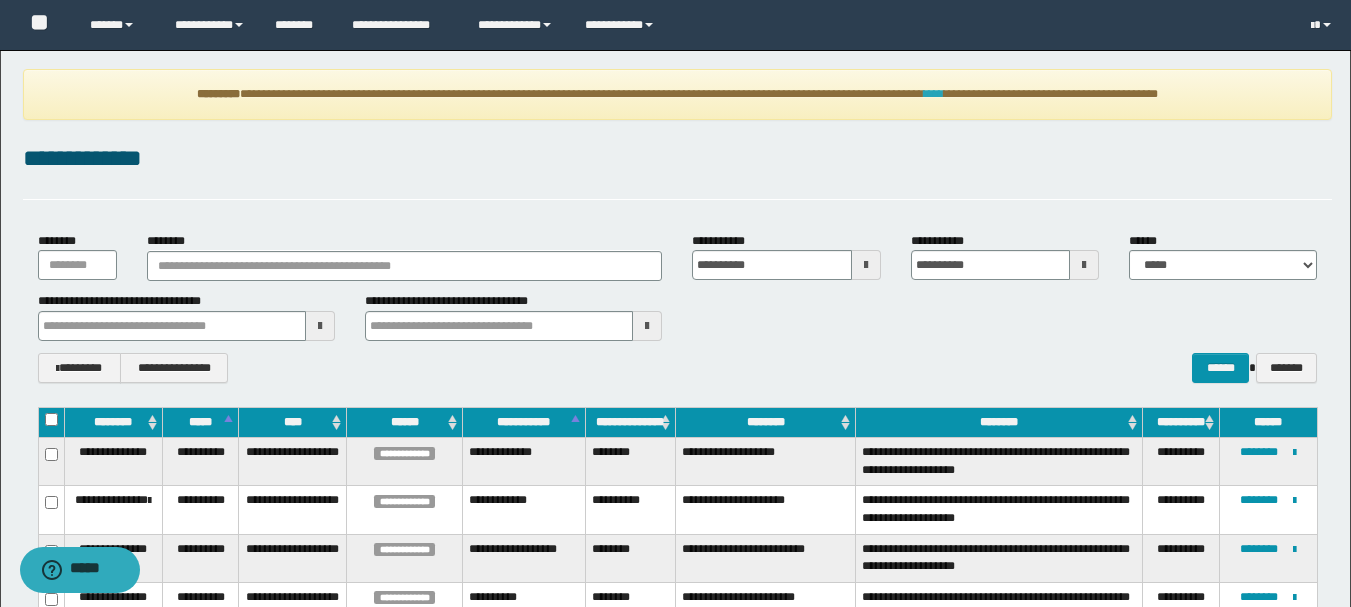 click on "****" at bounding box center (934, 94) 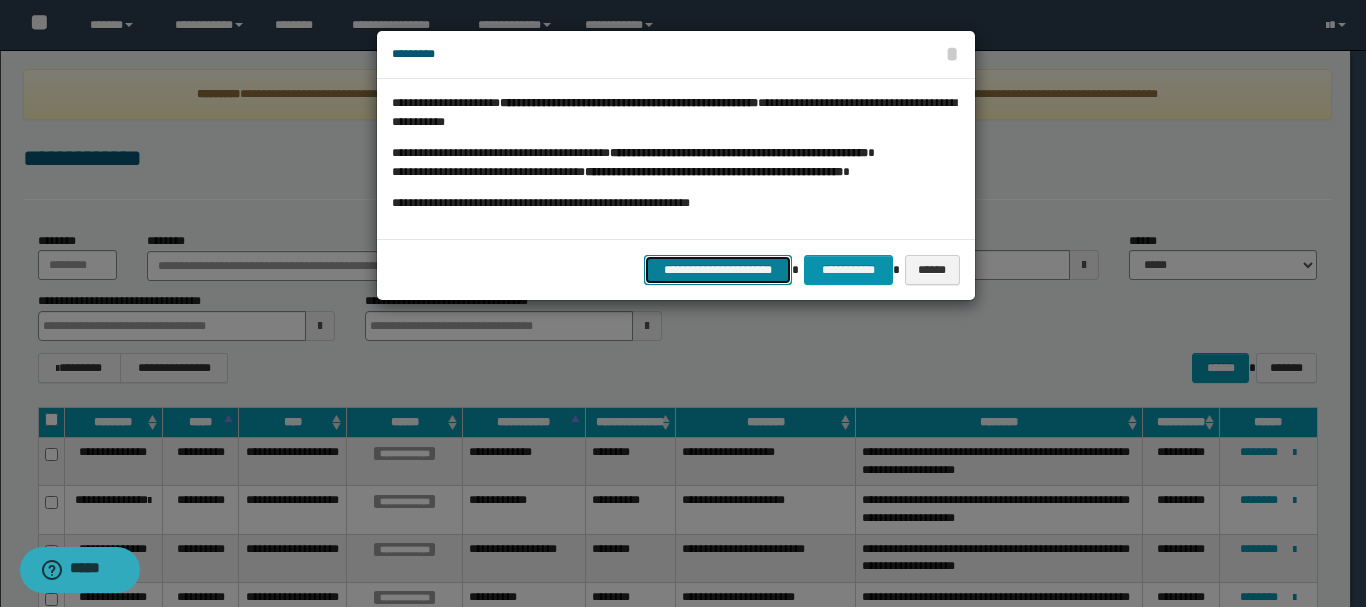 click on "**********" at bounding box center [718, 270] 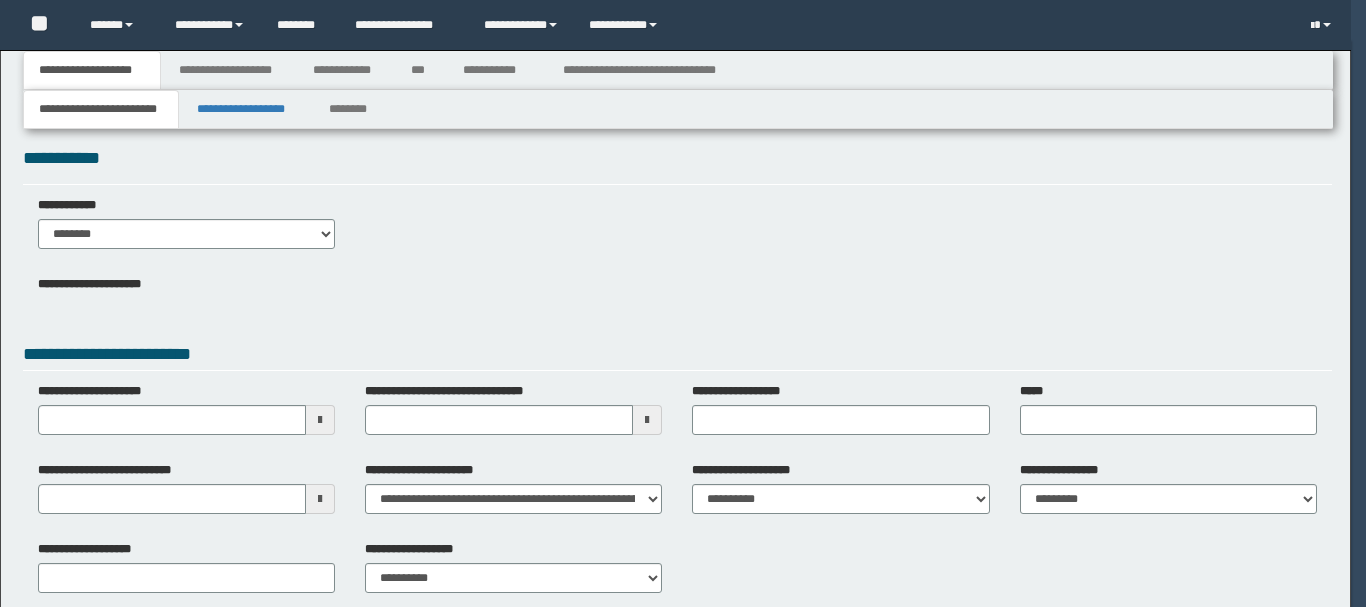 scroll, scrollTop: 0, scrollLeft: 0, axis: both 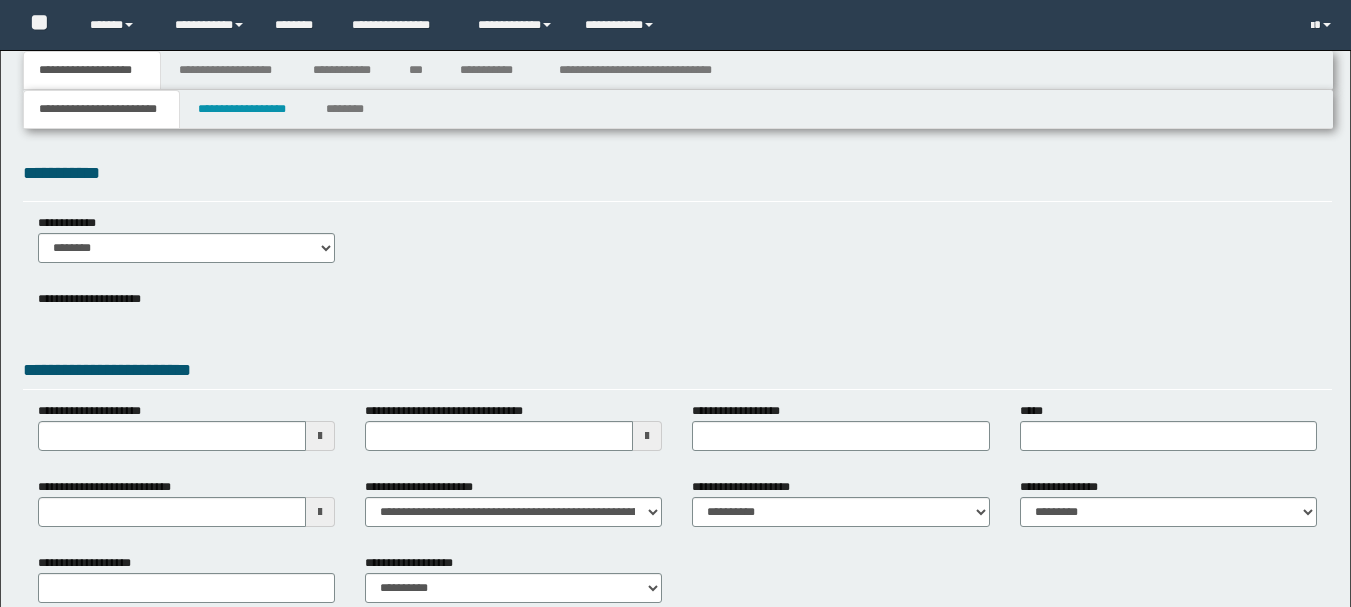 type 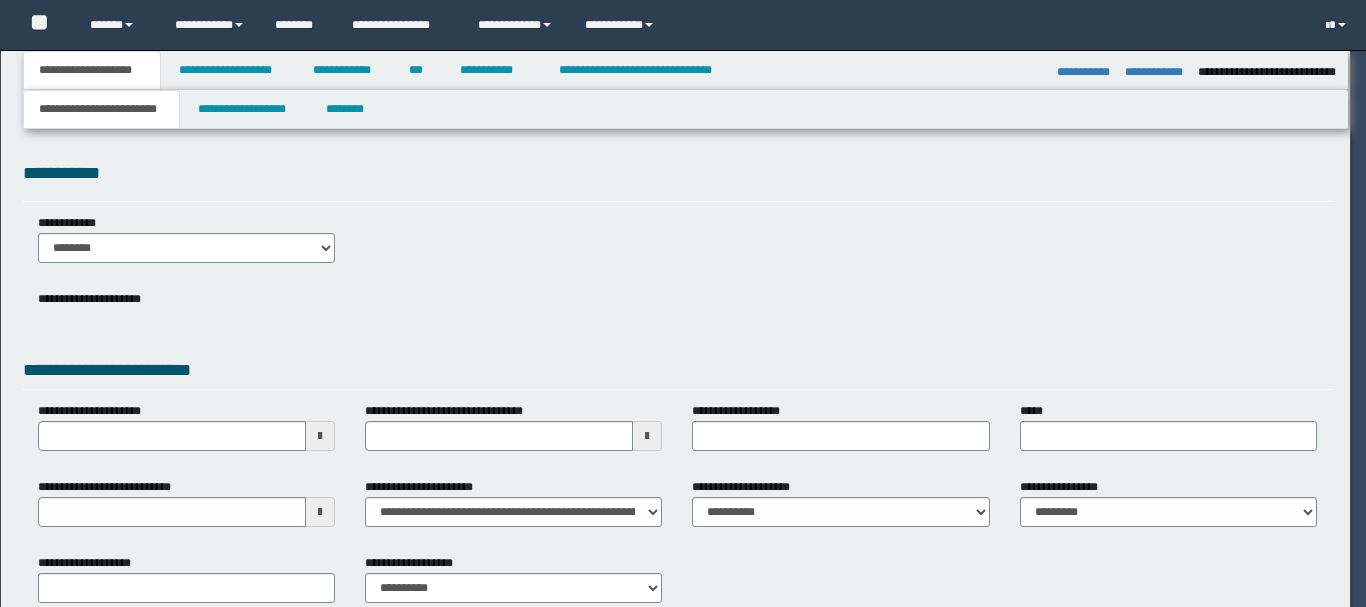 type on "**********" 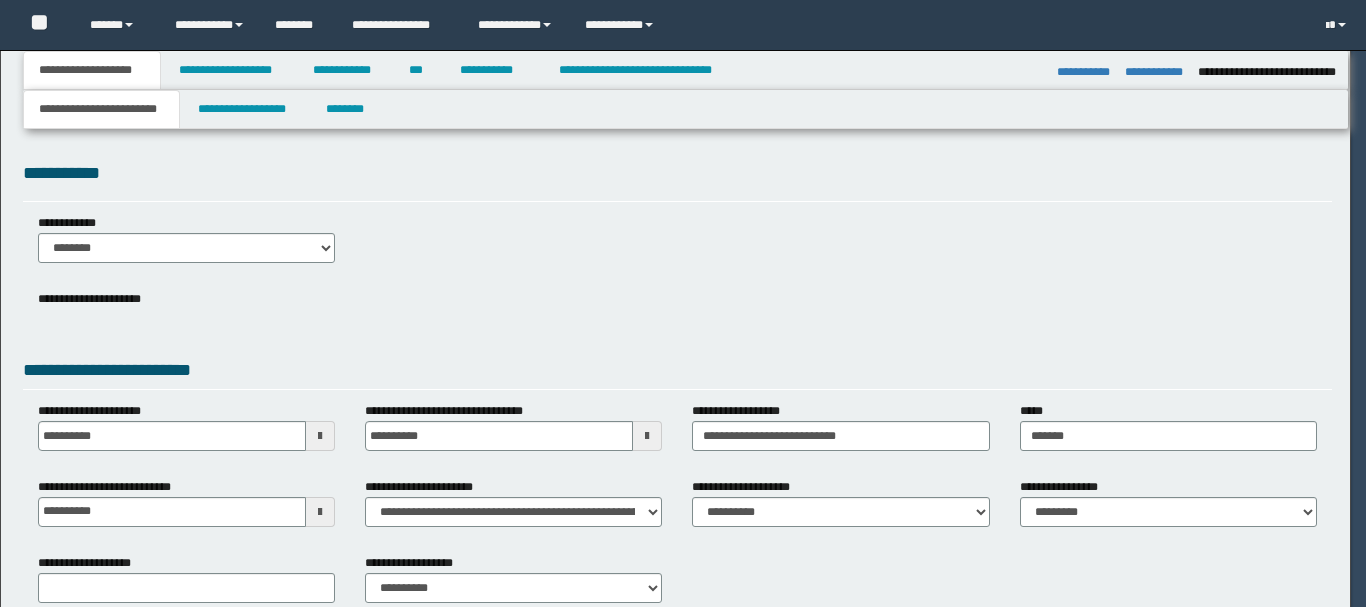 select on "*" 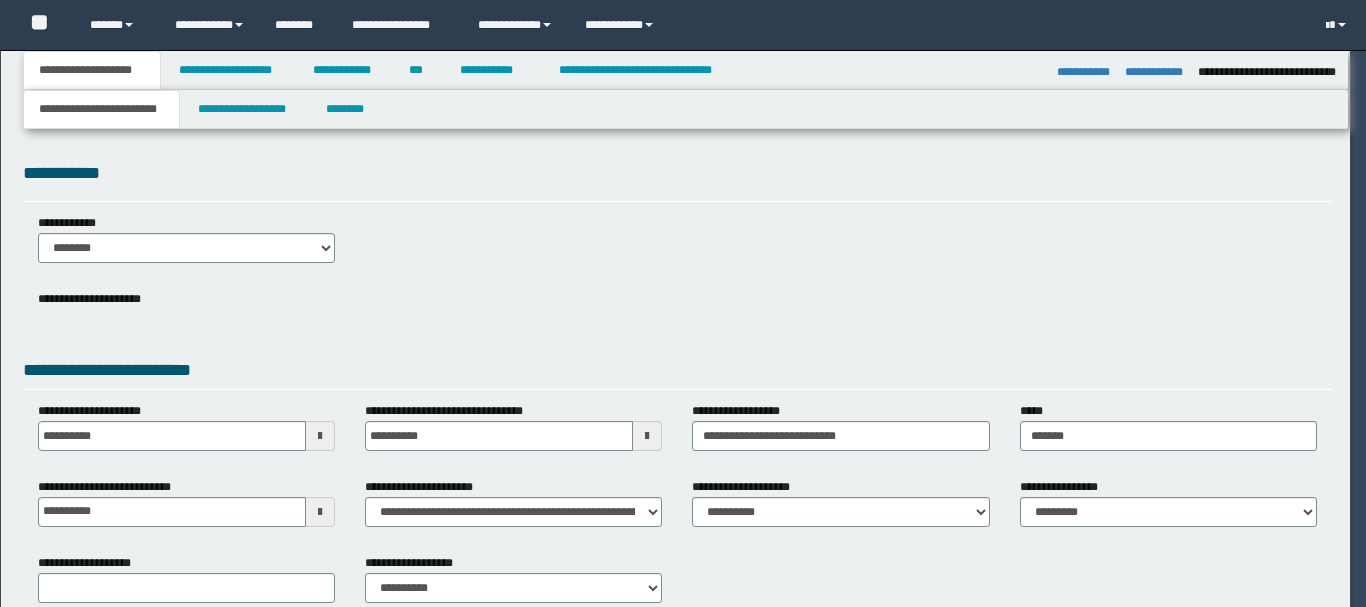 type on "*****" 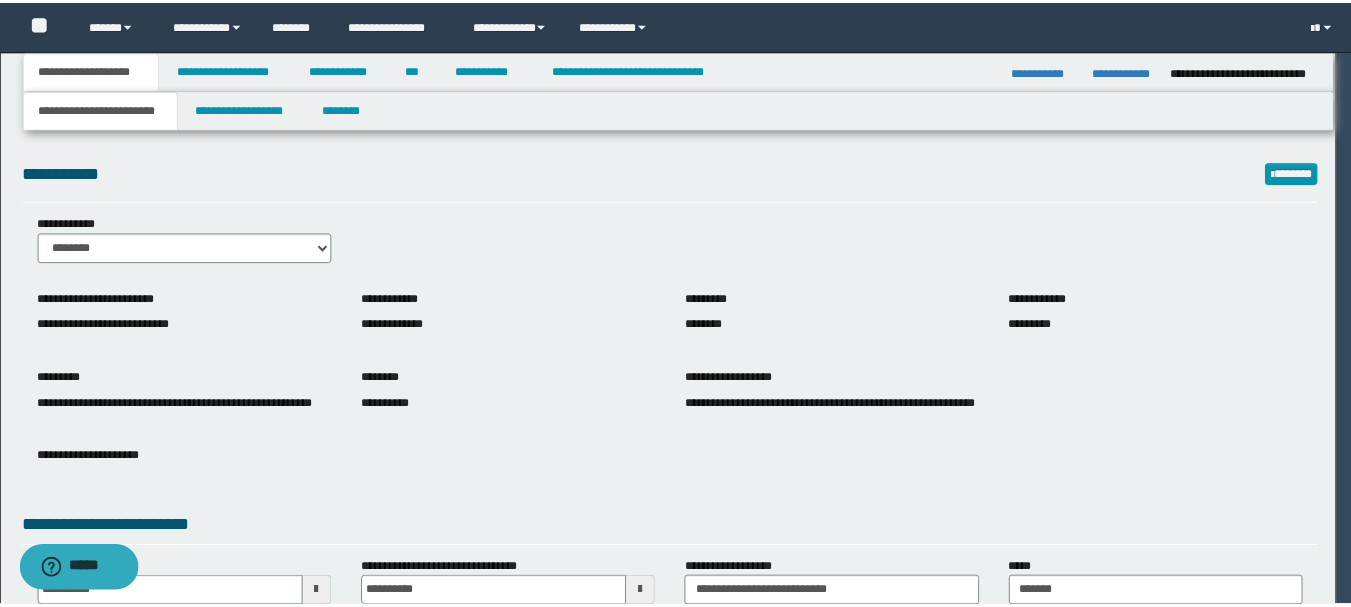 scroll, scrollTop: 0, scrollLeft: 0, axis: both 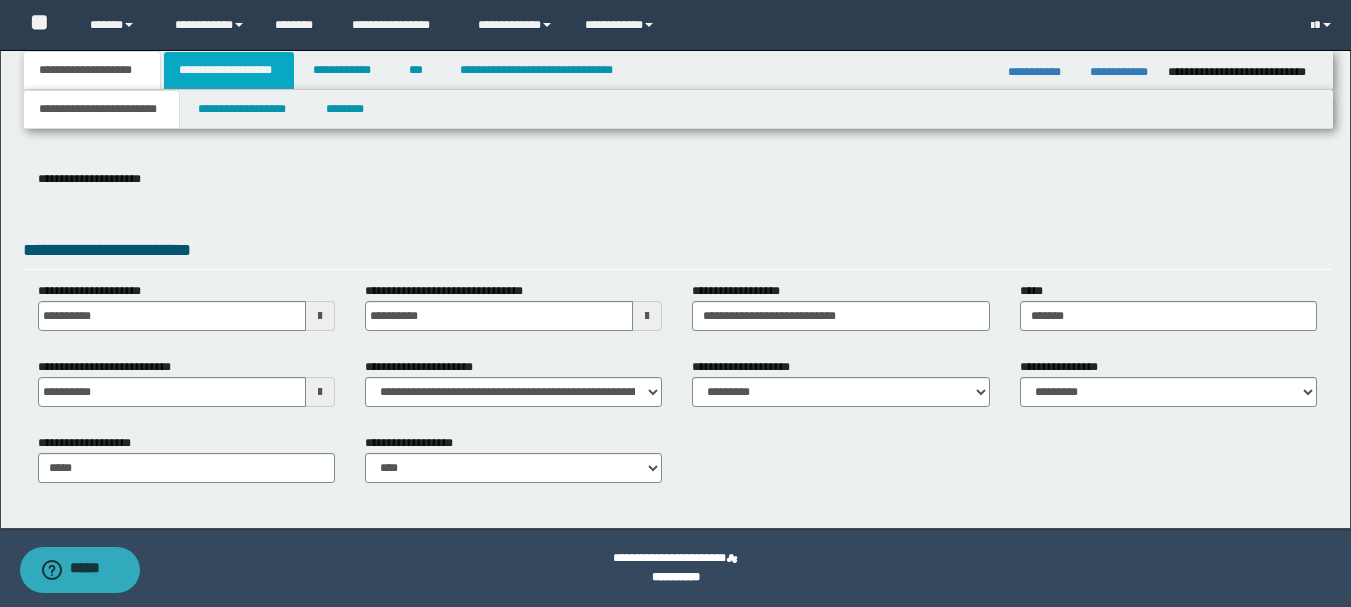 click on "**********" at bounding box center (229, 70) 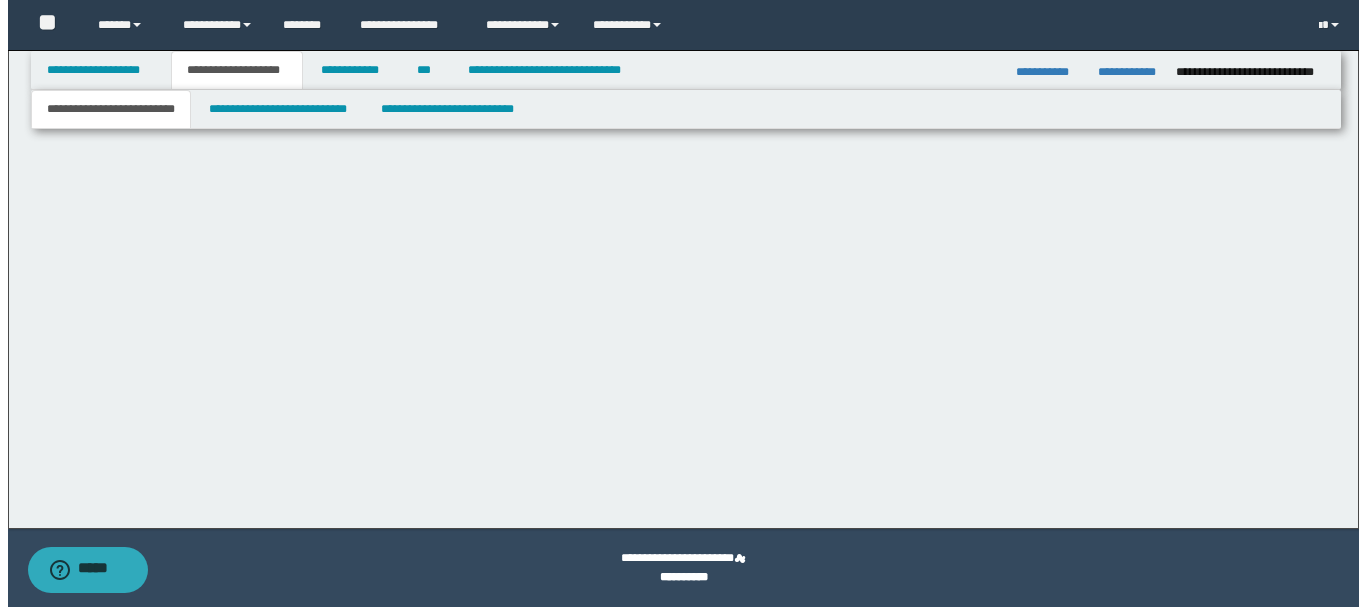 scroll, scrollTop: 0, scrollLeft: 0, axis: both 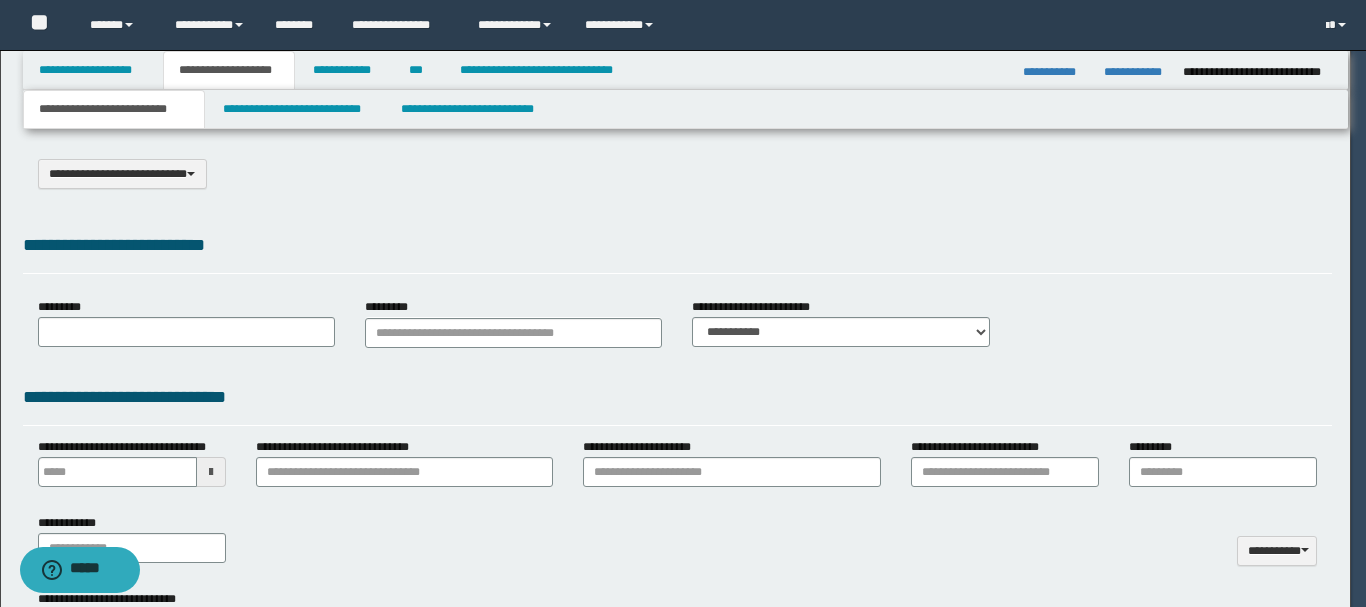 select on "*" 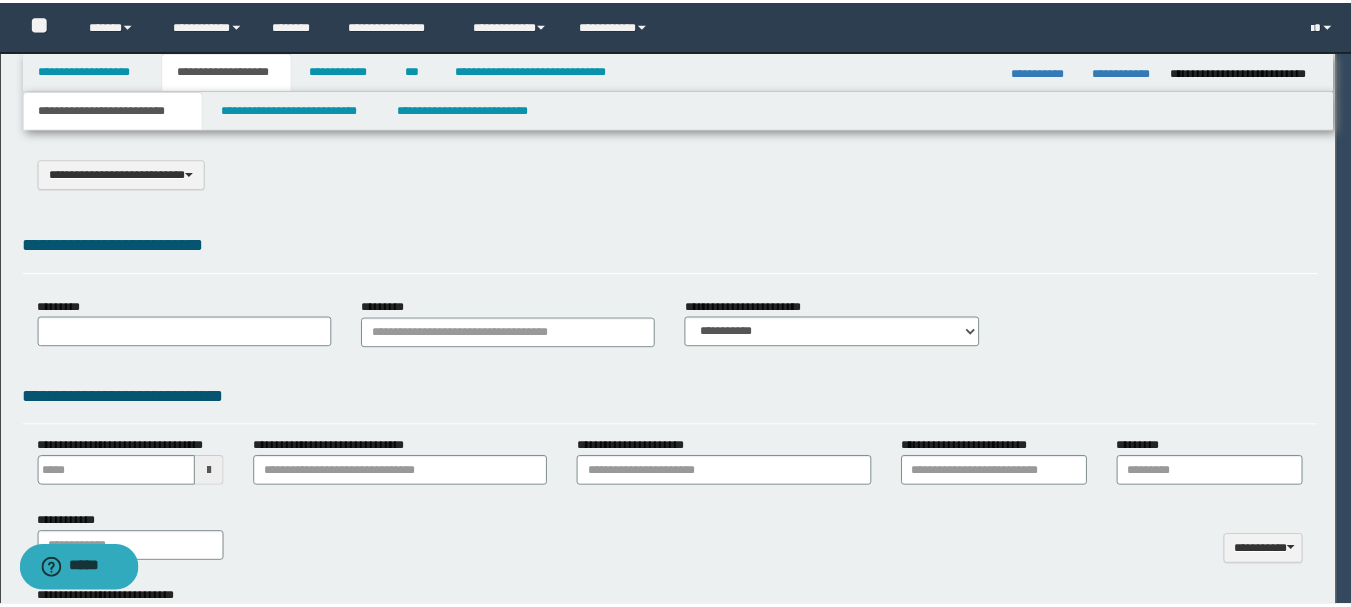 scroll, scrollTop: 0, scrollLeft: 0, axis: both 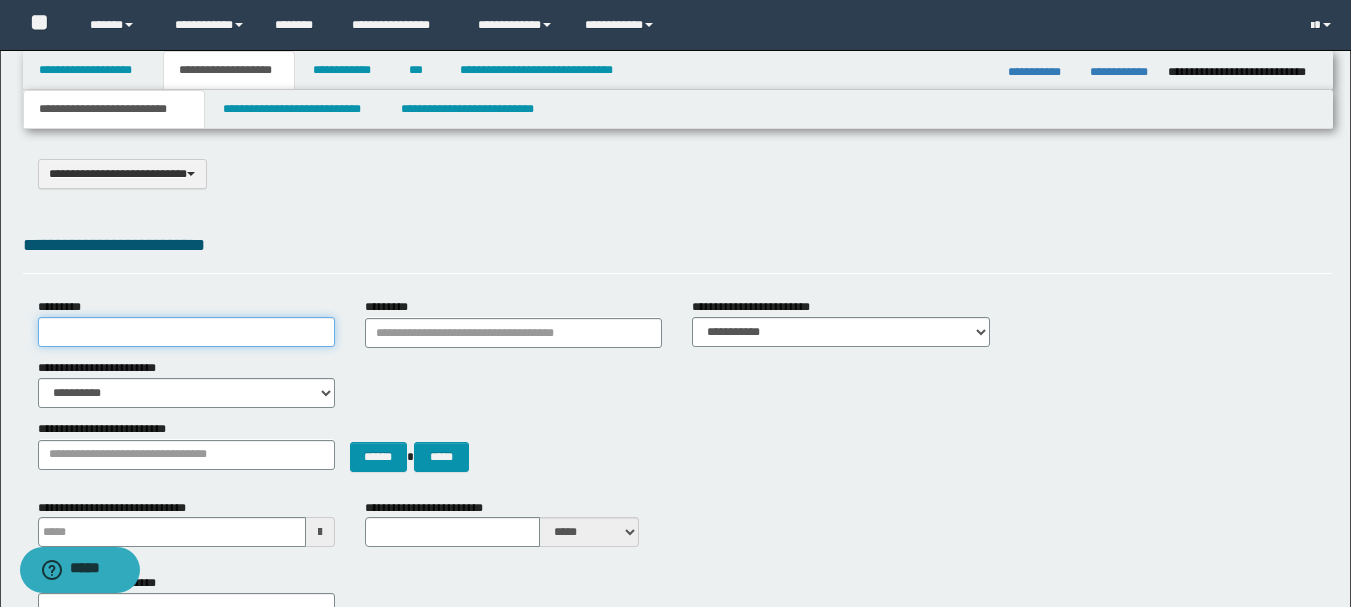 click on "*********" at bounding box center [186, 332] 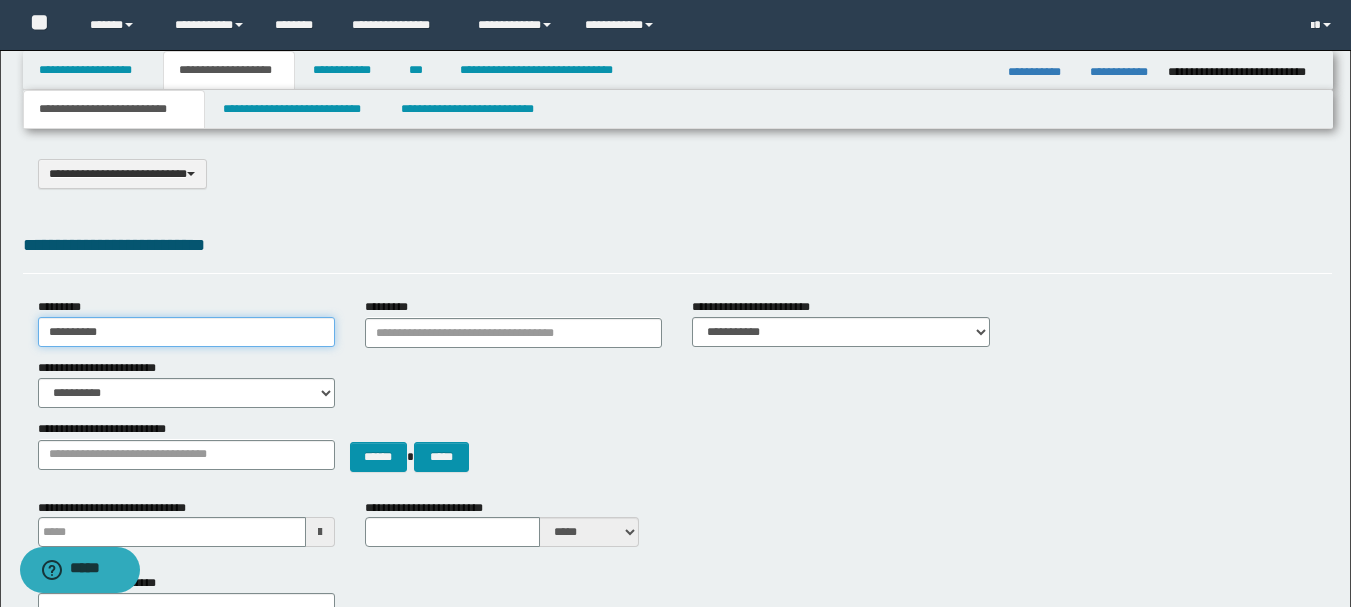 type on "**********" 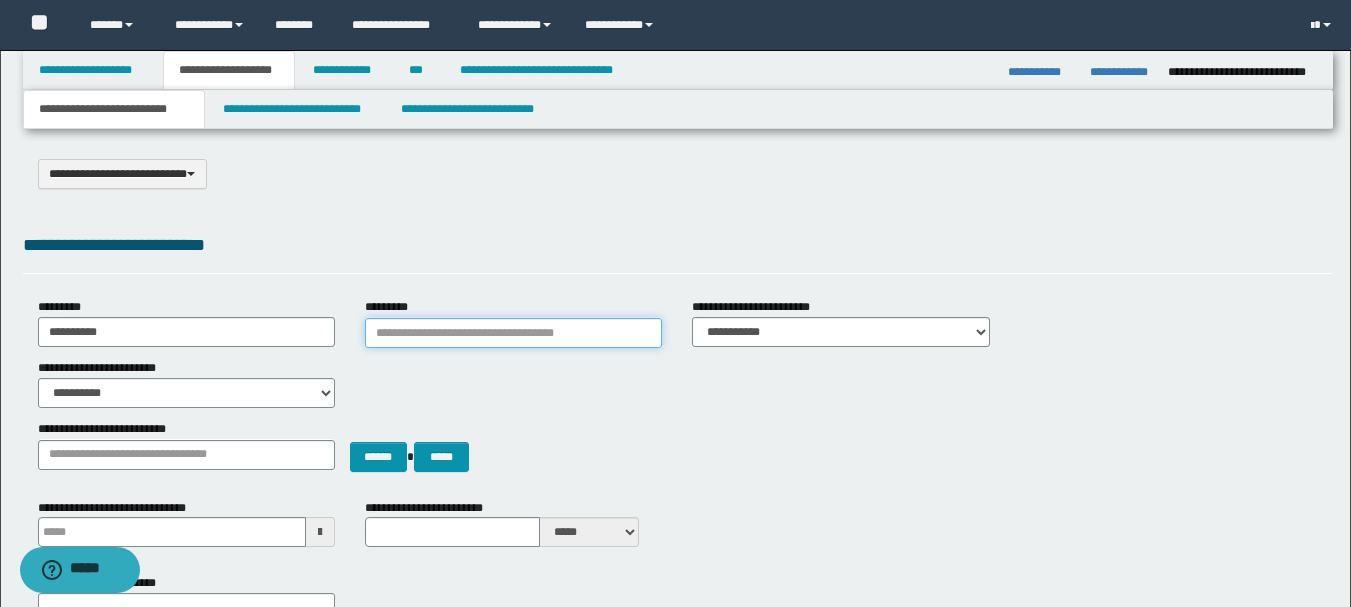 click on "*********" at bounding box center (513, 333) 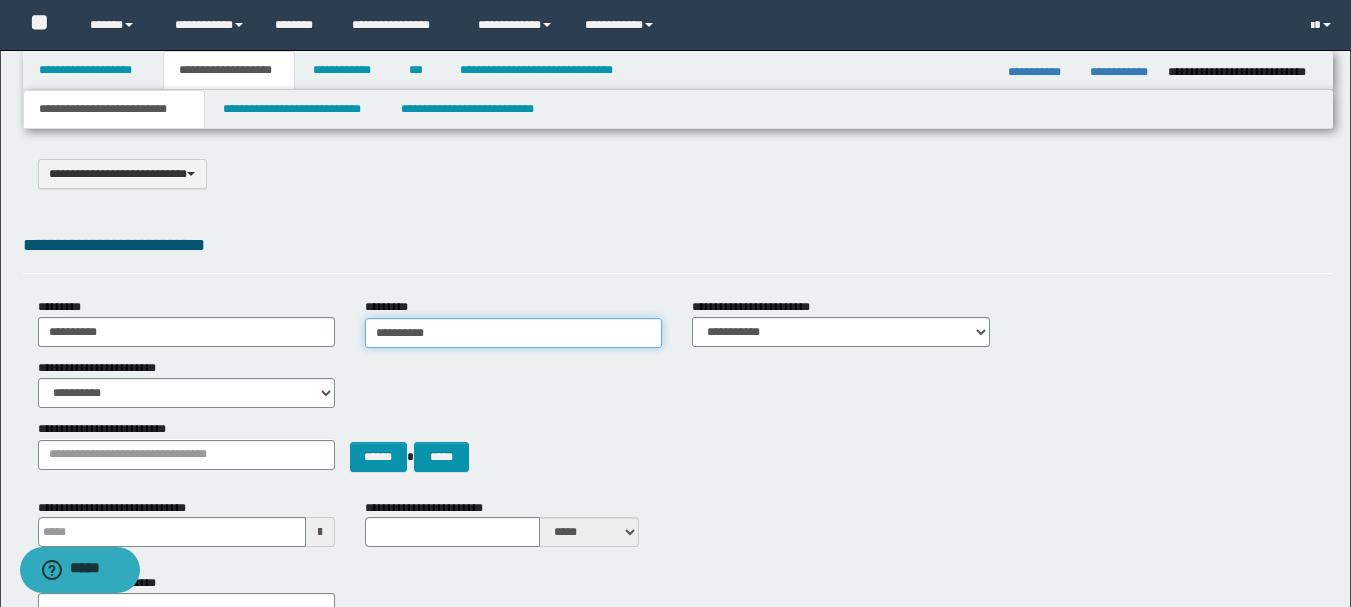 type on "**********" 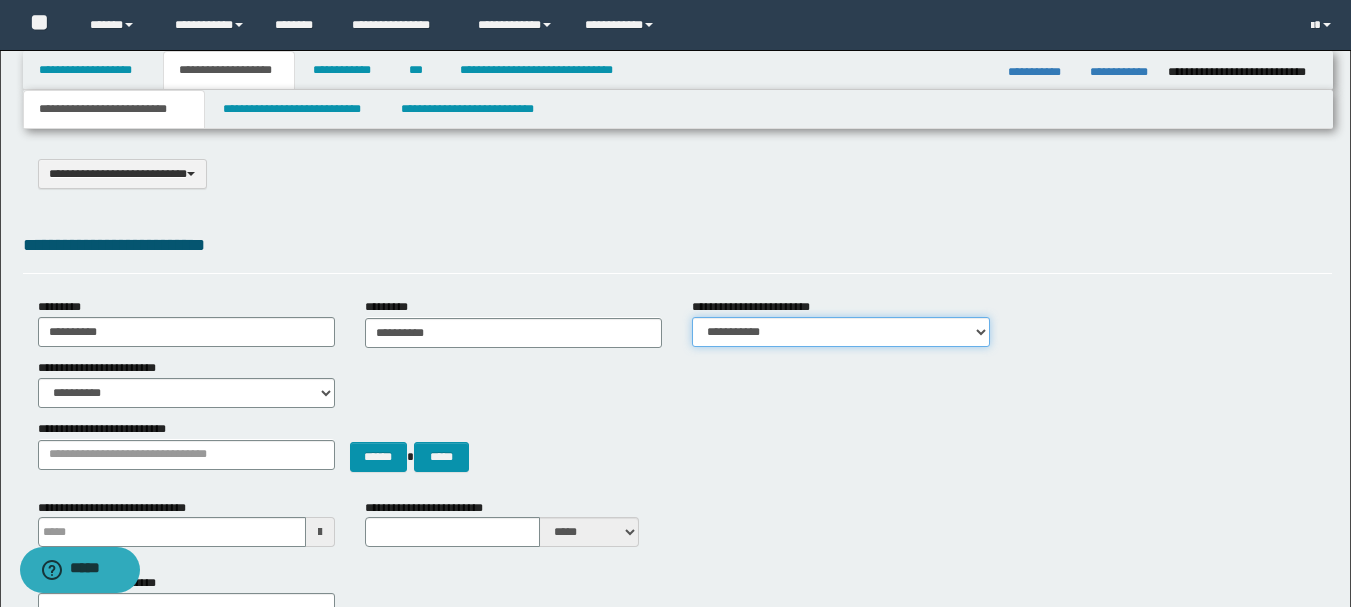 click on "**********" at bounding box center (840, 332) 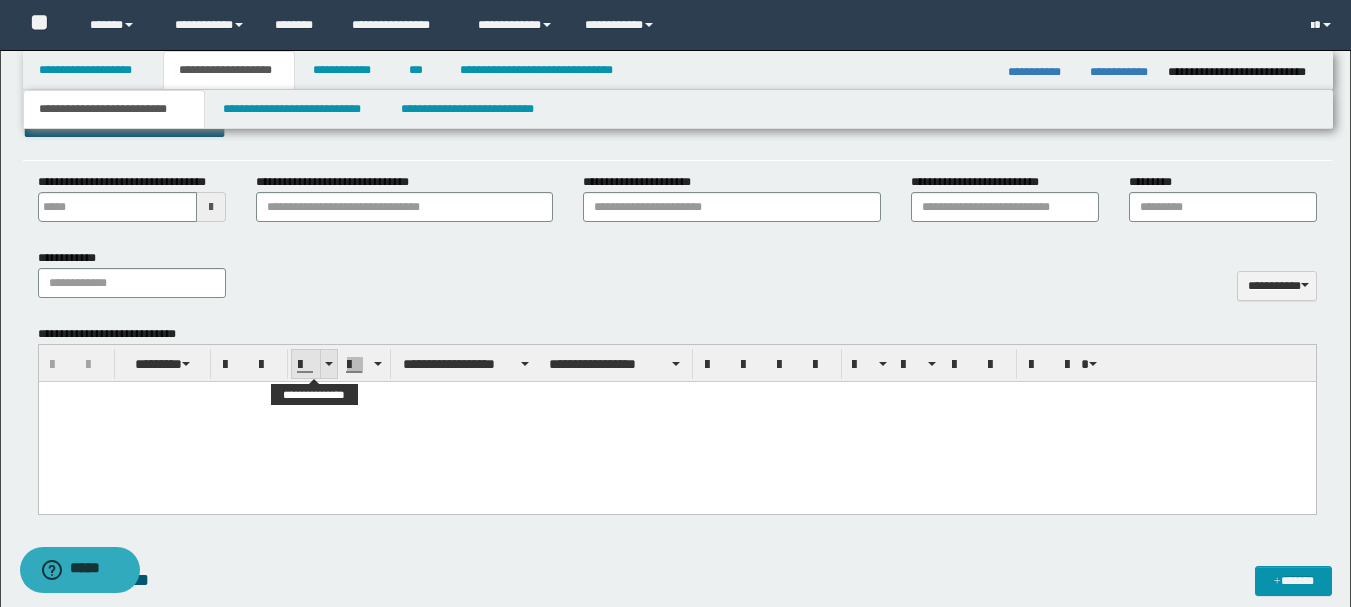 scroll, scrollTop: 300, scrollLeft: 0, axis: vertical 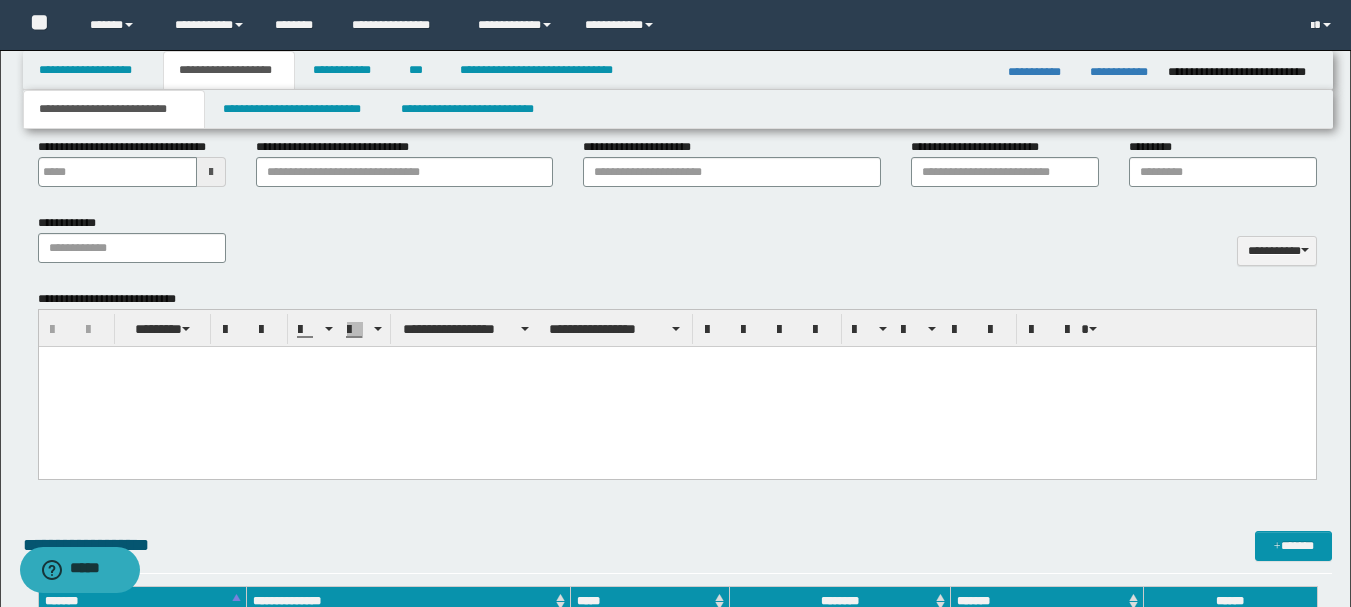 click at bounding box center (676, 386) 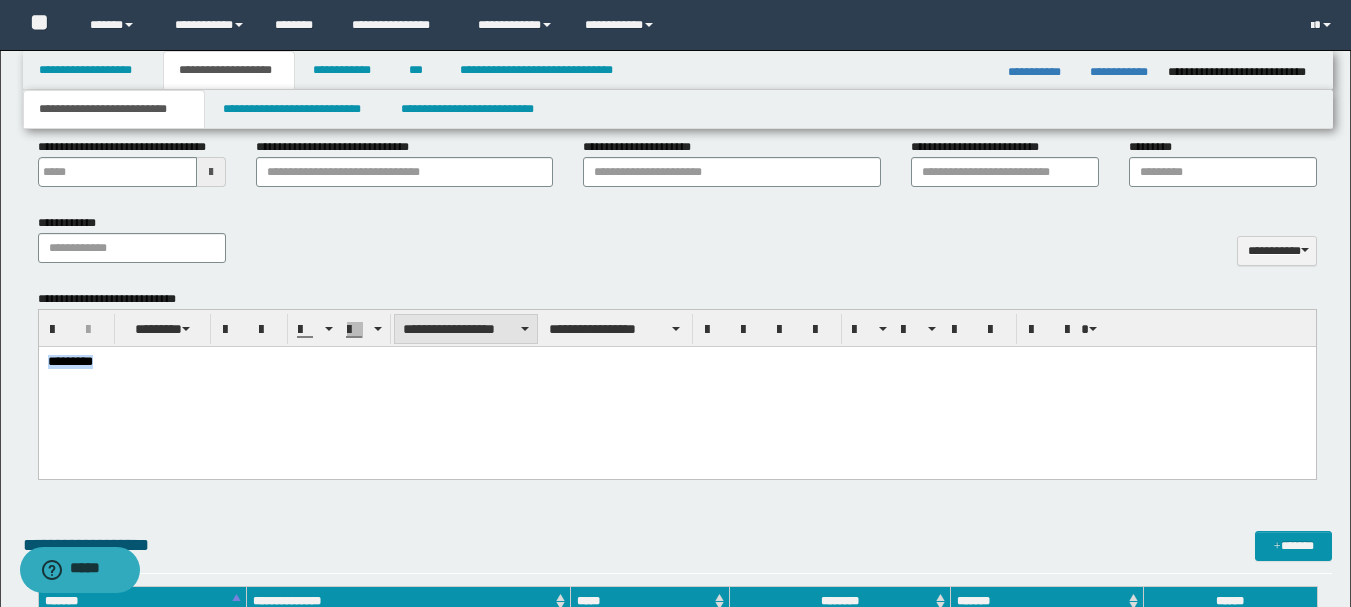 click at bounding box center (525, 329) 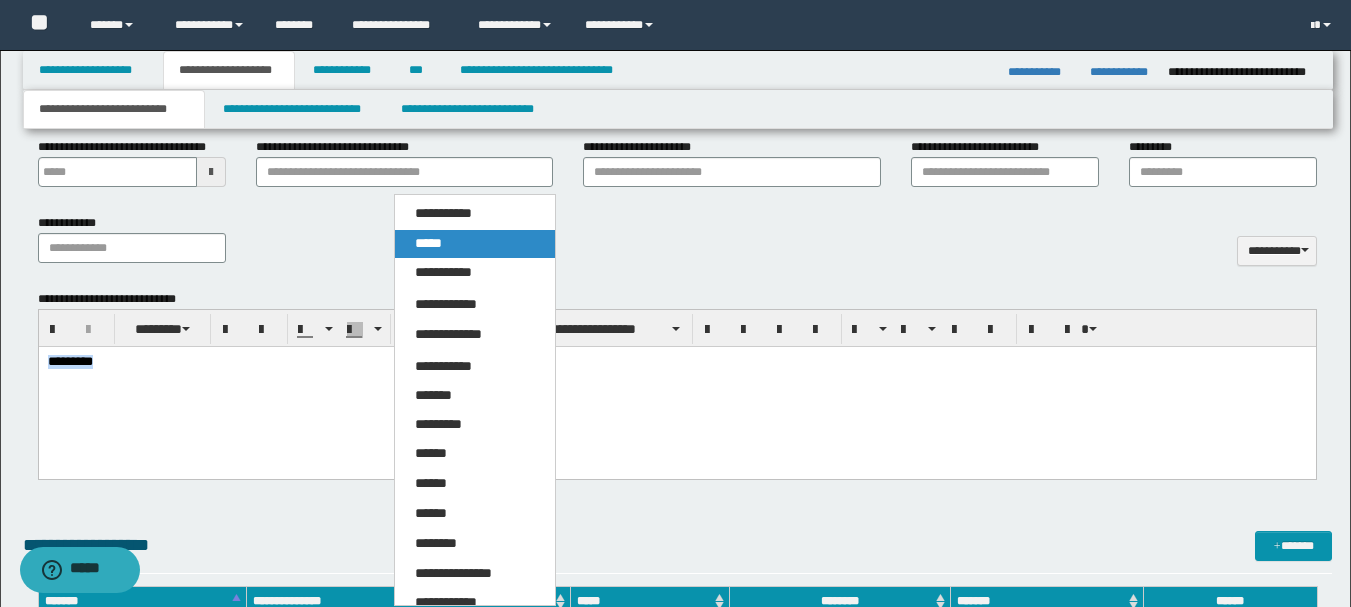 click on "*****" at bounding box center (475, 244) 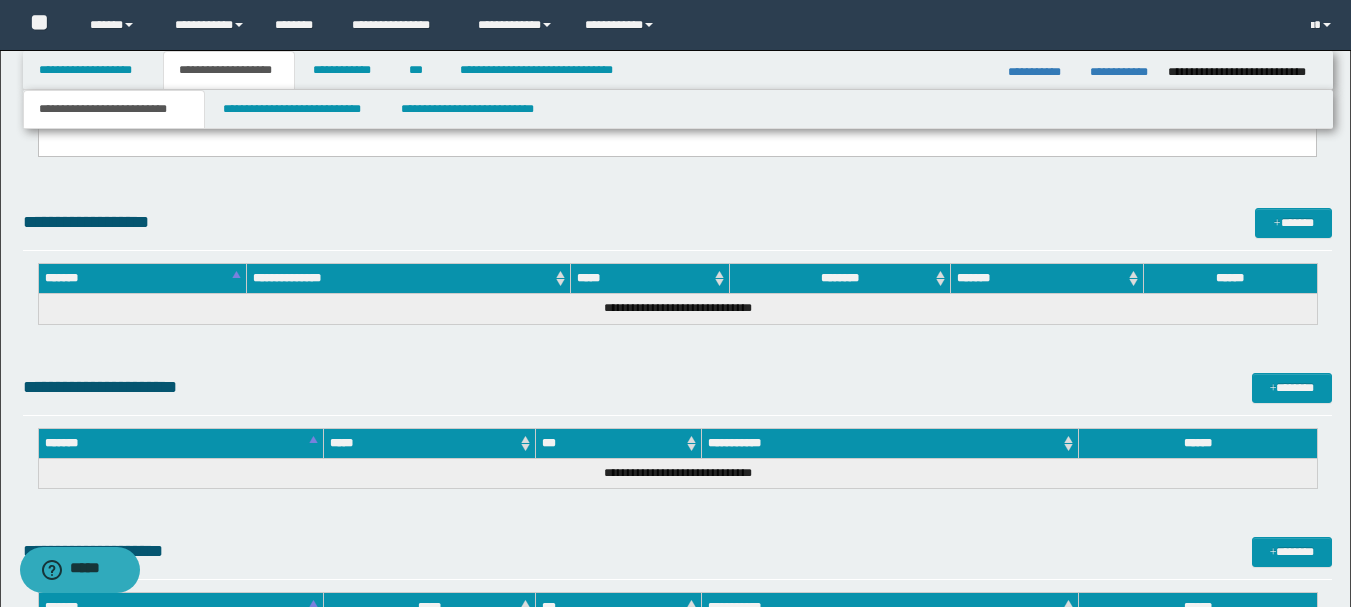 scroll, scrollTop: 578, scrollLeft: 0, axis: vertical 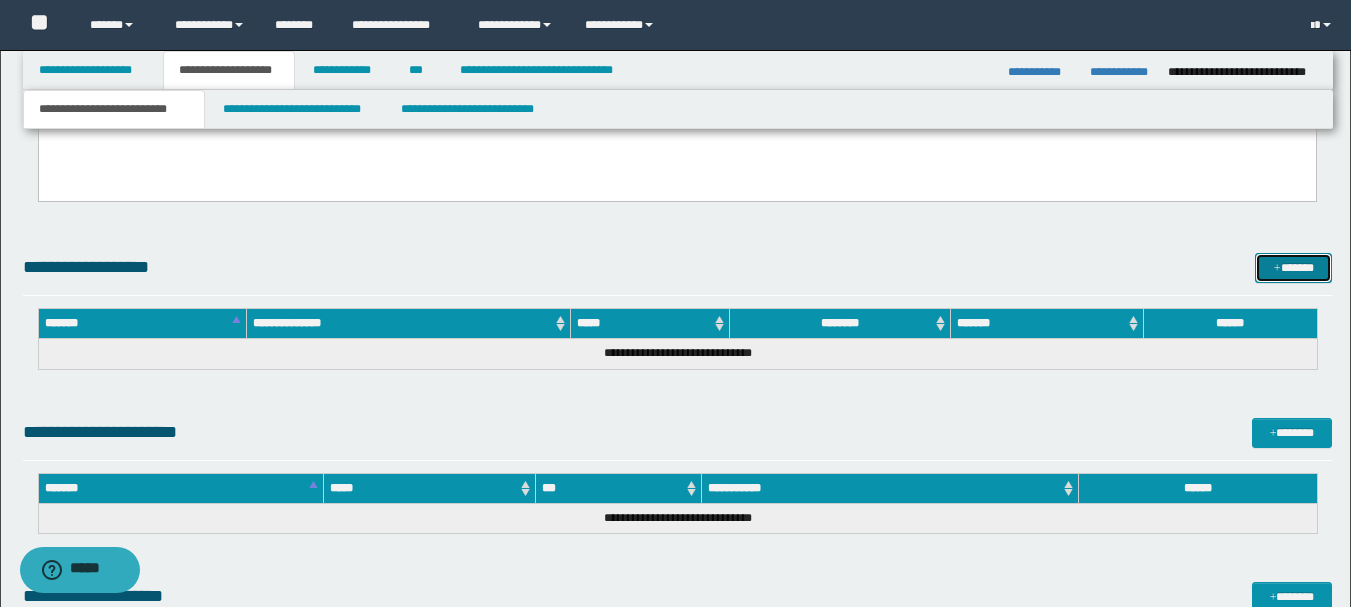 click at bounding box center [1277, 269] 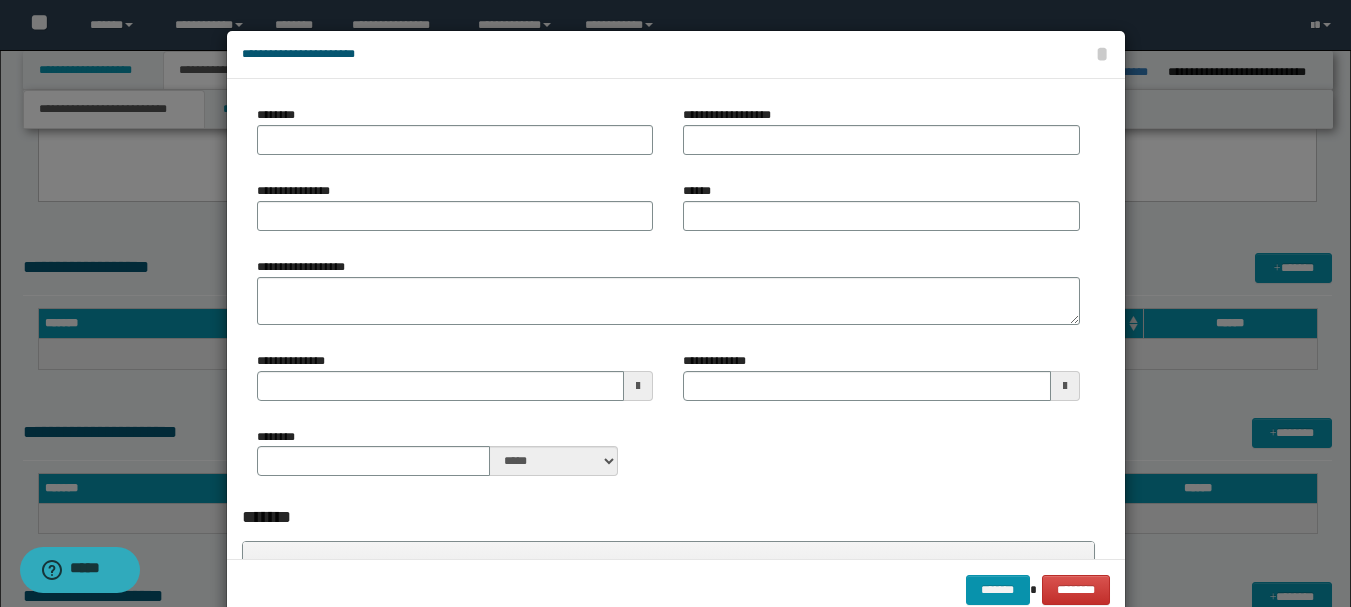 type 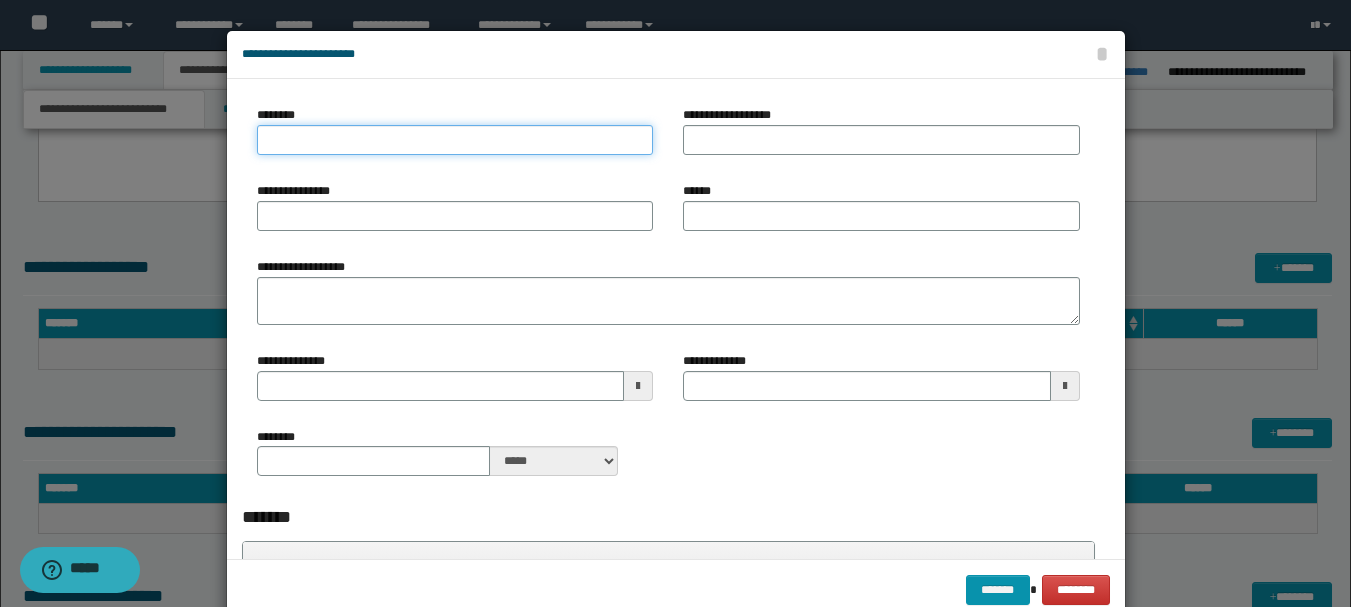 click on "********" at bounding box center (455, 140) 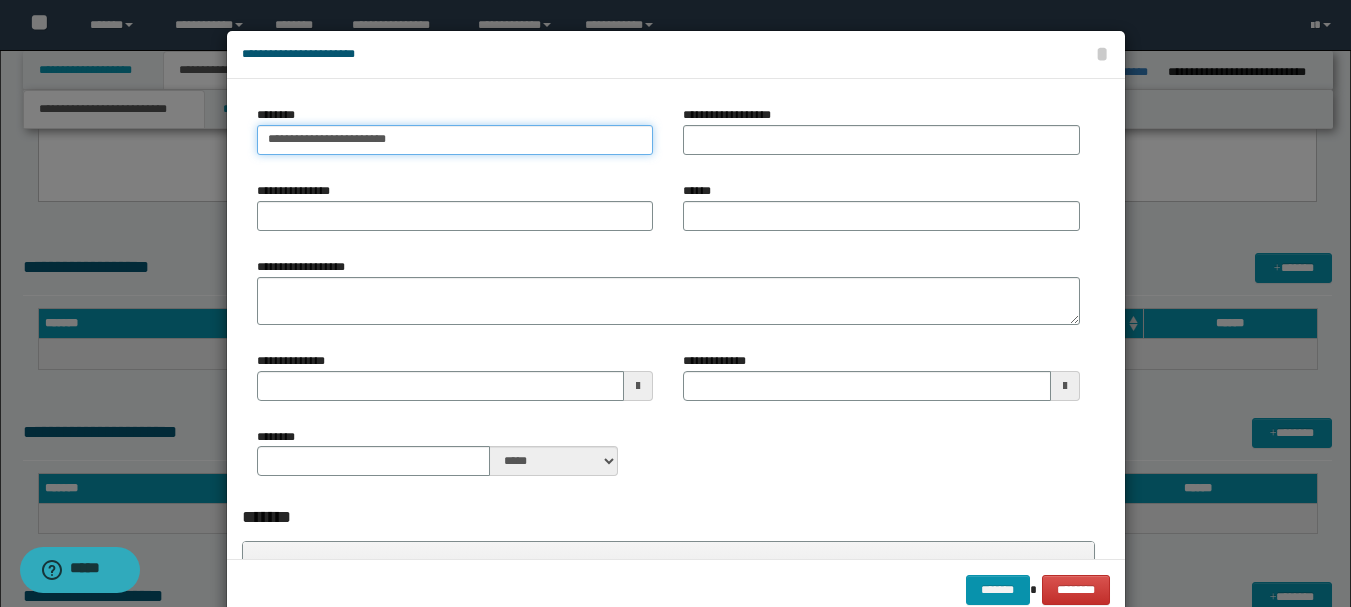 type on "**********" 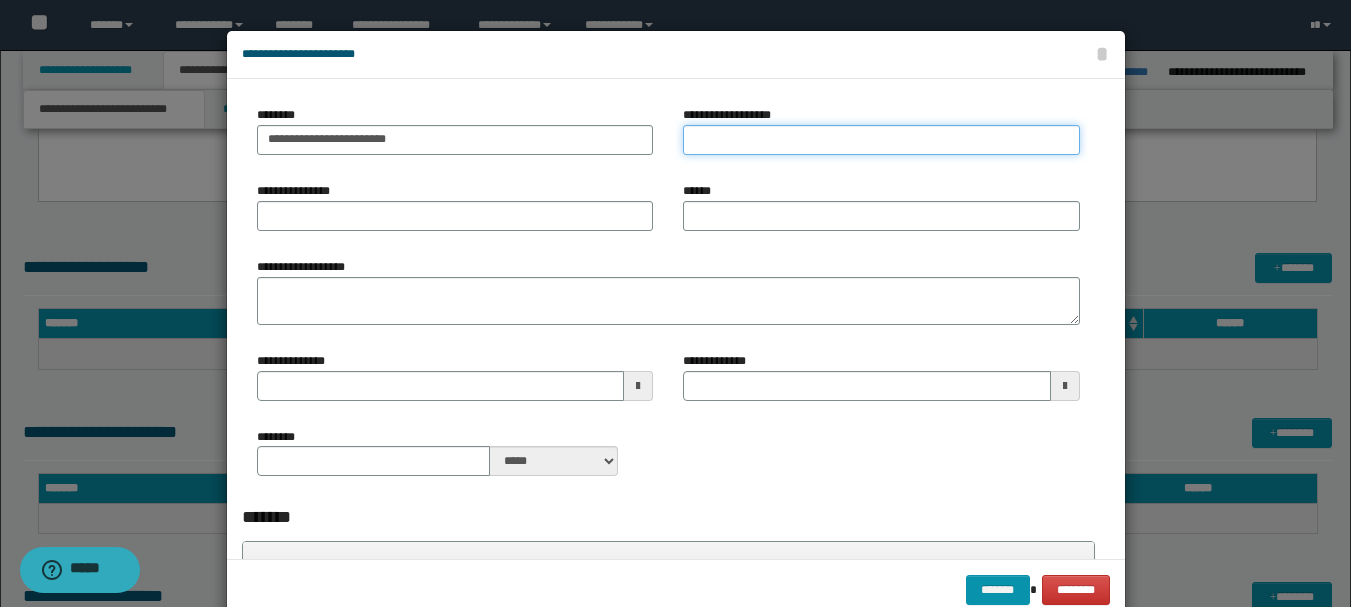 click on "**********" at bounding box center (881, 140) 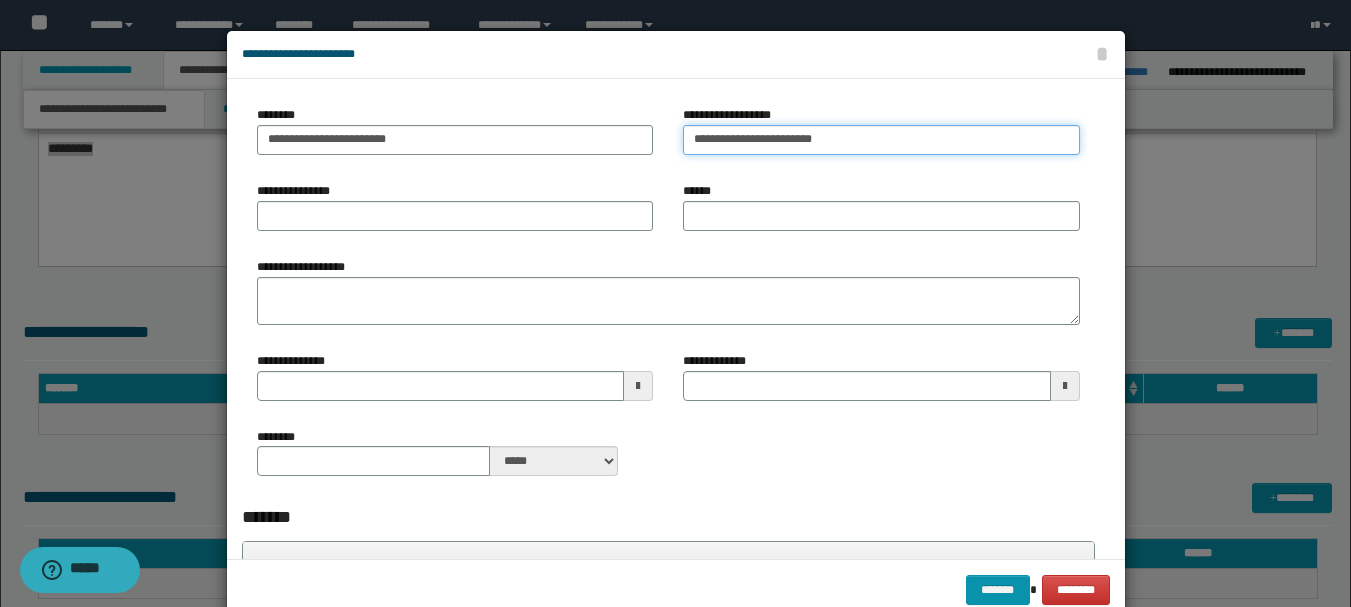 scroll, scrollTop: 478, scrollLeft: 0, axis: vertical 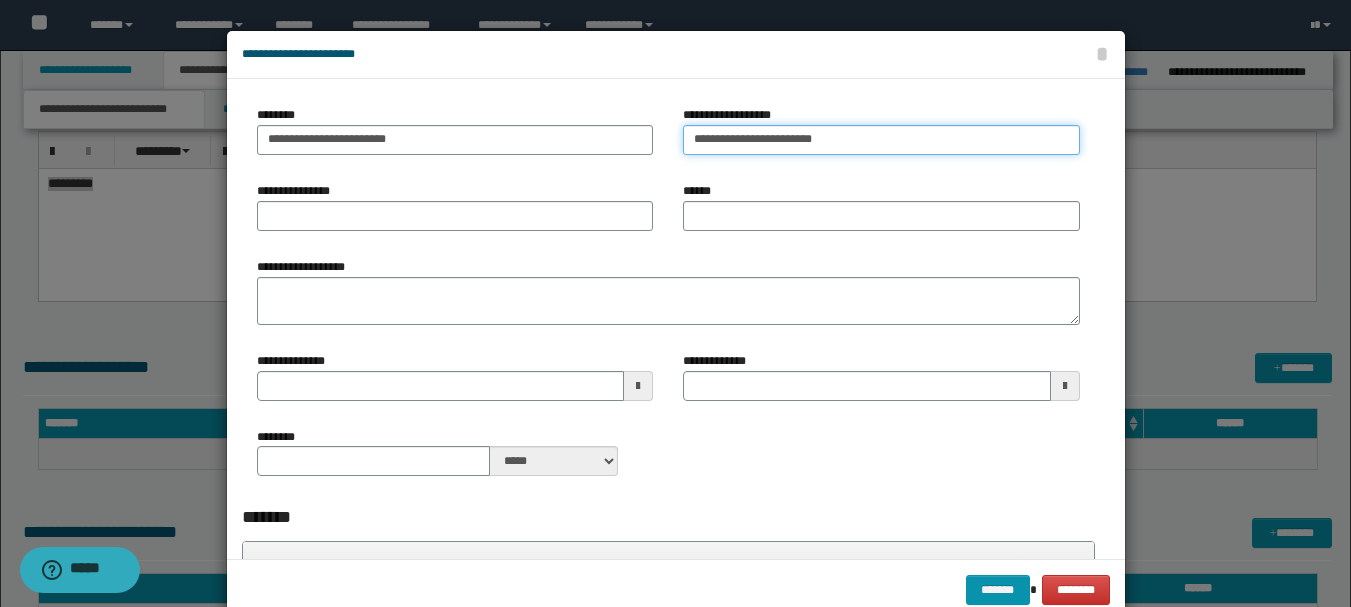 type on "**********" 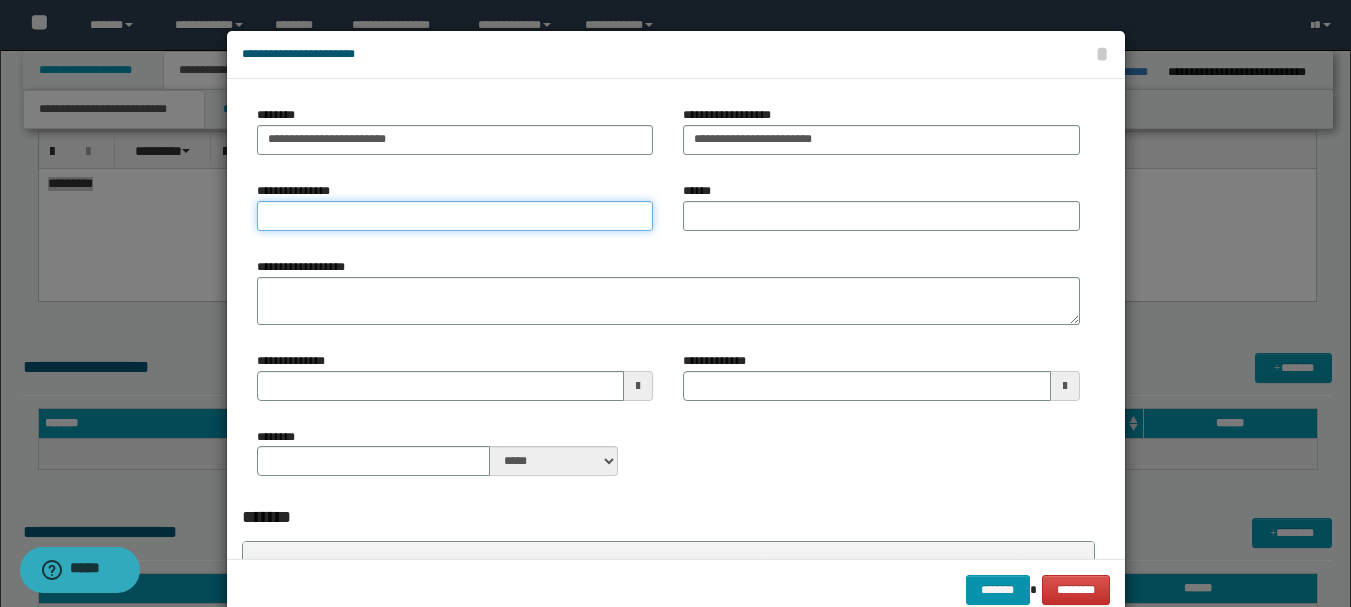 click on "**********" at bounding box center (455, 216) 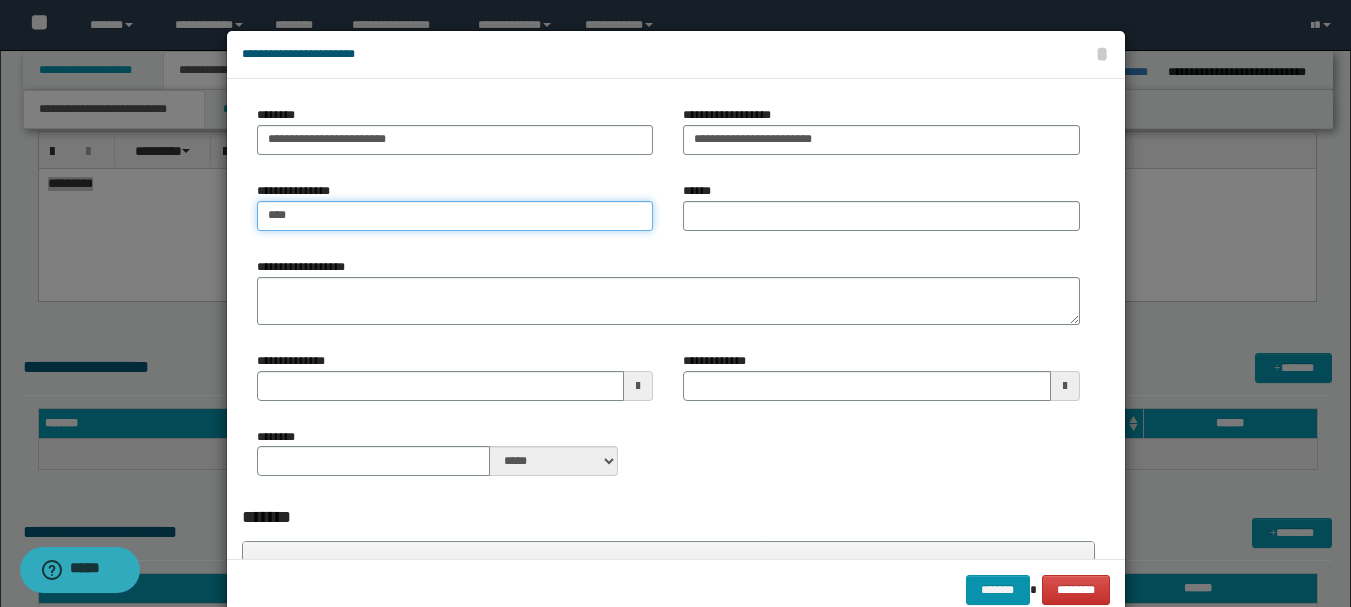 type on "****" 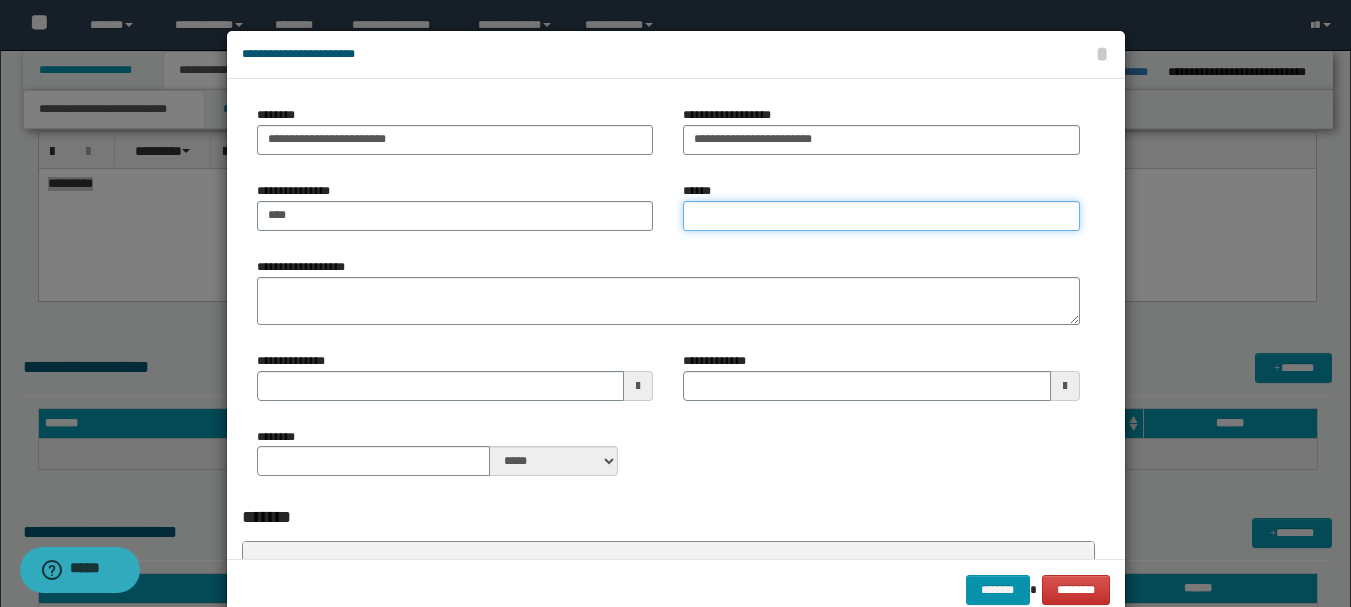 click on "******" at bounding box center [881, 216] 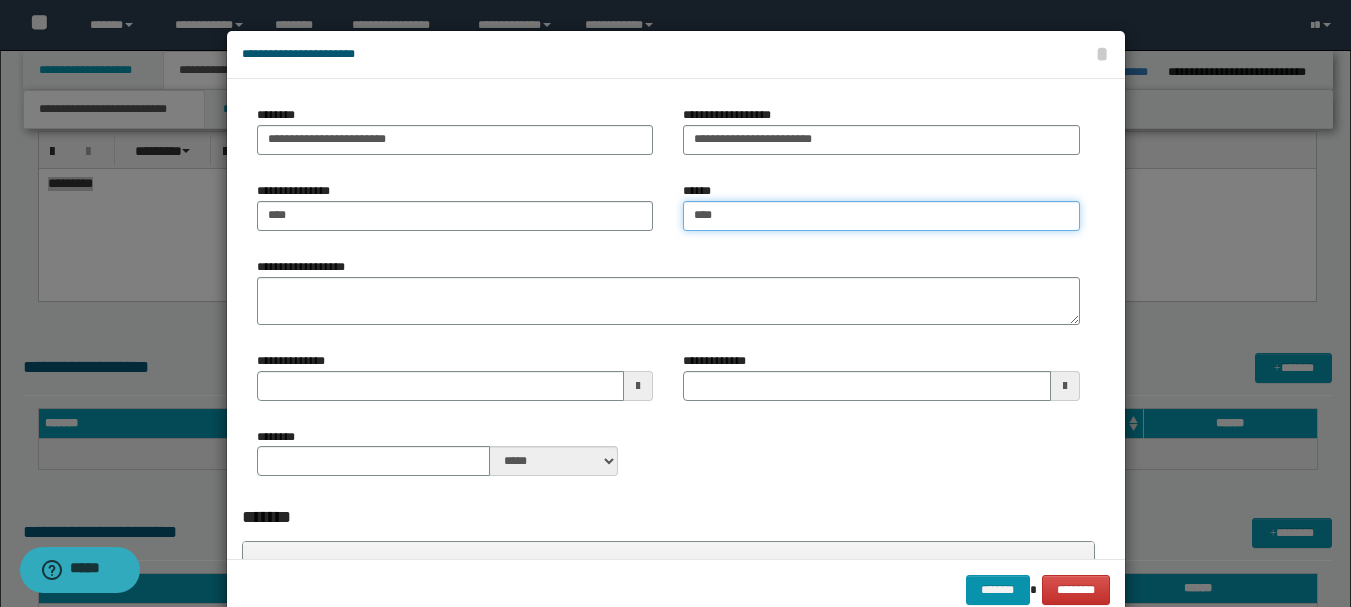 type on "****" 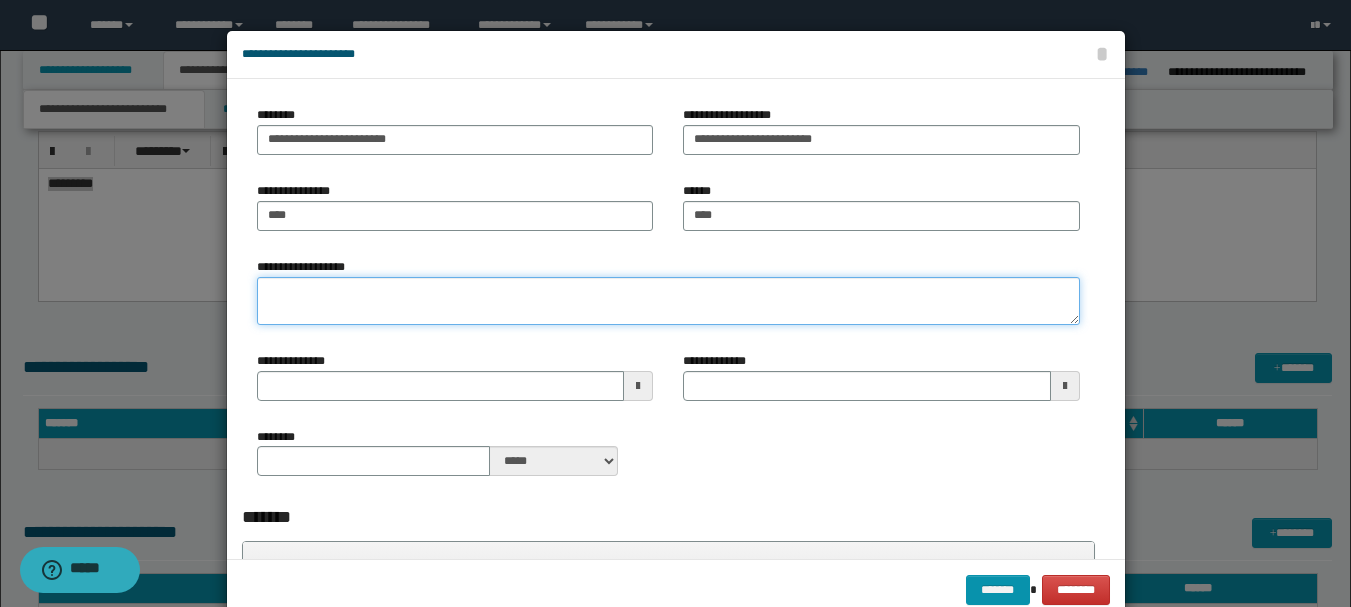click on "**********" at bounding box center (668, 301) 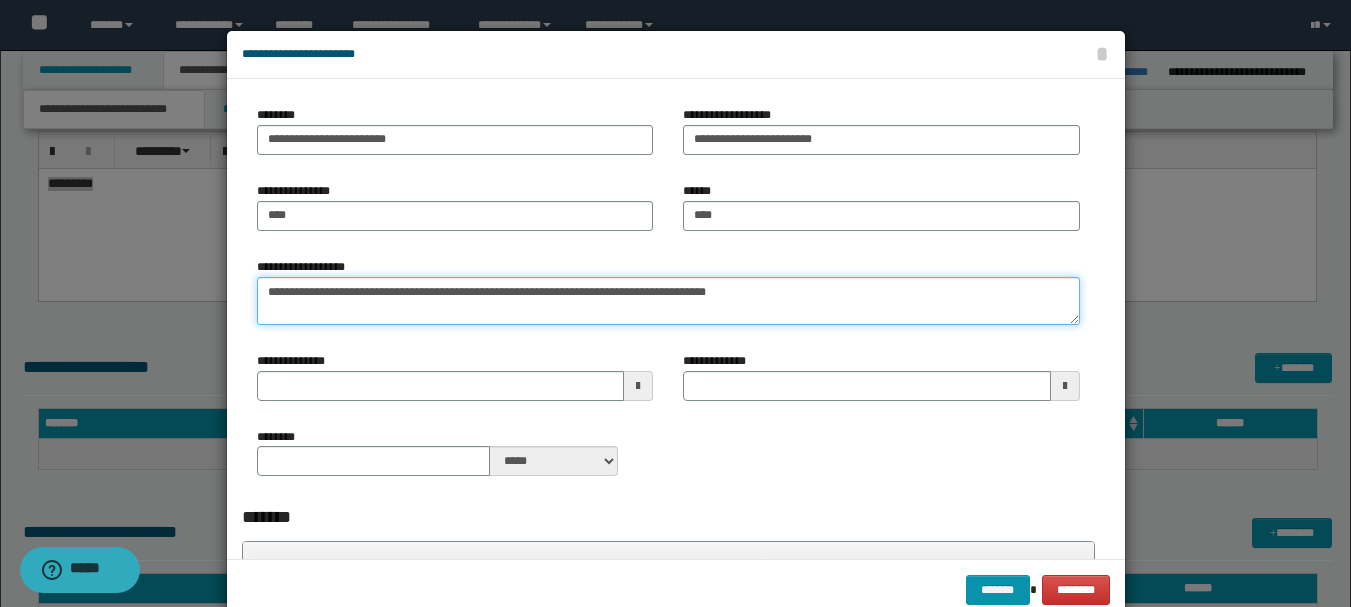 type on "**********" 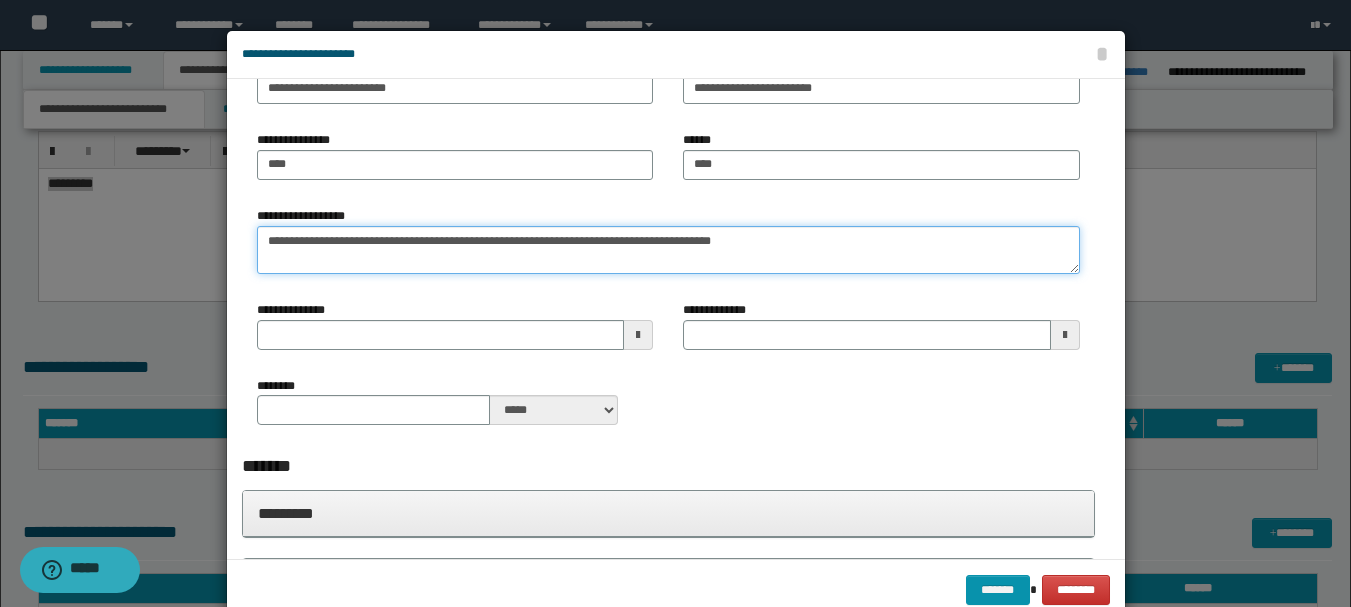 scroll, scrollTop: 0, scrollLeft: 0, axis: both 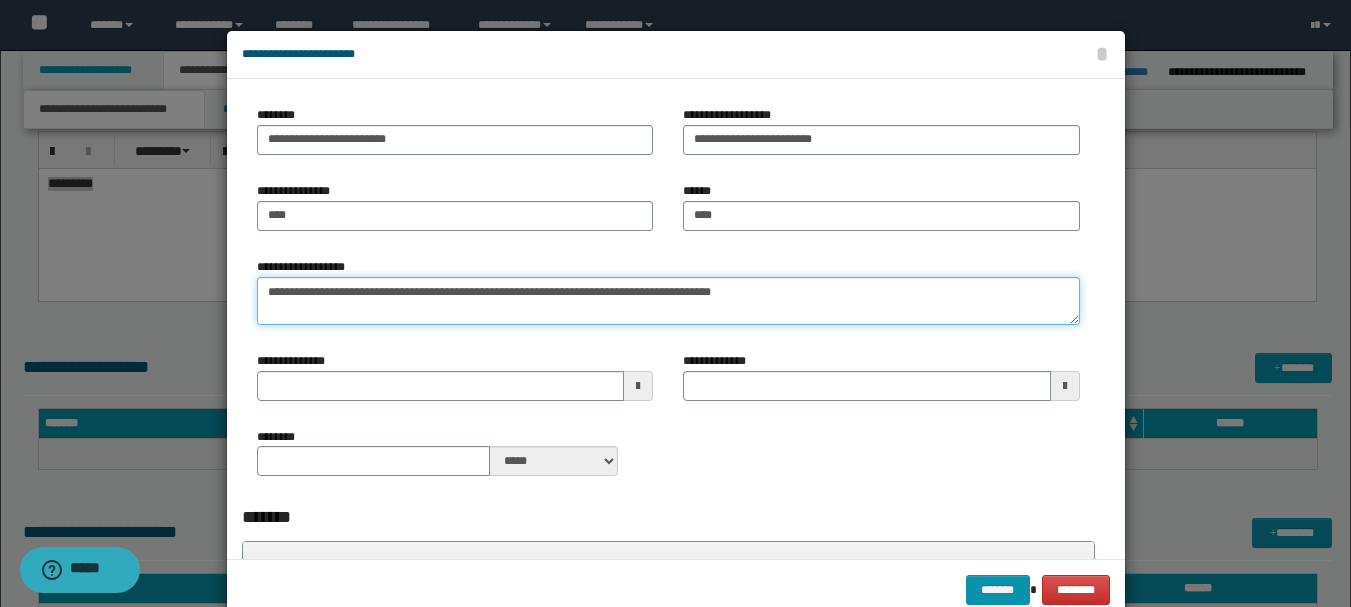 type 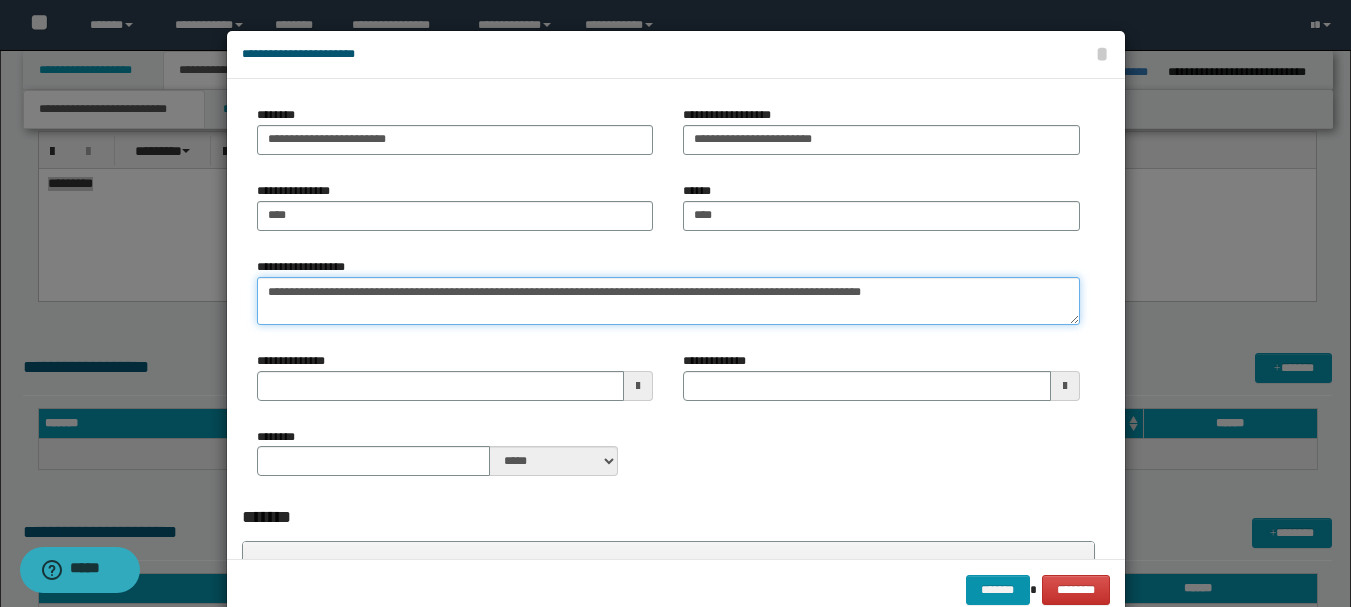 type on "**********" 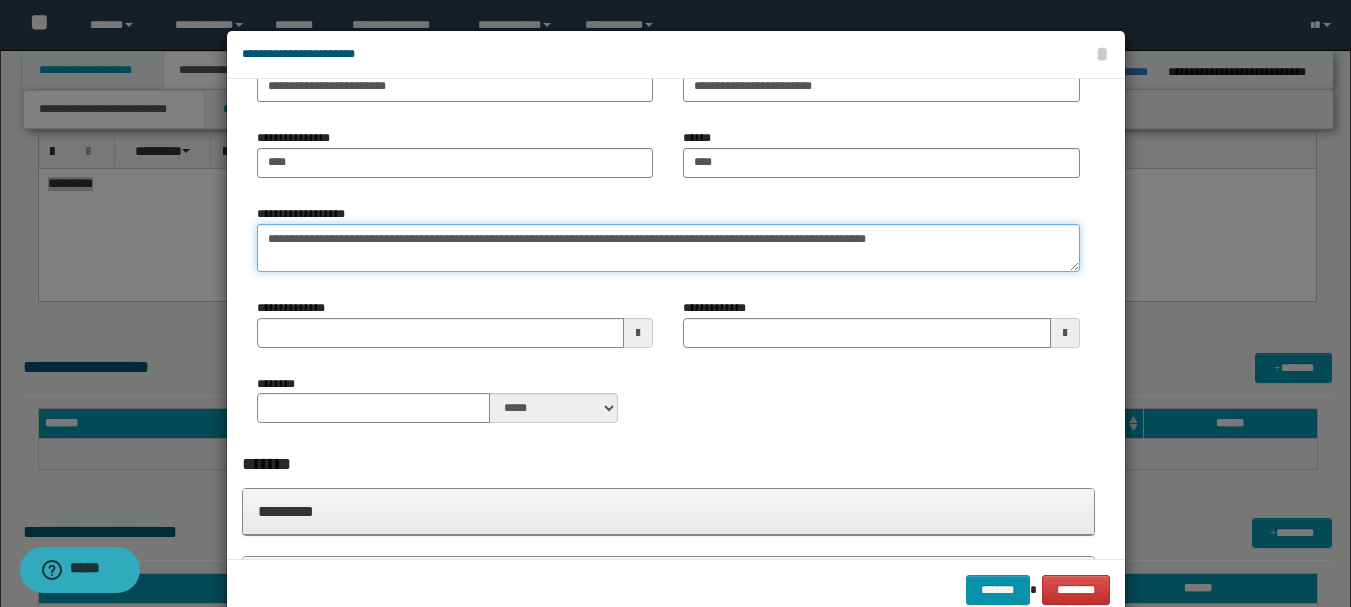 type 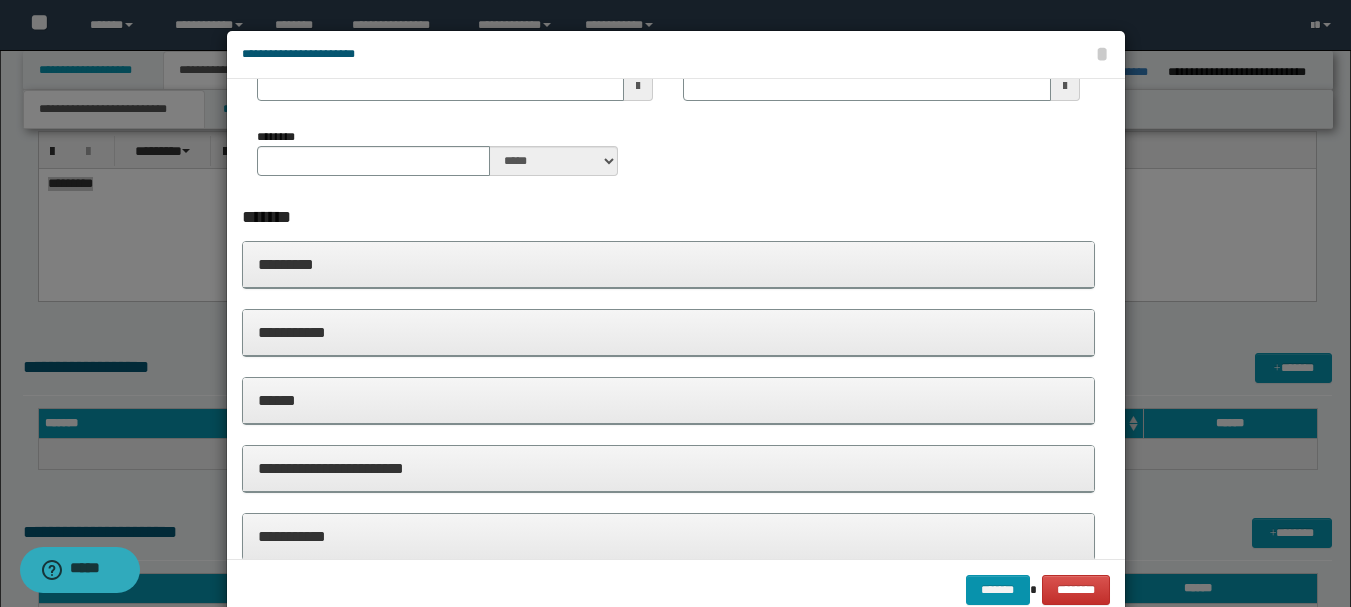 scroll, scrollTop: 400, scrollLeft: 0, axis: vertical 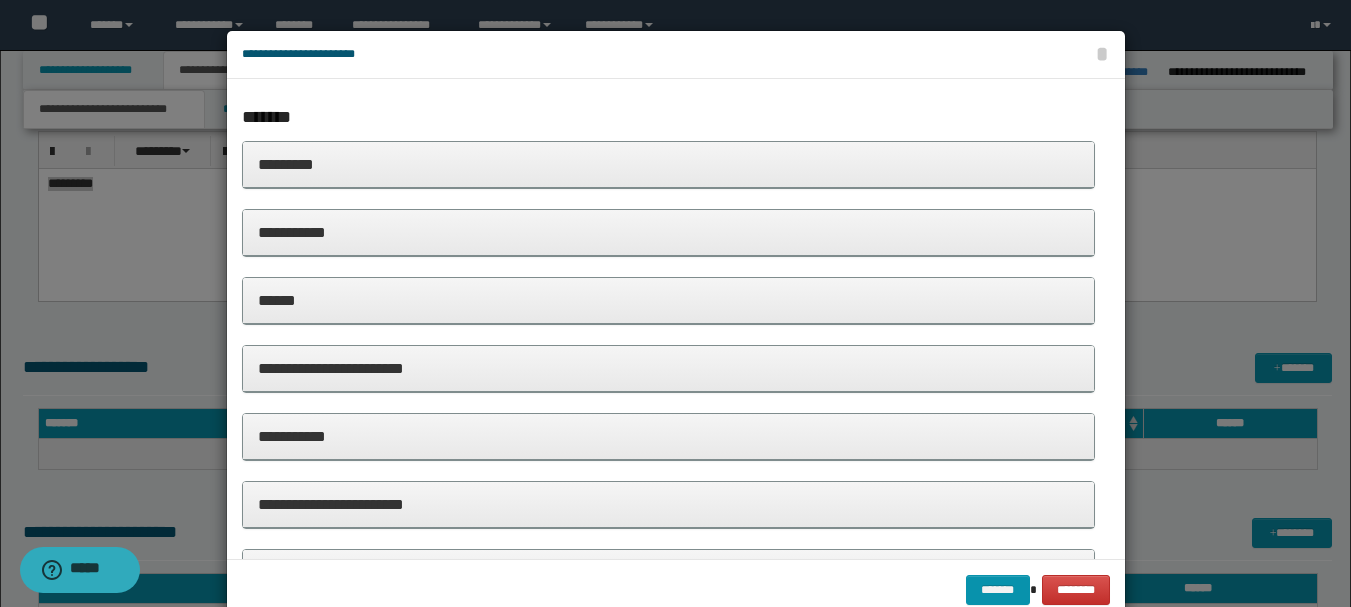 type on "**********" 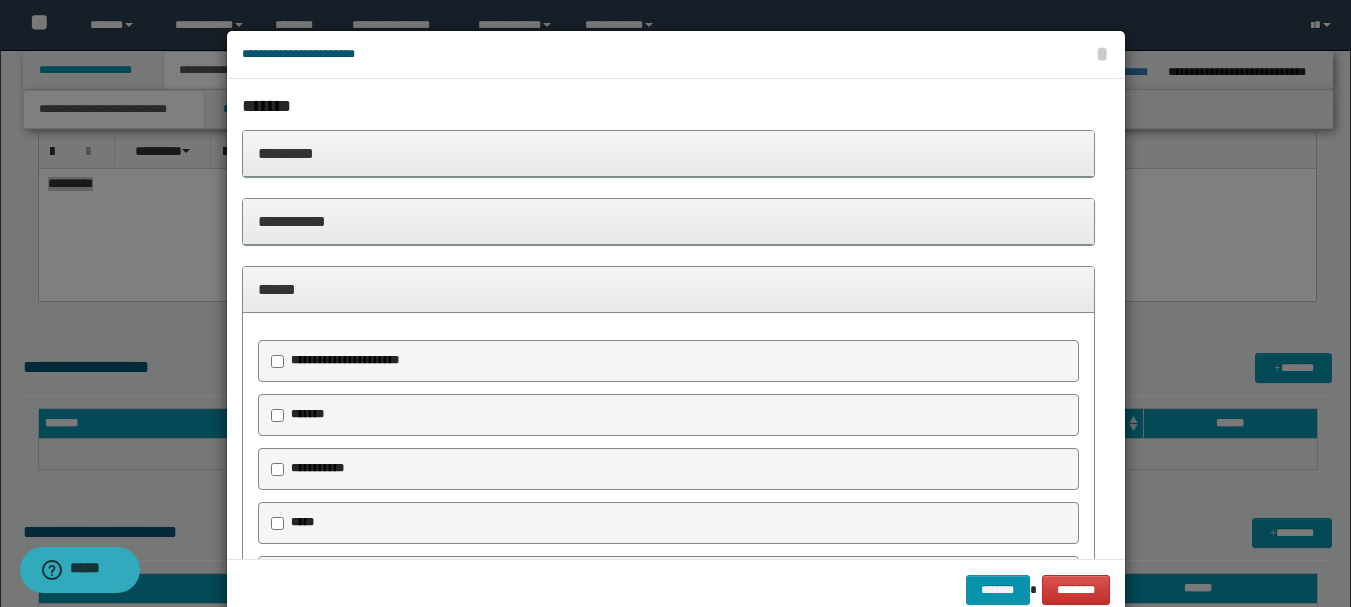 scroll, scrollTop: 400, scrollLeft: 0, axis: vertical 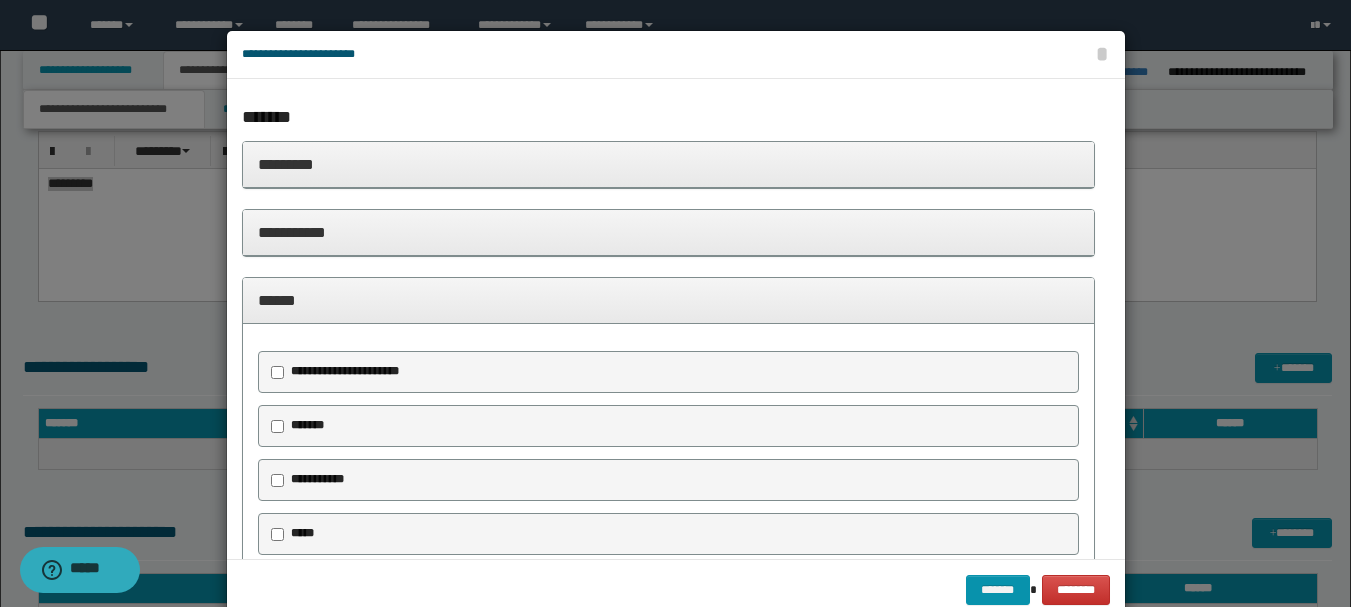 click on "**********" at bounding box center (668, 232) 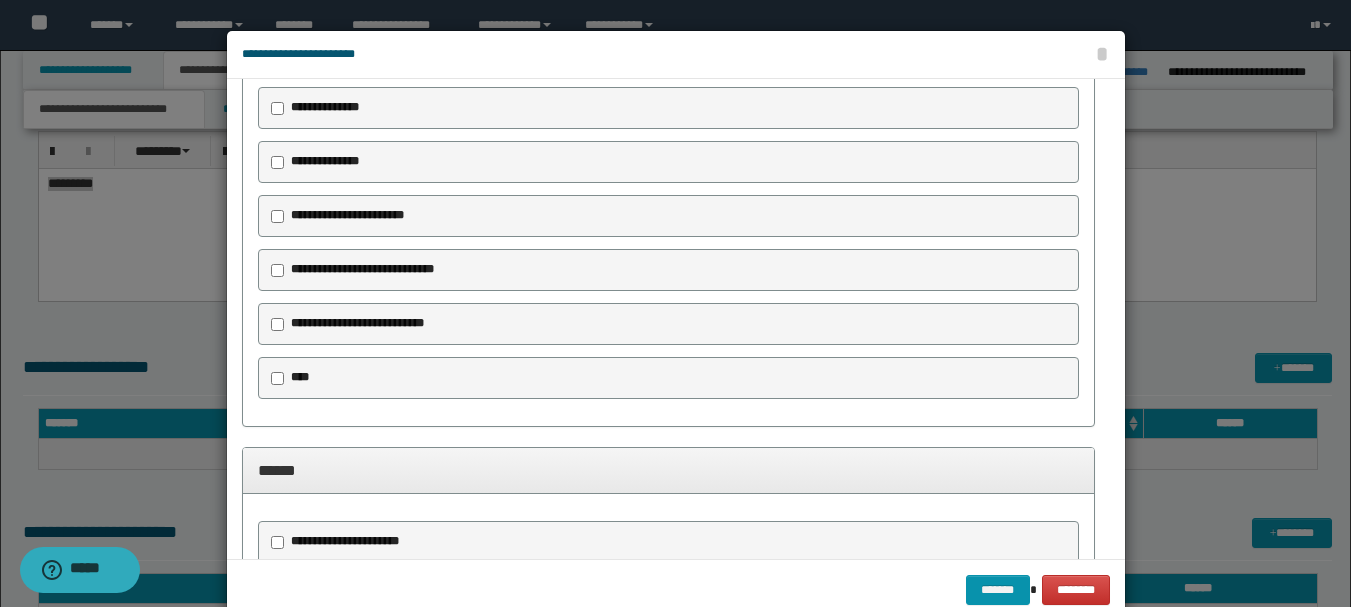 scroll, scrollTop: 600, scrollLeft: 0, axis: vertical 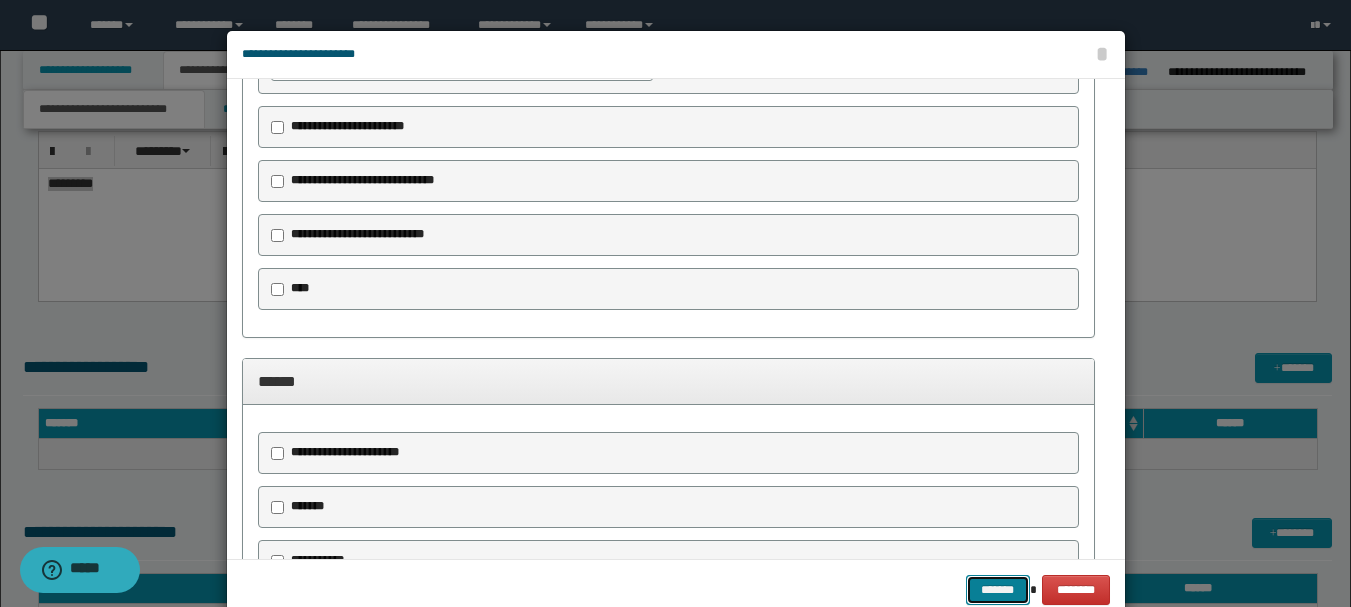 click on "*******" at bounding box center [998, 590] 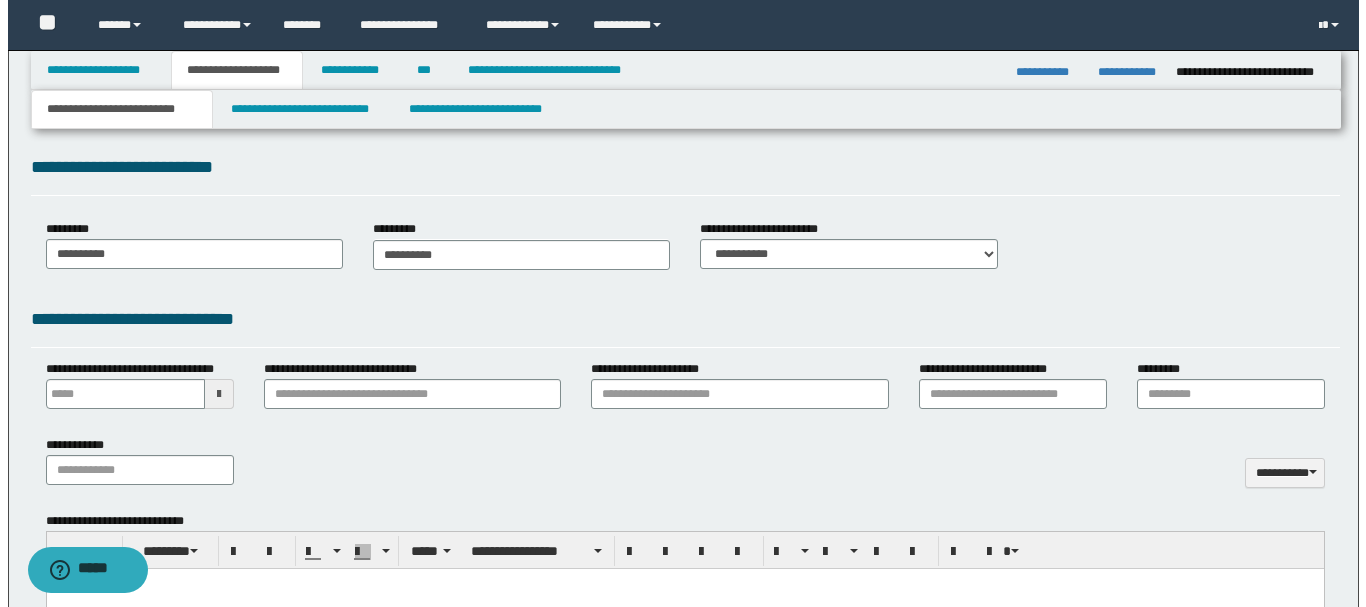 scroll, scrollTop: 0, scrollLeft: 0, axis: both 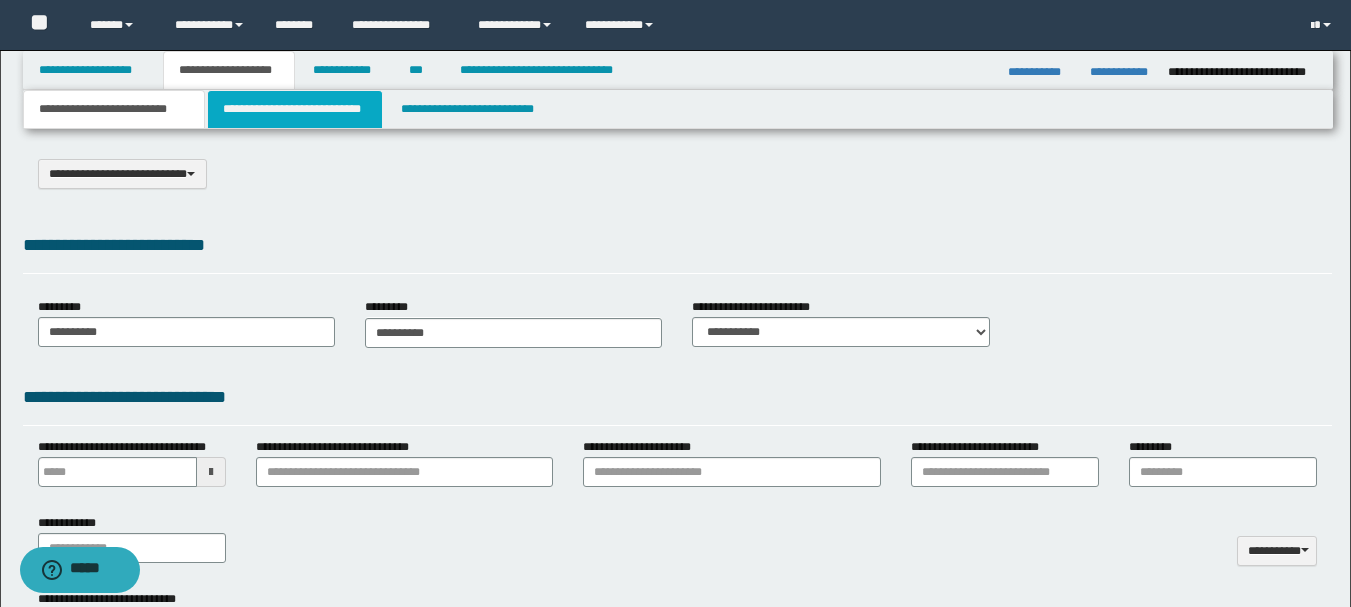 click on "**********" at bounding box center (295, 109) 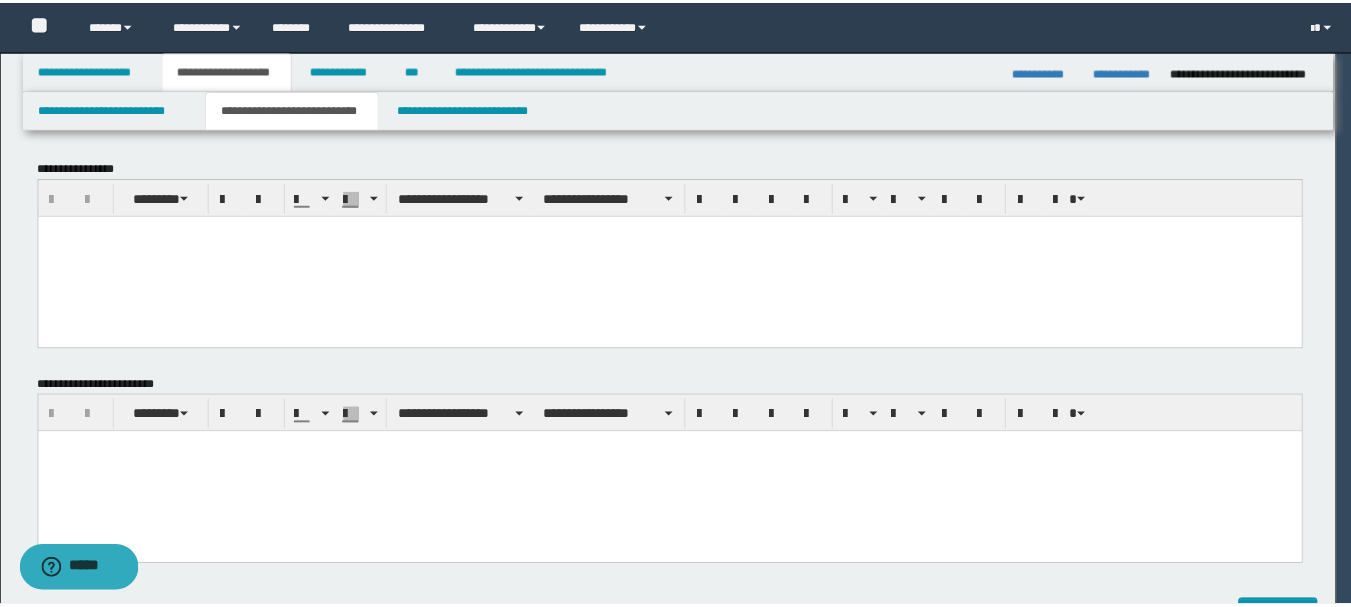 scroll, scrollTop: 0, scrollLeft: 0, axis: both 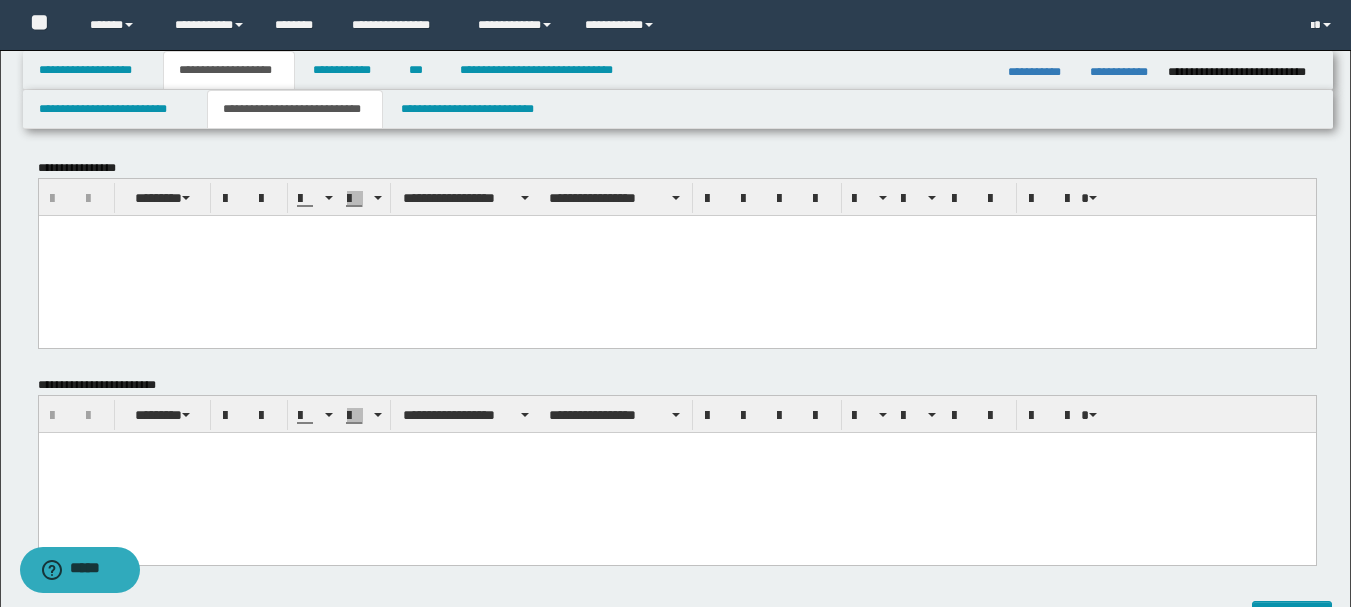 click at bounding box center (676, 255) 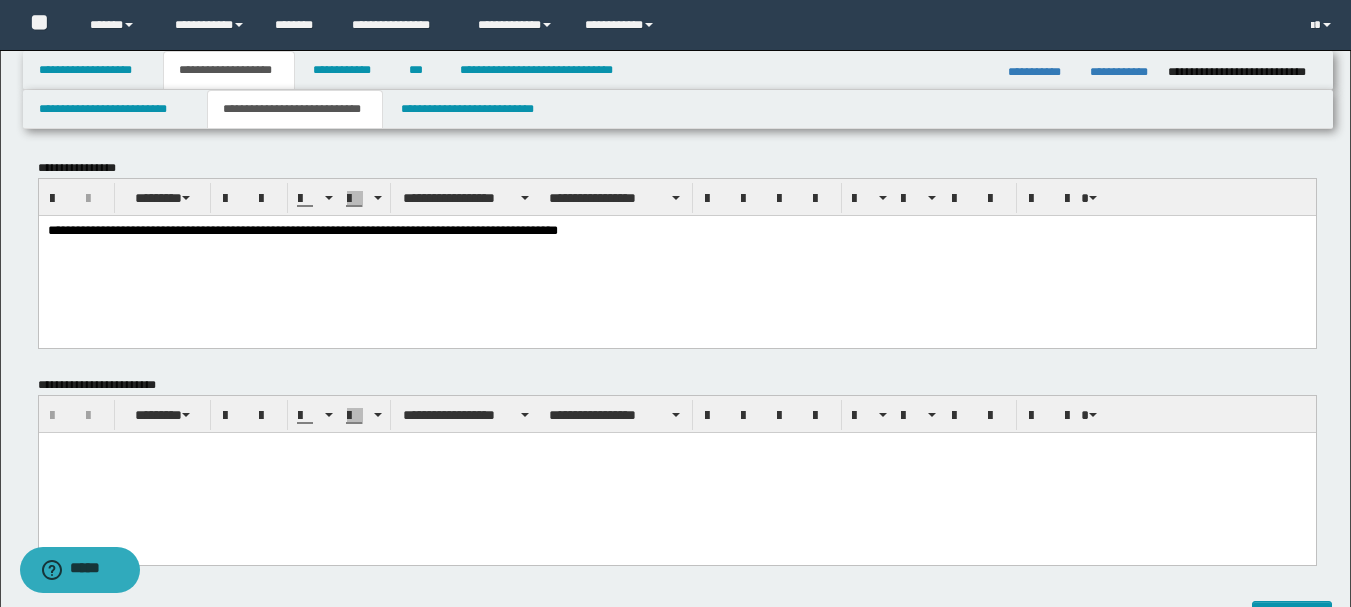 click on "**********" at bounding box center (676, 231) 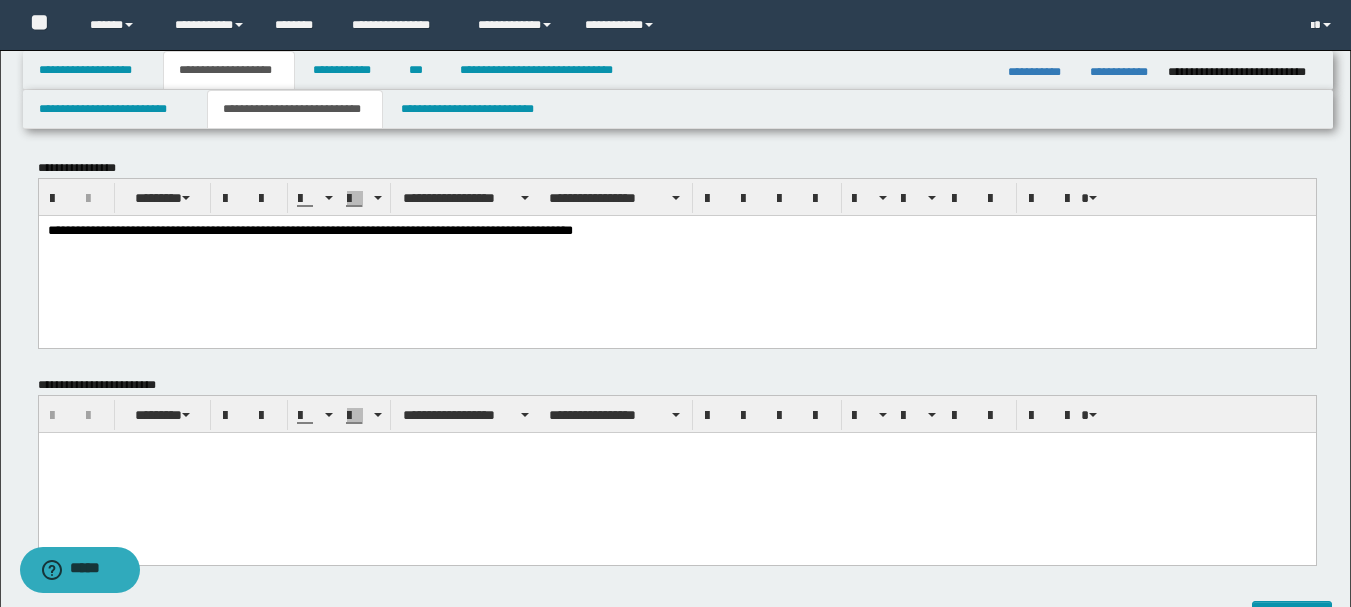 click at bounding box center [676, 472] 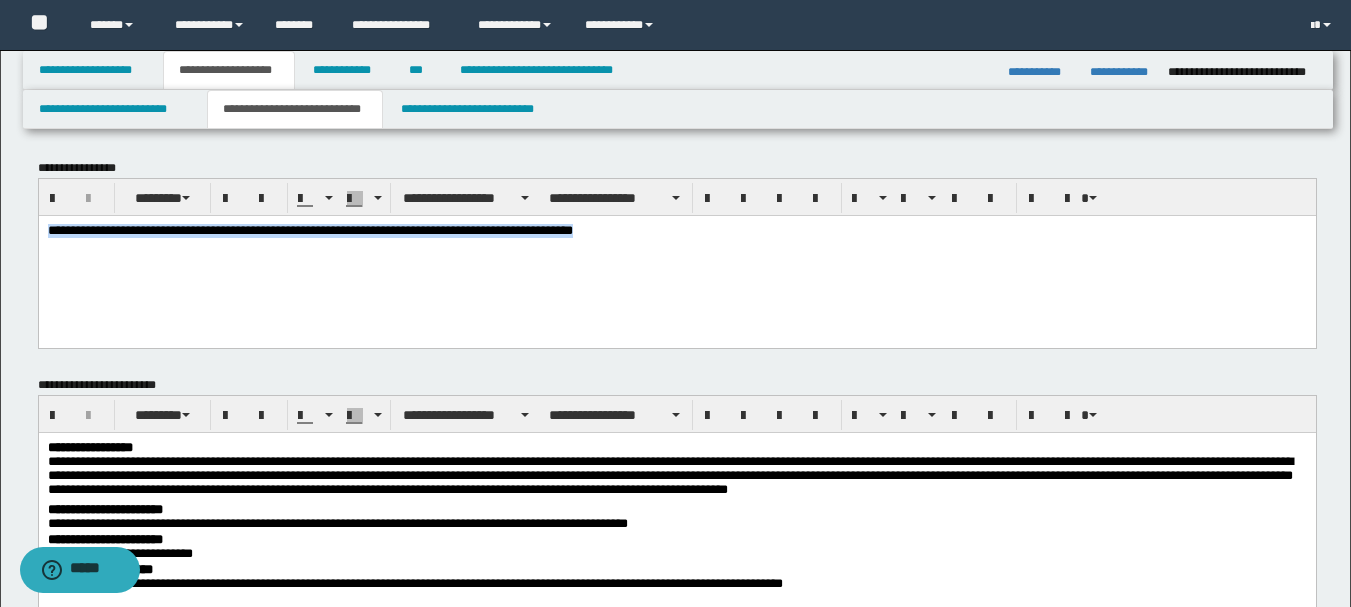 drag, startPoint x: 48, startPoint y: 226, endPoint x: 657, endPoint y: 210, distance: 609.21014 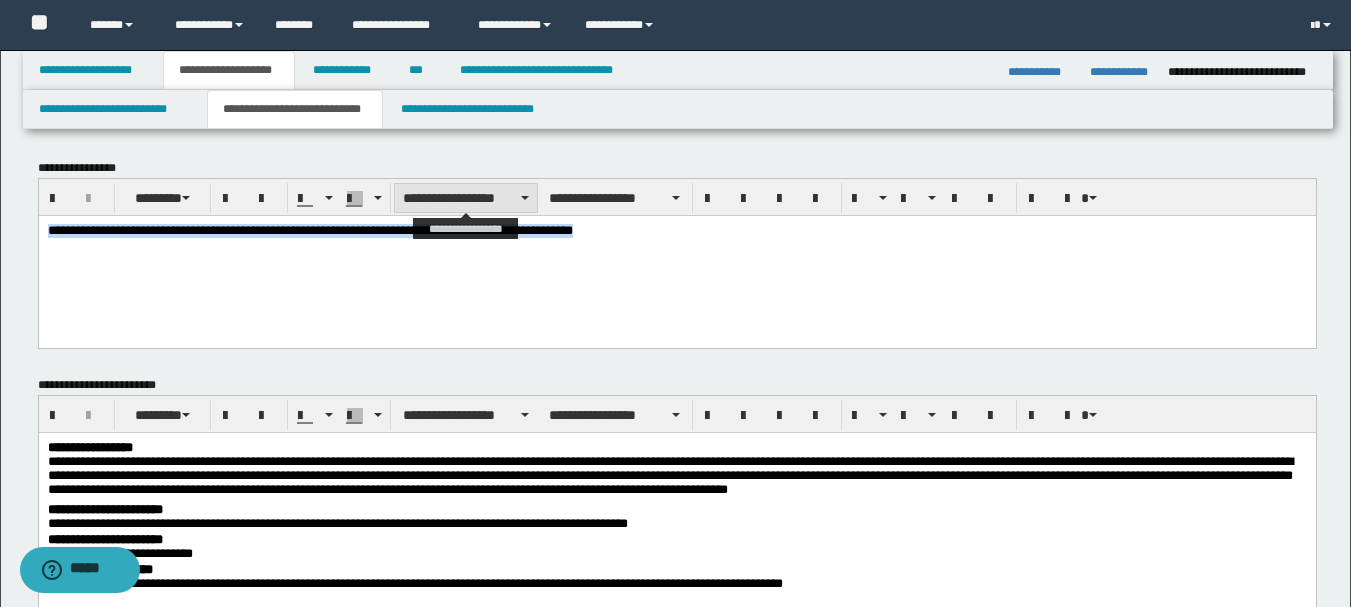 click on "**********" at bounding box center (466, 198) 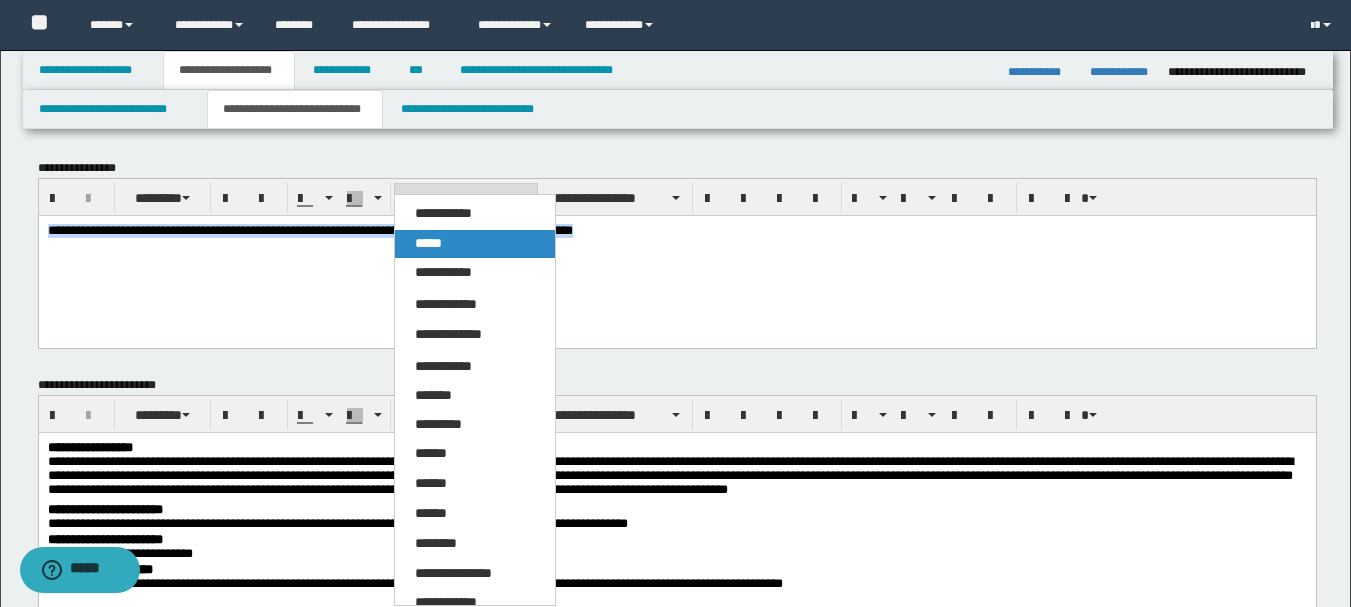 click on "*****" at bounding box center (475, 244) 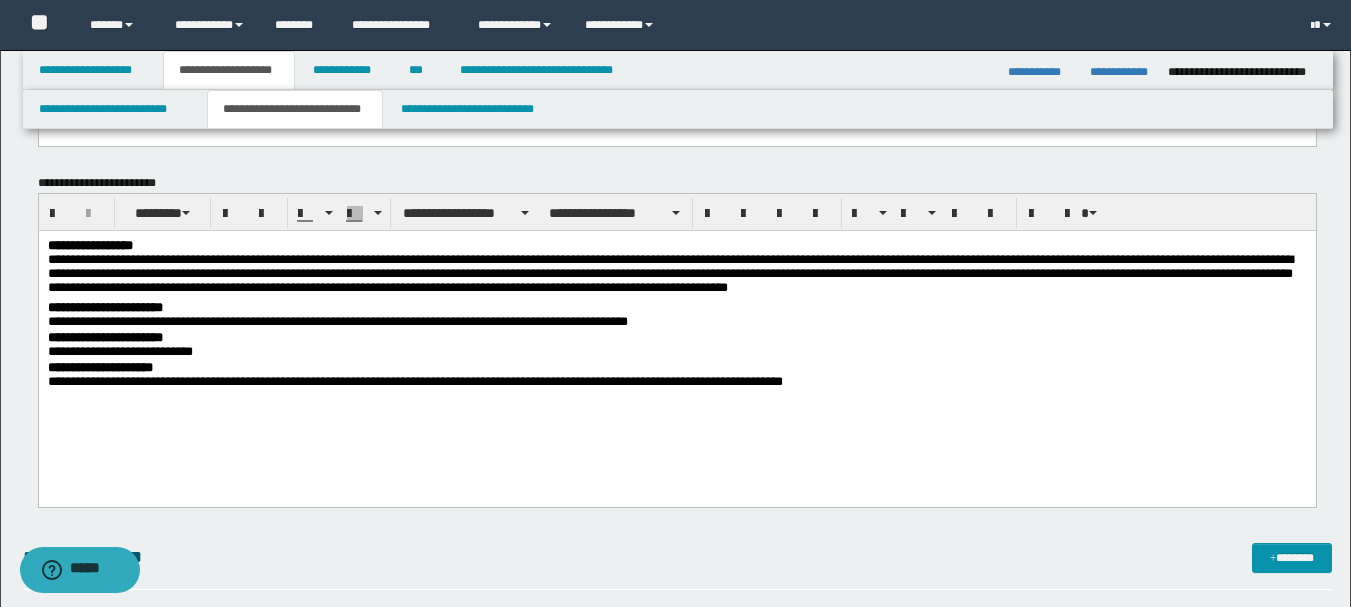 scroll, scrollTop: 200, scrollLeft: 0, axis: vertical 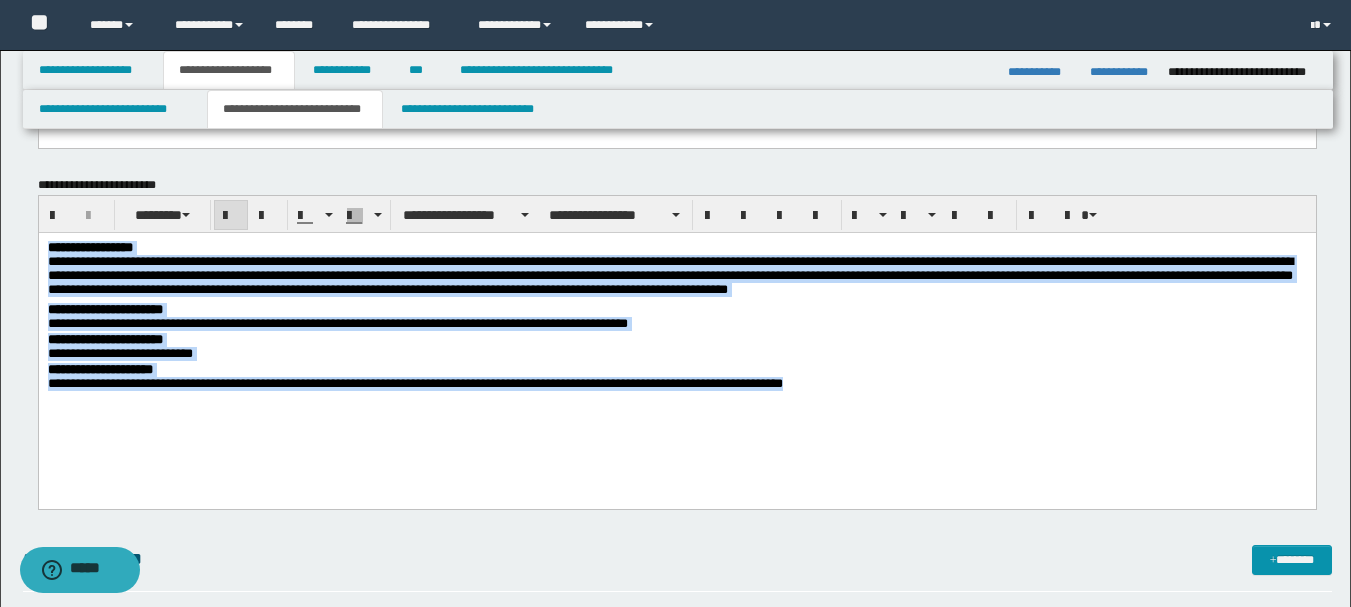 drag, startPoint x: 47, startPoint y: 249, endPoint x: 901, endPoint y: 393, distance: 866.0554 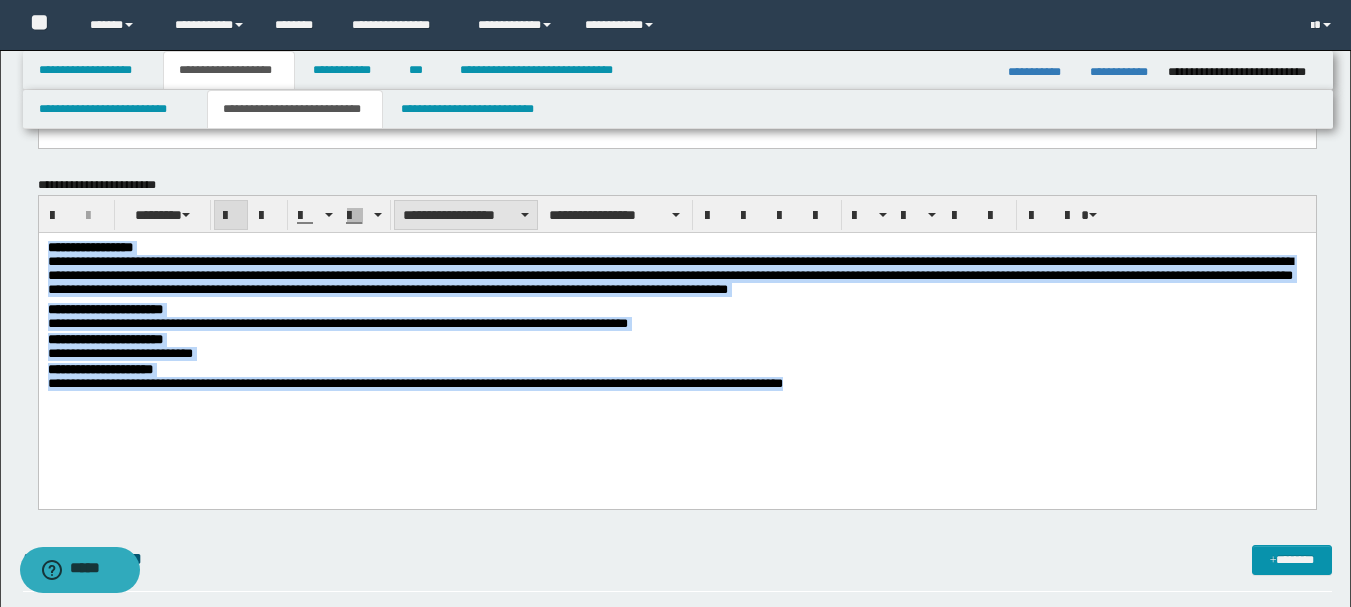 click on "**********" at bounding box center (466, 215) 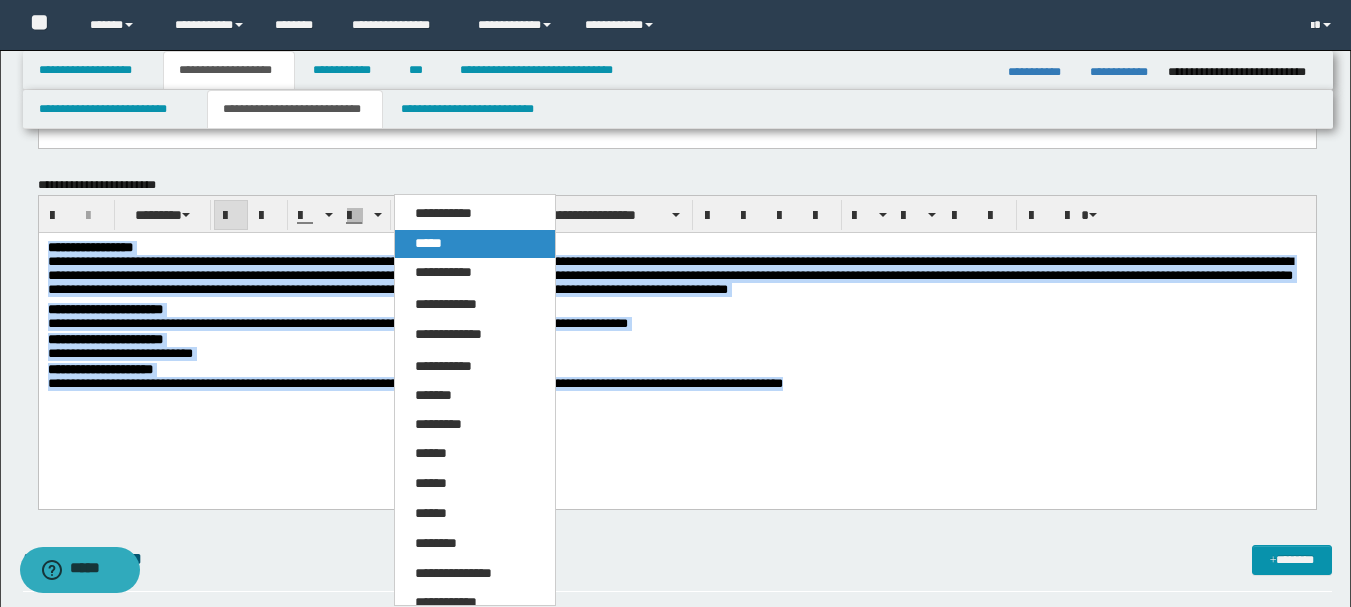 click on "*****" at bounding box center (475, 244) 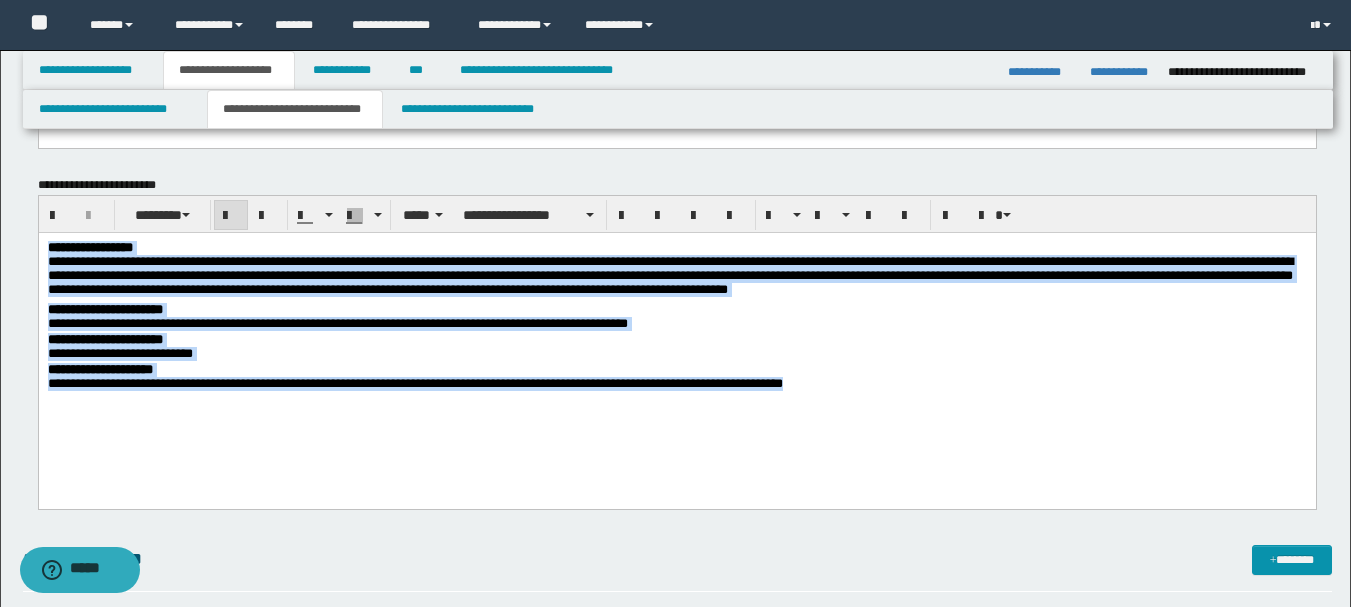 click on "**********" at bounding box center (676, 341) 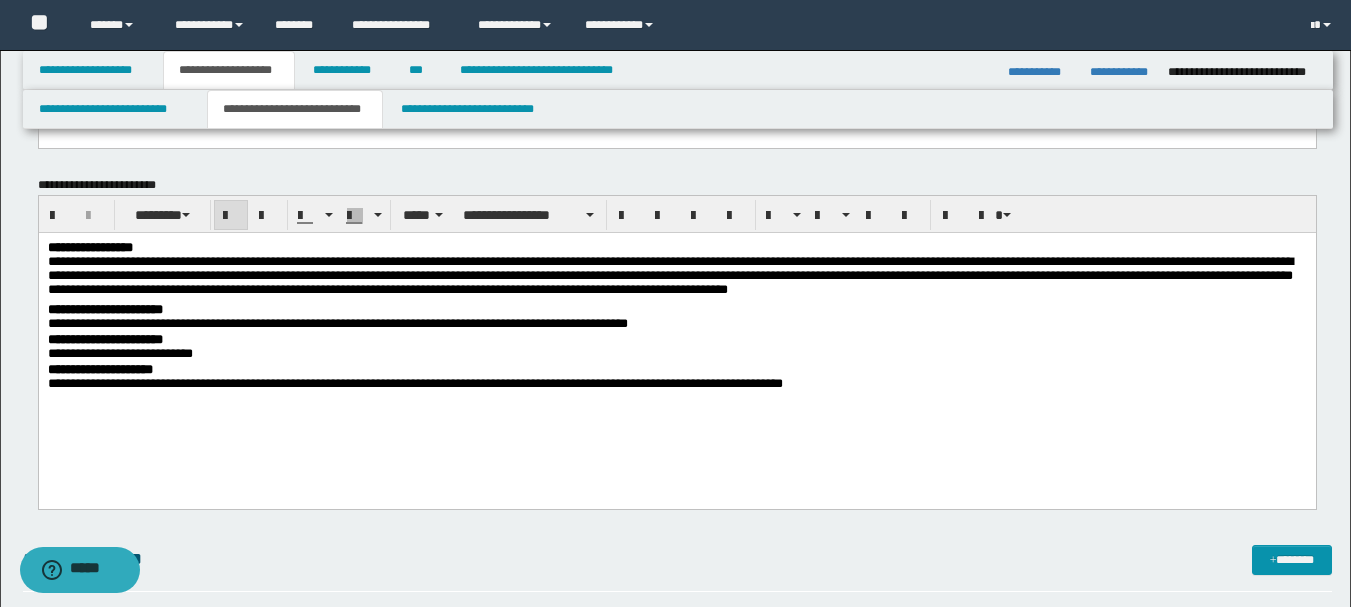 click on "**********" at bounding box center [104, 308] 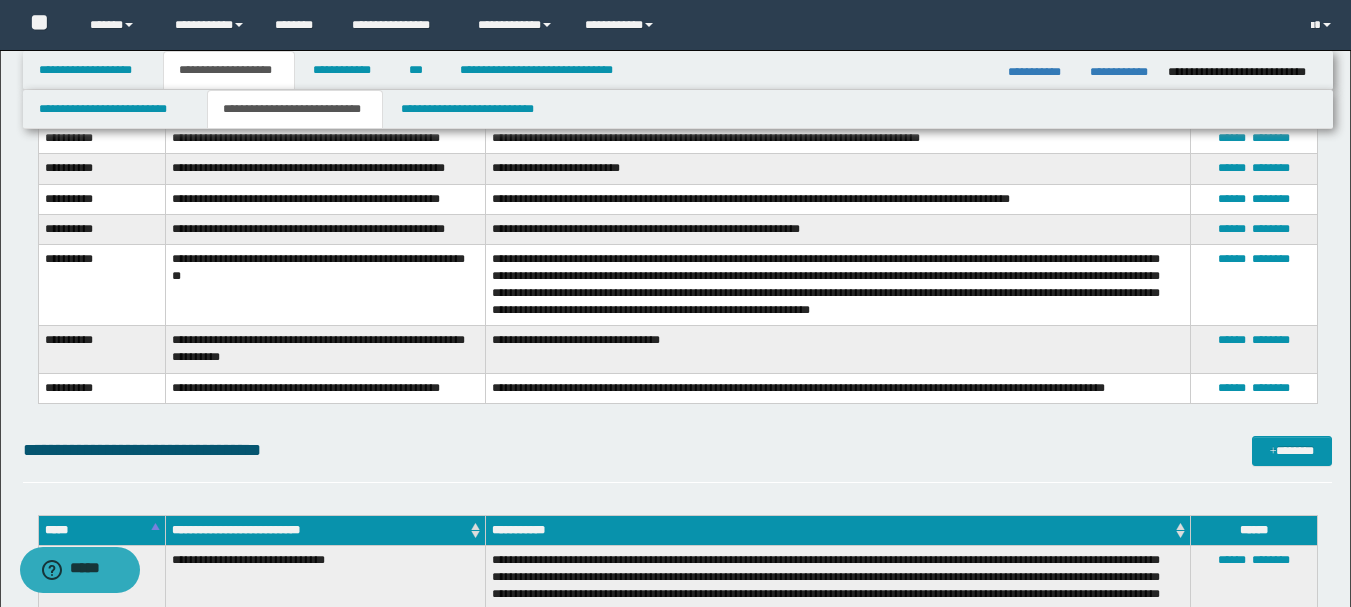 scroll, scrollTop: 1200, scrollLeft: 0, axis: vertical 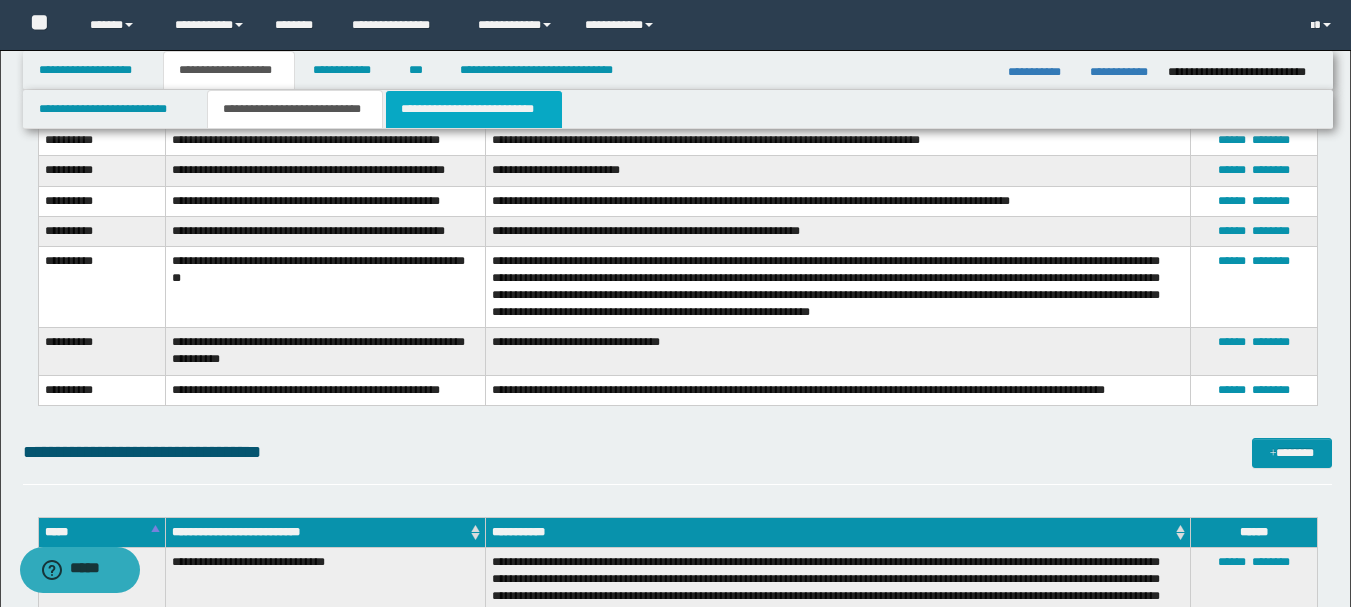 click on "**********" at bounding box center (474, 109) 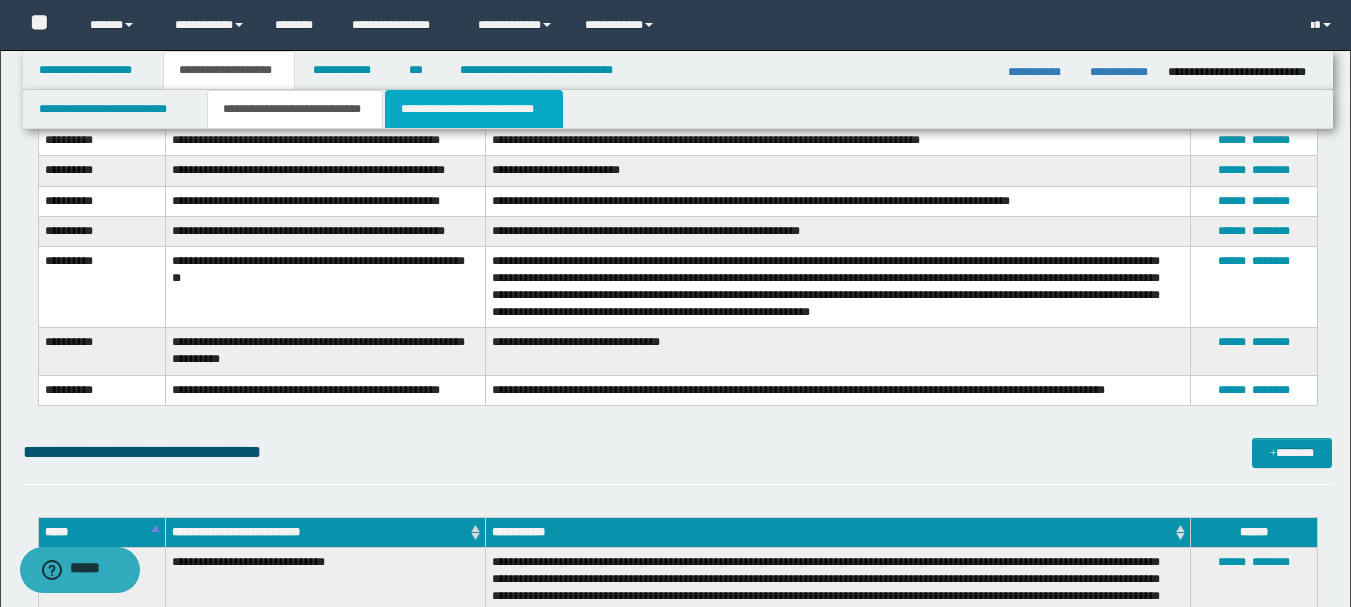 scroll, scrollTop: 0, scrollLeft: 0, axis: both 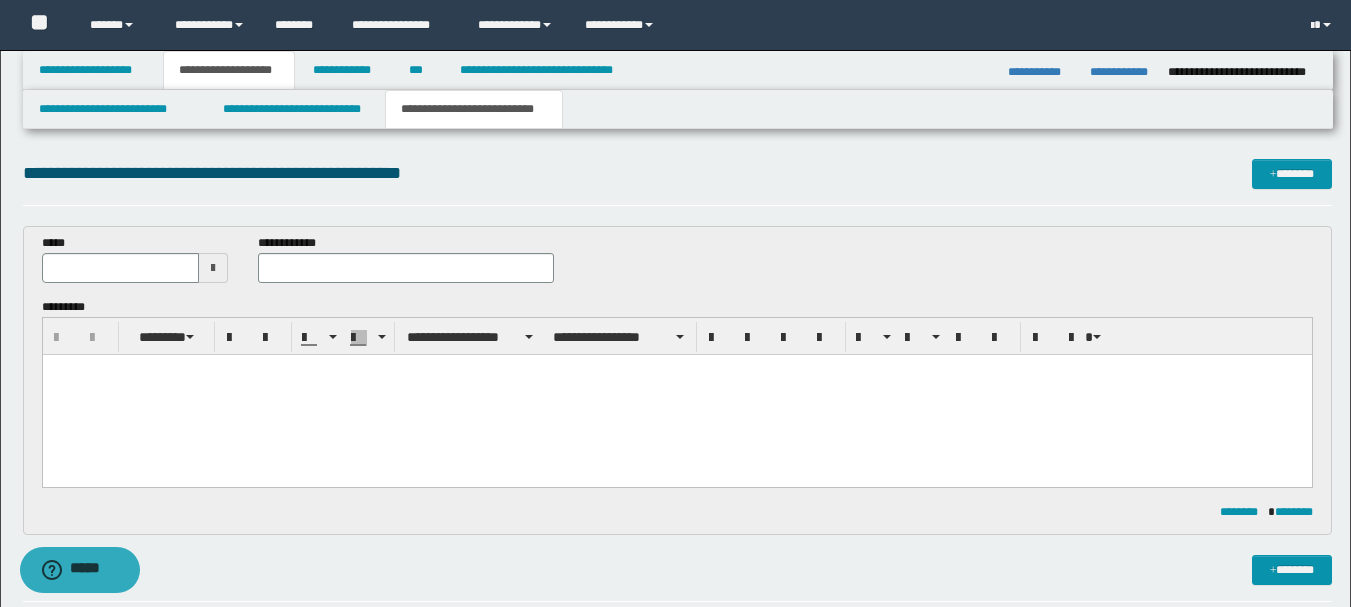 click at bounding box center (213, 268) 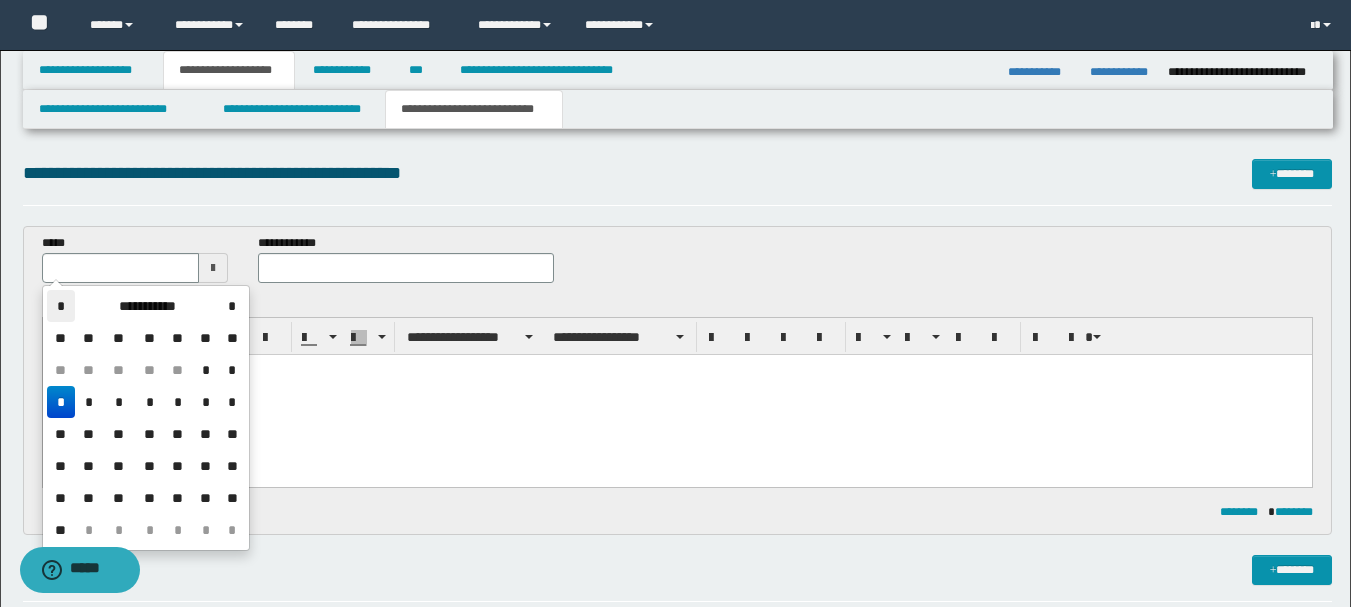 click on "*" at bounding box center [61, 306] 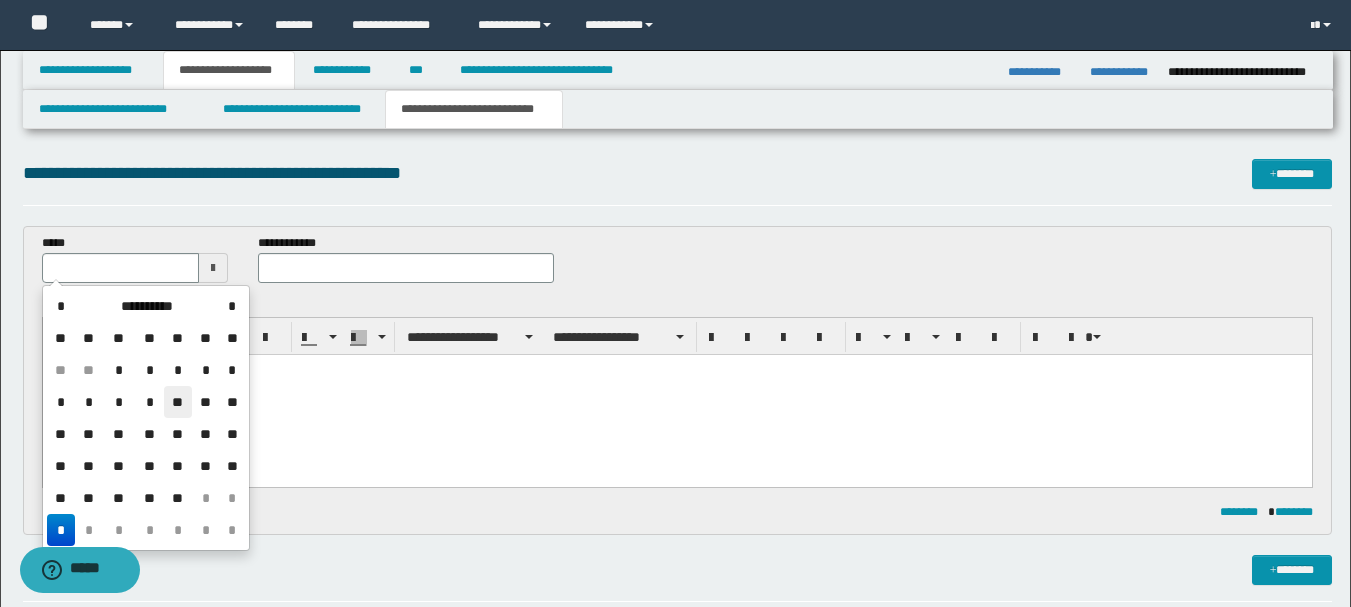 click on "**" at bounding box center [178, 402] 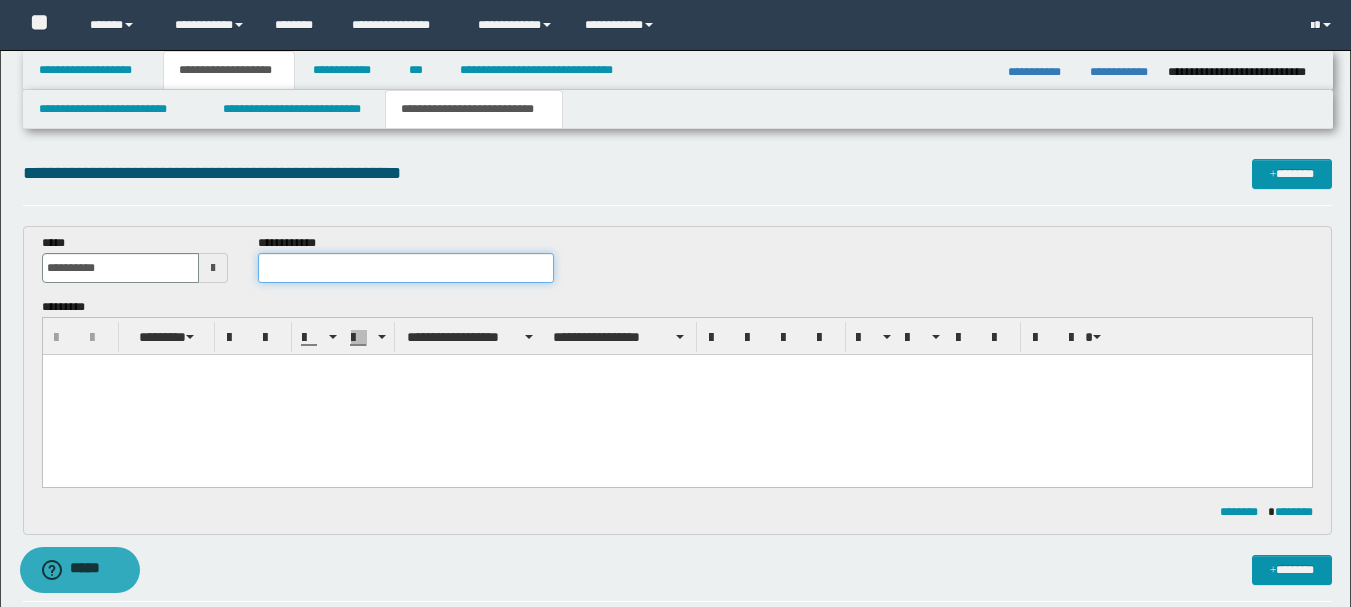 click at bounding box center (405, 268) 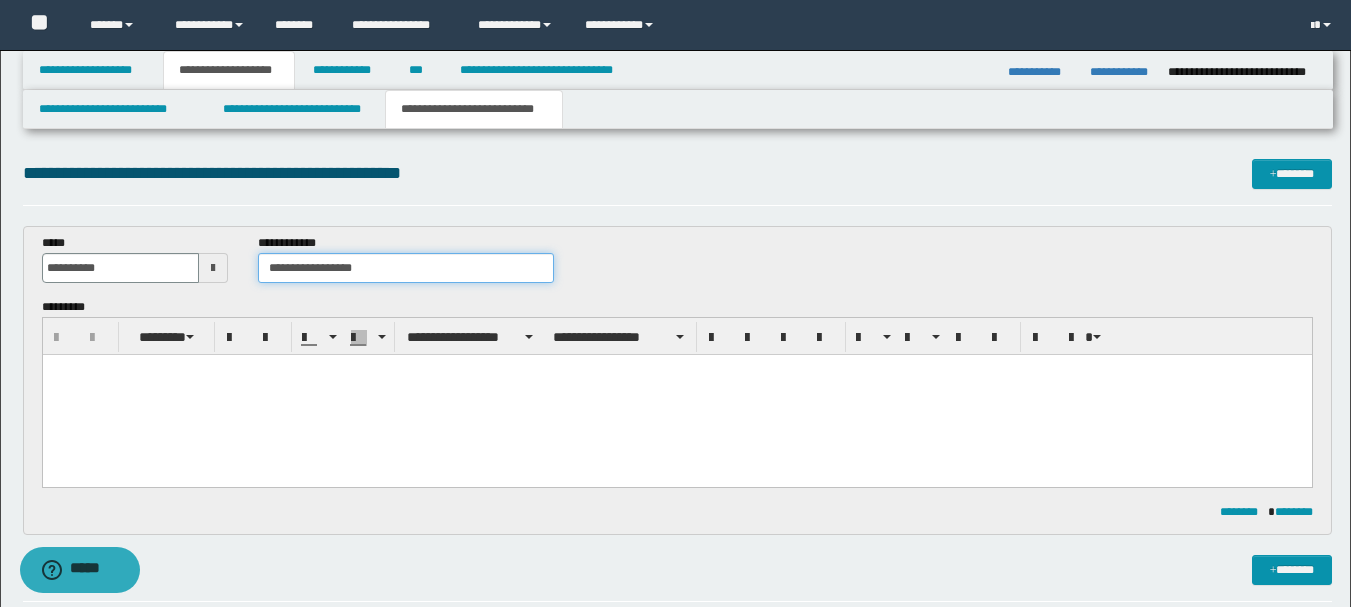 type on "**********" 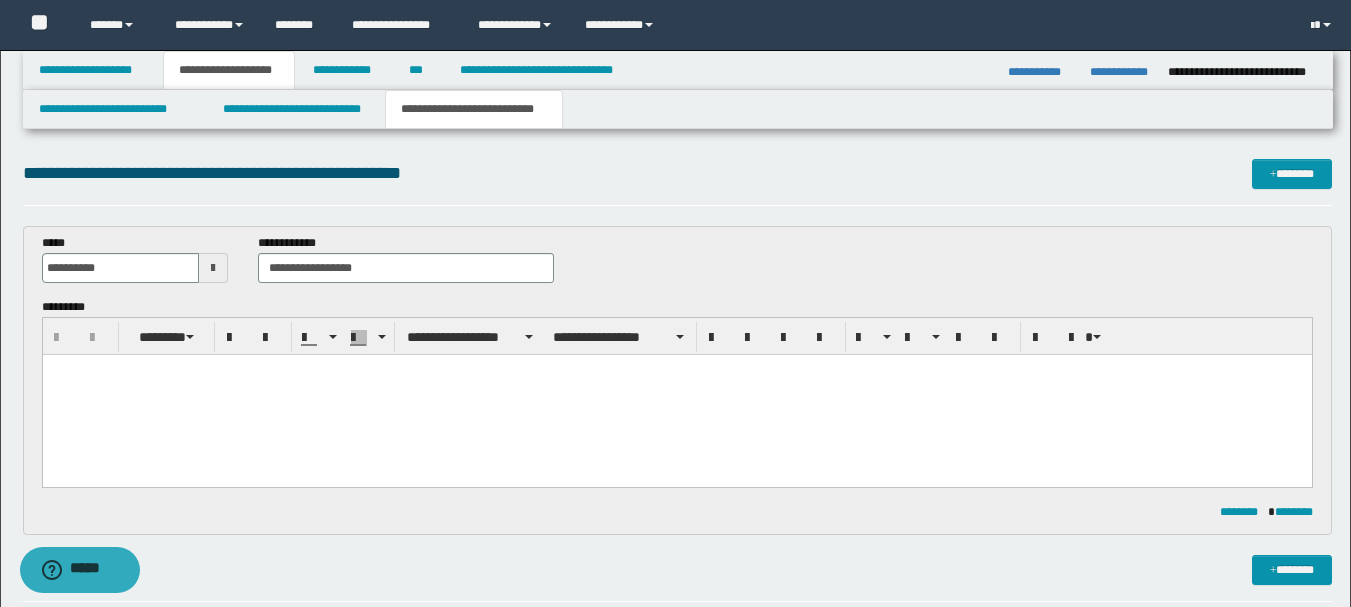 click at bounding box center (676, 370) 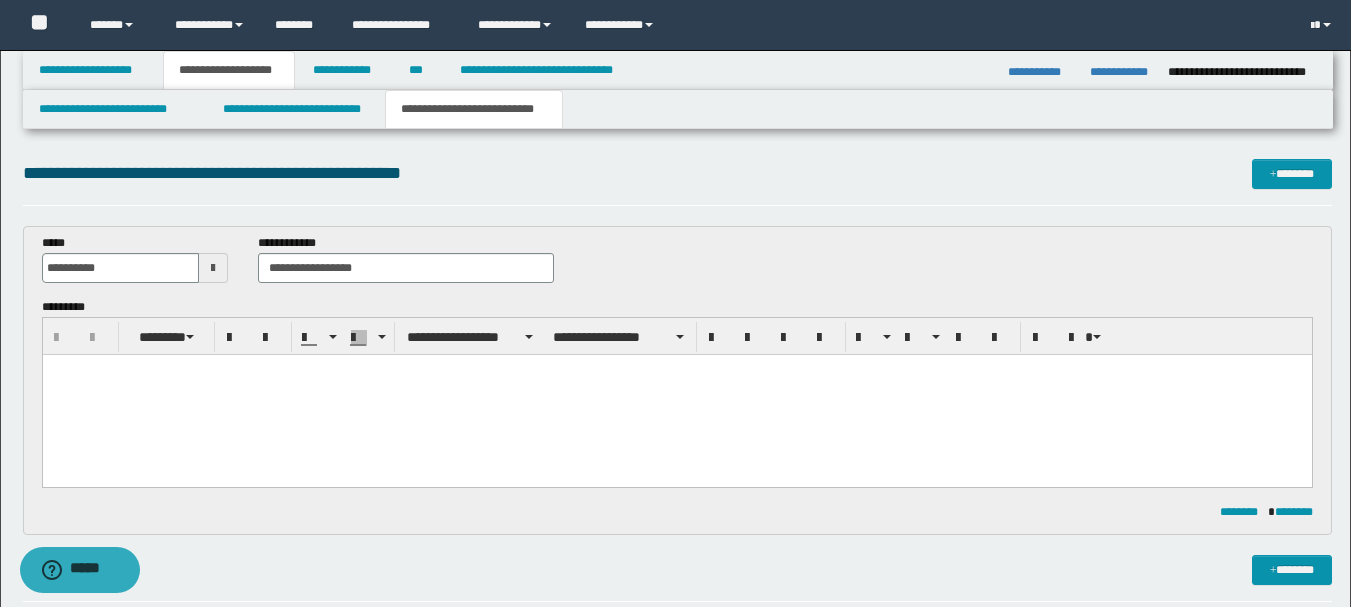 paste 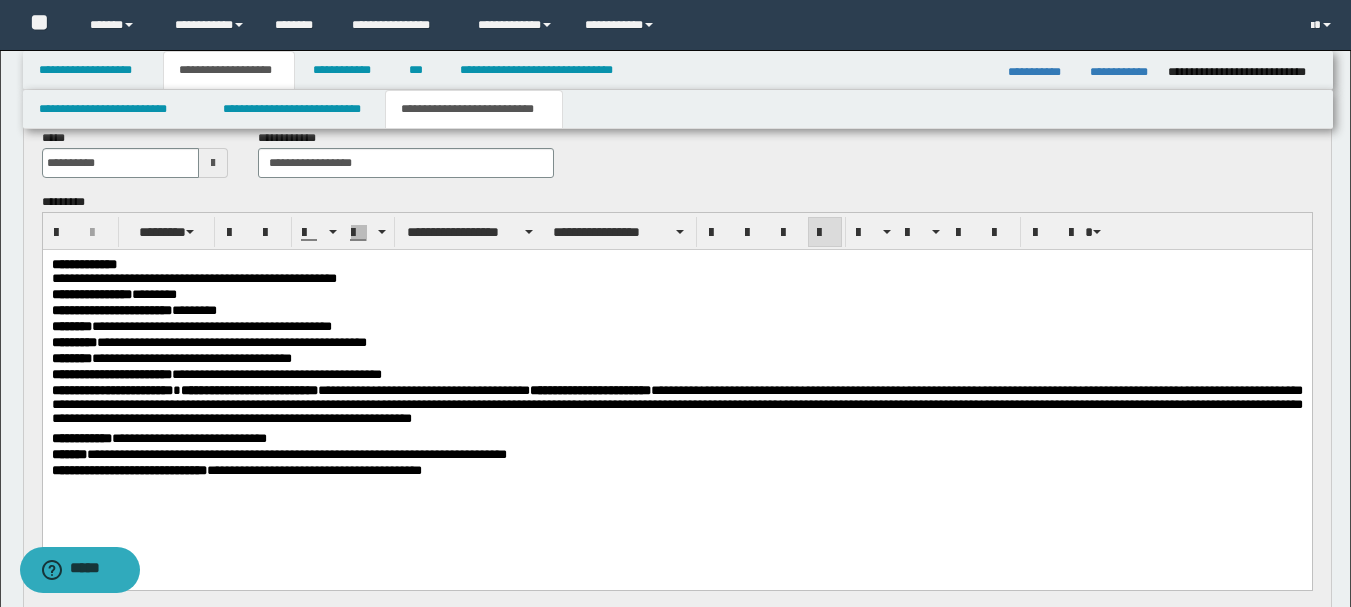 scroll, scrollTop: 100, scrollLeft: 0, axis: vertical 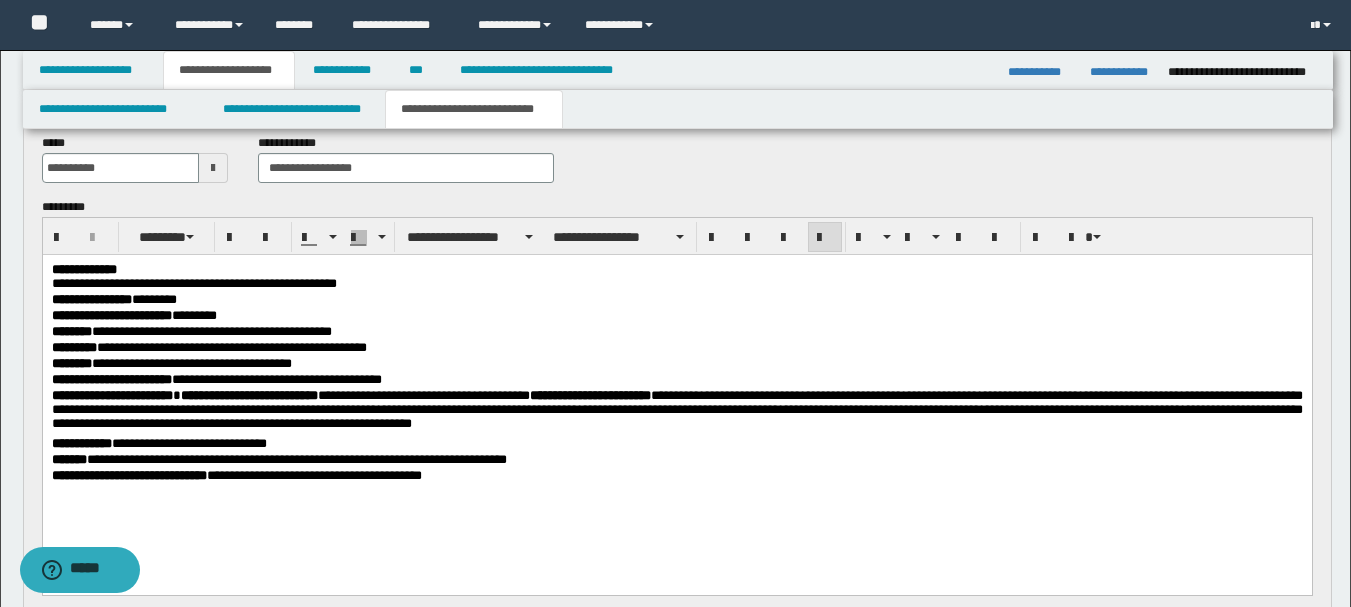 click on "**********" at bounding box center [91, 299] 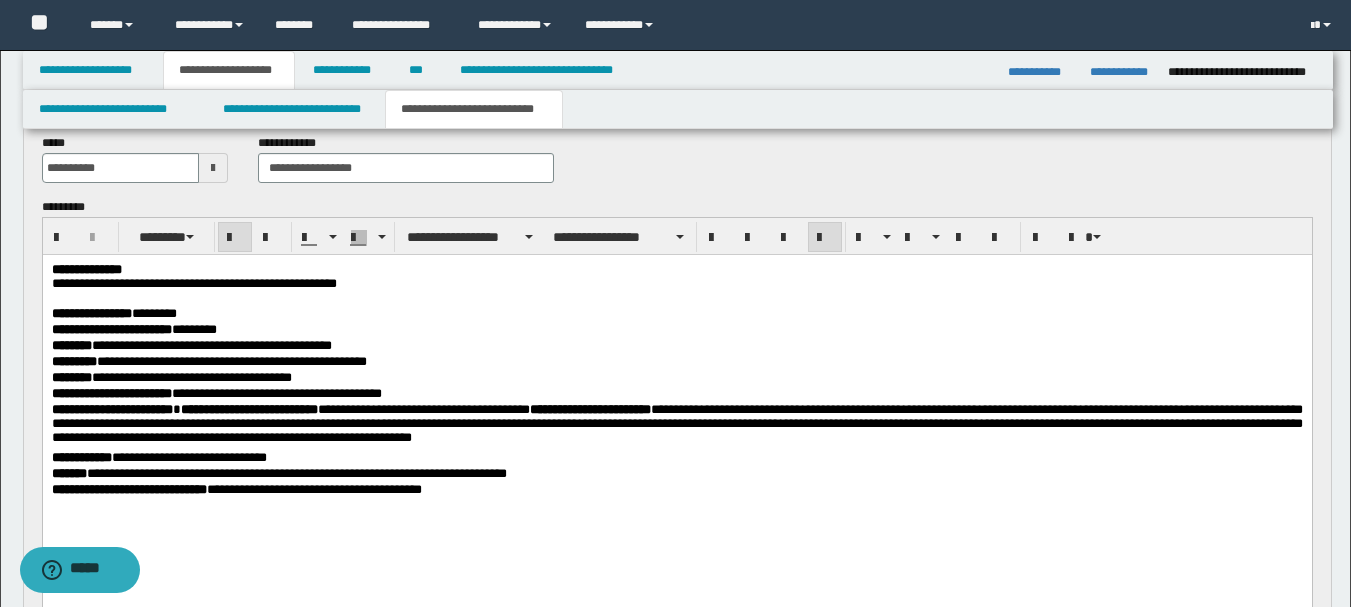 click on "**********" at bounding box center [91, 313] 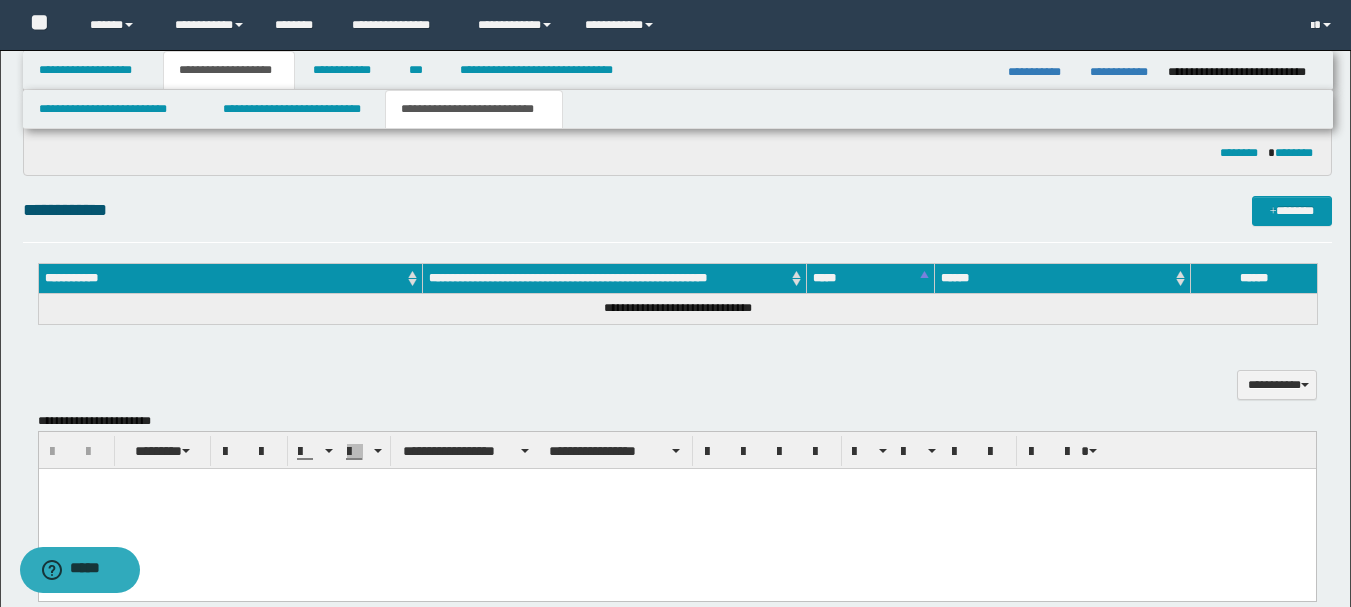 scroll, scrollTop: 600, scrollLeft: 0, axis: vertical 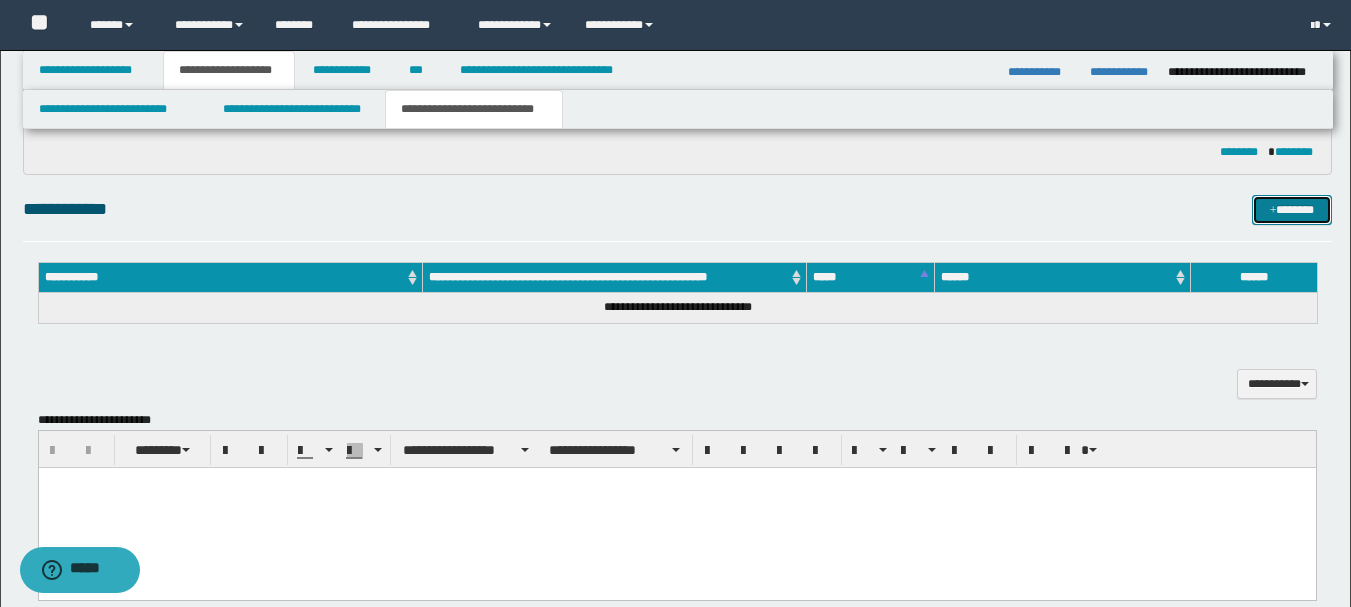 click on "*******" at bounding box center (1292, 210) 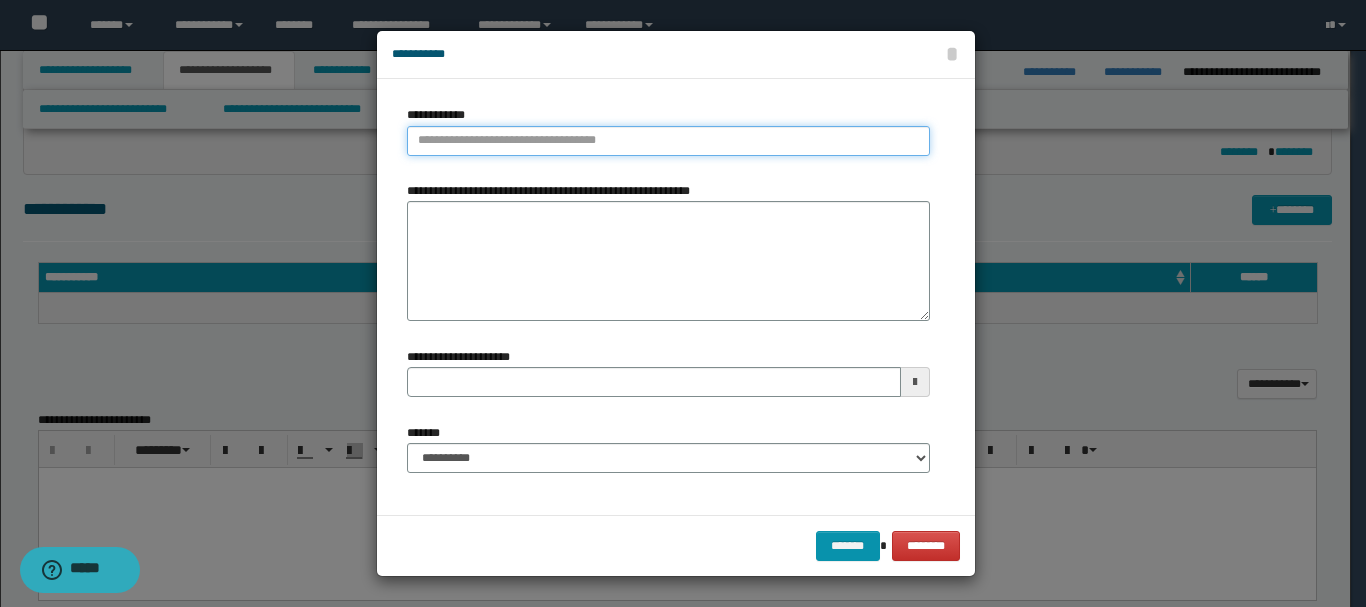 click on "**********" at bounding box center [668, 141] 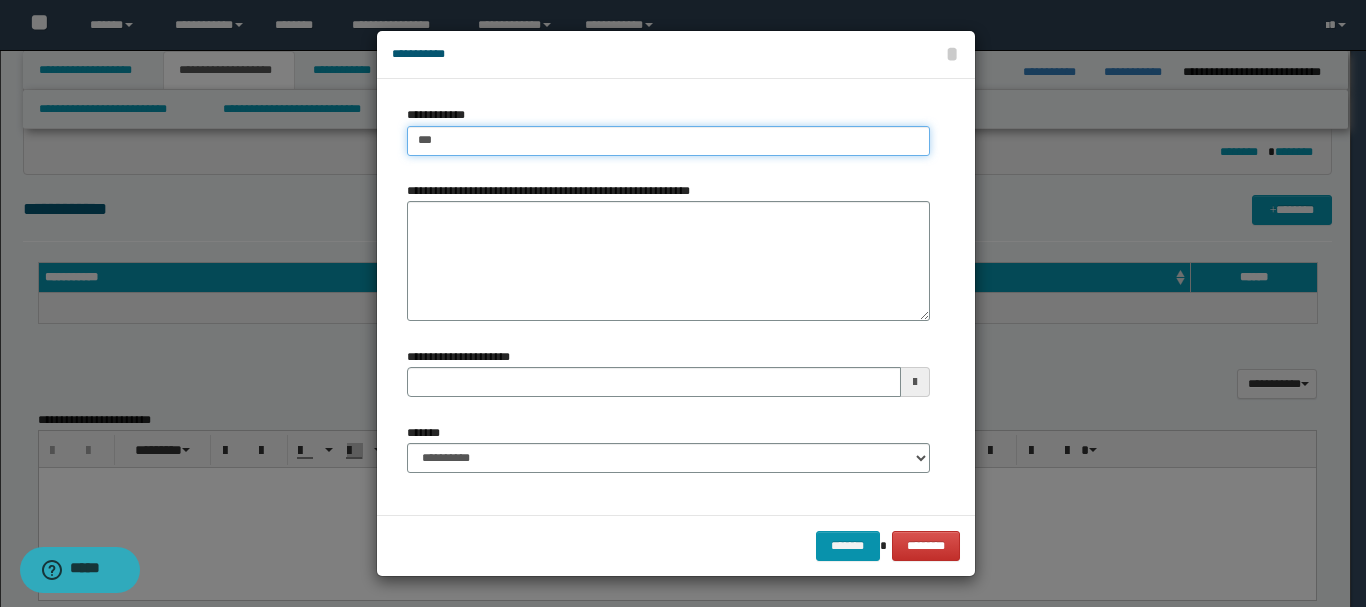 type on "****" 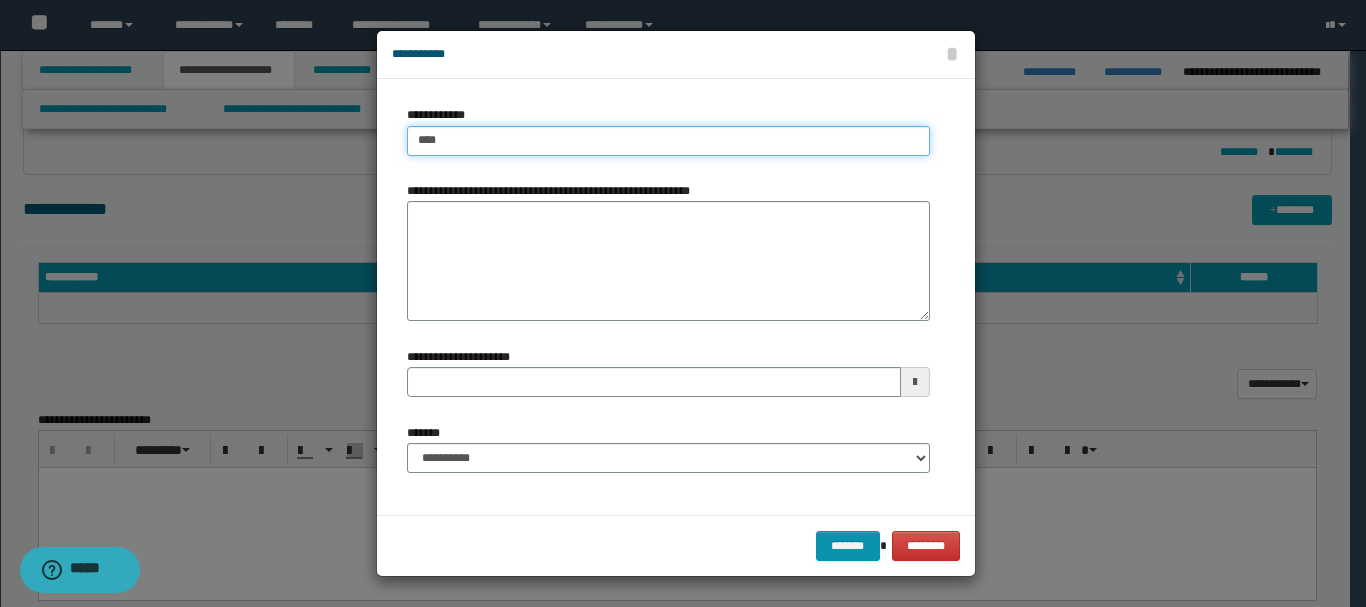 type on "****" 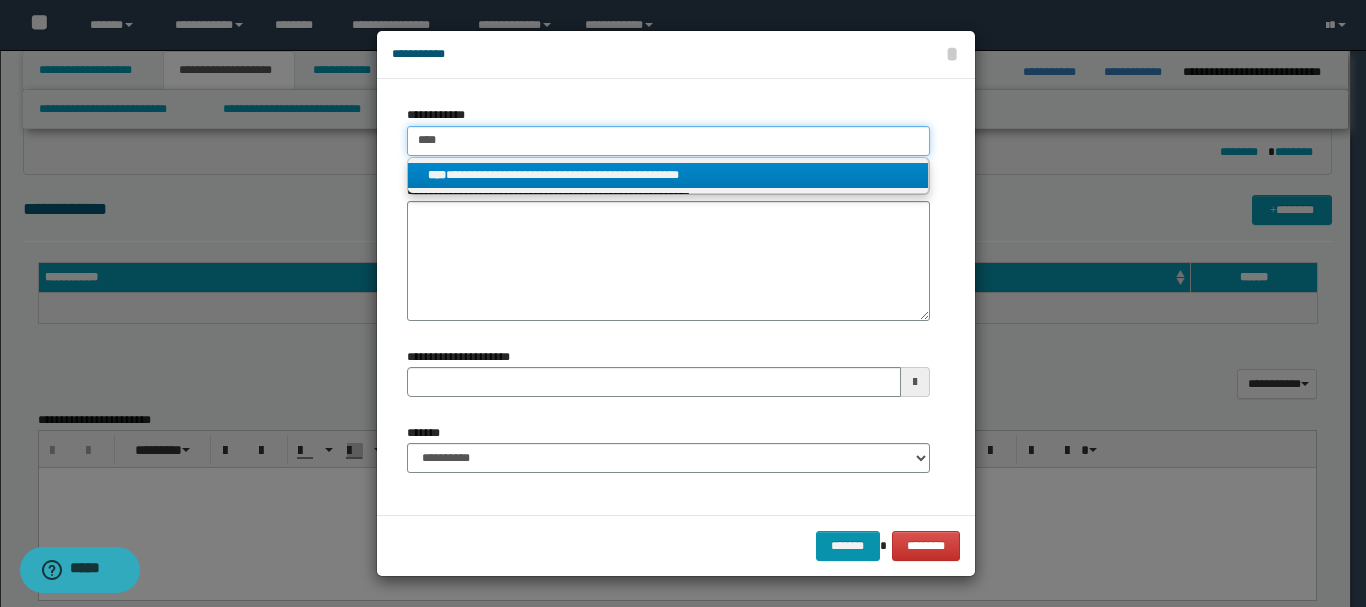 type on "****" 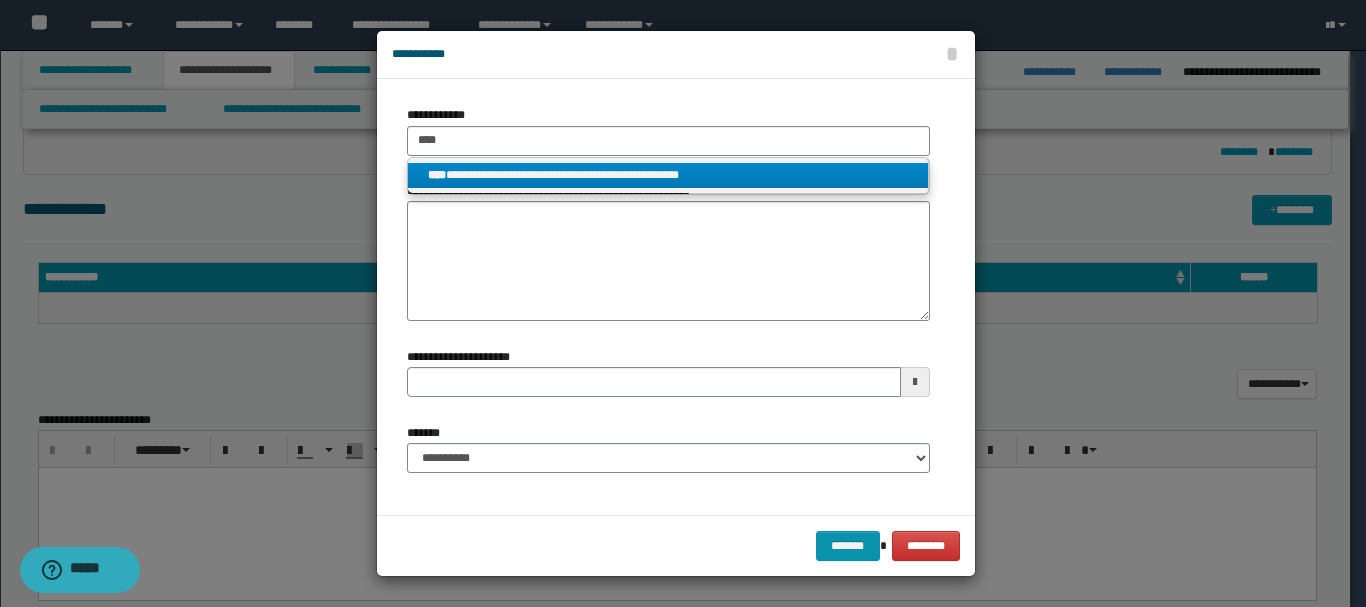 click on "**********" at bounding box center (668, 175) 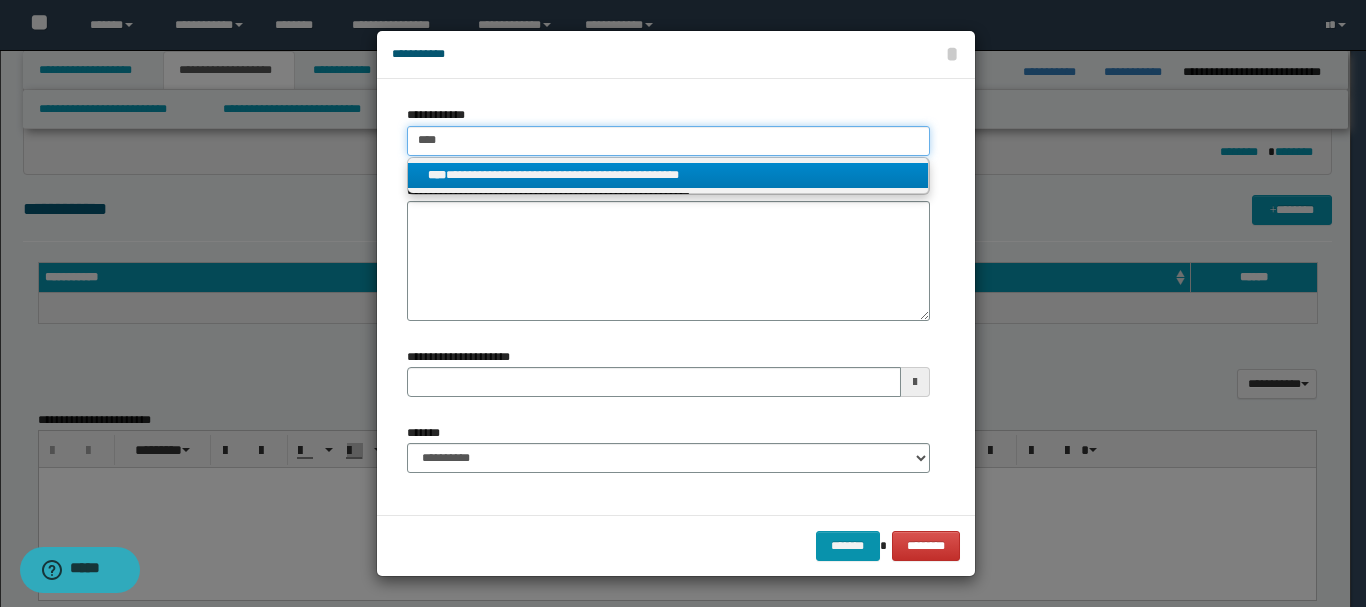 type 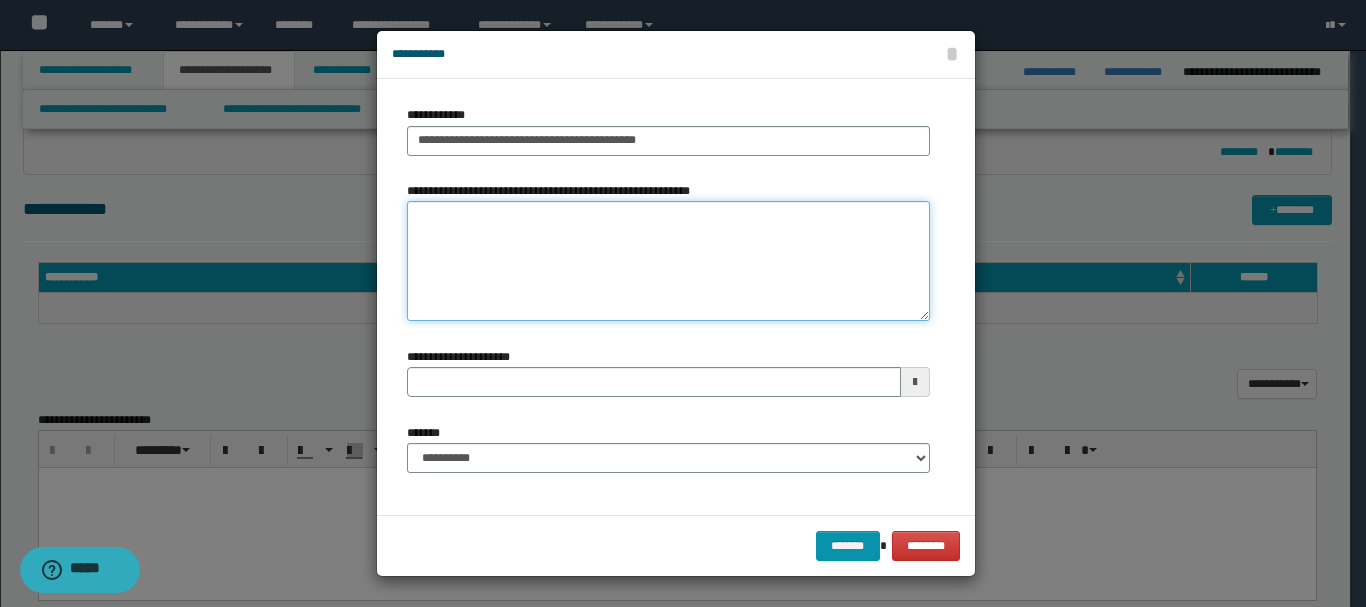 click on "**********" at bounding box center (668, 261) 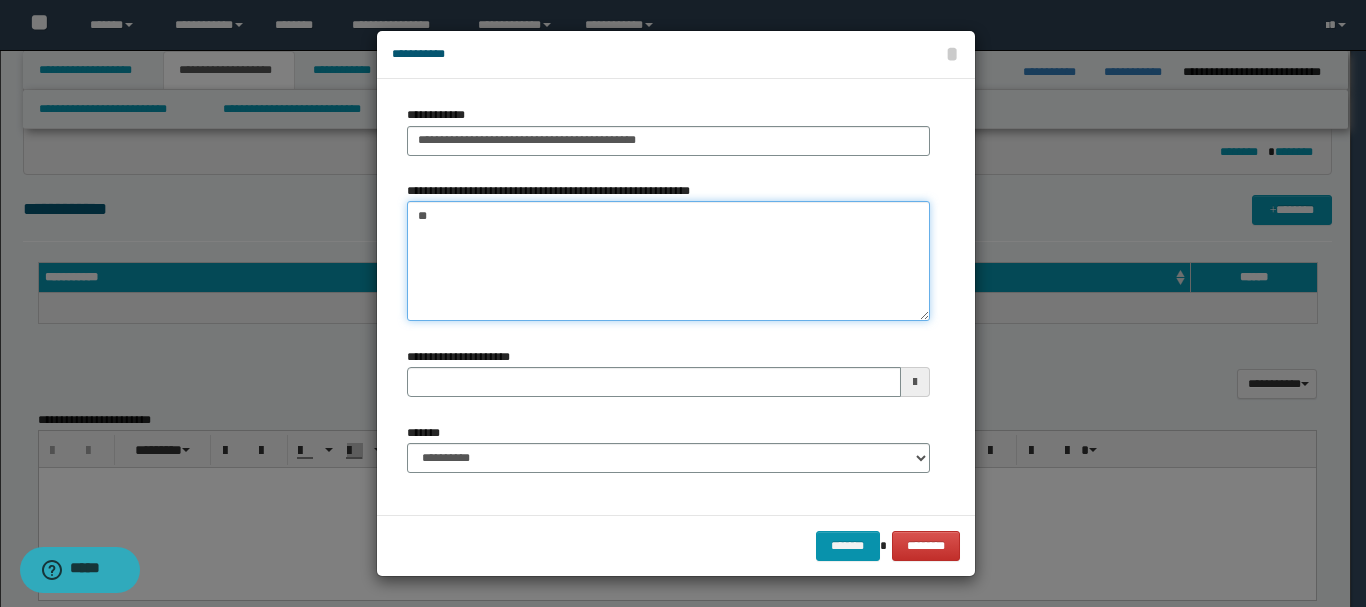 type on "*" 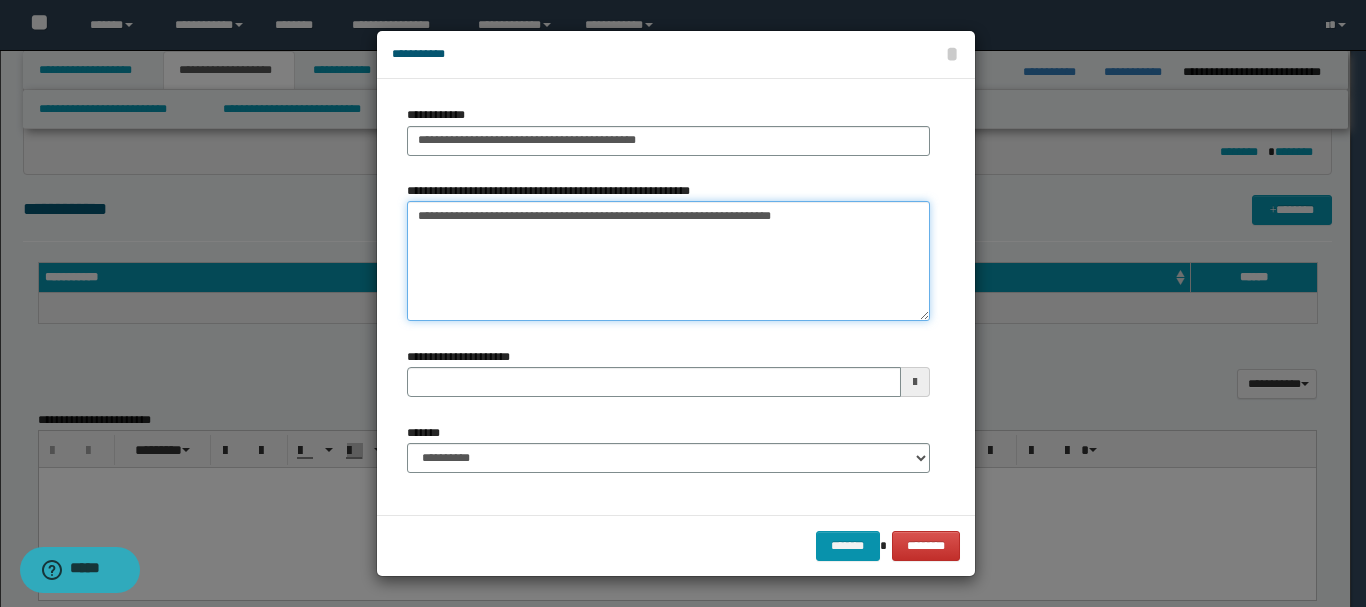 type on "**********" 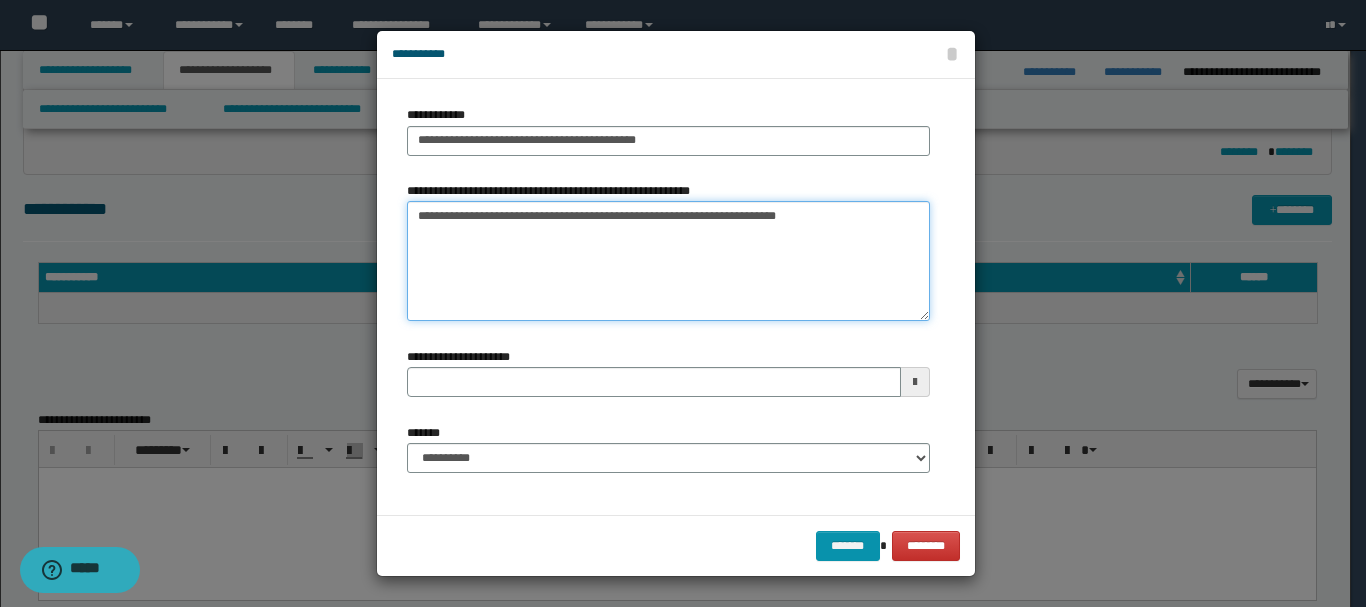 type 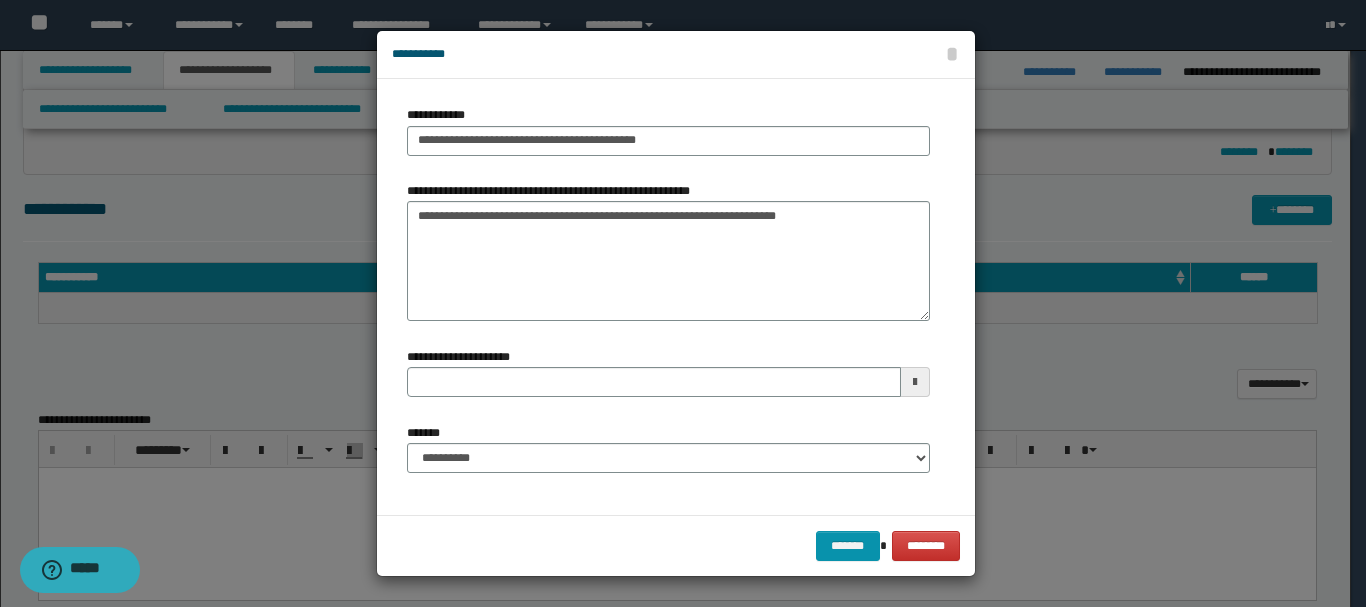 click at bounding box center [915, 382] 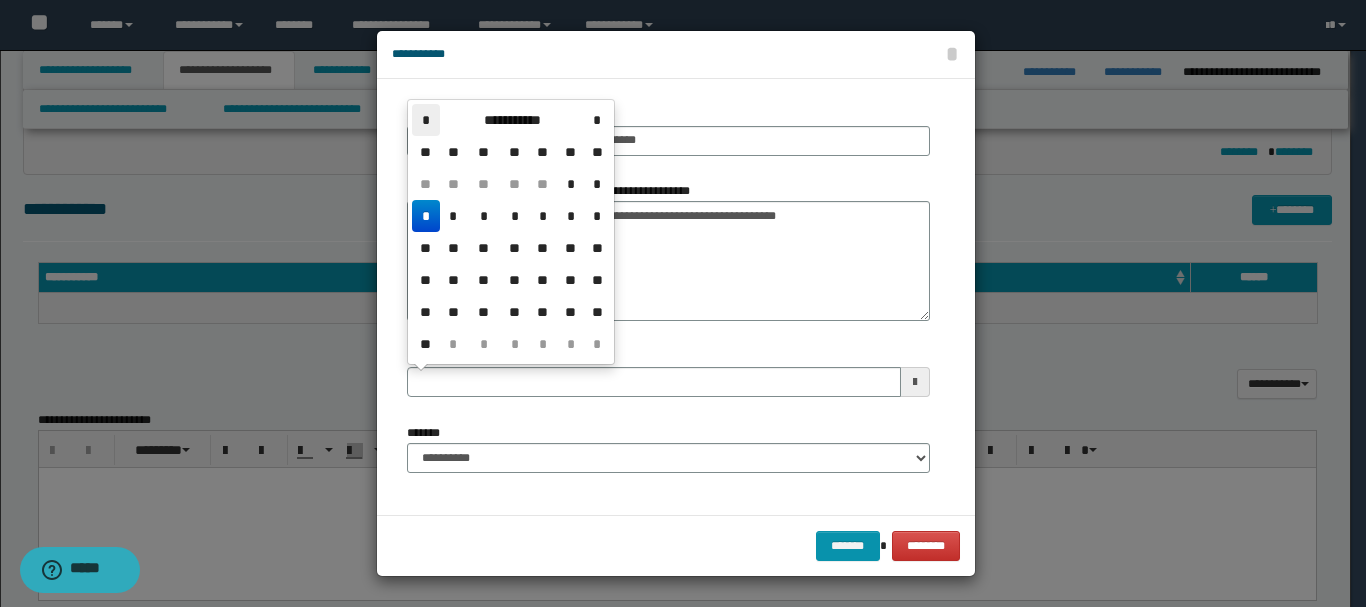 click on "*" at bounding box center [426, 120] 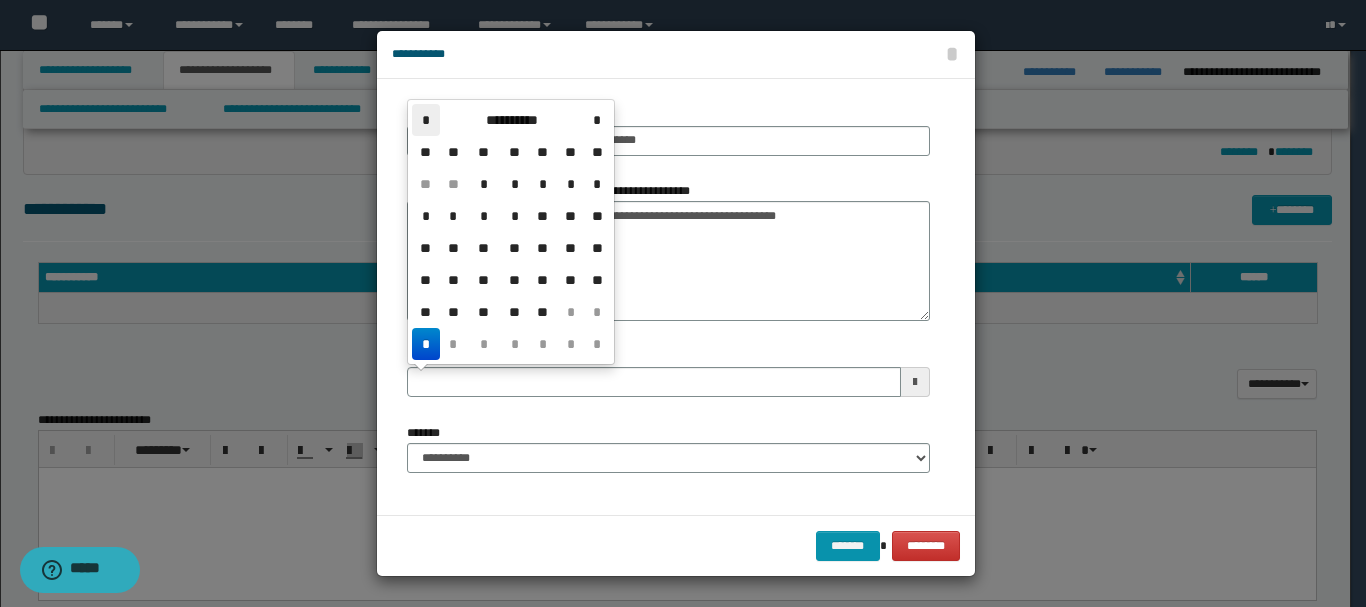 click on "*" at bounding box center [426, 120] 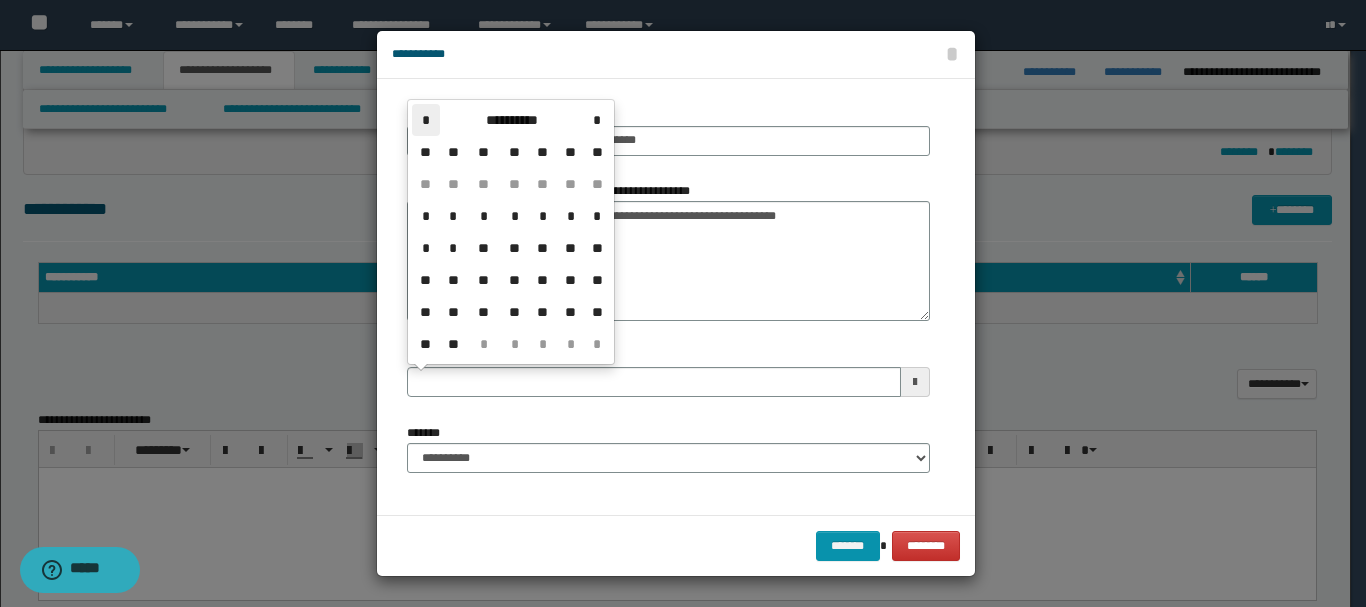click on "*" at bounding box center [426, 120] 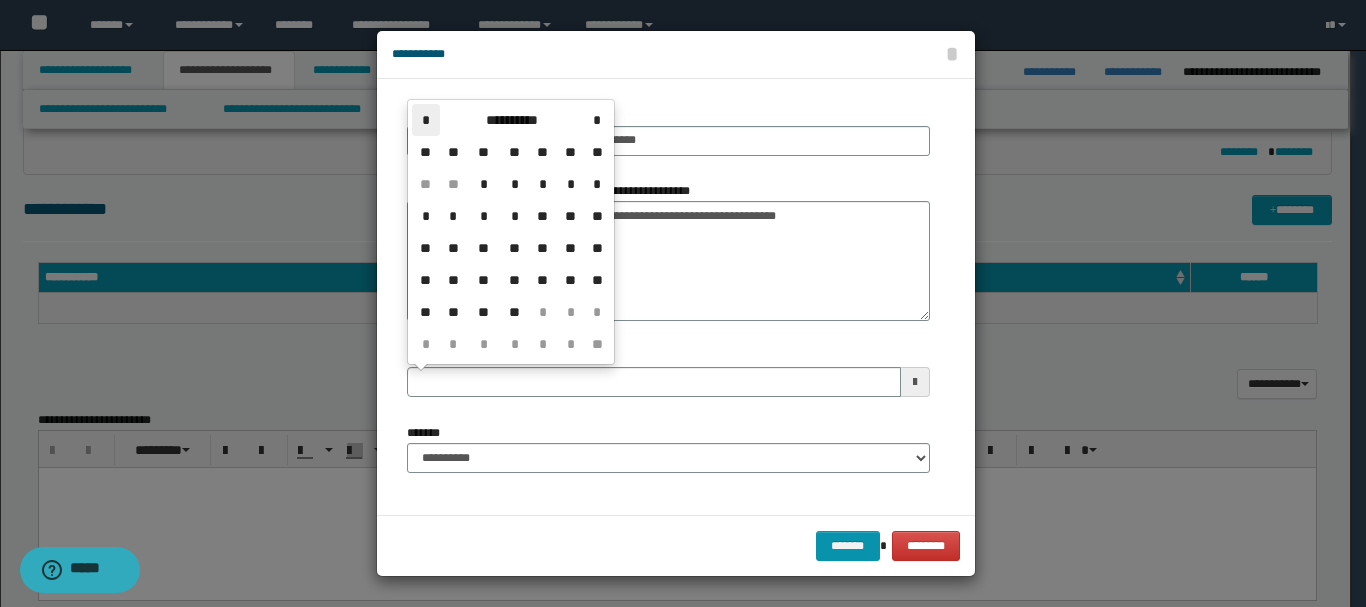 click on "*" at bounding box center [426, 120] 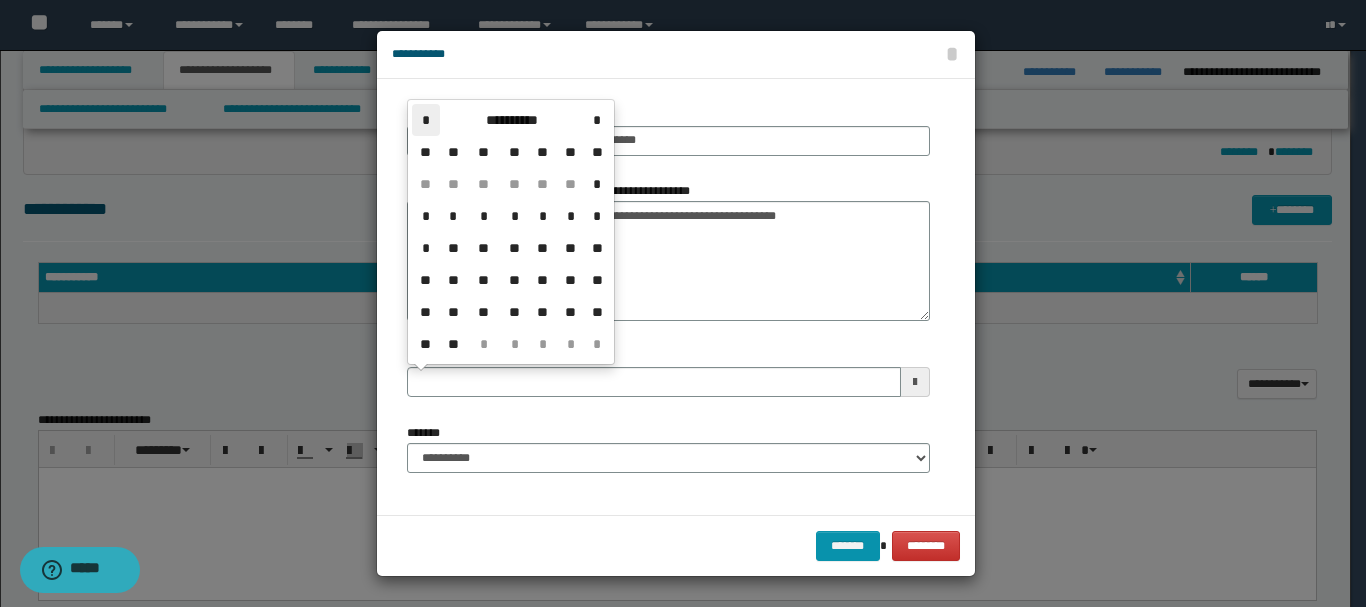 click on "*" at bounding box center [426, 120] 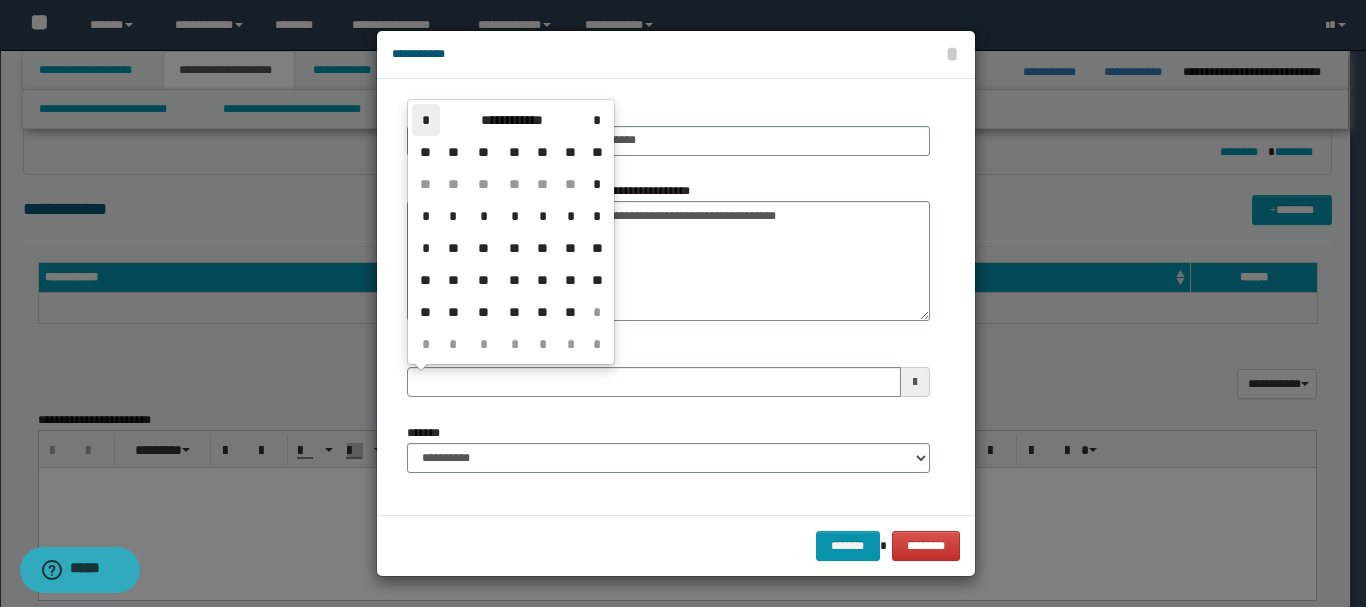 click on "*" at bounding box center [426, 120] 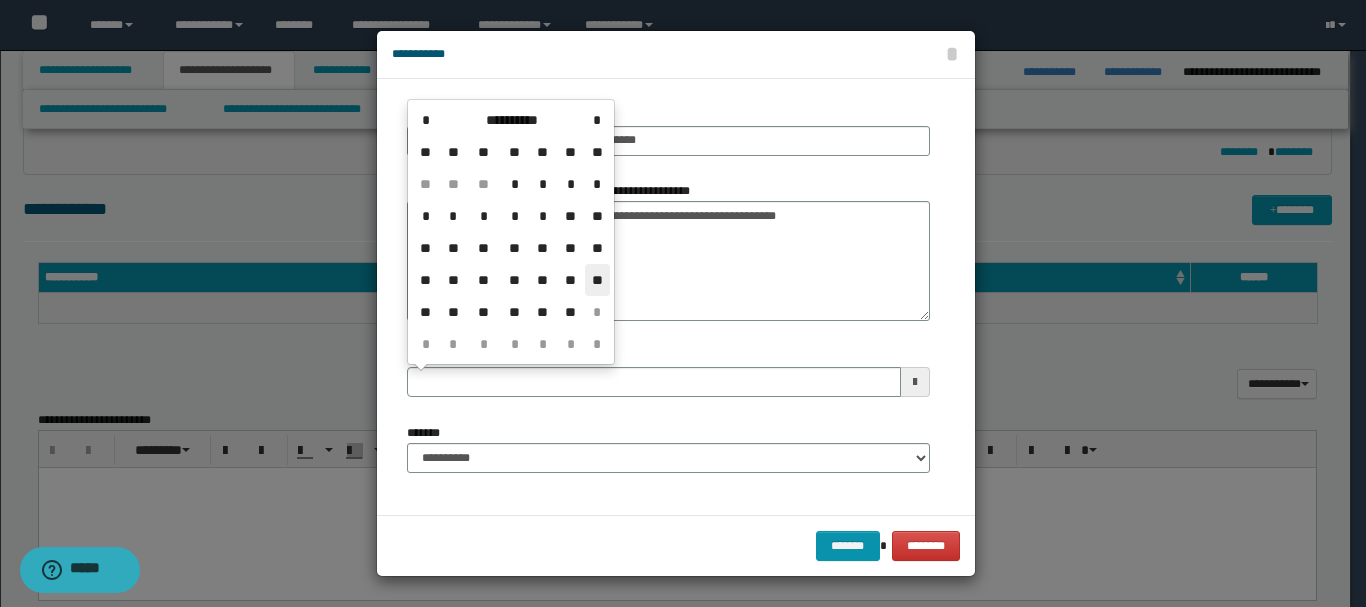 click on "**" at bounding box center (597, 280) 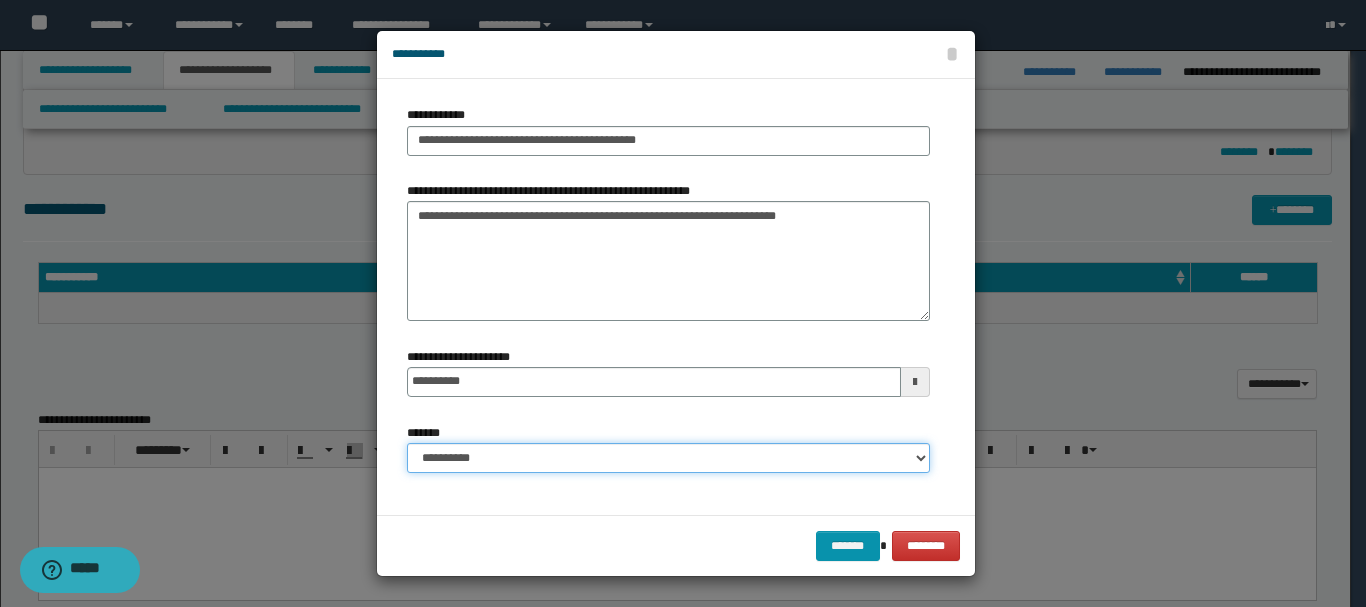 click on "**********" at bounding box center [668, 458] 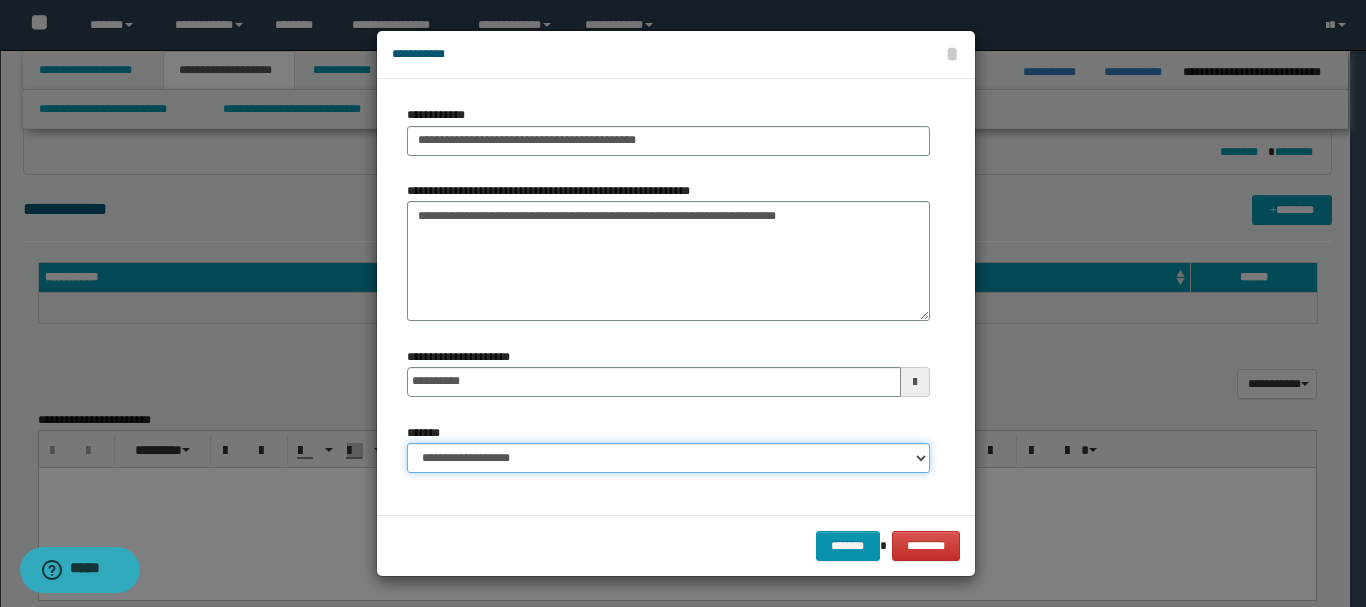click on "**********" at bounding box center (668, 458) 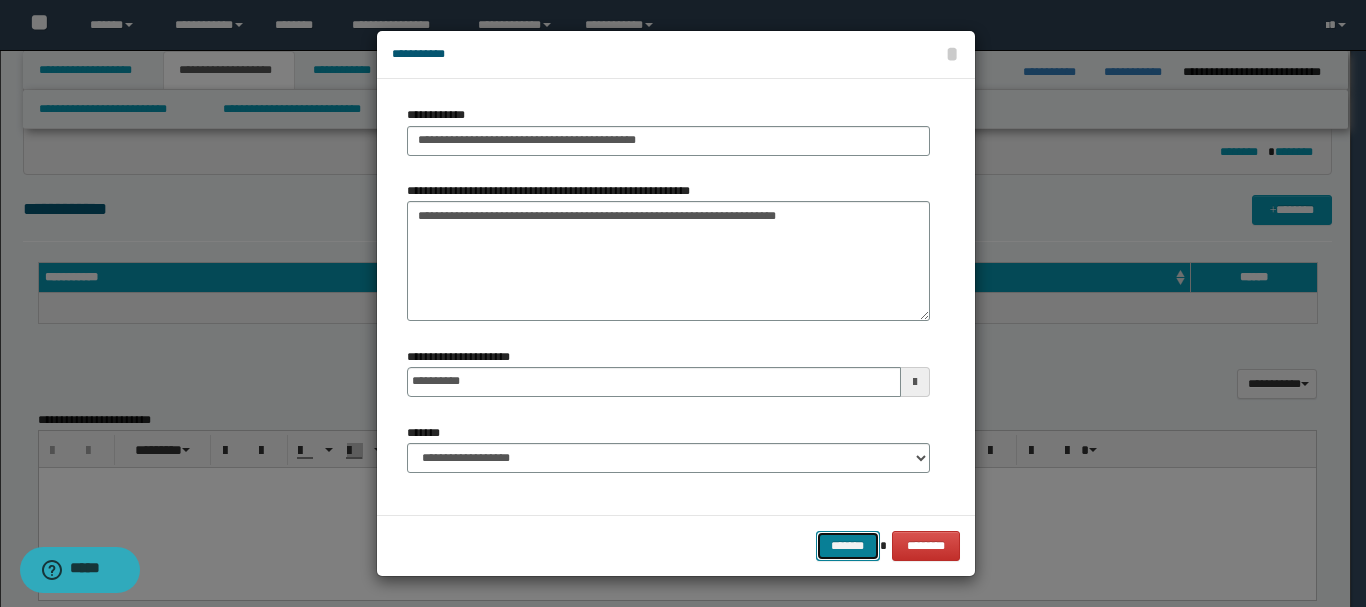 click on "*******" at bounding box center [848, 546] 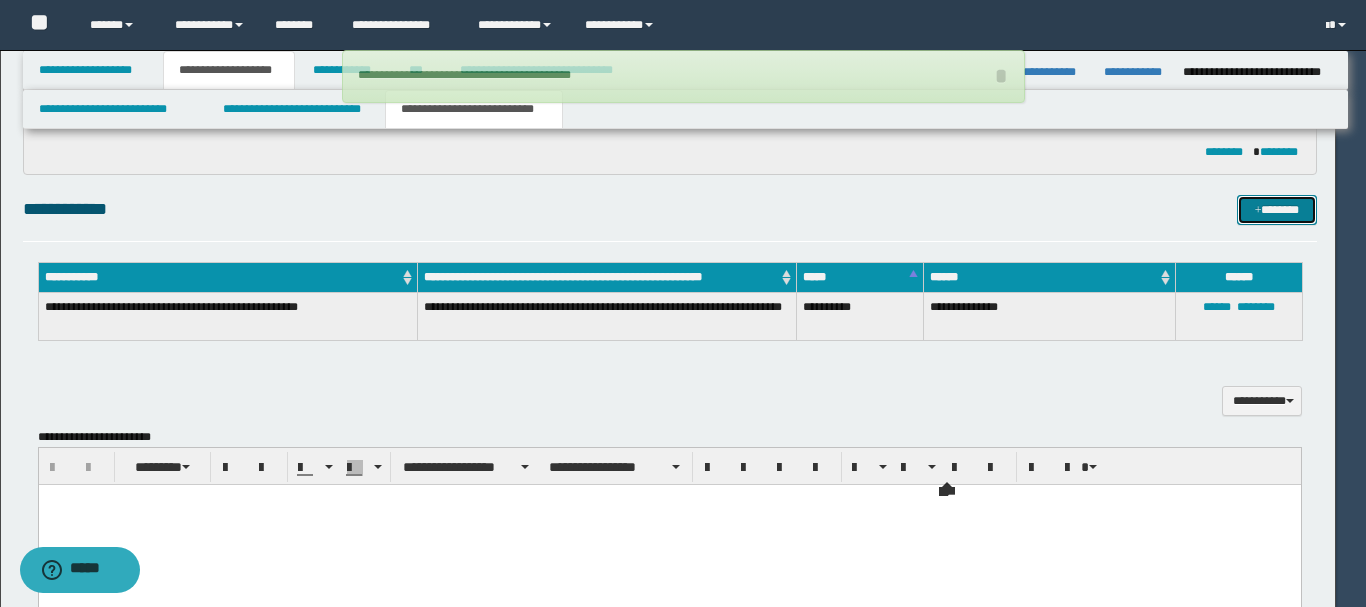 type 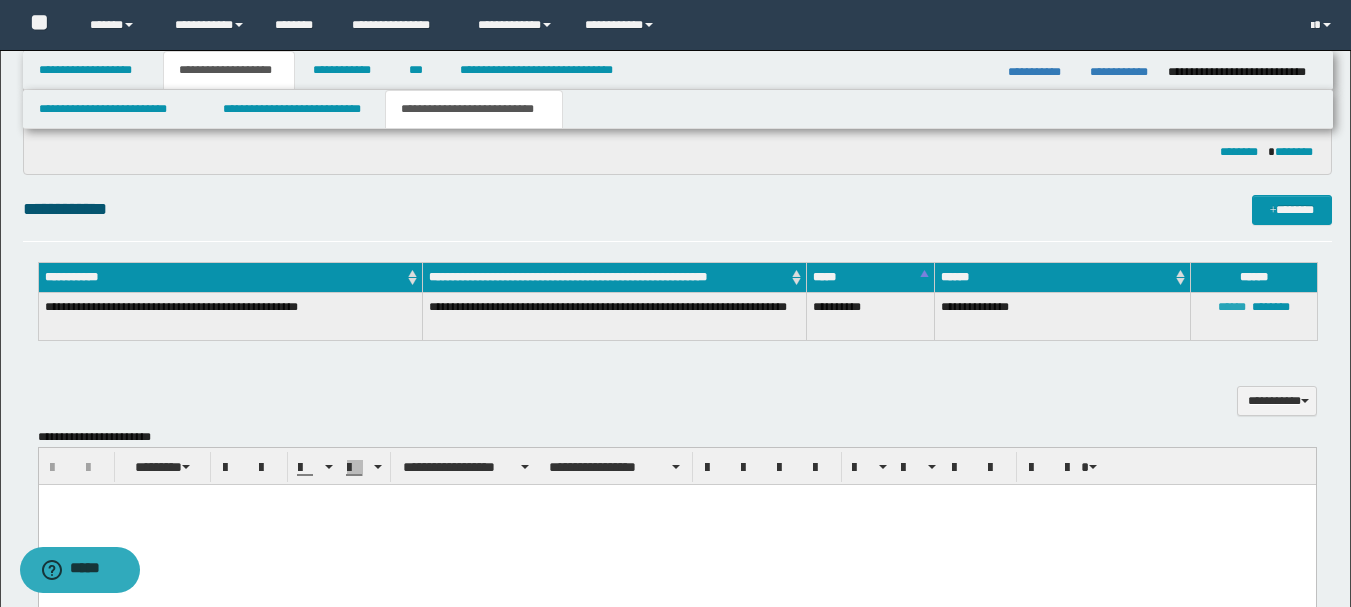 click on "******" at bounding box center [1232, 307] 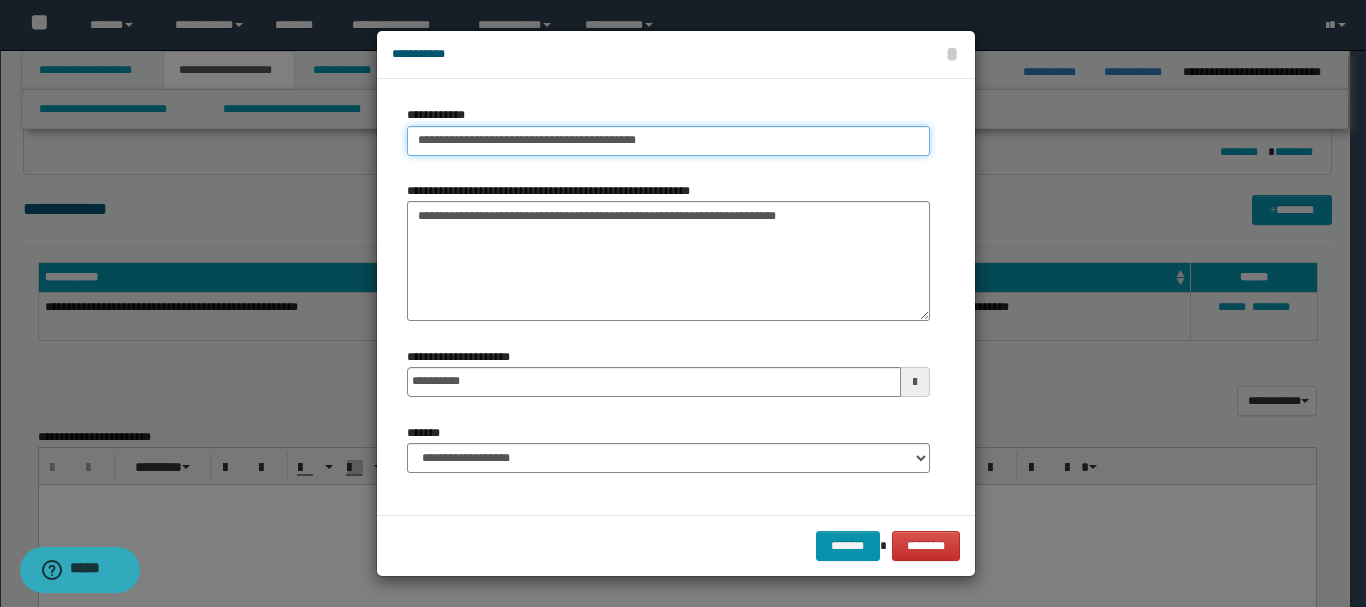 type on "**********" 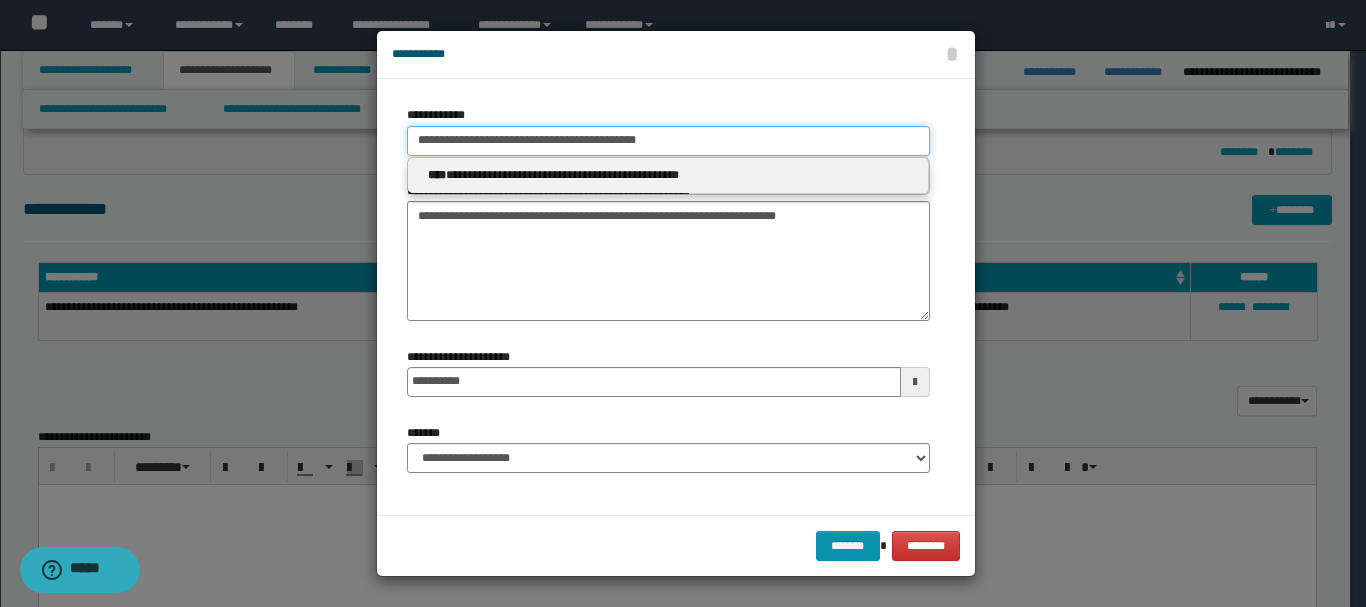 click on "**********" at bounding box center (668, 141) 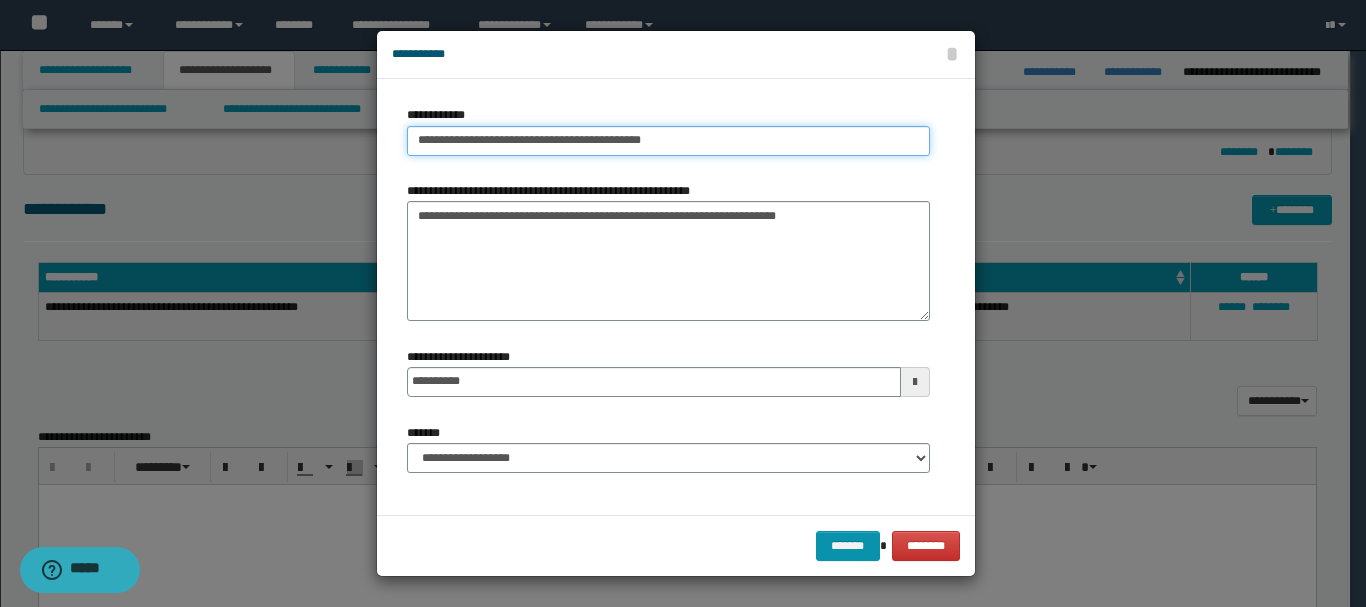 type on "**********" 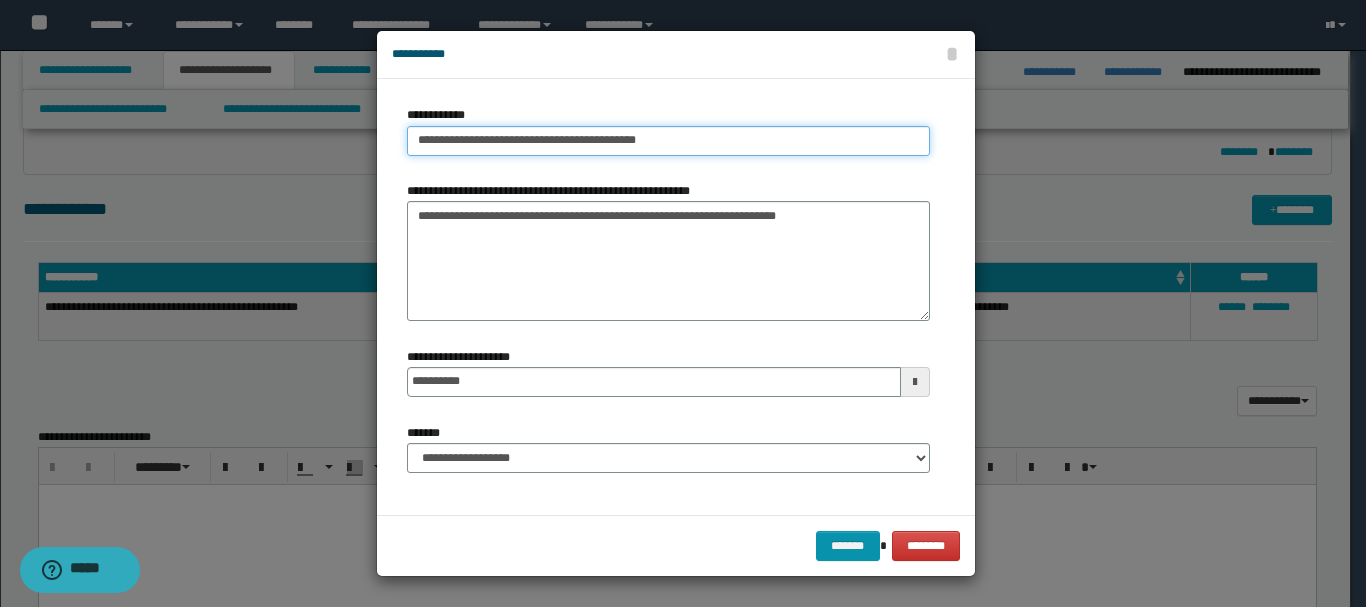 type on "**********" 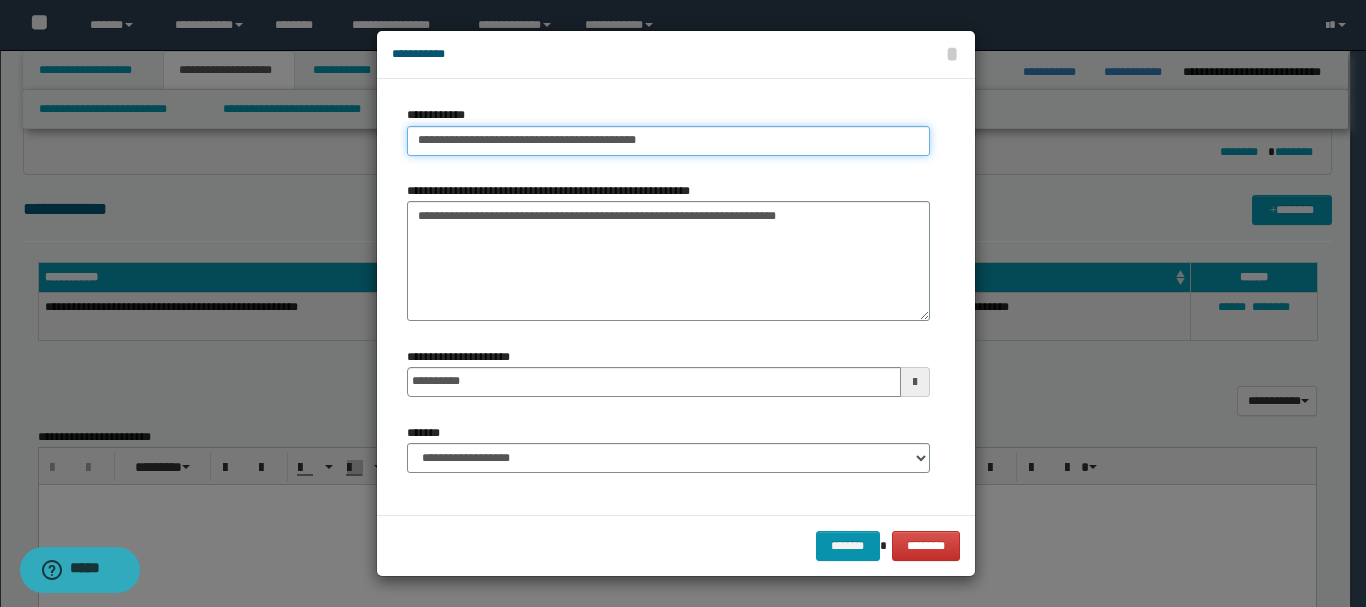 type 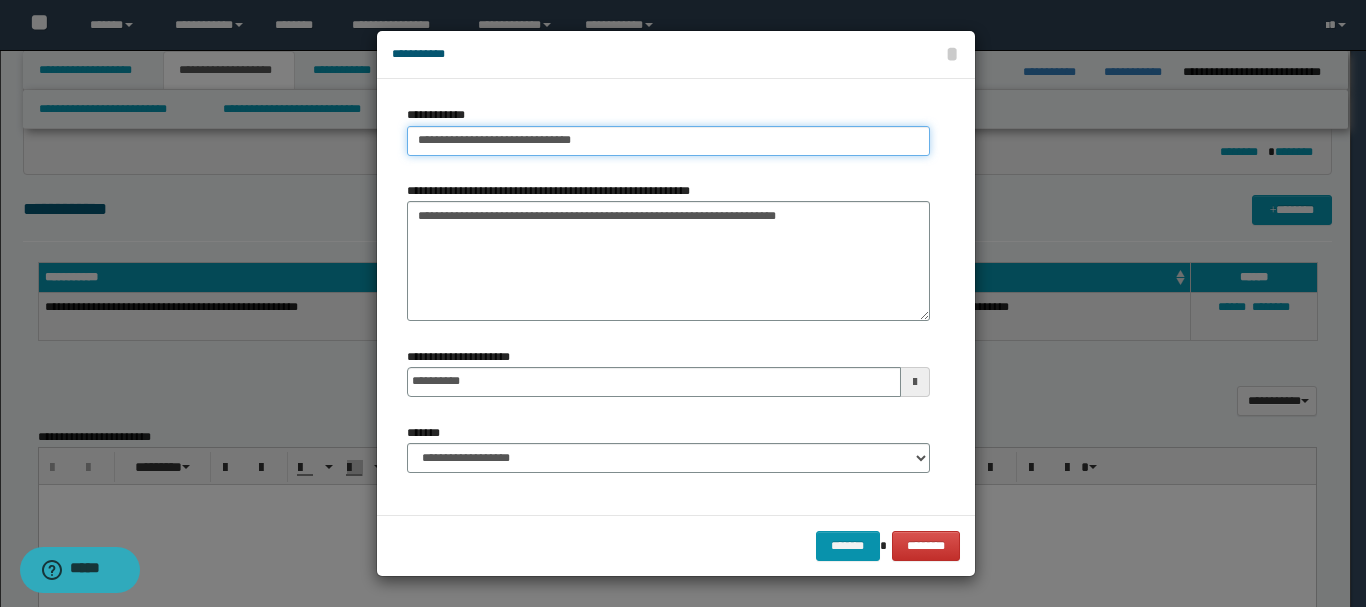 type on "**********" 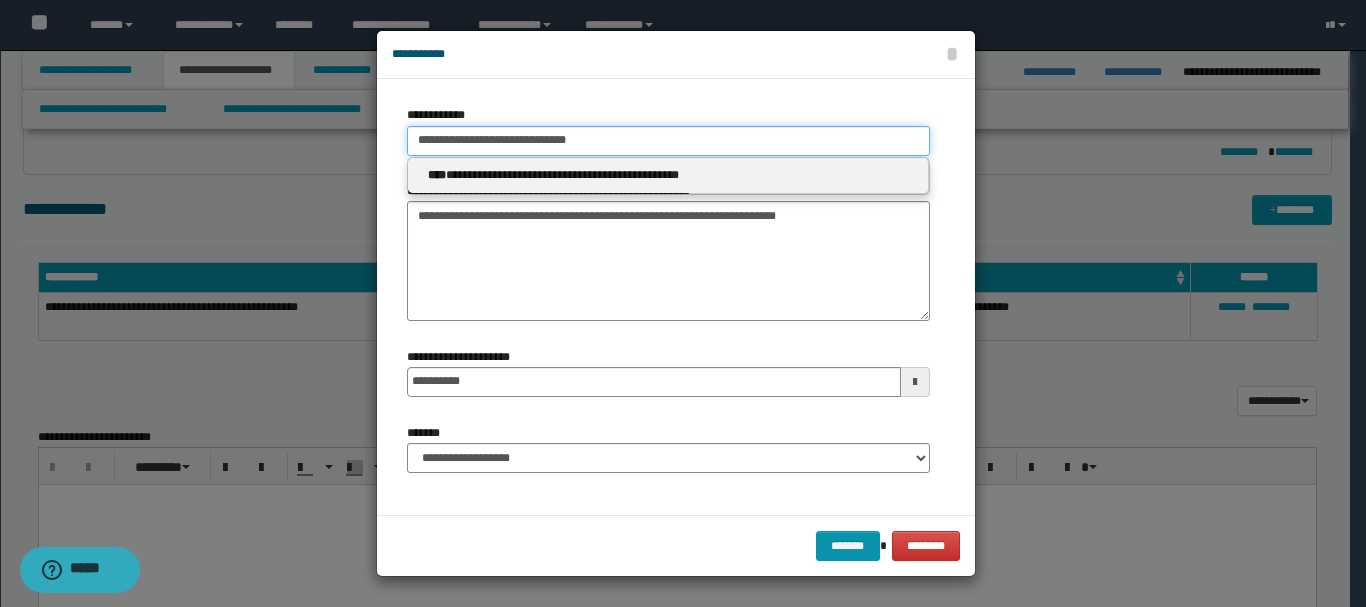 type on "**********" 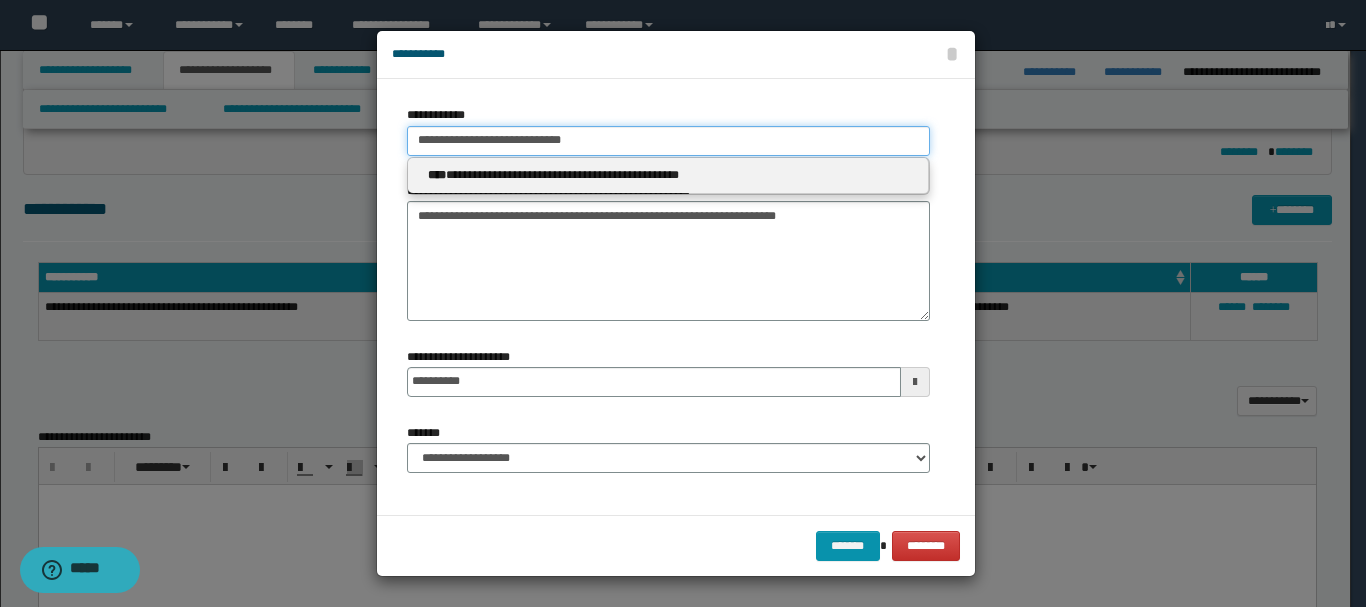 type 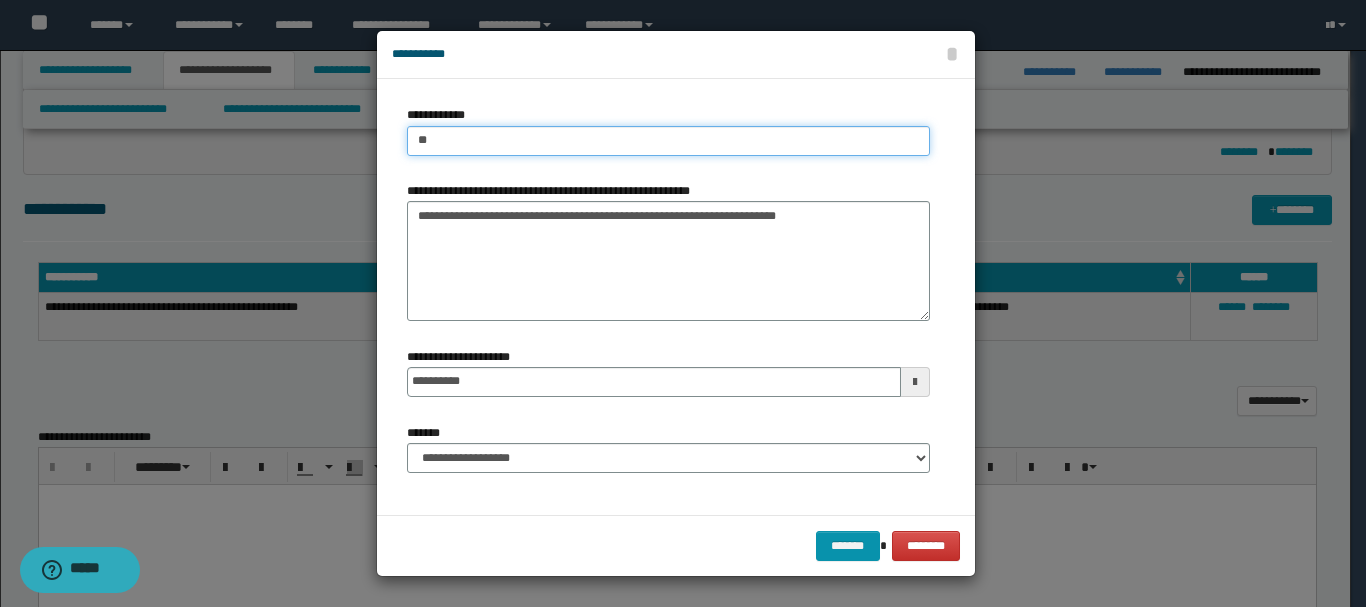 type on "*" 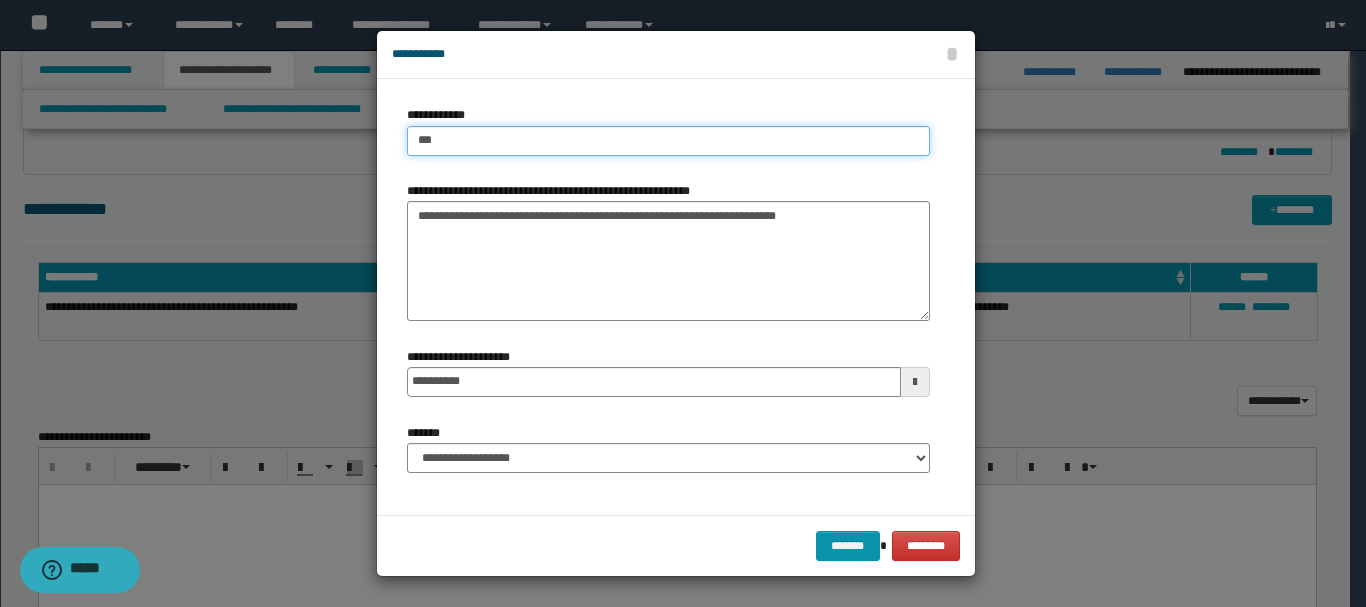 type on "****" 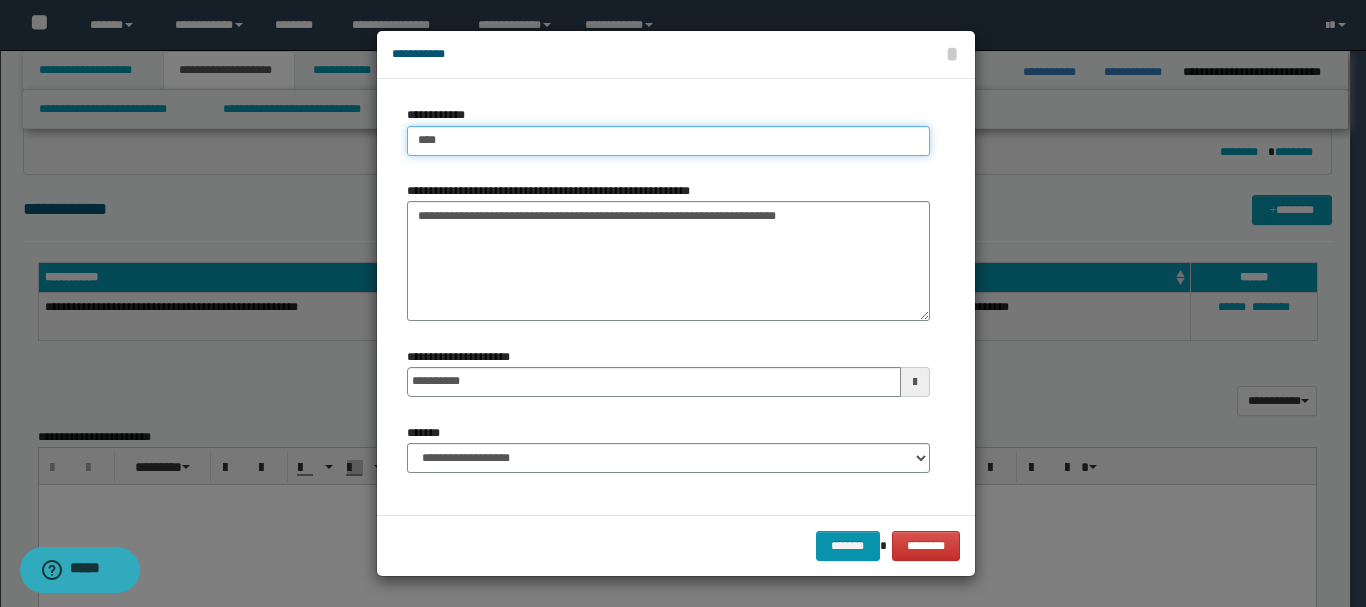 type on "****" 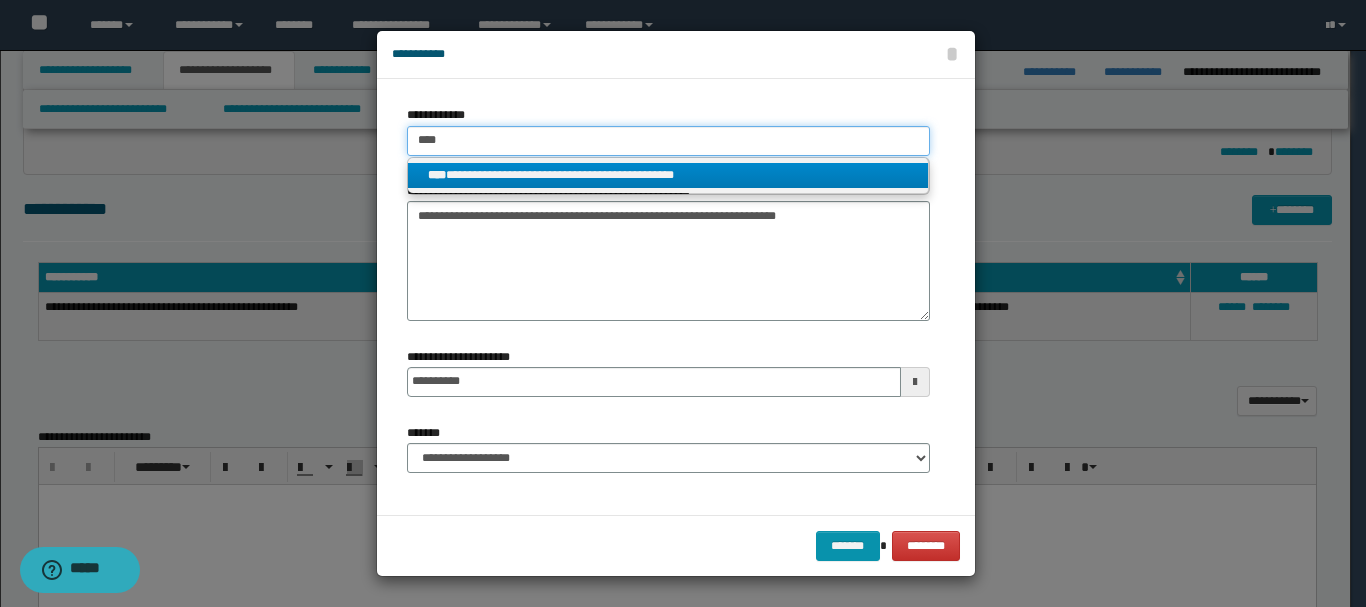 type on "****" 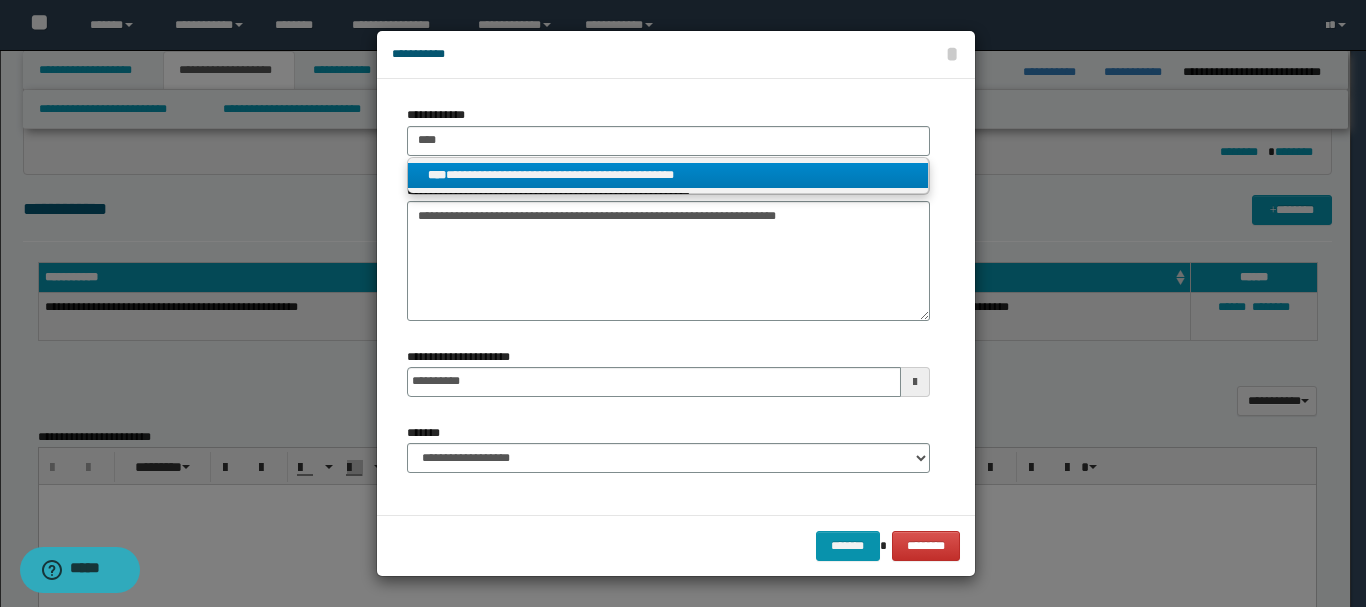 click on "**********" at bounding box center (668, 175) 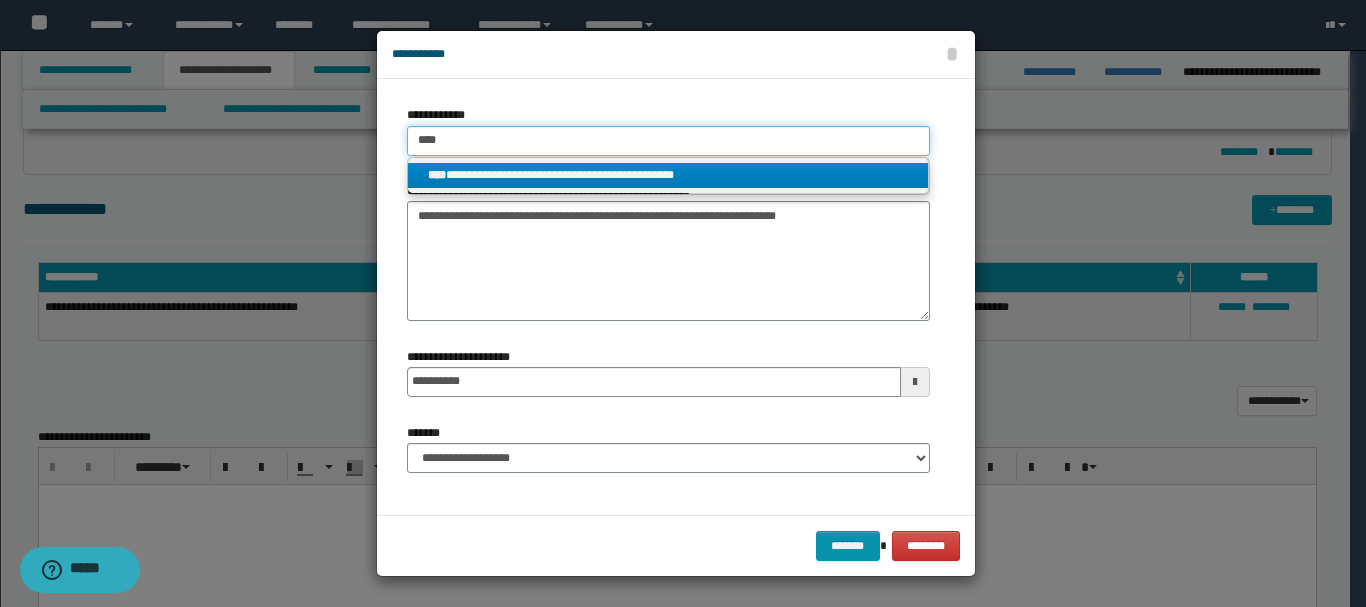 type 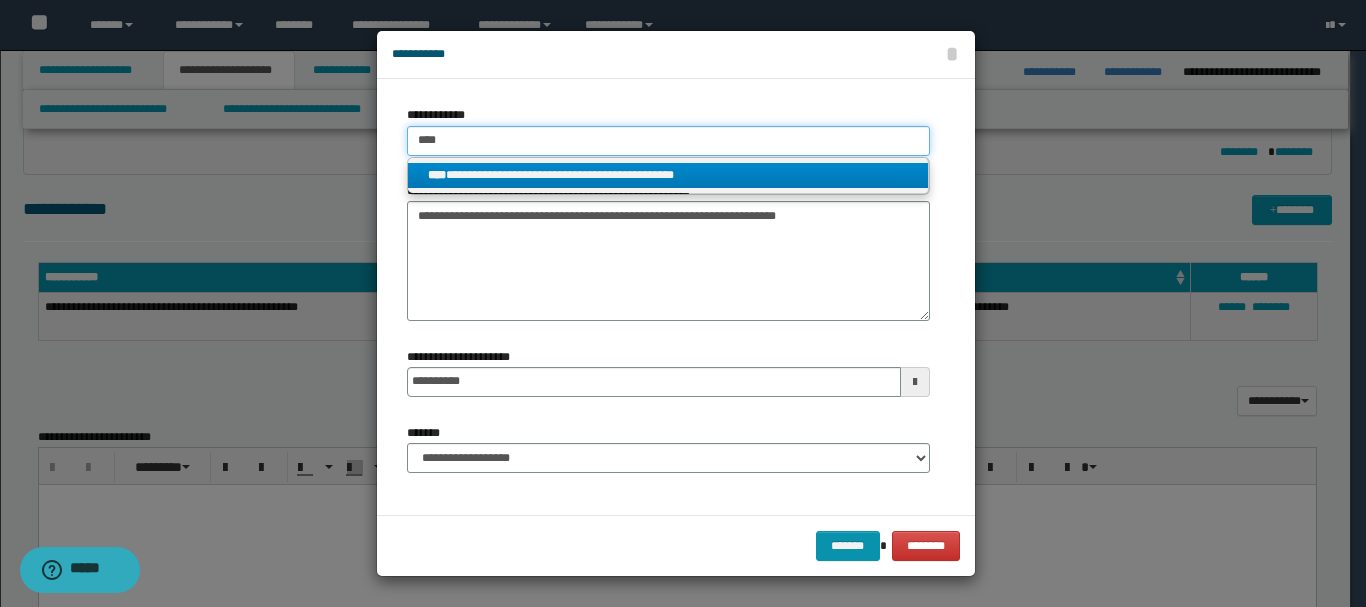 type on "**********" 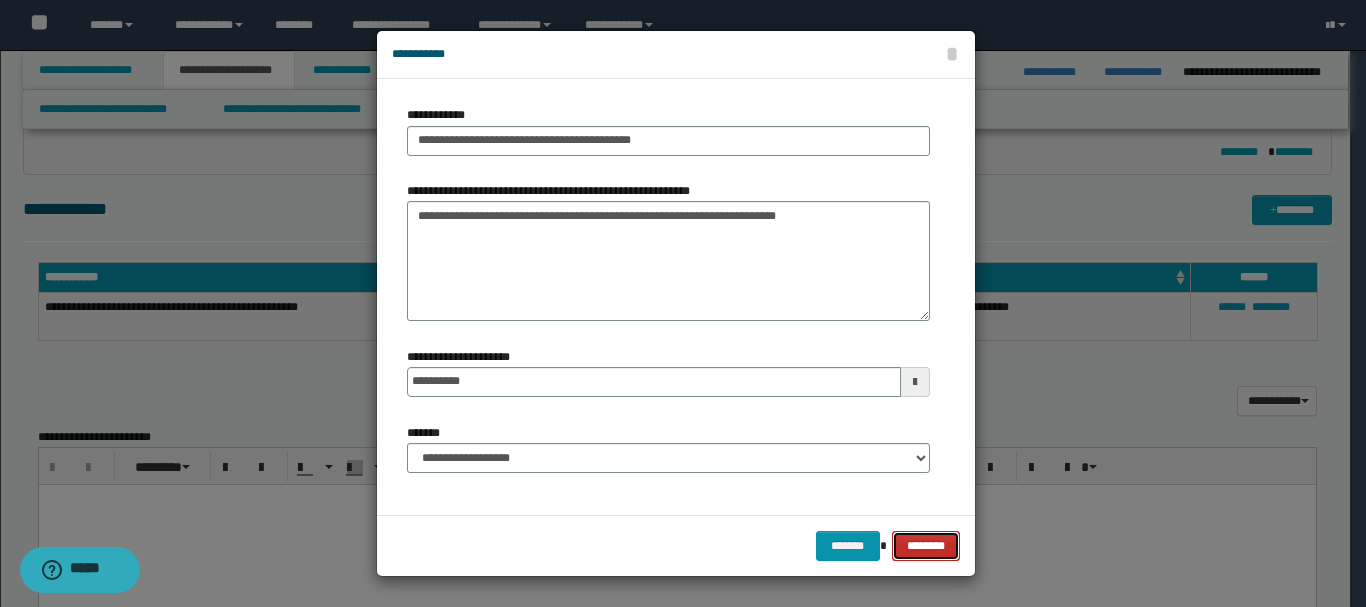 click on "********" at bounding box center (925, 546) 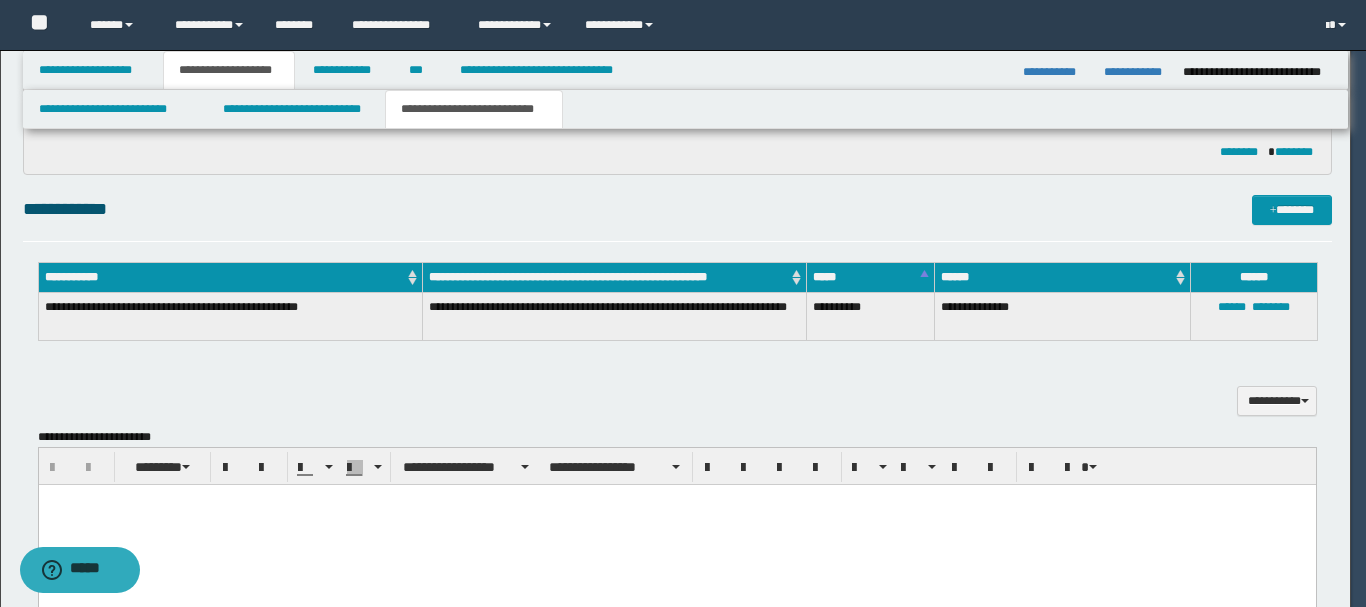 type 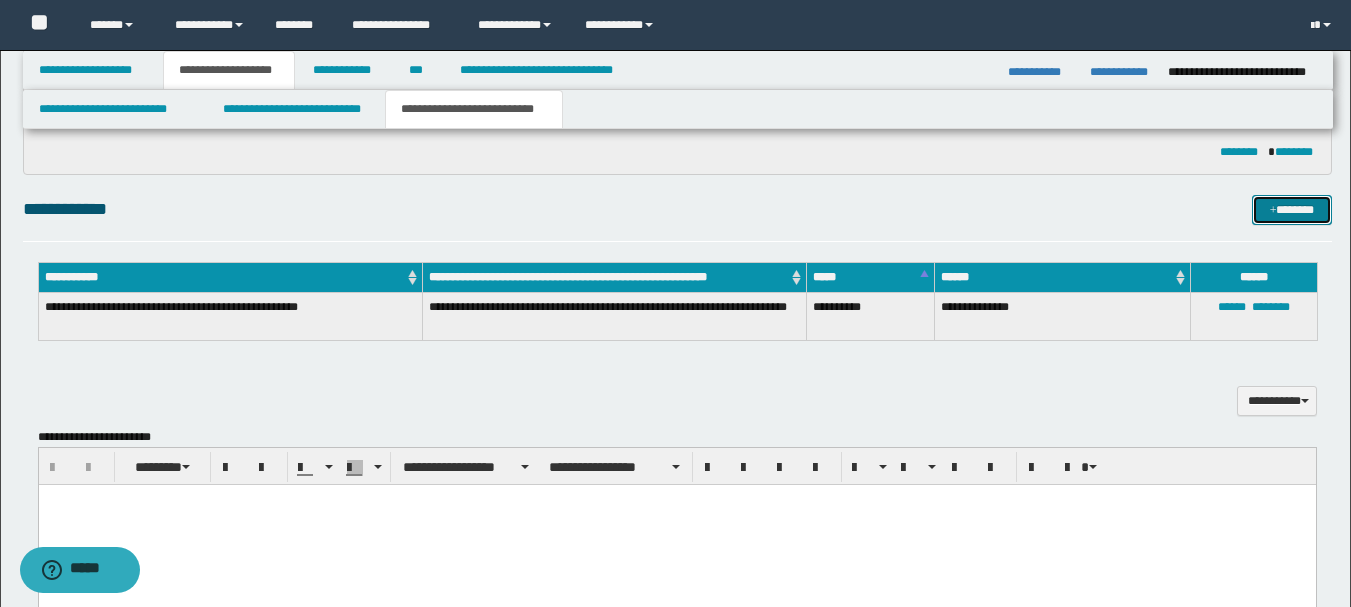 click on "*******" at bounding box center [1292, 210] 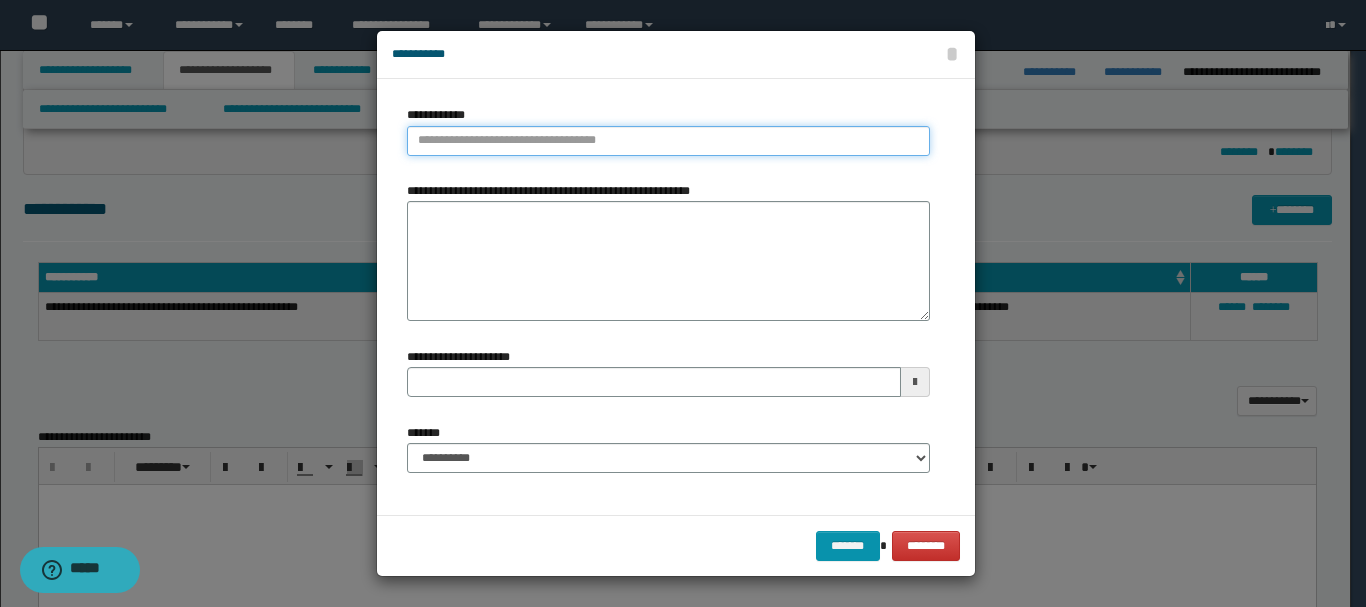 type on "**********" 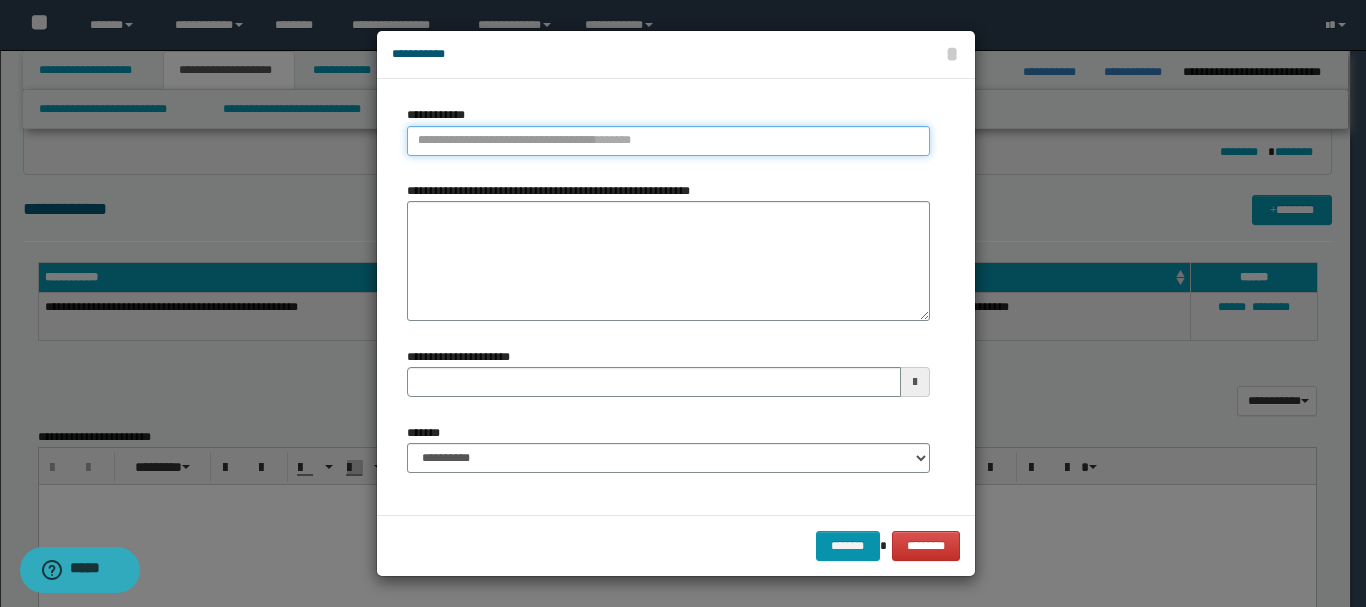 click on "**********" at bounding box center [668, 141] 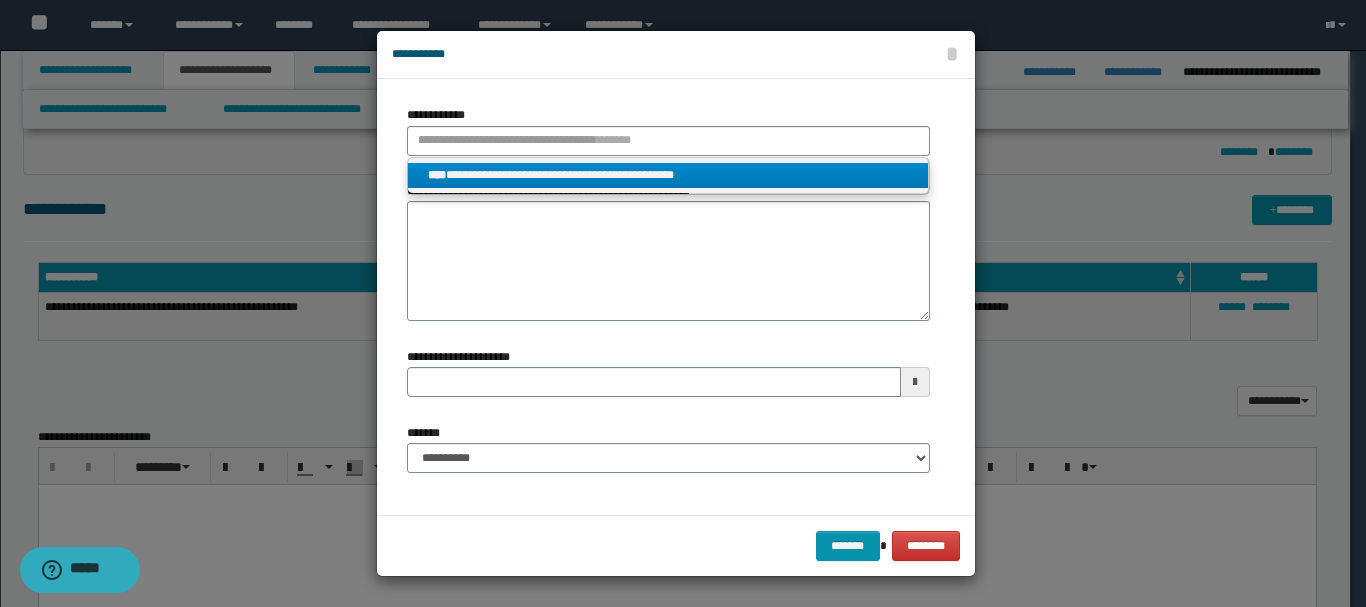 type on "**********" 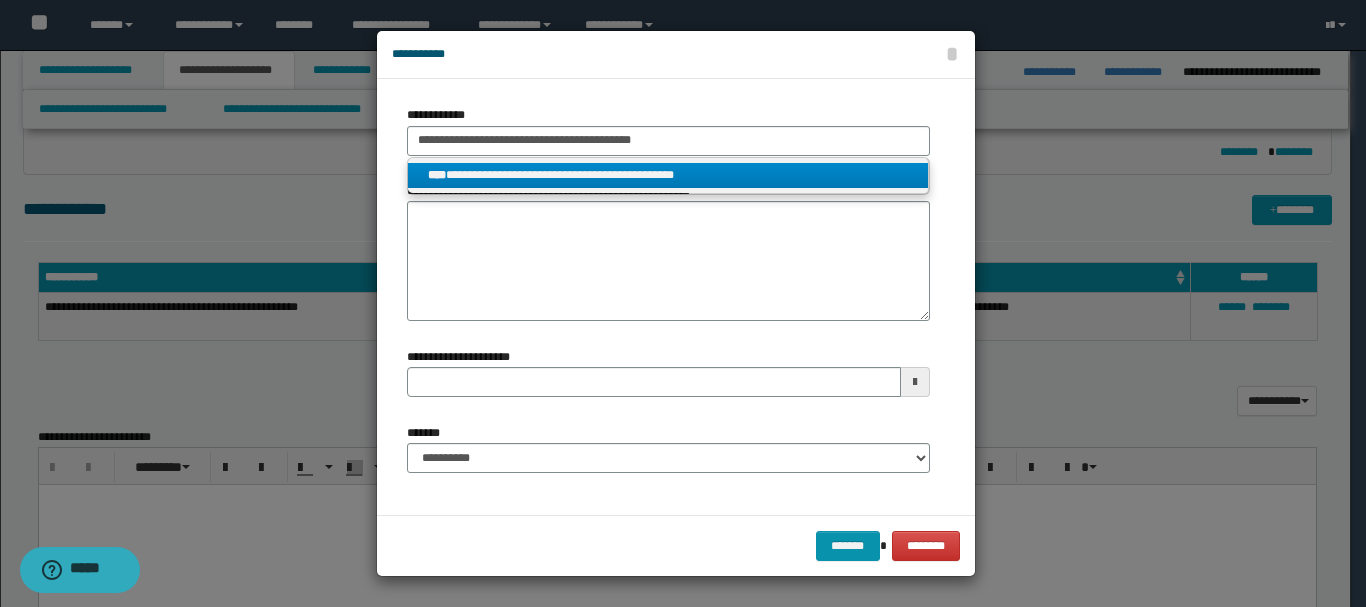 click on "**********" at bounding box center [668, 175] 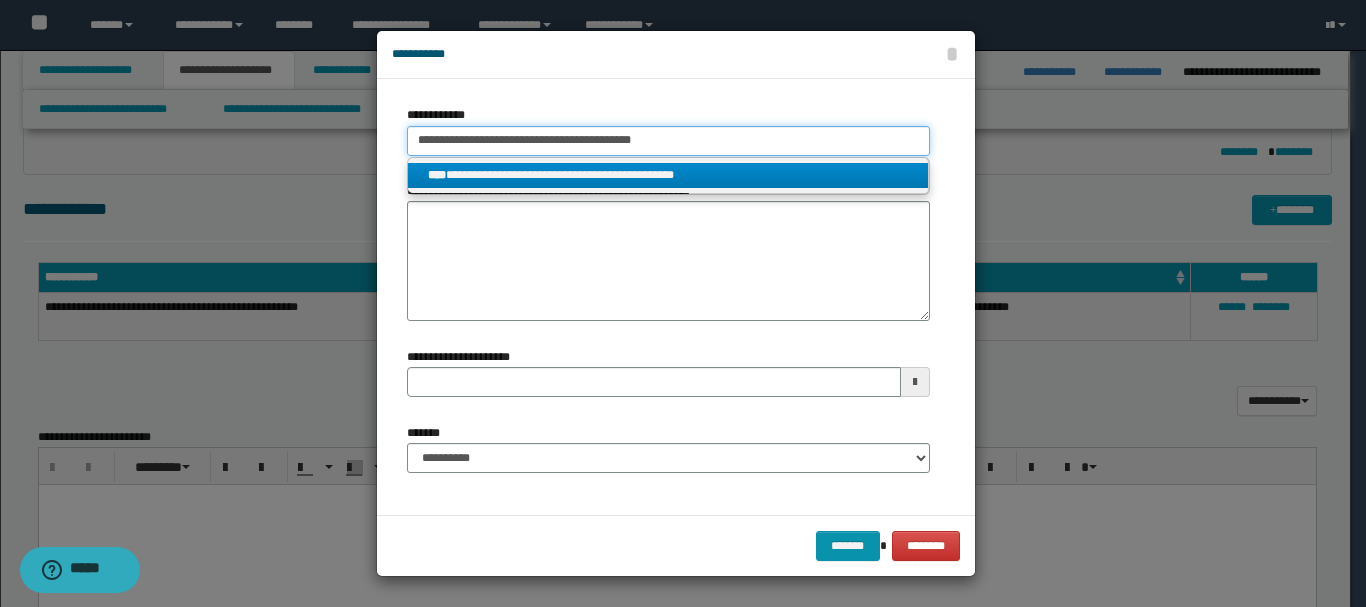 type 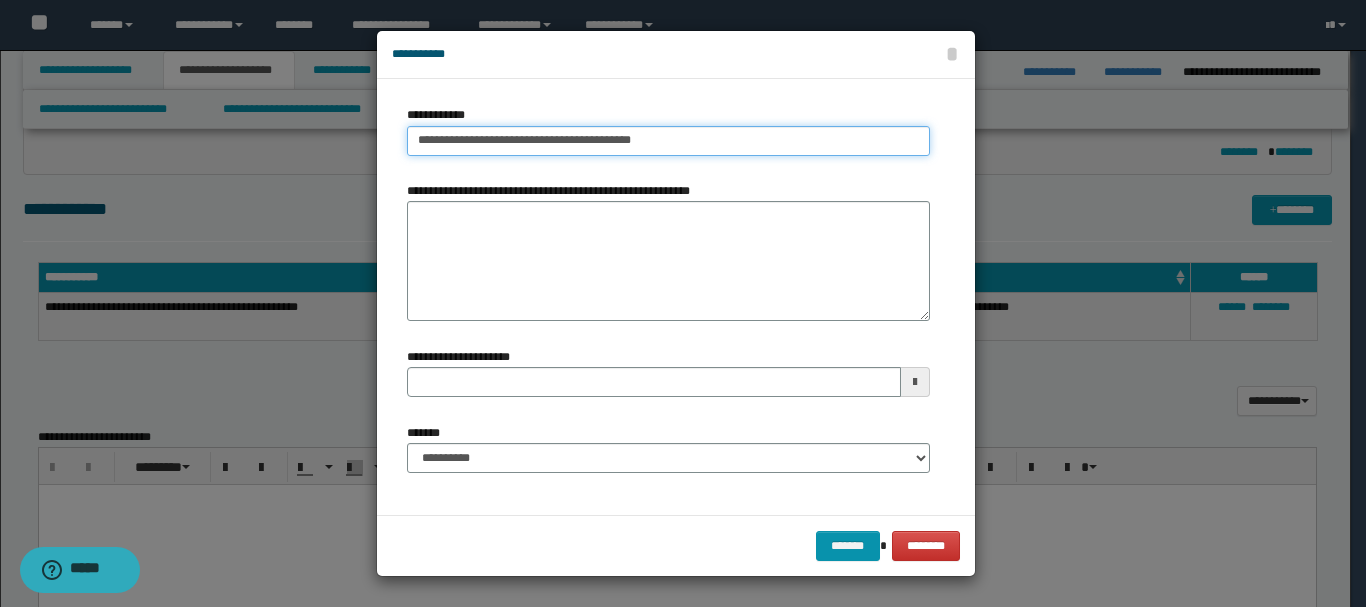 type 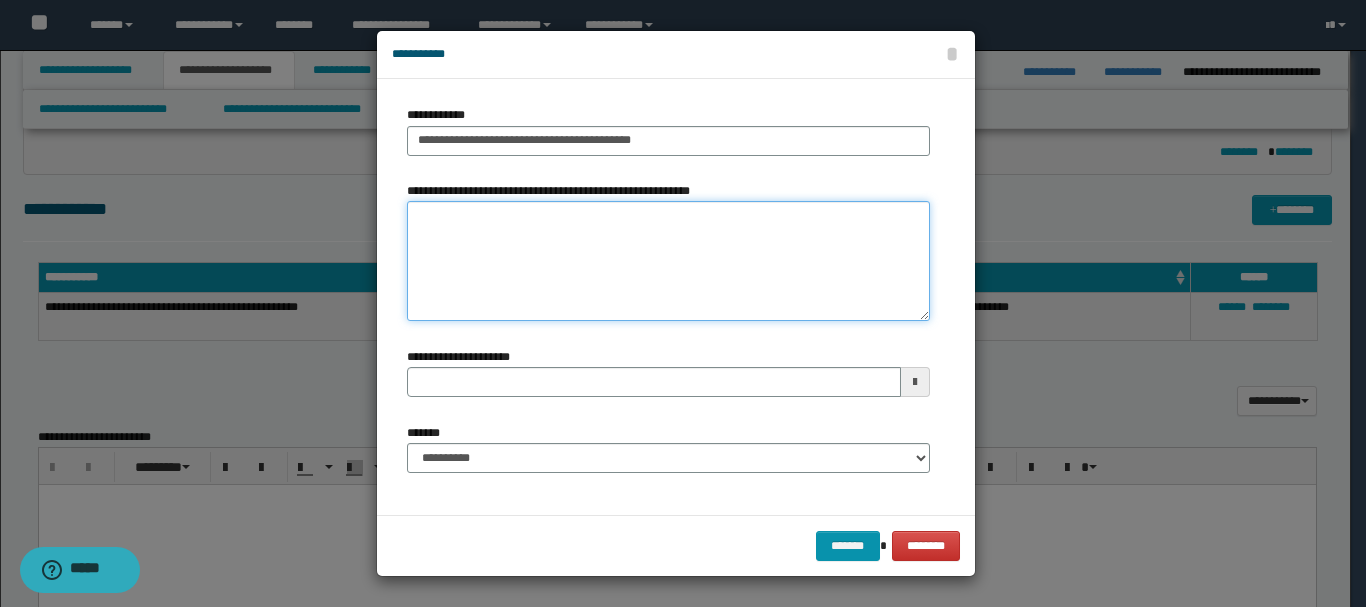 click on "**********" at bounding box center (668, 261) 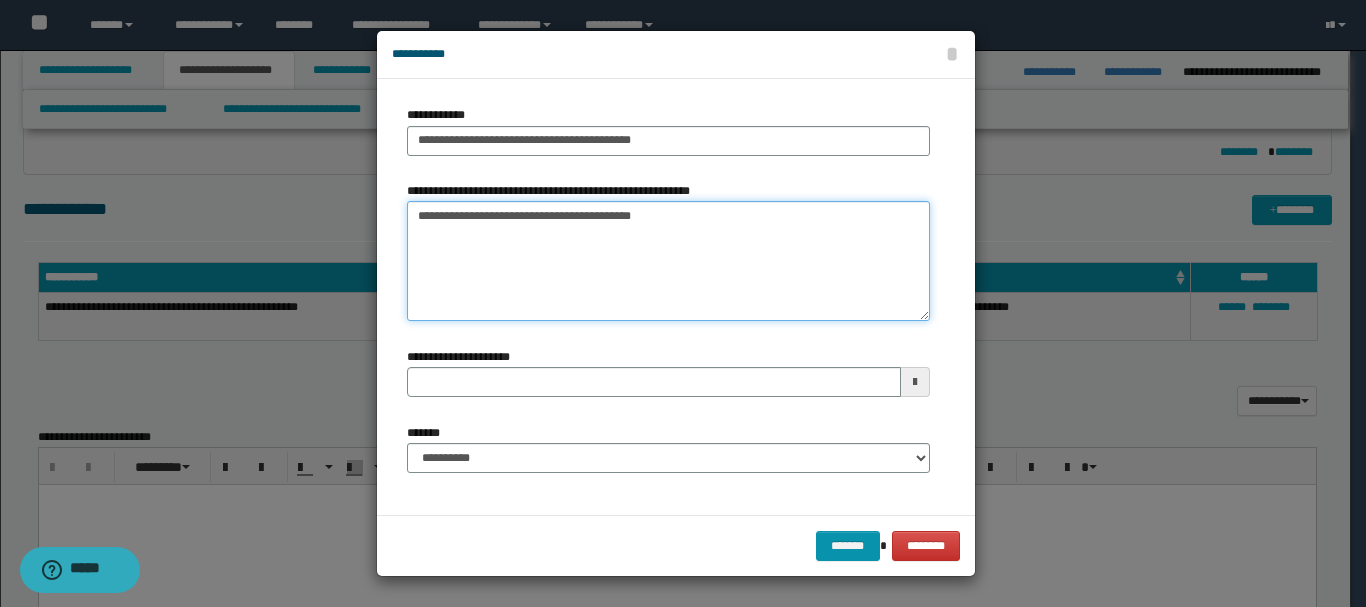 type on "**********" 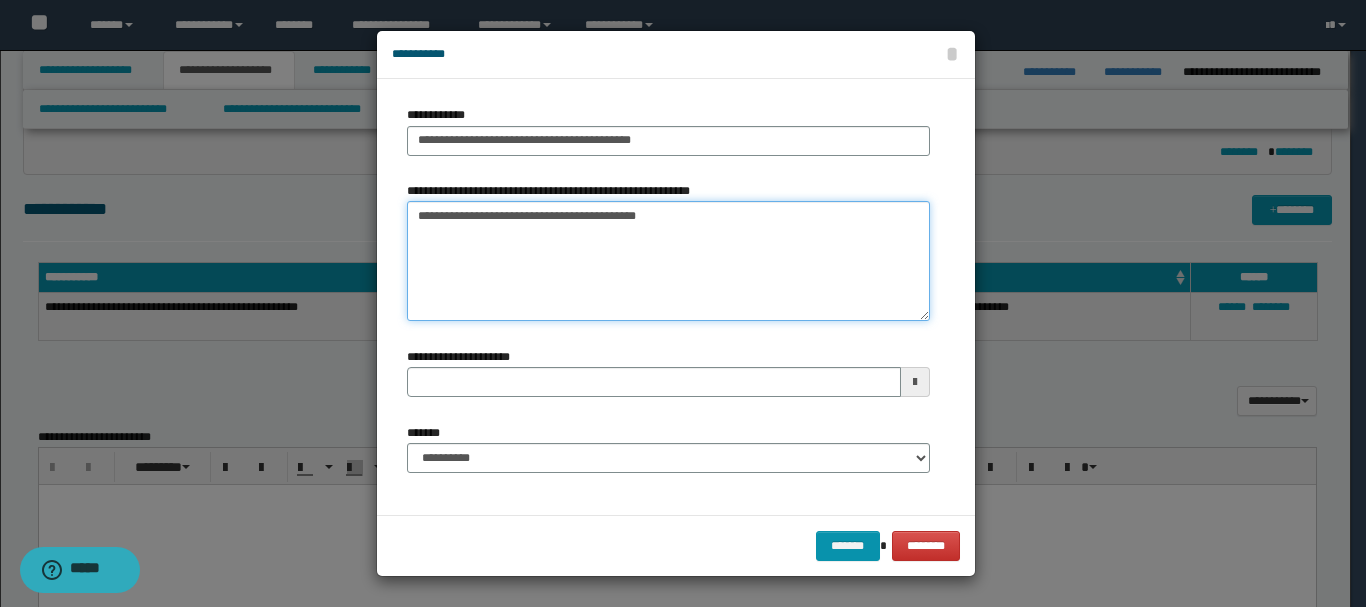 type 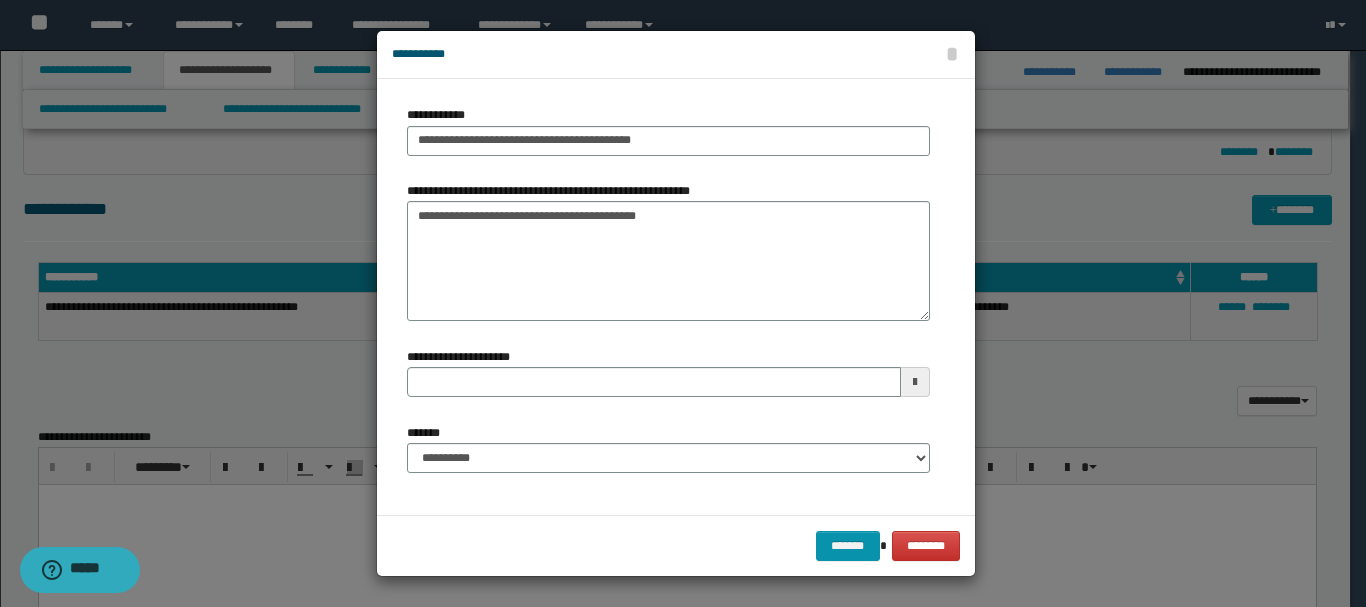 click at bounding box center (915, 382) 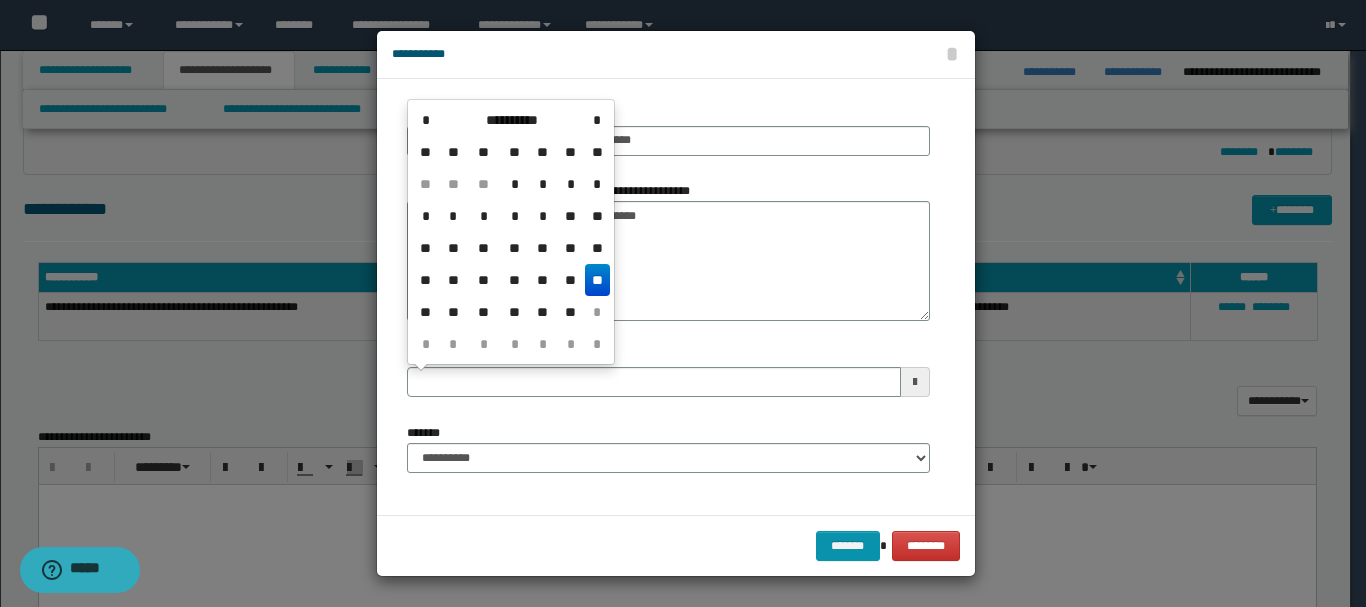 click on "**" at bounding box center (597, 280) 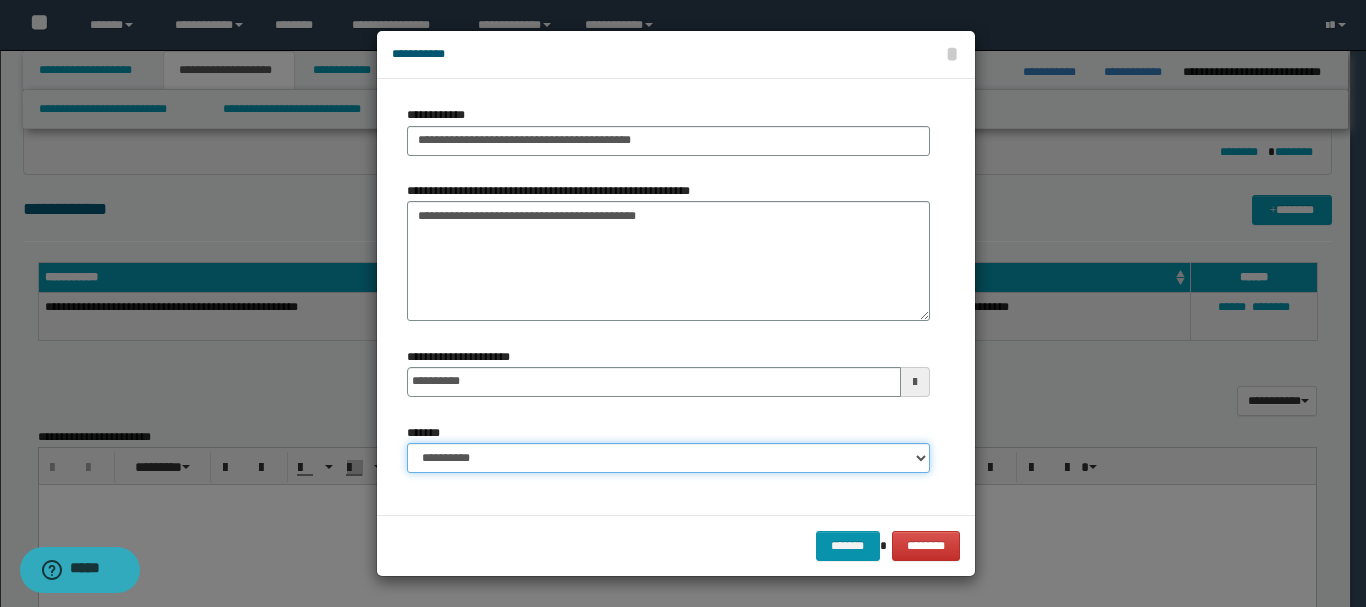 click on "**********" at bounding box center [668, 458] 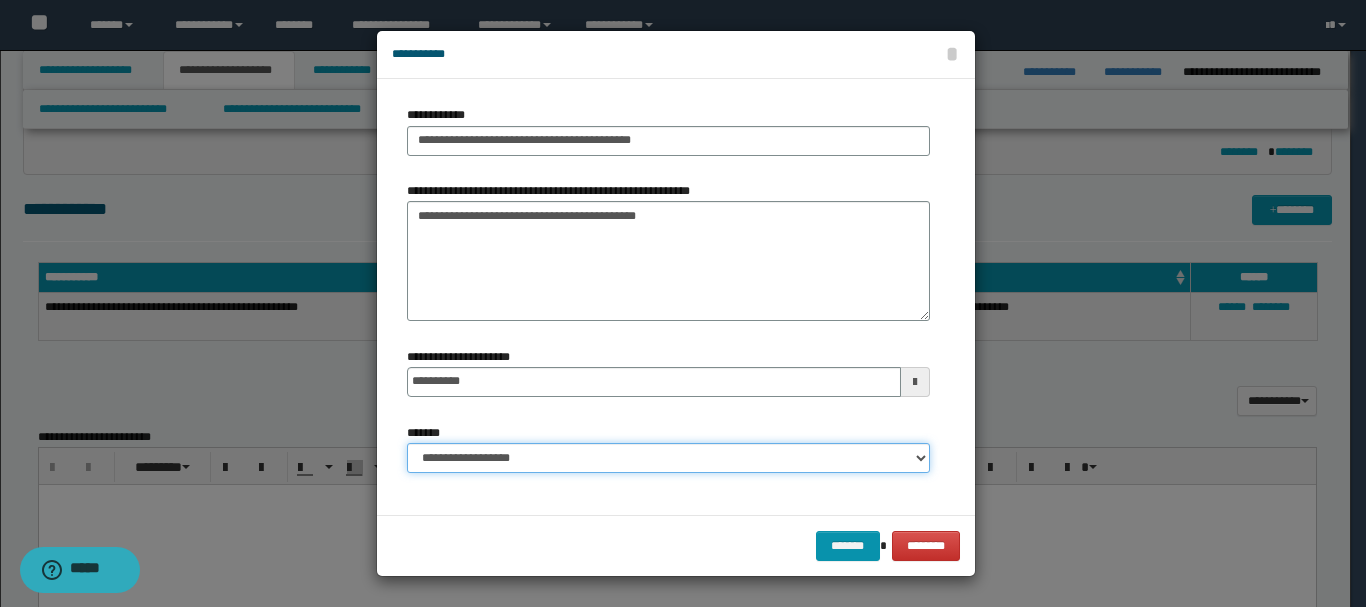 click on "**********" at bounding box center (668, 458) 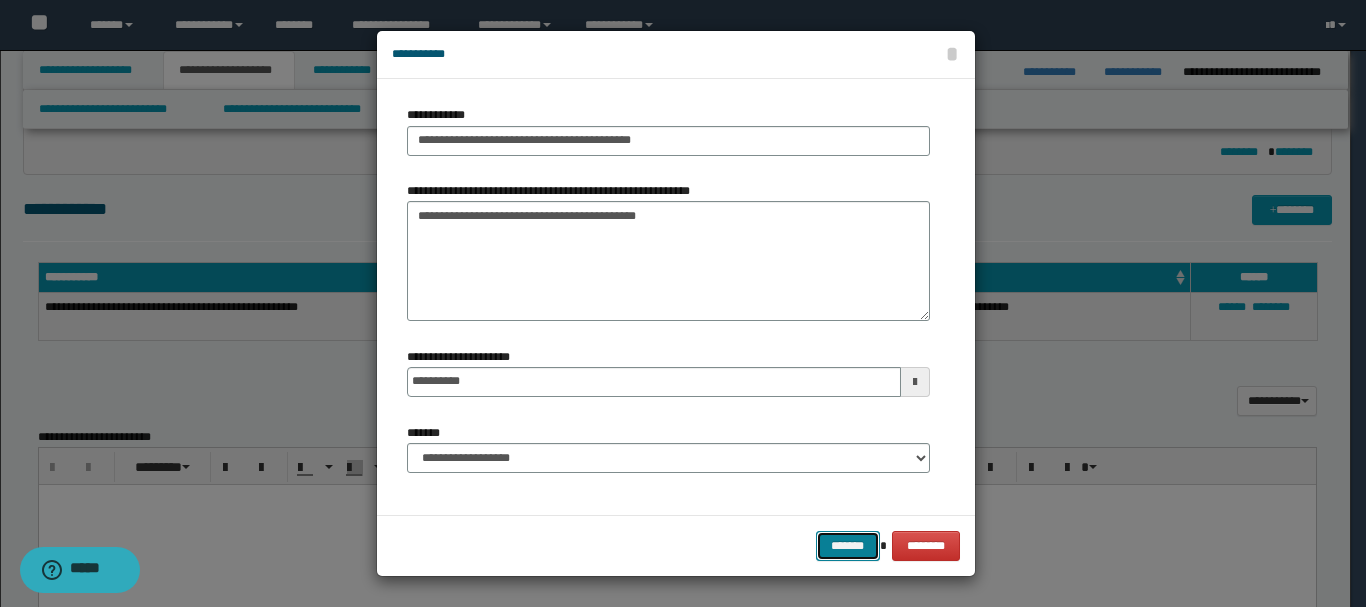 click on "*******" at bounding box center (848, 546) 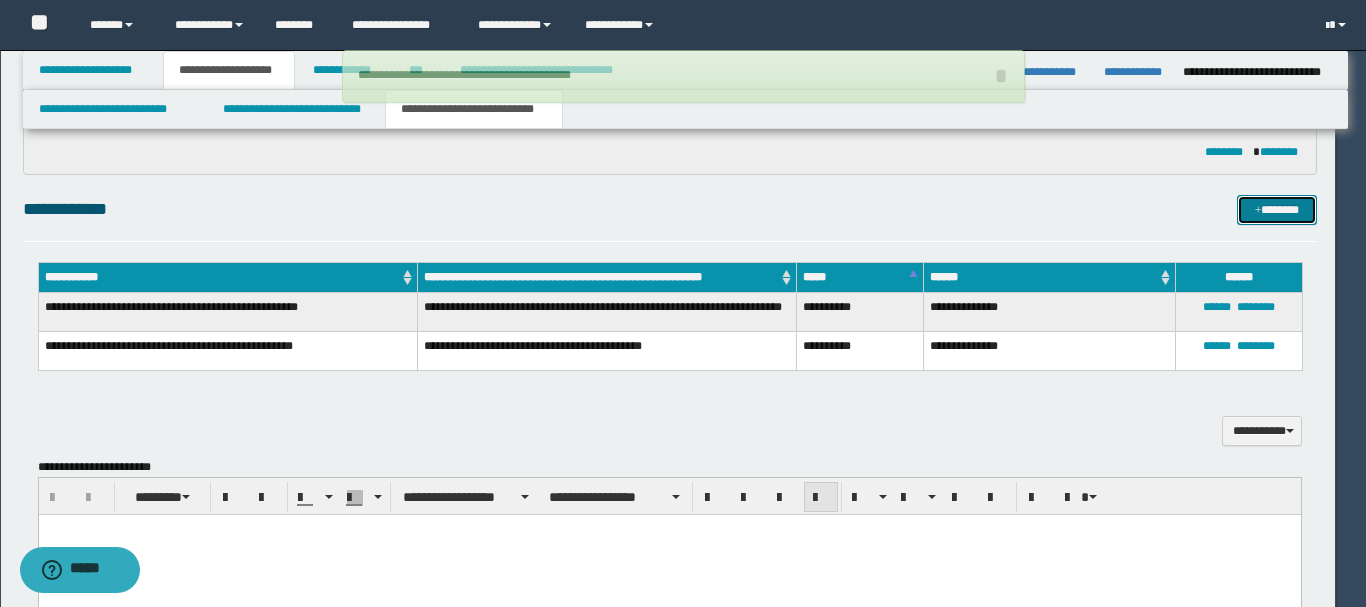 type 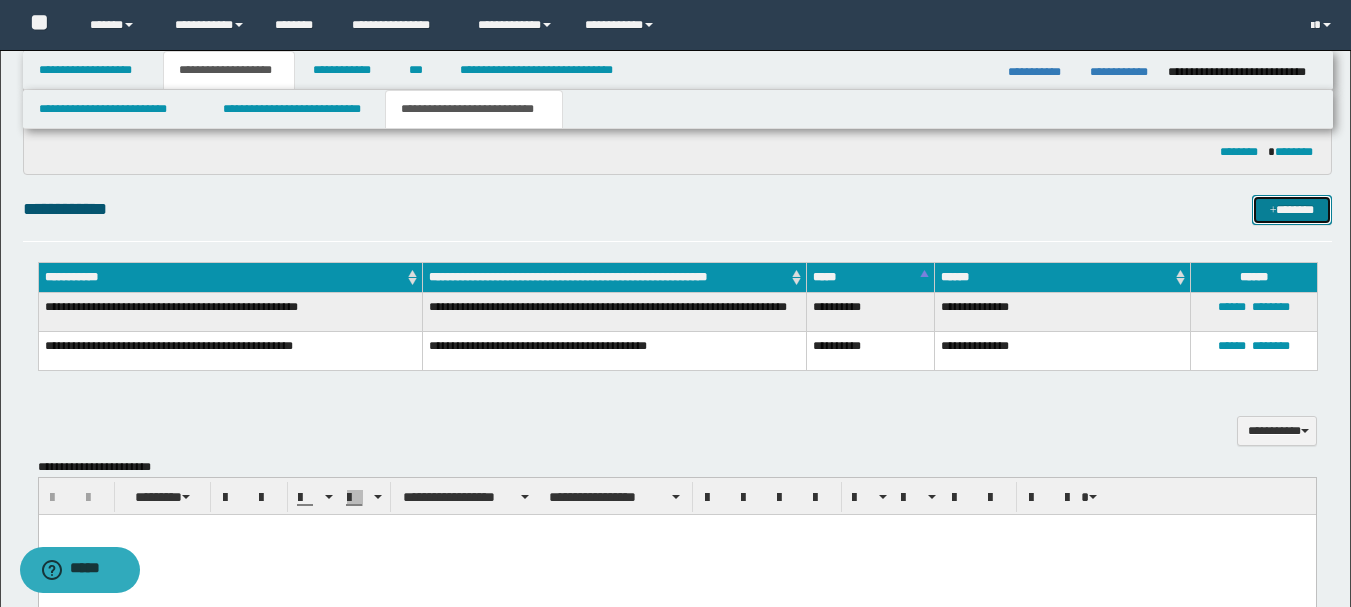 click on "*******" at bounding box center [1292, 210] 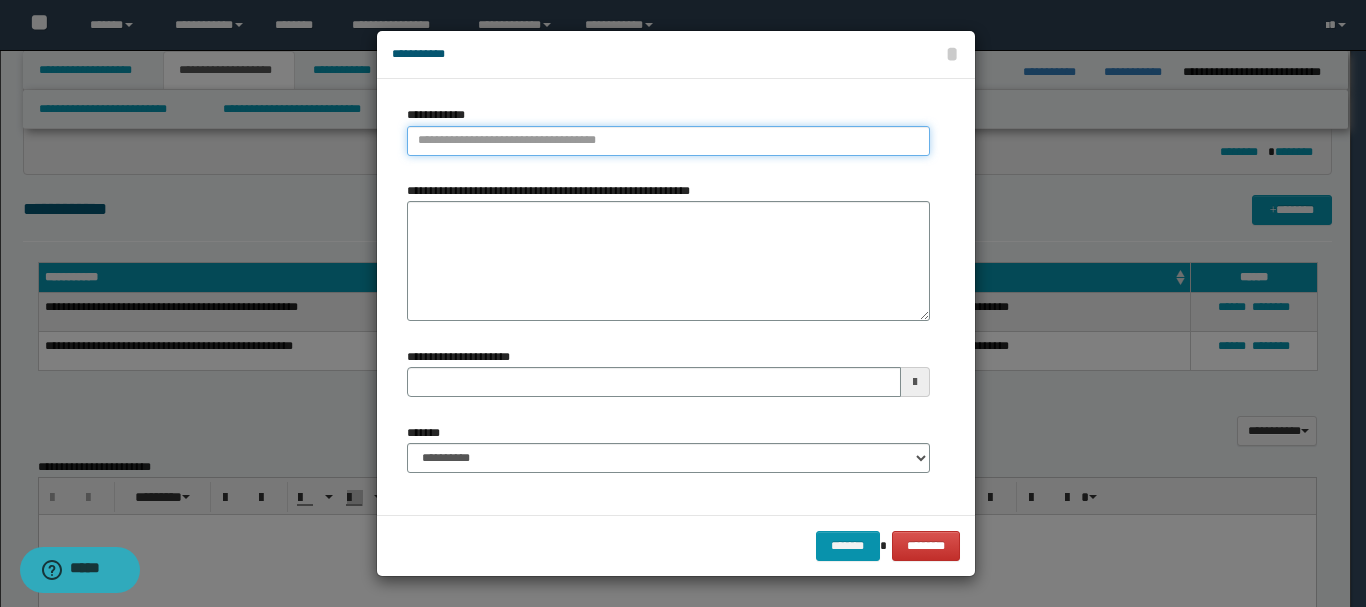 type on "**********" 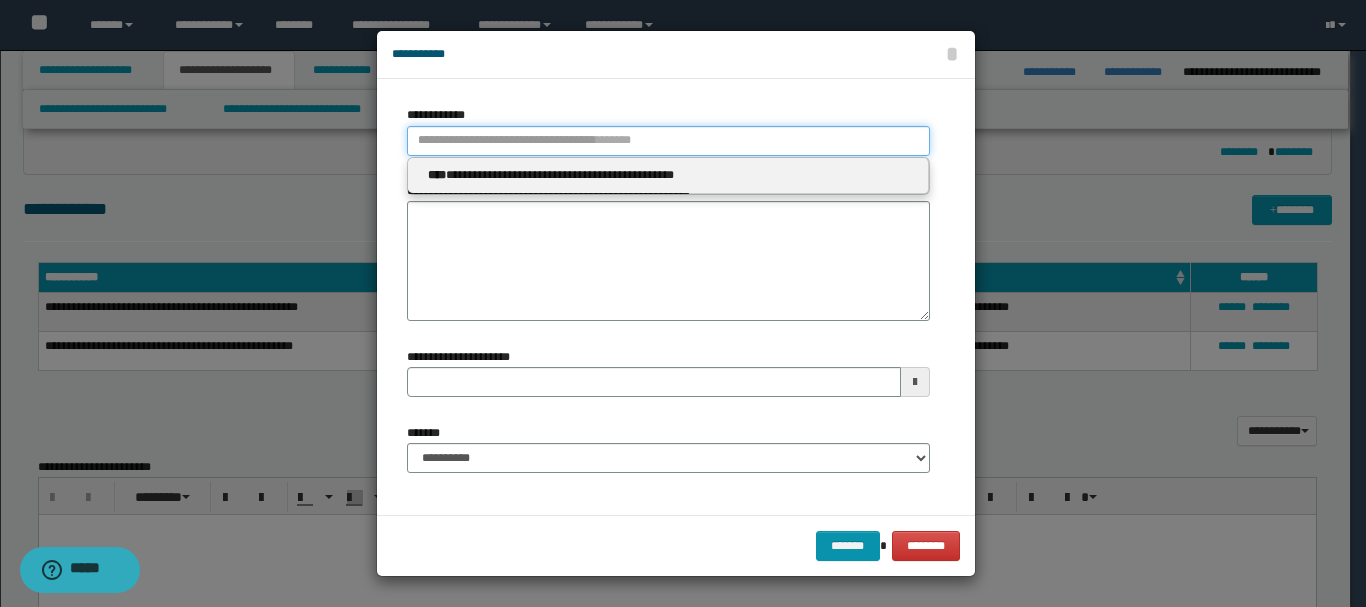 click on "**********" at bounding box center [668, 141] 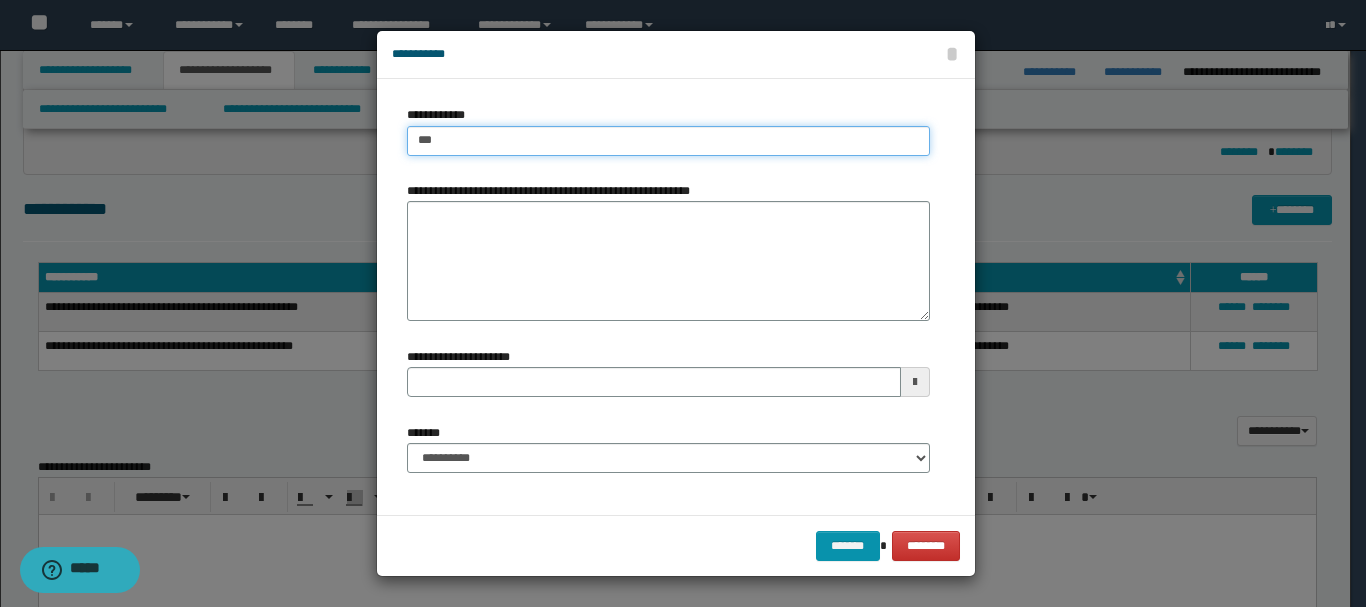 type on "****" 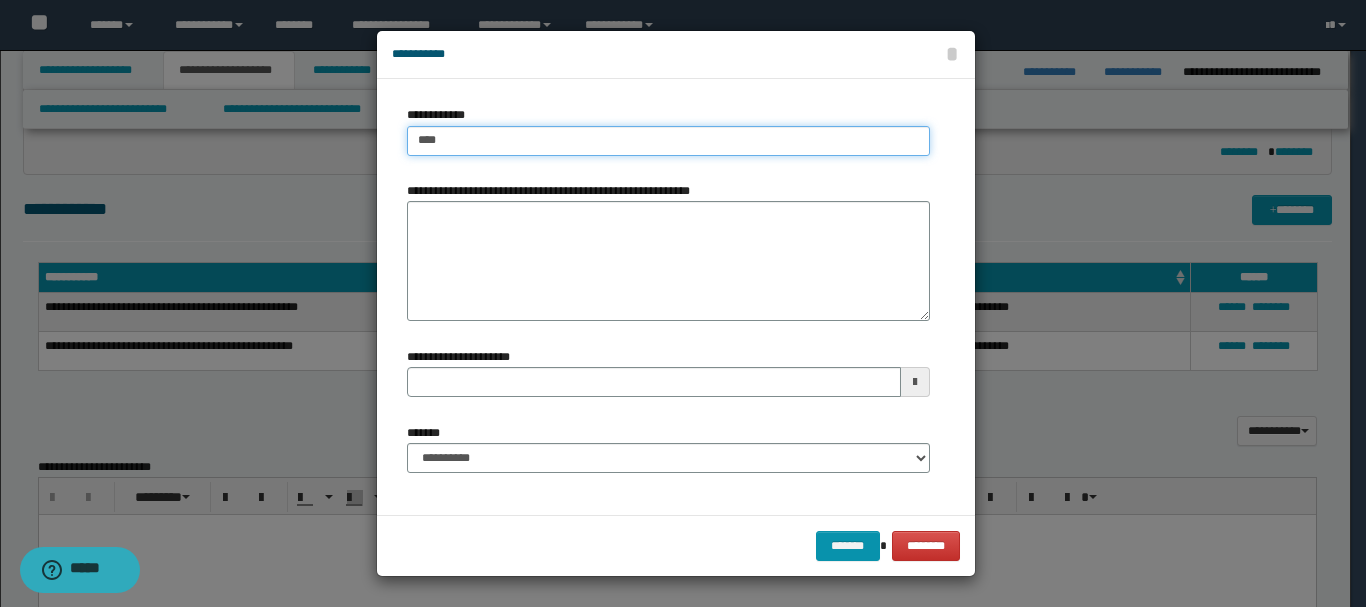 type on "****" 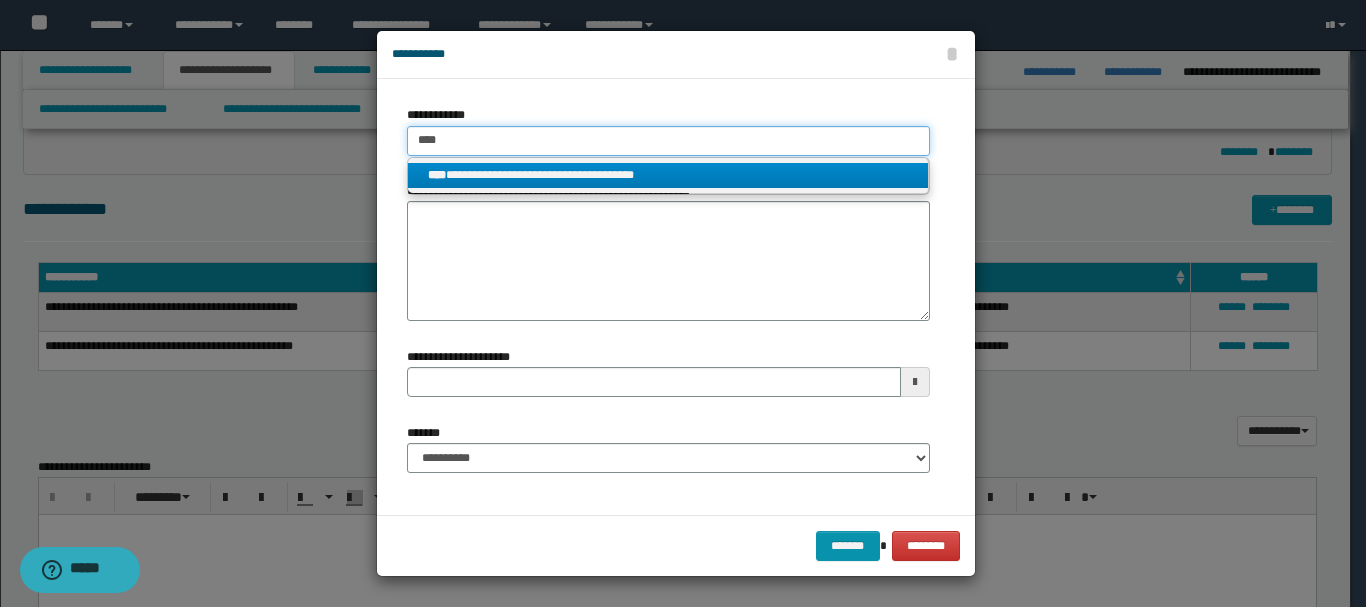 type on "****" 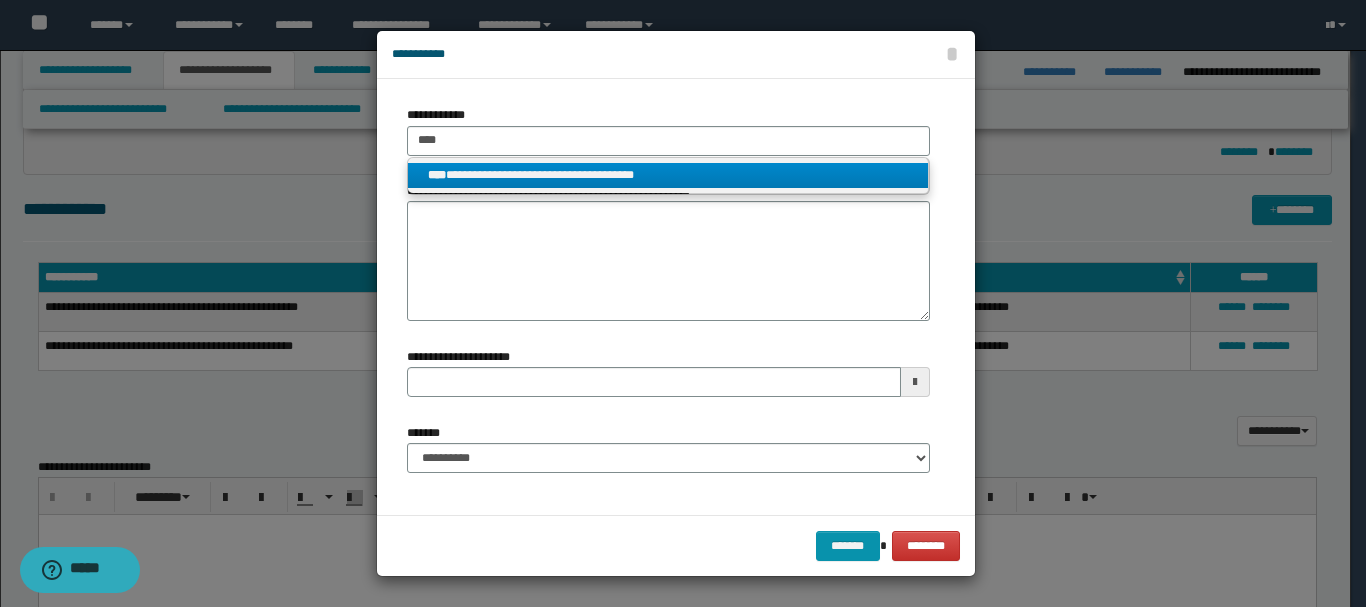 click on "**********" at bounding box center (668, 175) 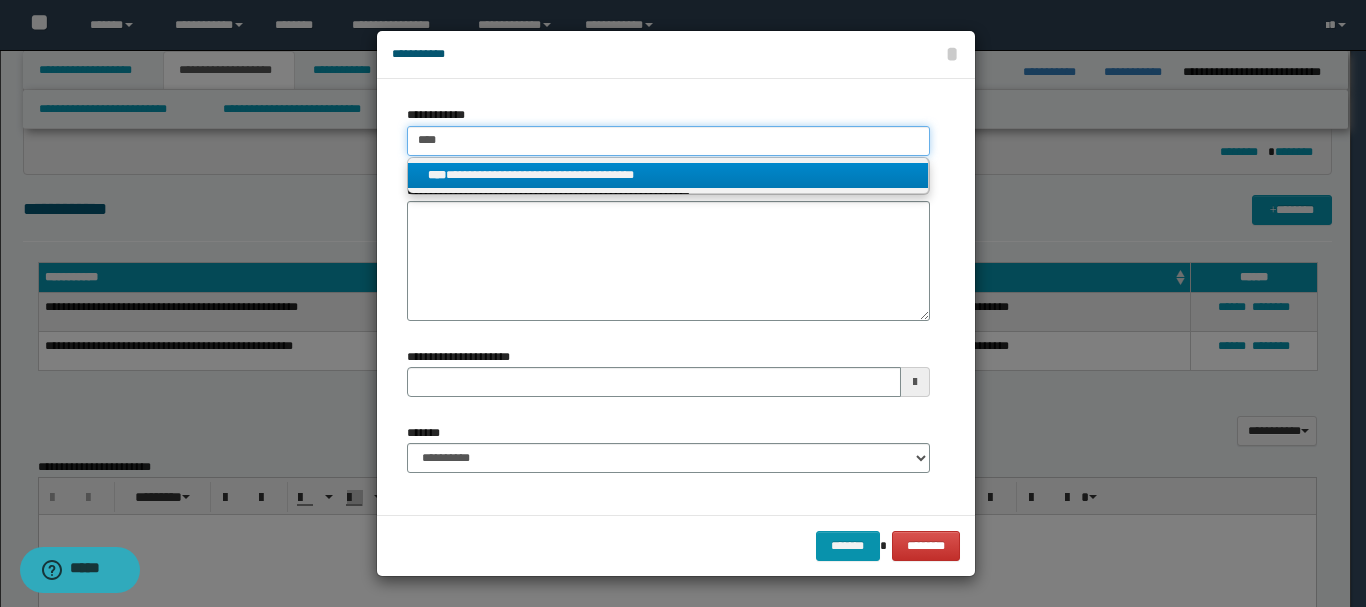type 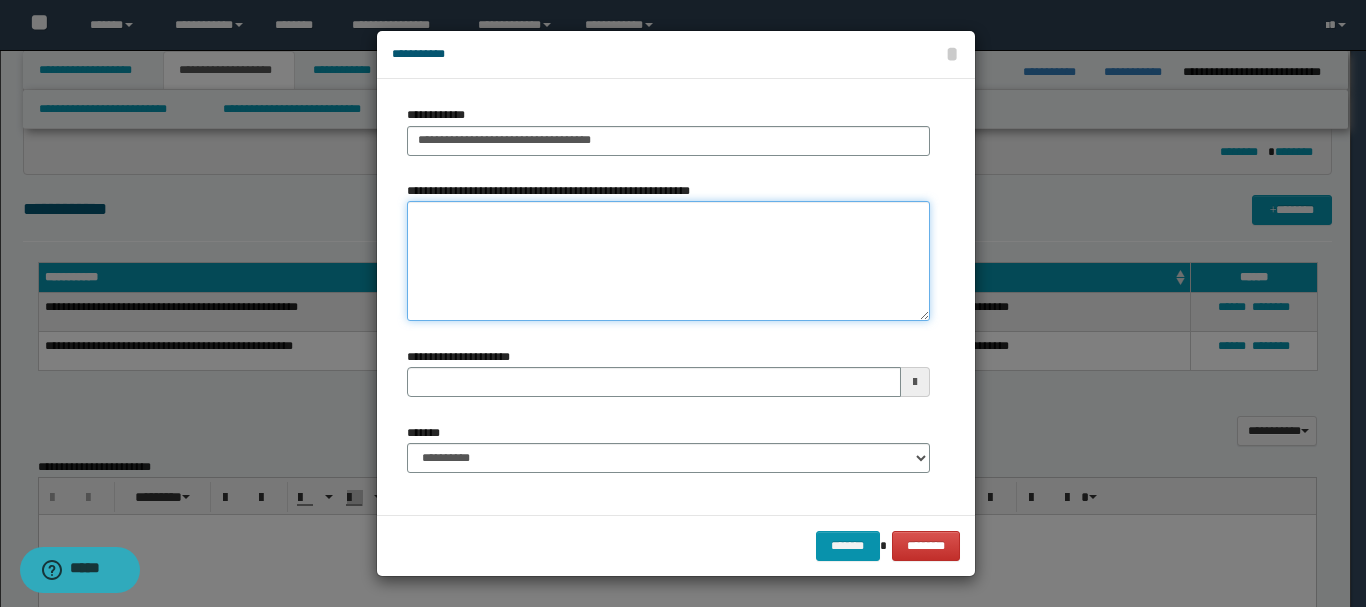 click on "**********" at bounding box center [668, 261] 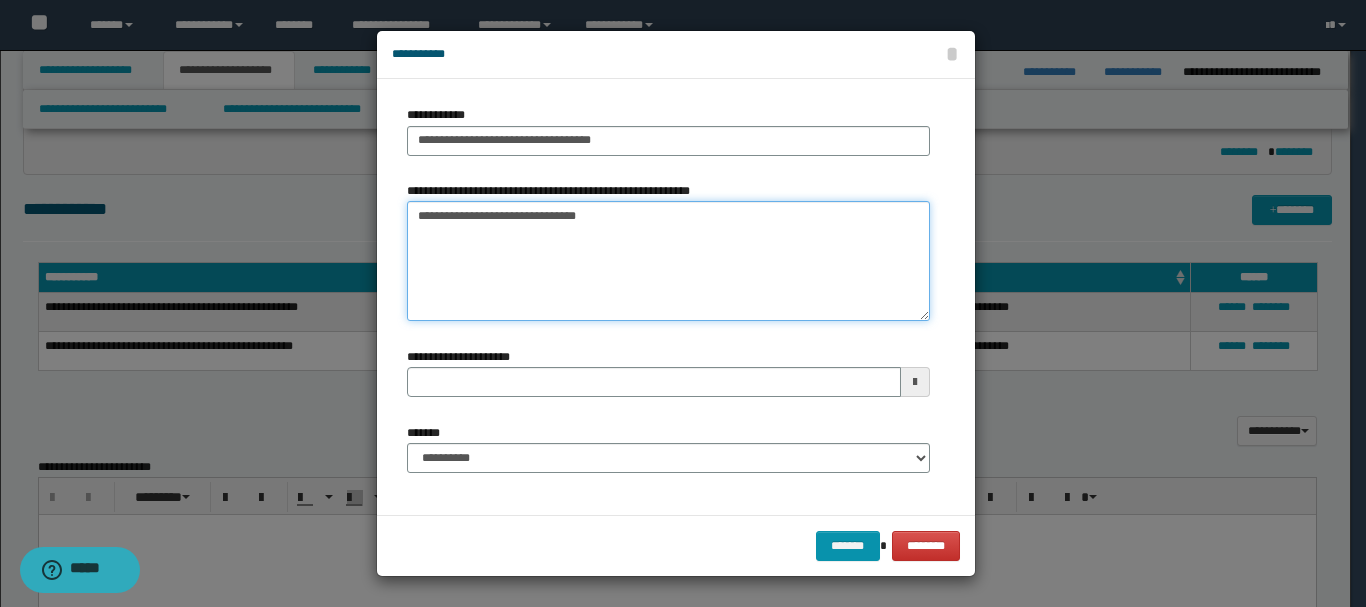 type on "**********" 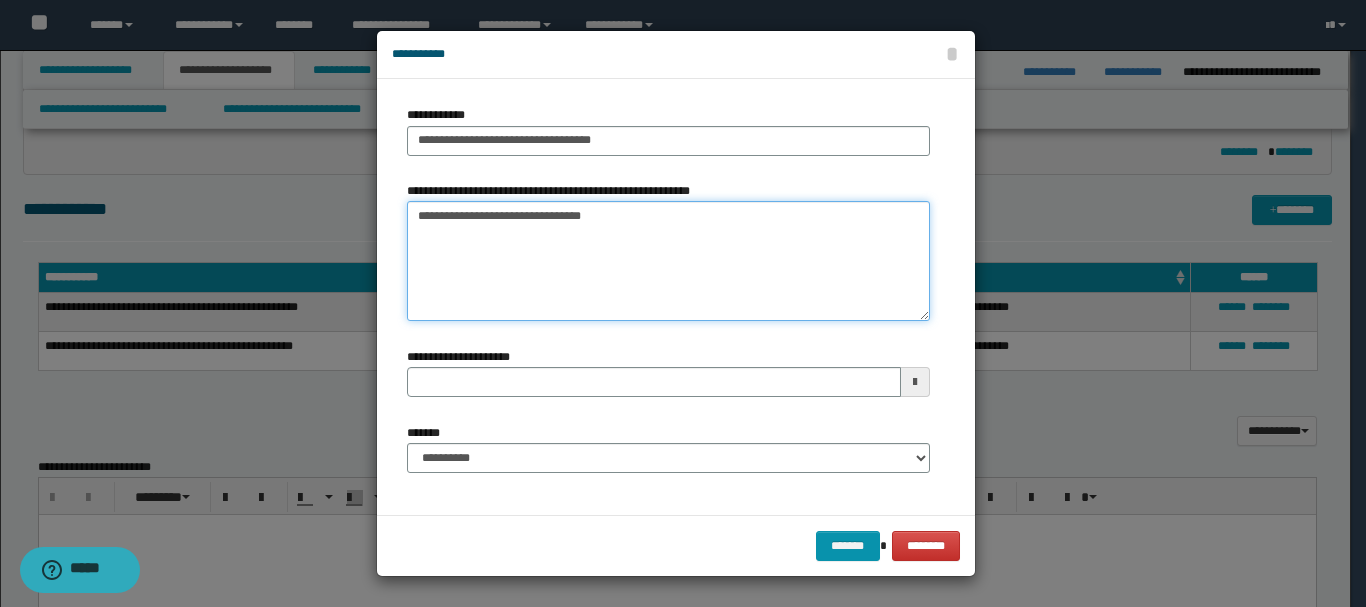 type 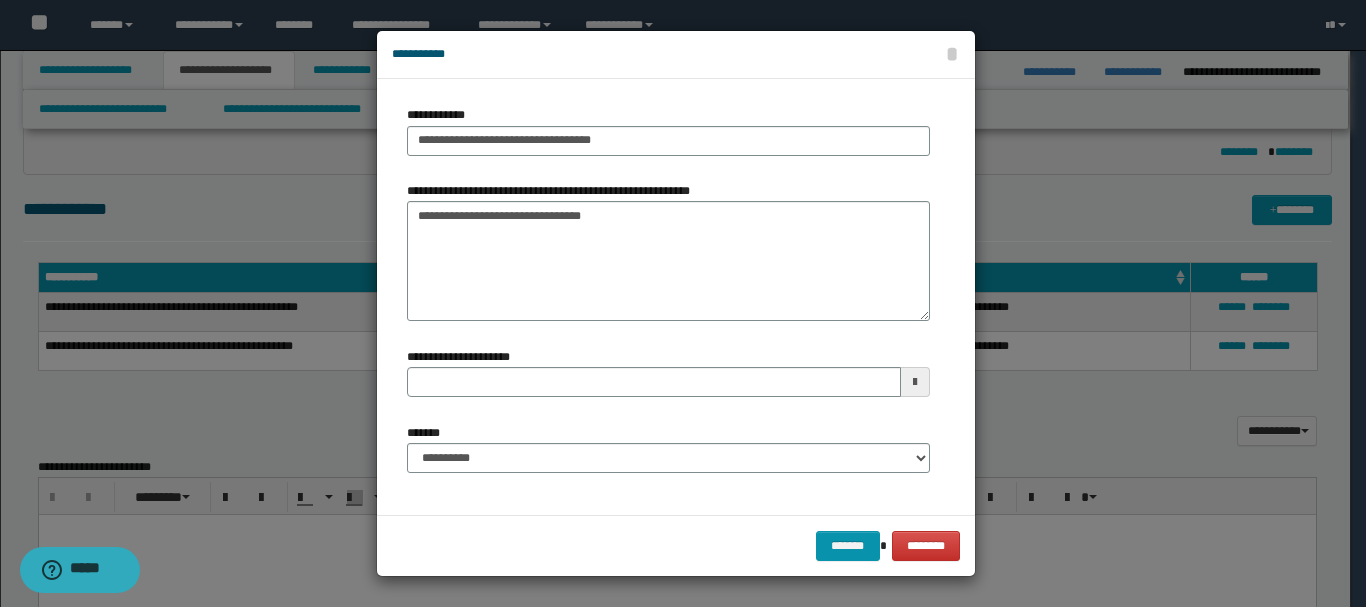 click at bounding box center (915, 382) 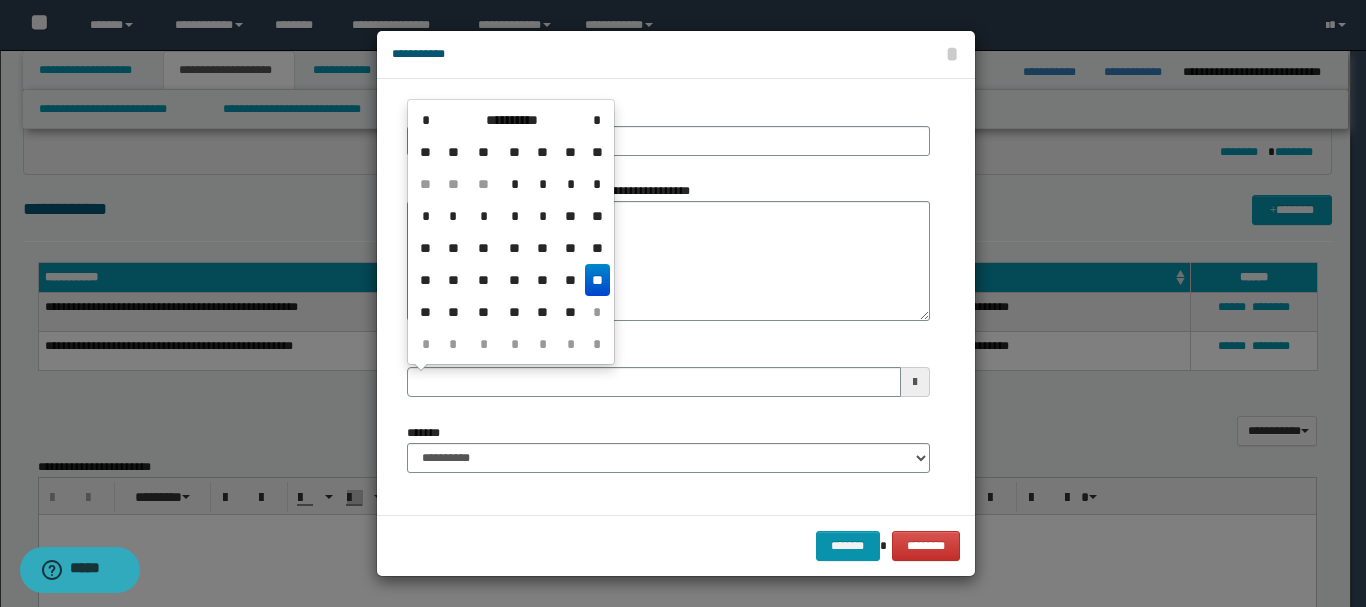 click on "**" at bounding box center (597, 280) 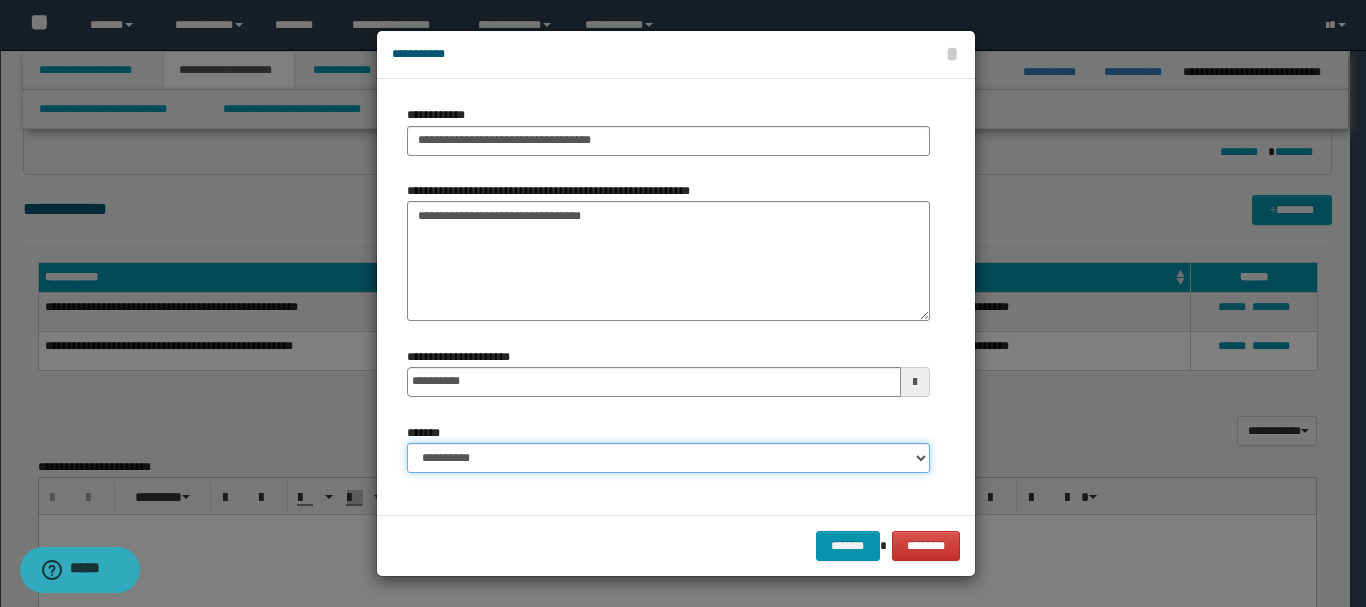 click on "**********" at bounding box center (668, 458) 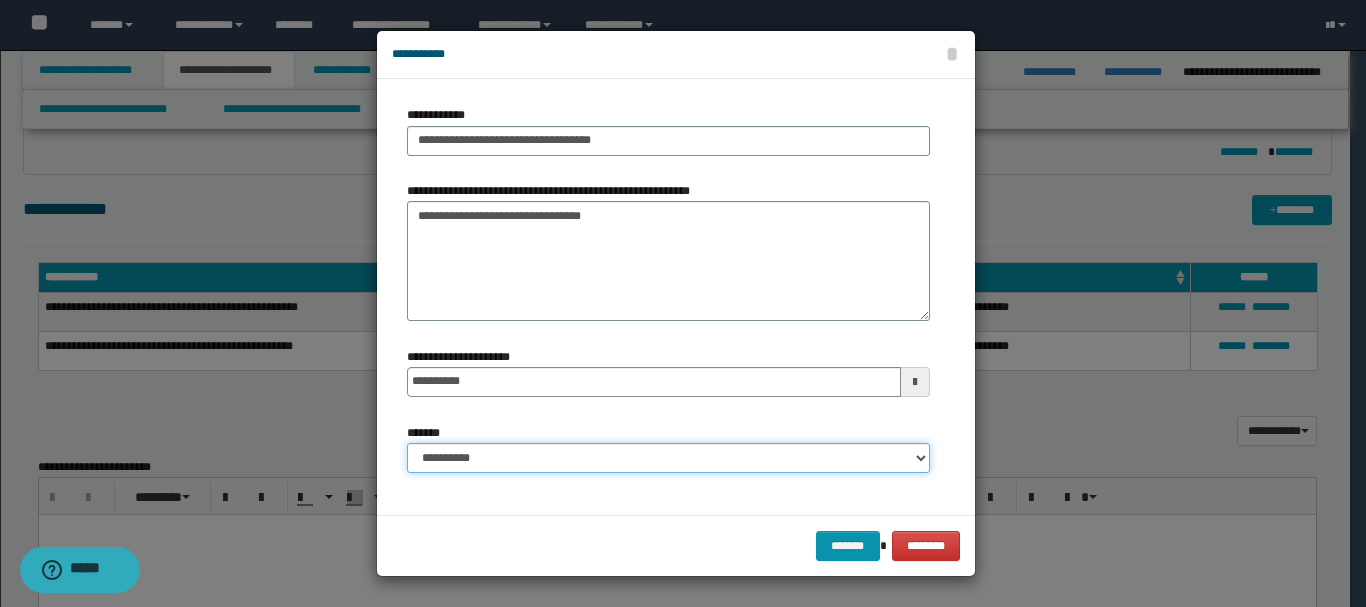 select on "*" 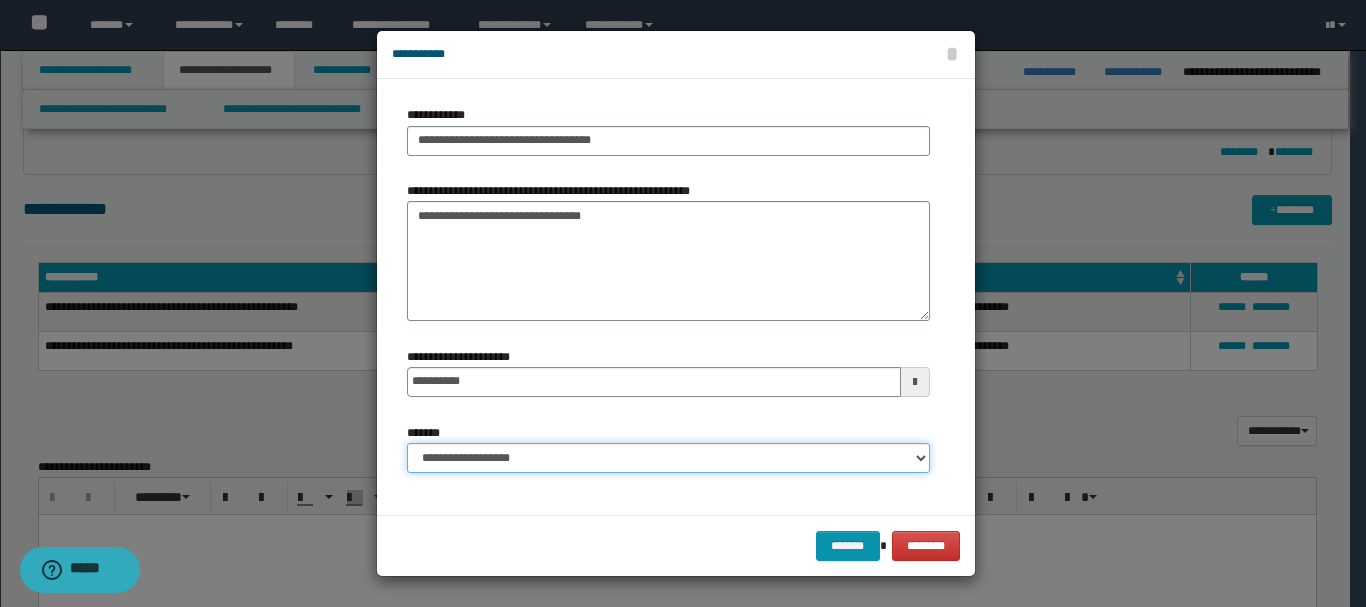 click on "**********" at bounding box center [668, 458] 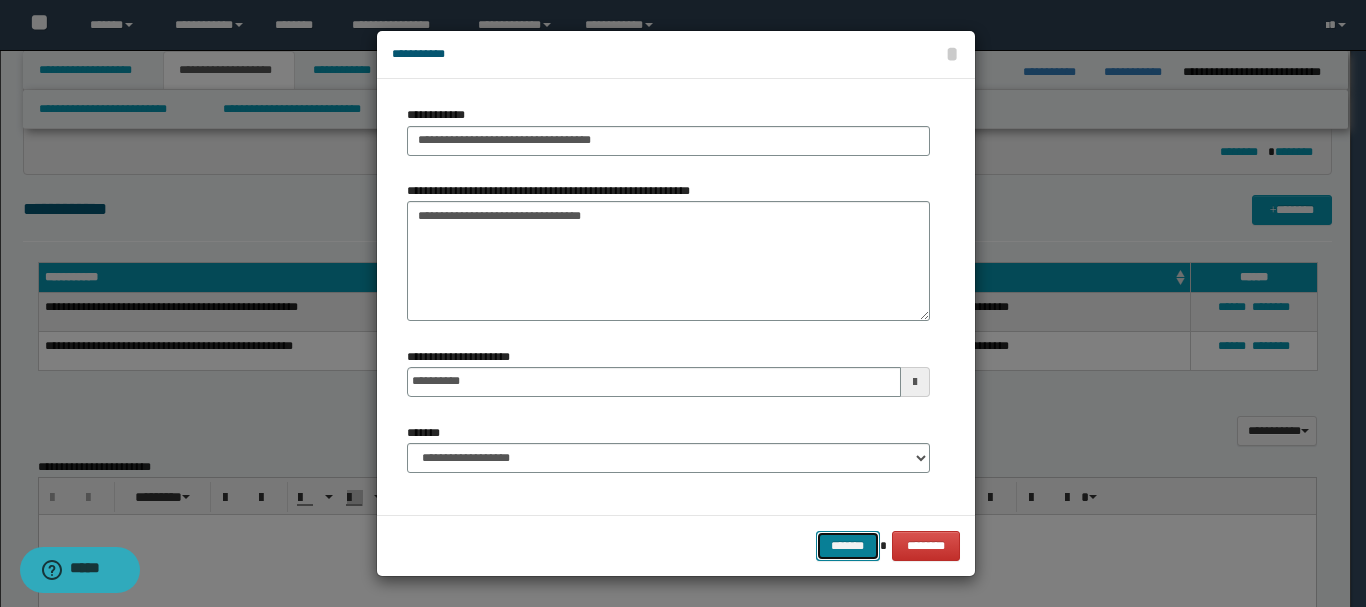 click on "*******" at bounding box center [848, 546] 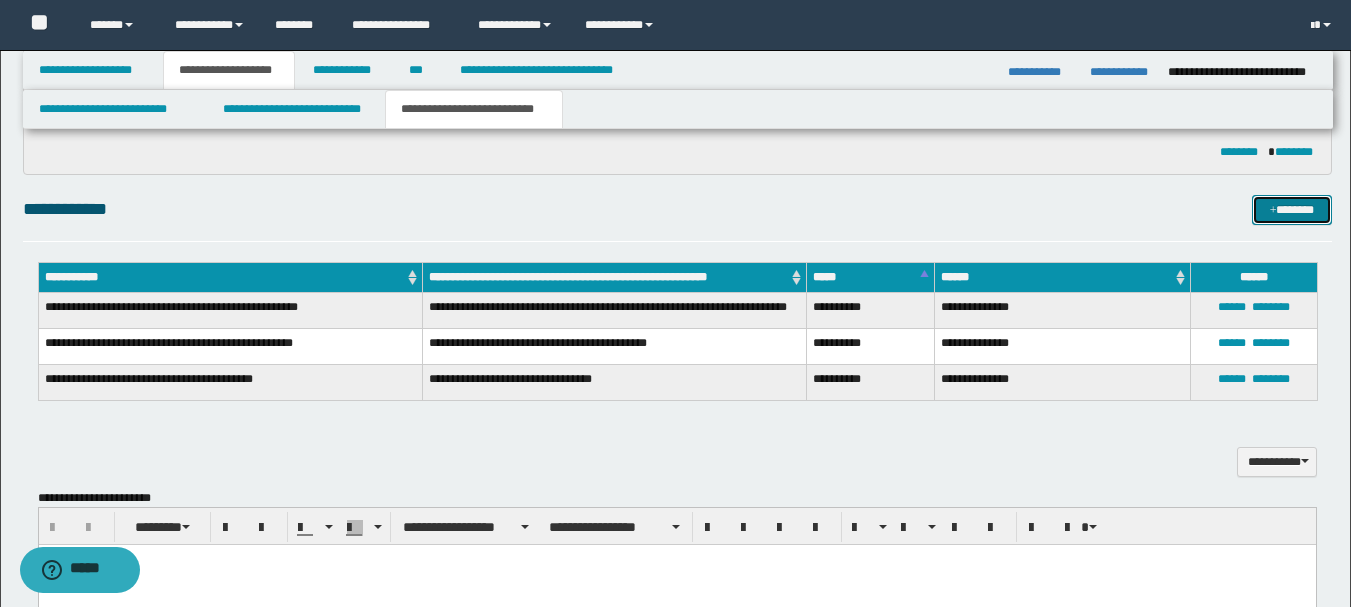 click on "*******" at bounding box center (1292, 210) 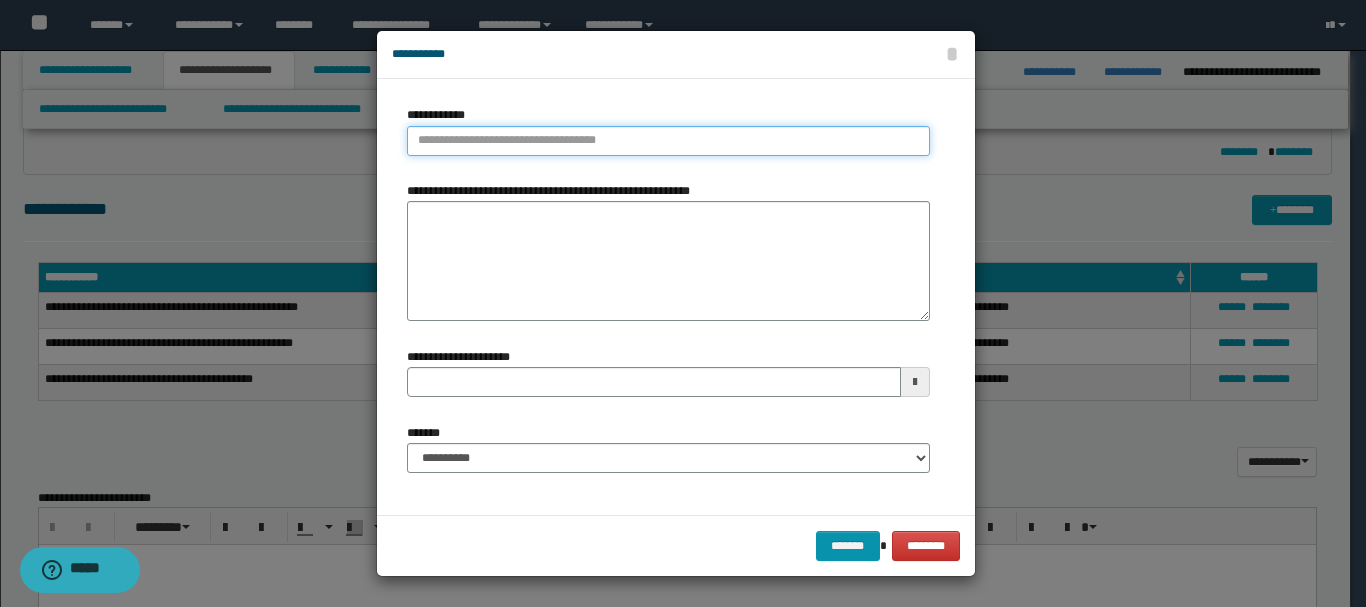 type on "**********" 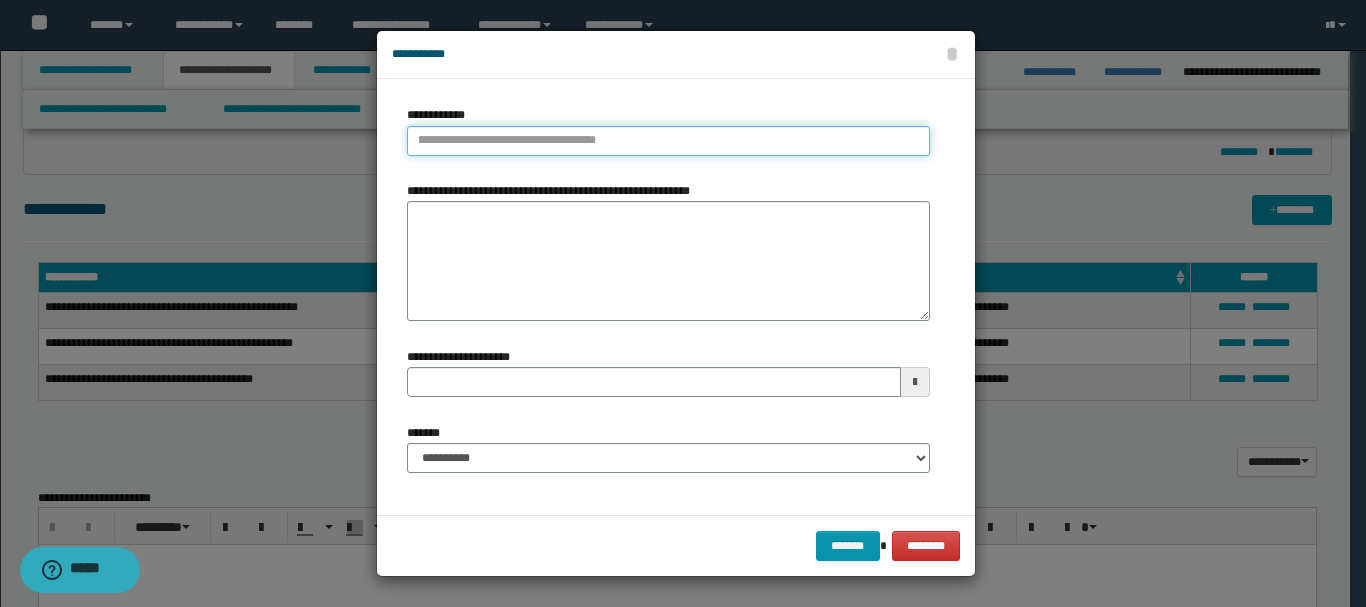 click on "**********" at bounding box center [668, 141] 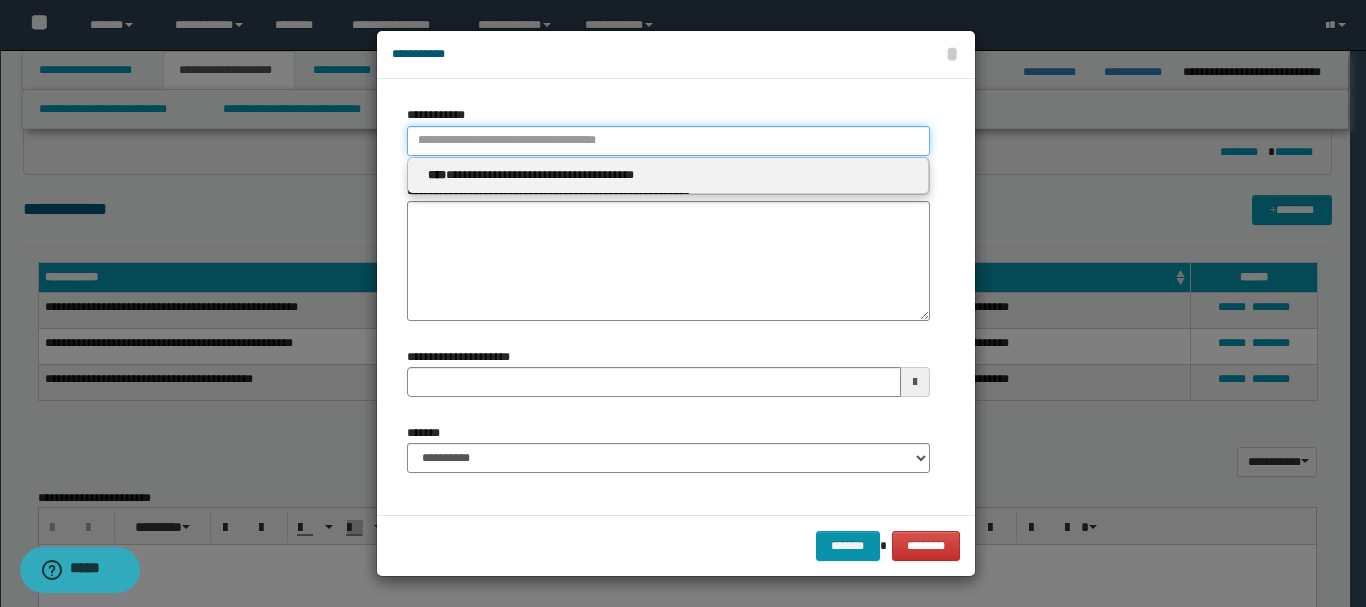 type 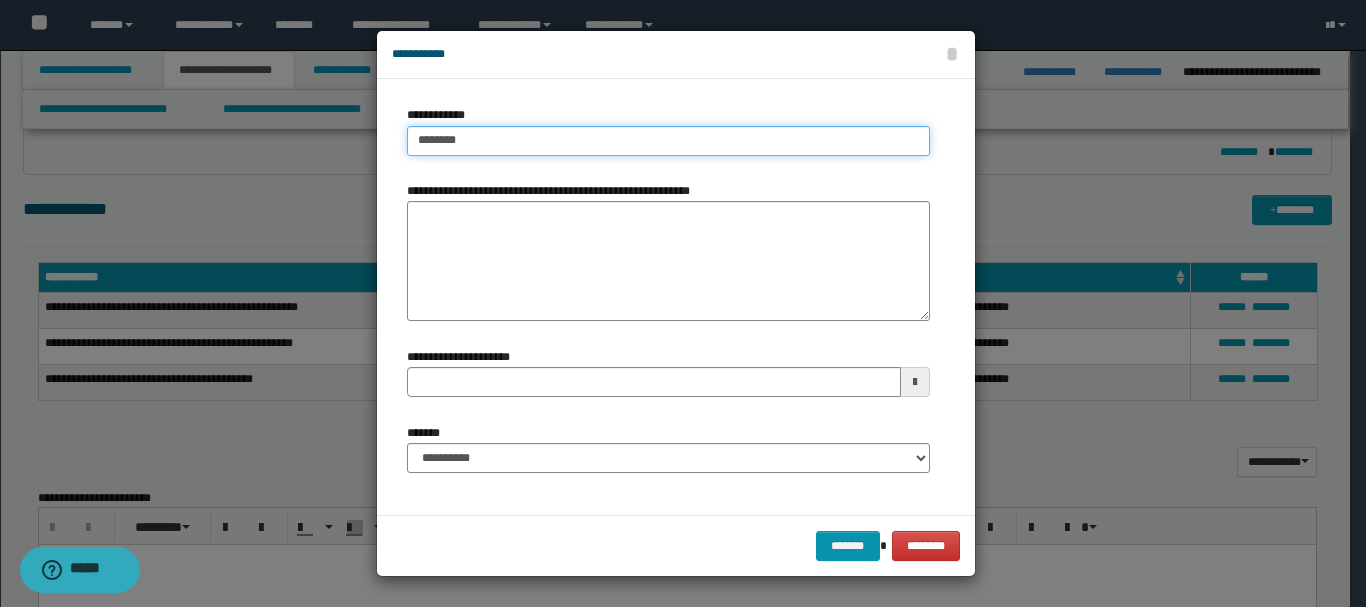 type on "*********" 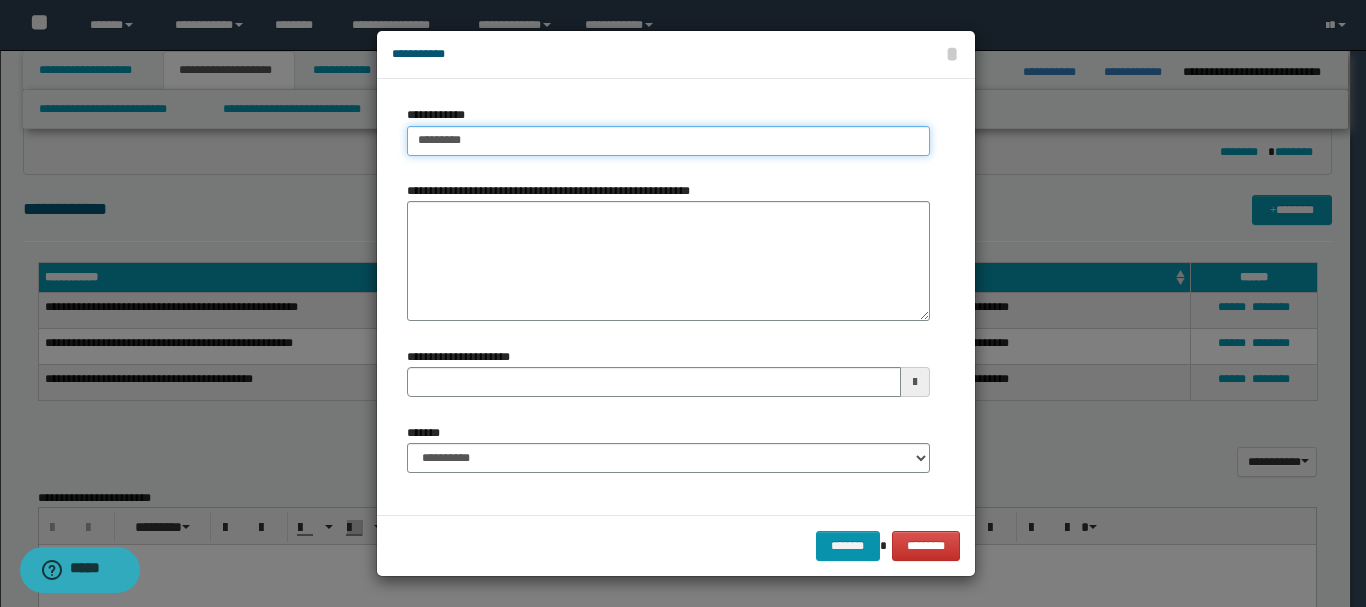 type on "*********" 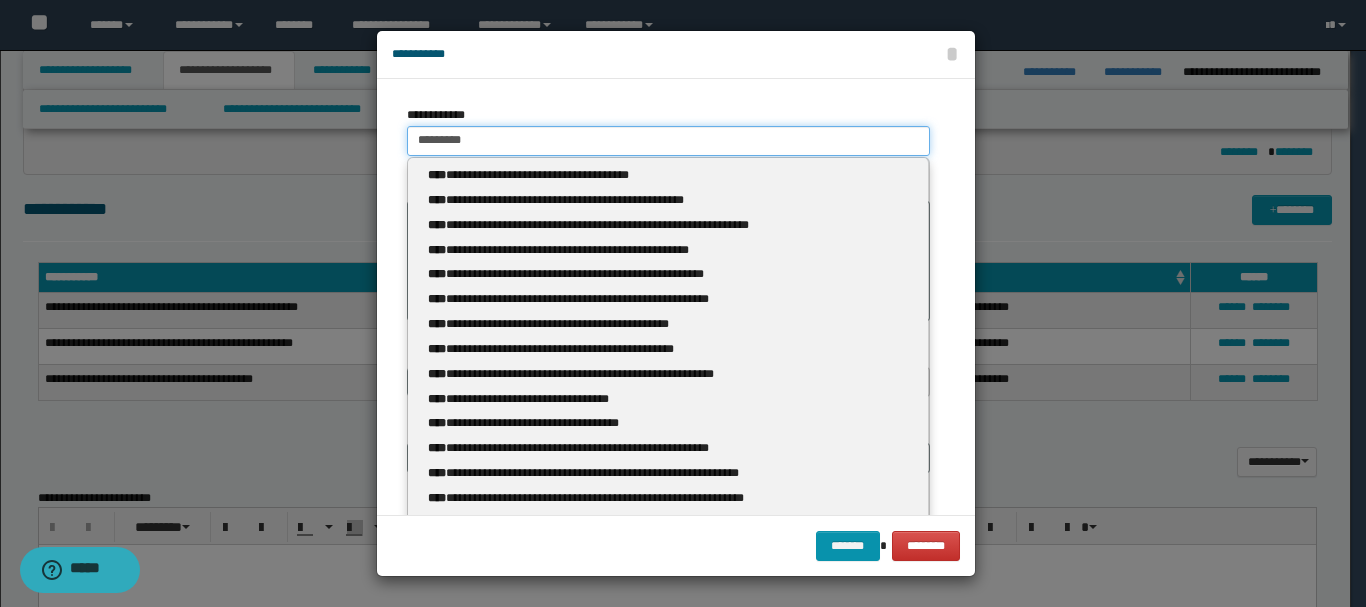 type 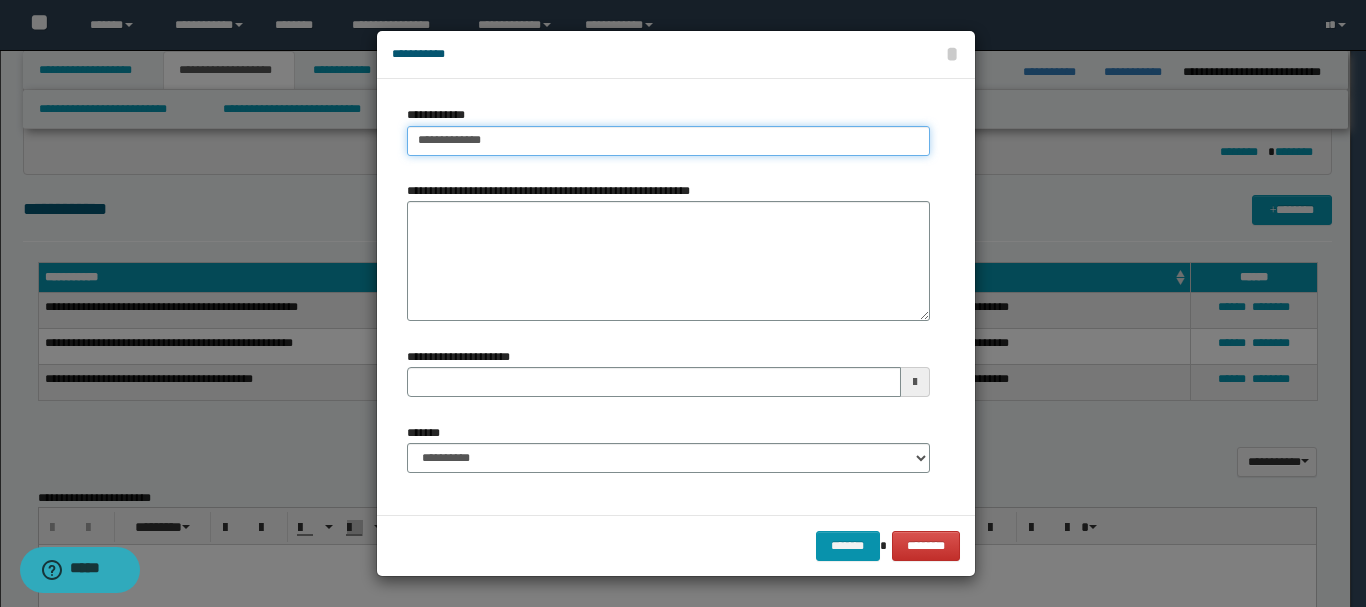 type on "**********" 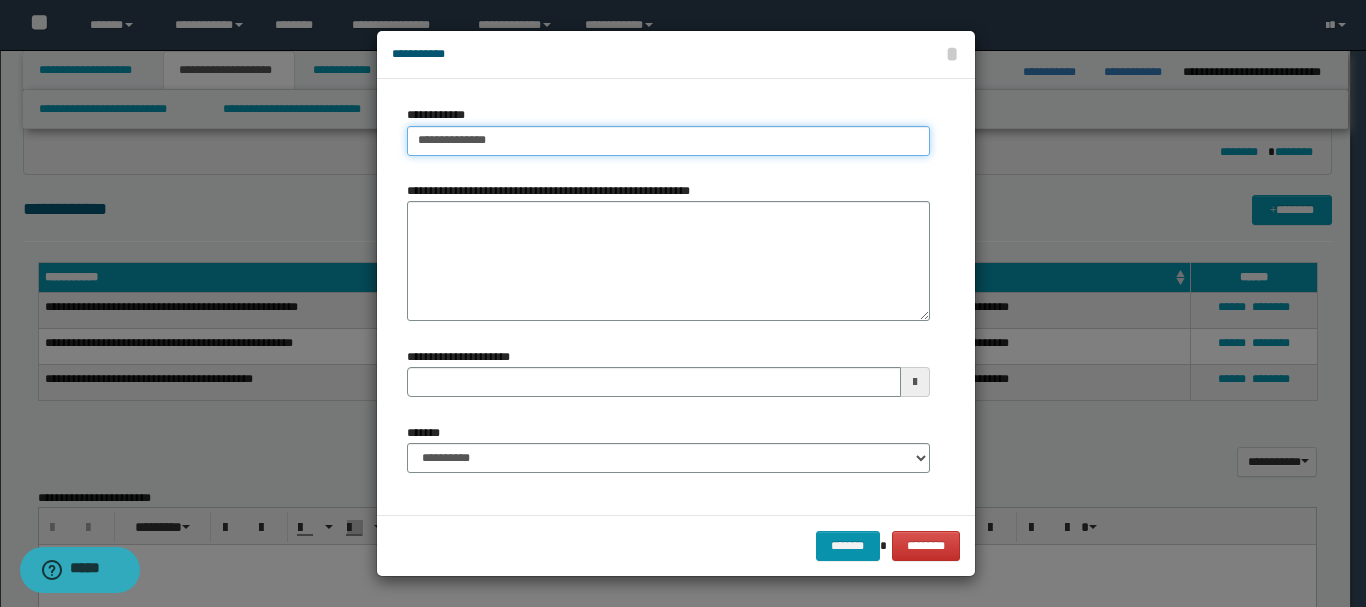 type on "**********" 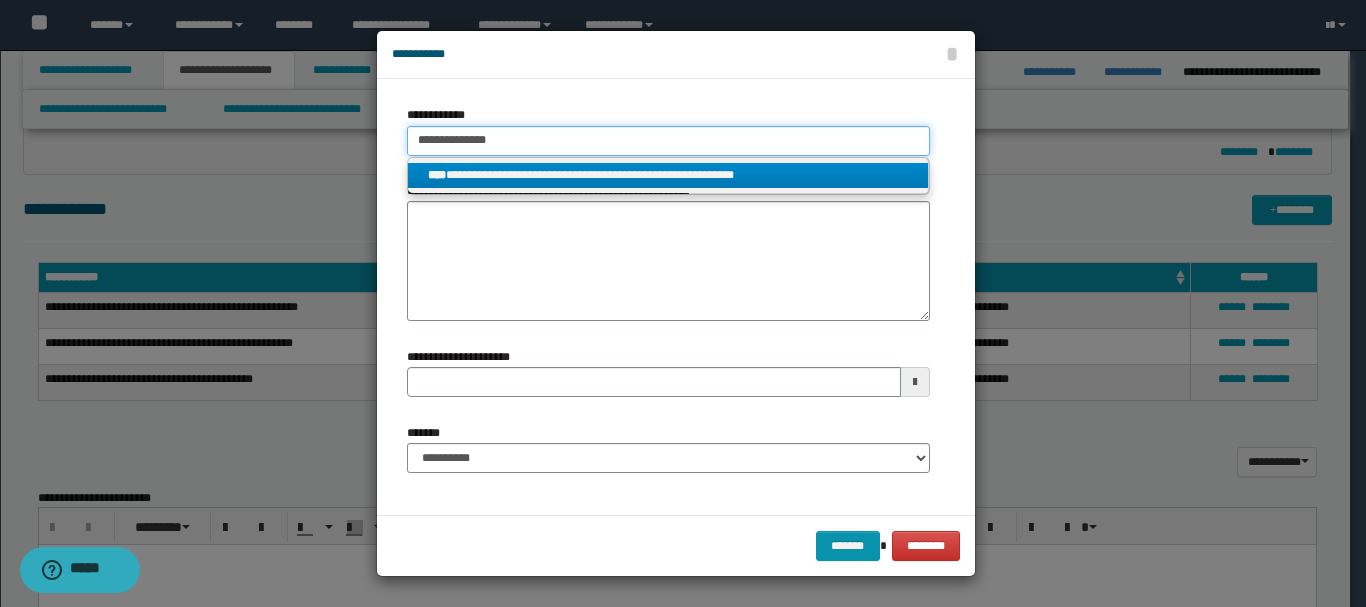 type on "**********" 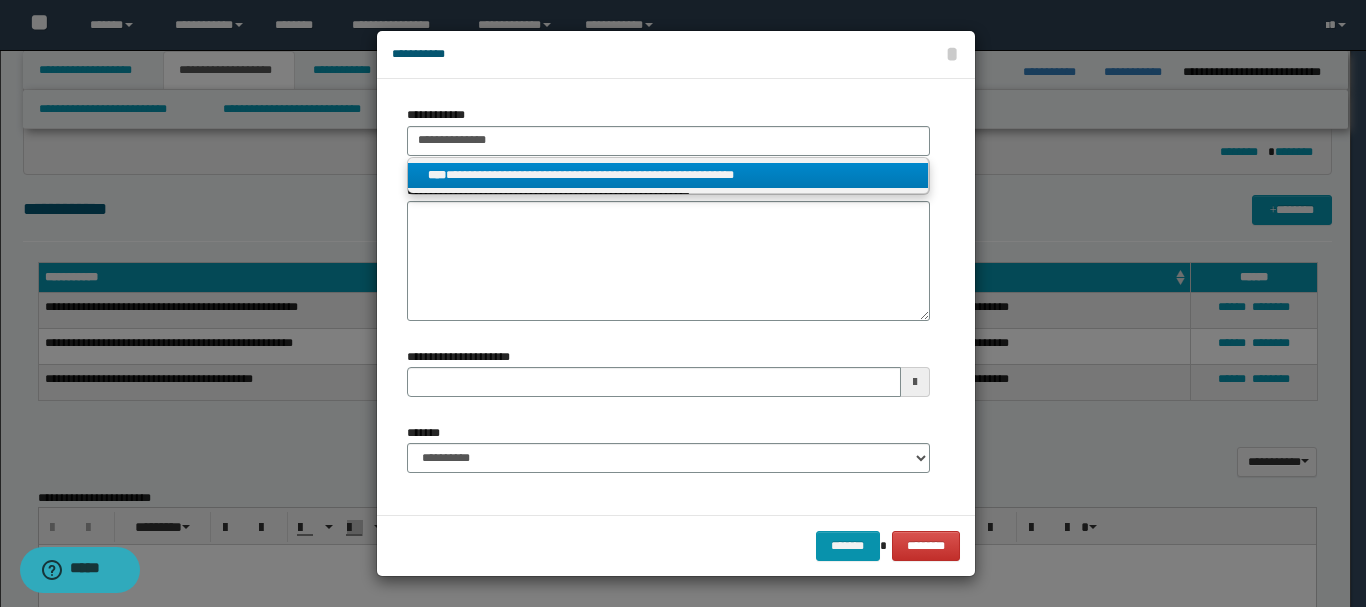 click on "**********" at bounding box center [668, 175] 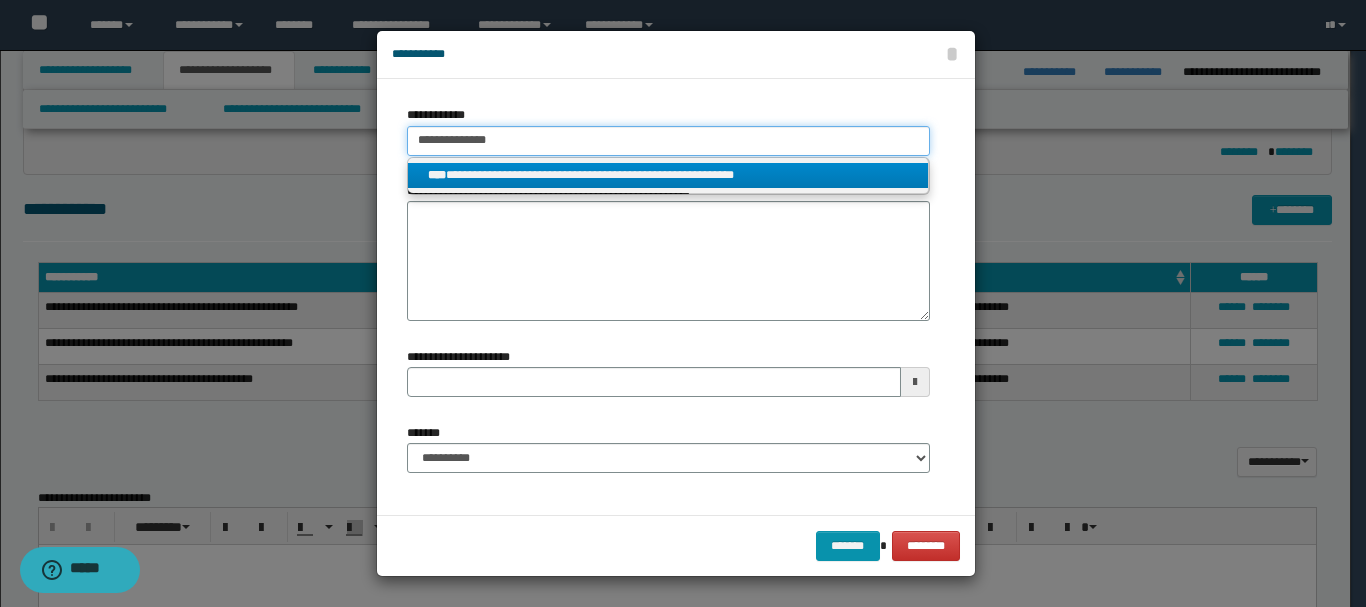 type 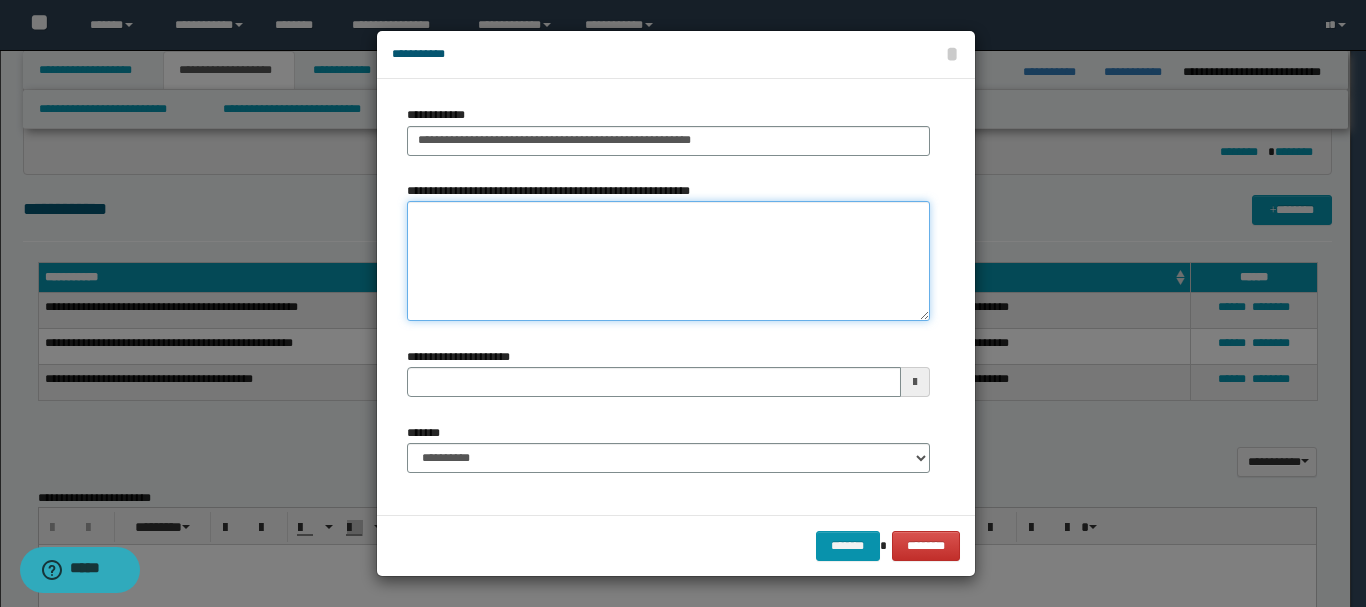 click on "**********" at bounding box center (668, 261) 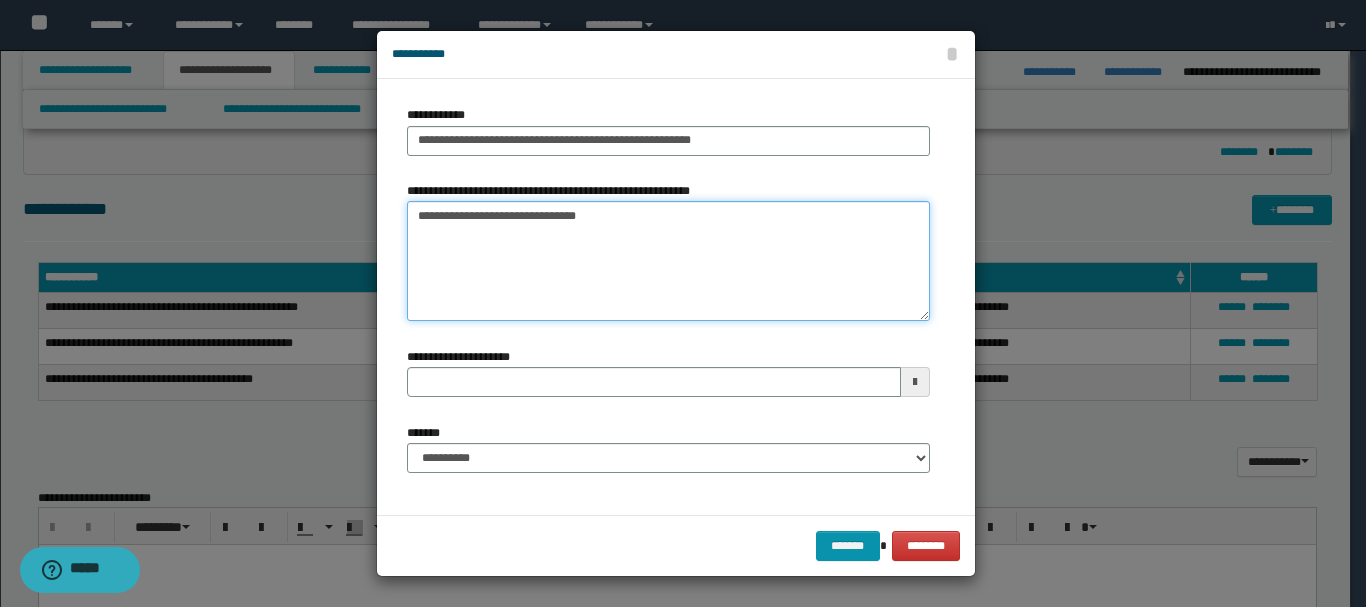 type on "**********" 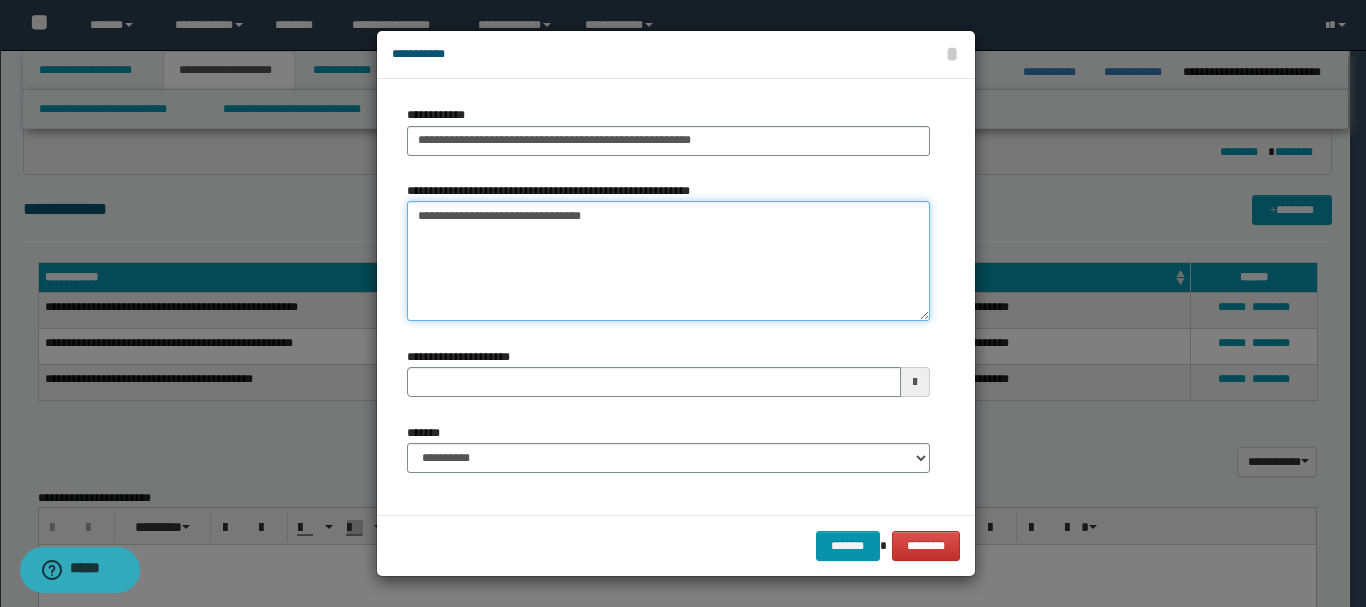 type 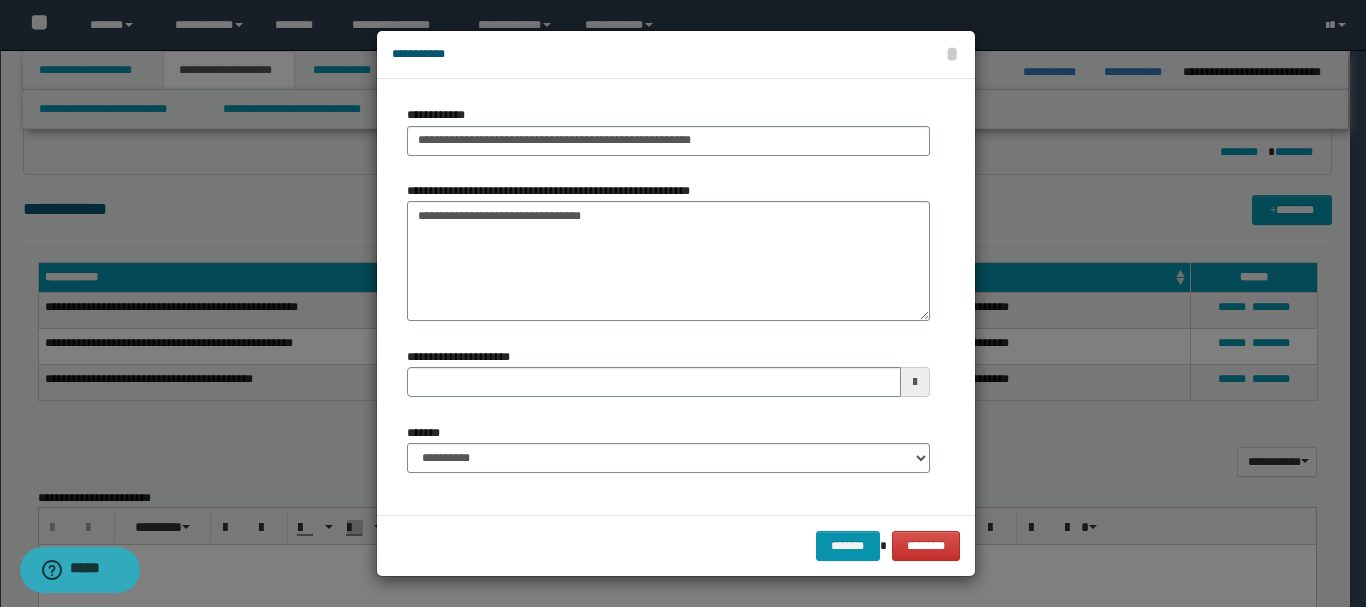 click at bounding box center (915, 382) 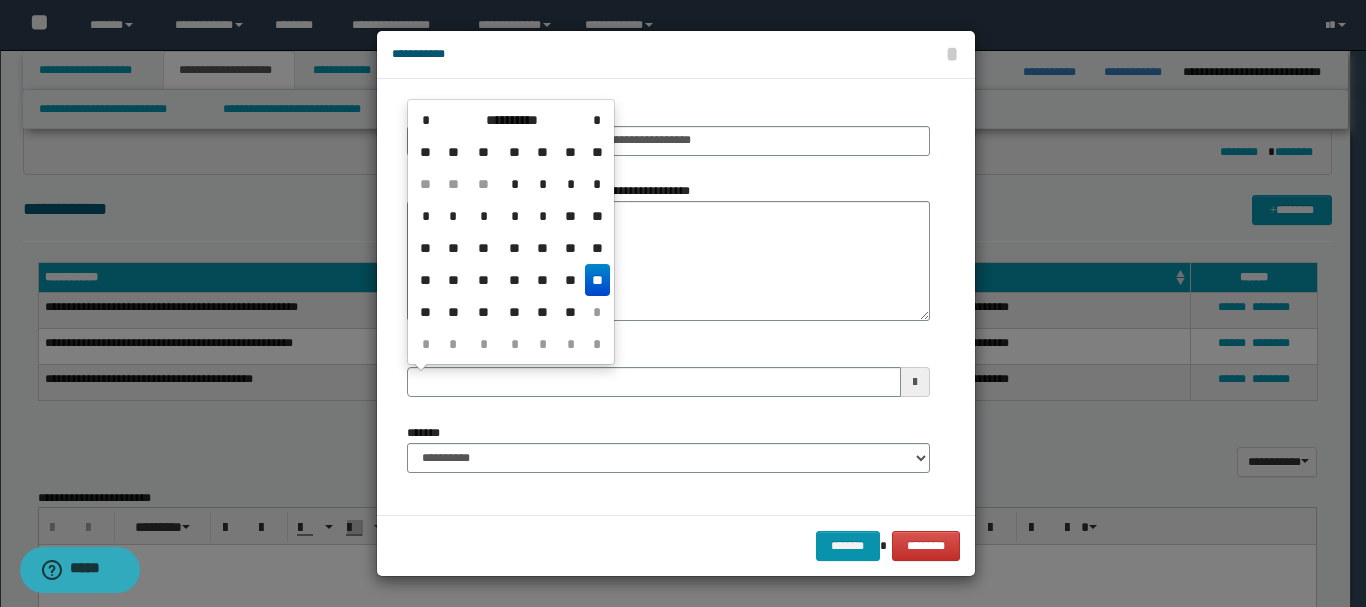 click on "**" at bounding box center [597, 280] 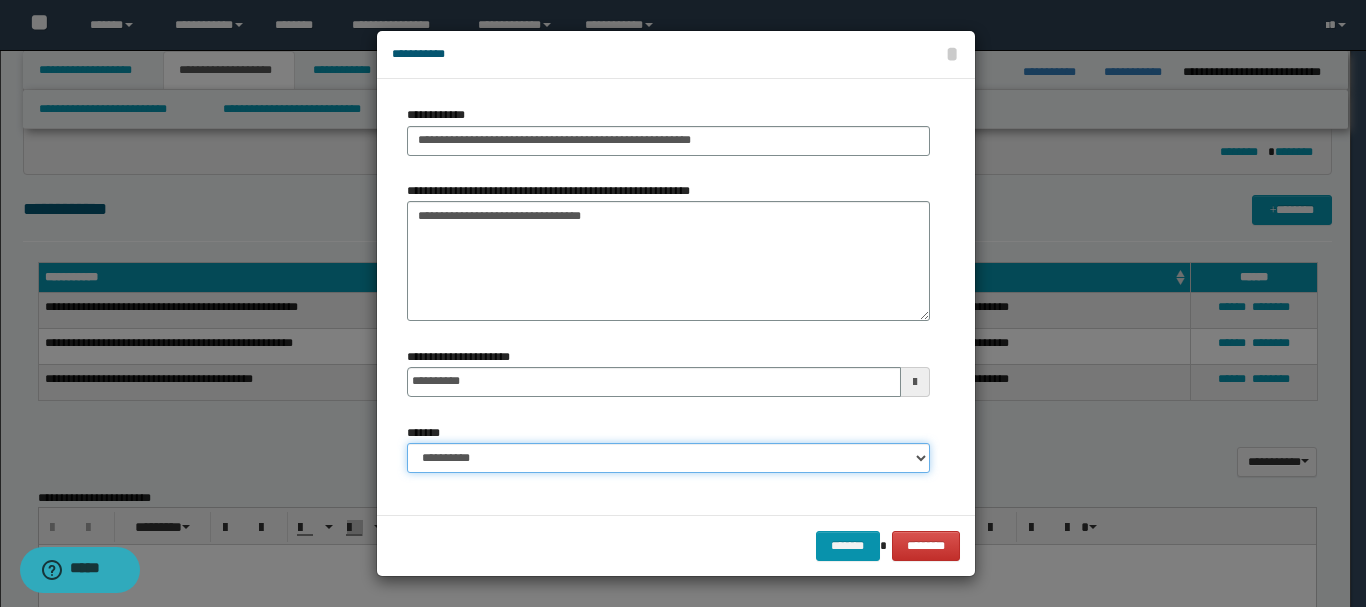 click on "**********" at bounding box center (668, 458) 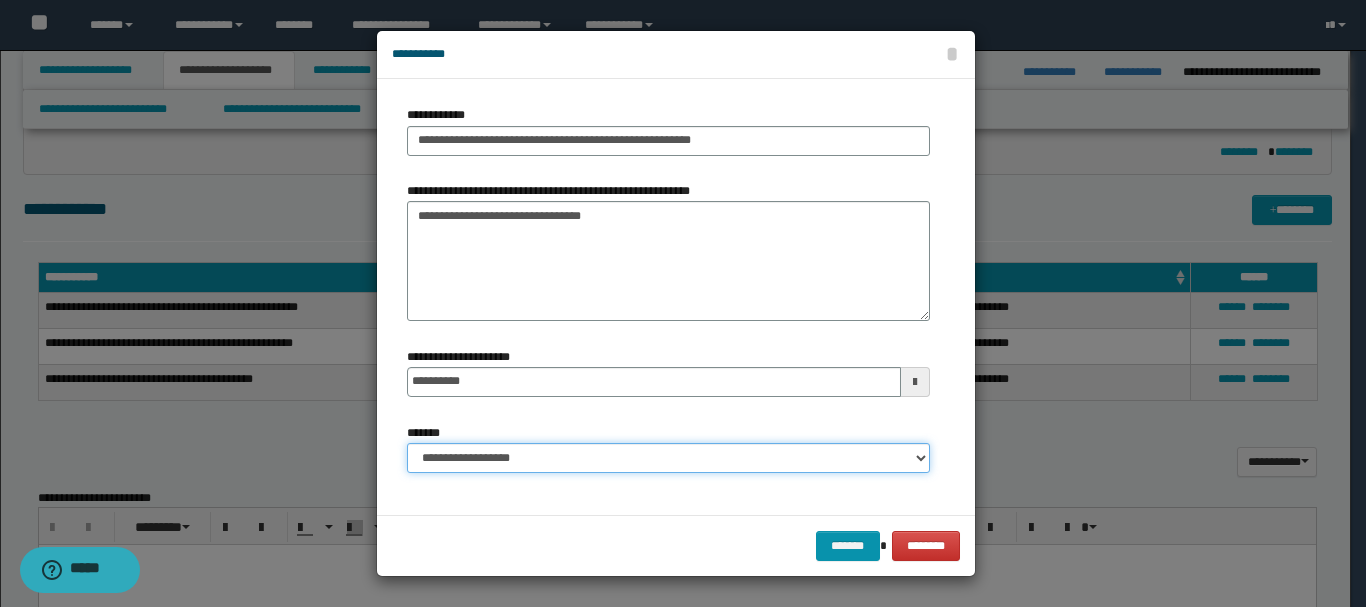 click on "**********" at bounding box center (668, 458) 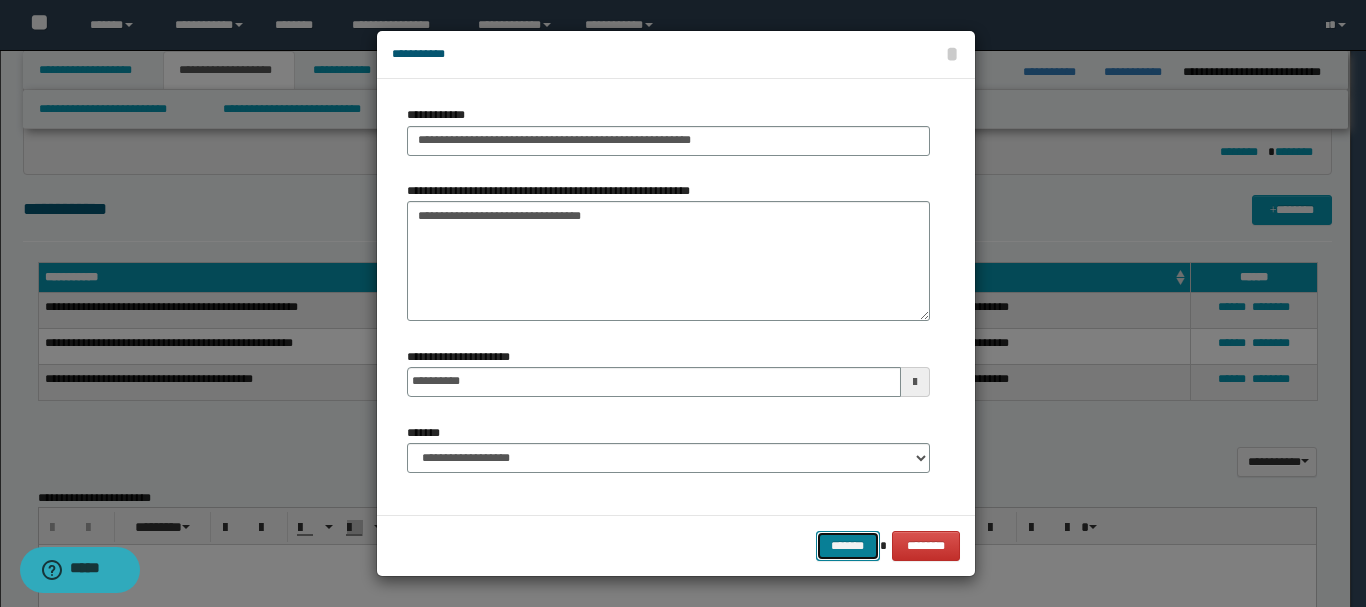 click on "*******" at bounding box center (848, 546) 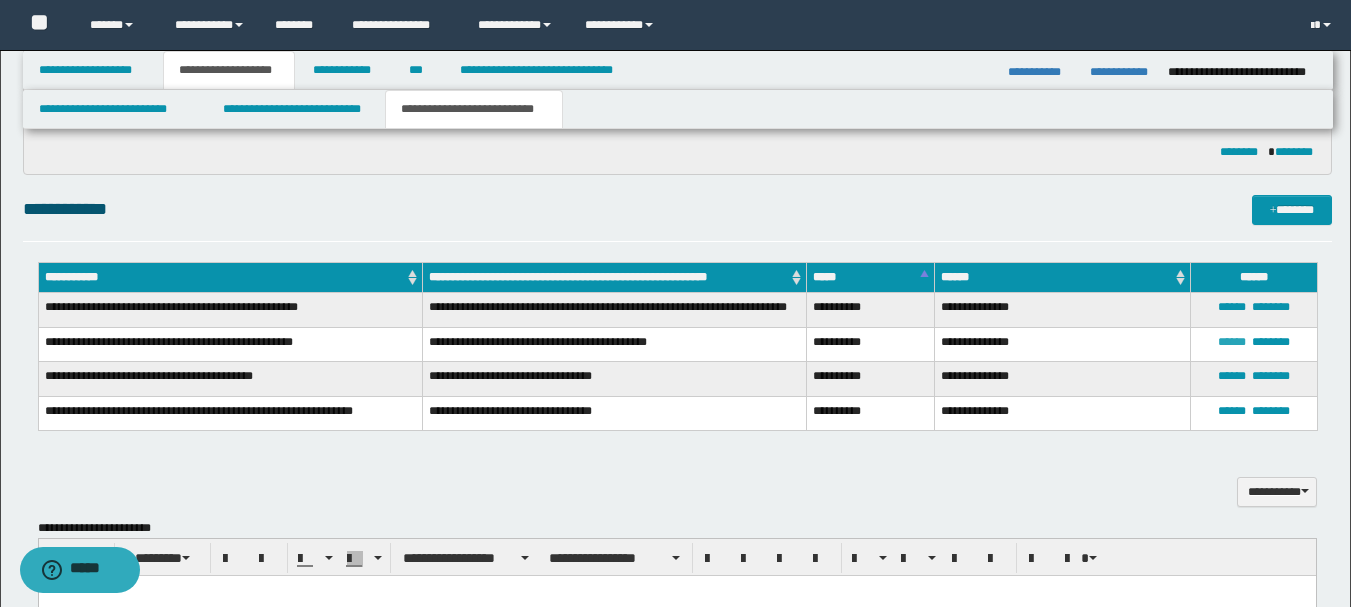 click on "******" at bounding box center (1232, 342) 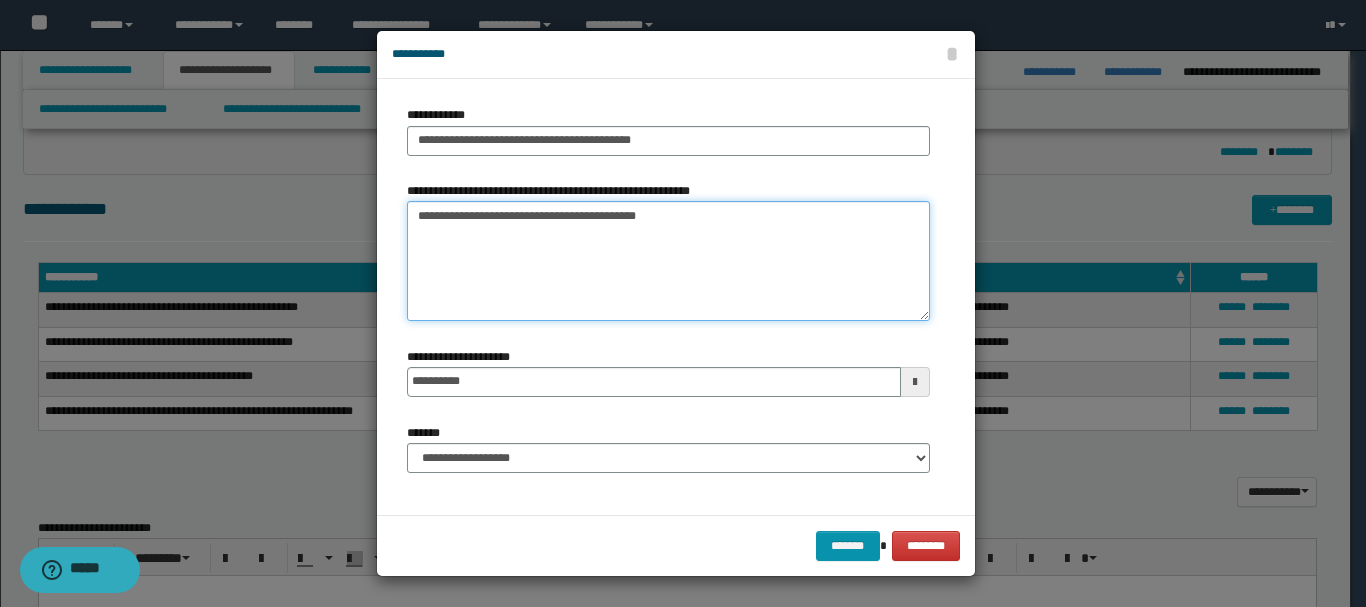 click on "**********" at bounding box center (668, 261) 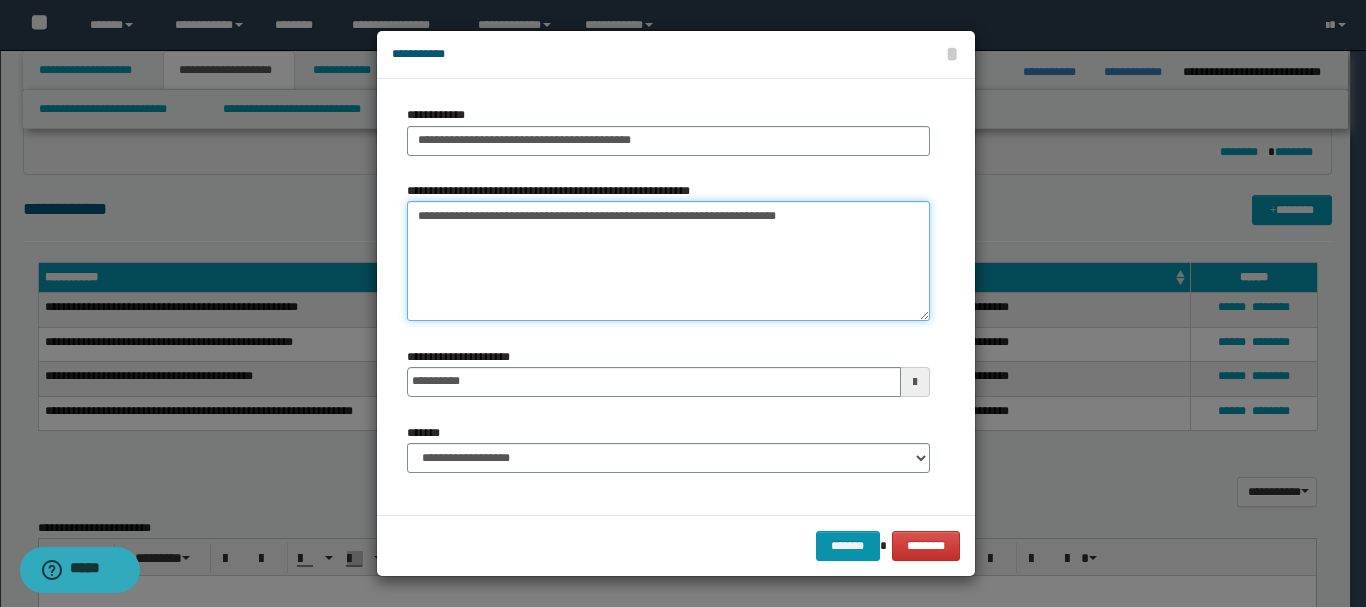 drag, startPoint x: 418, startPoint y: 210, endPoint x: 837, endPoint y: 232, distance: 419.57718 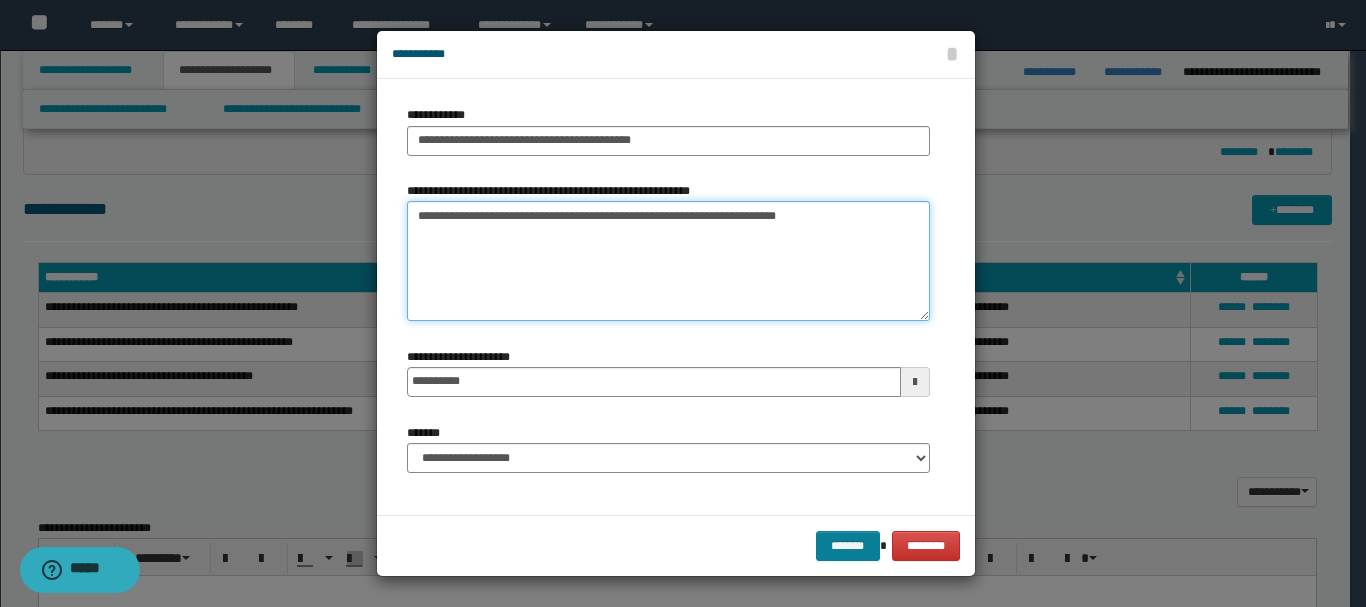 type on "**********" 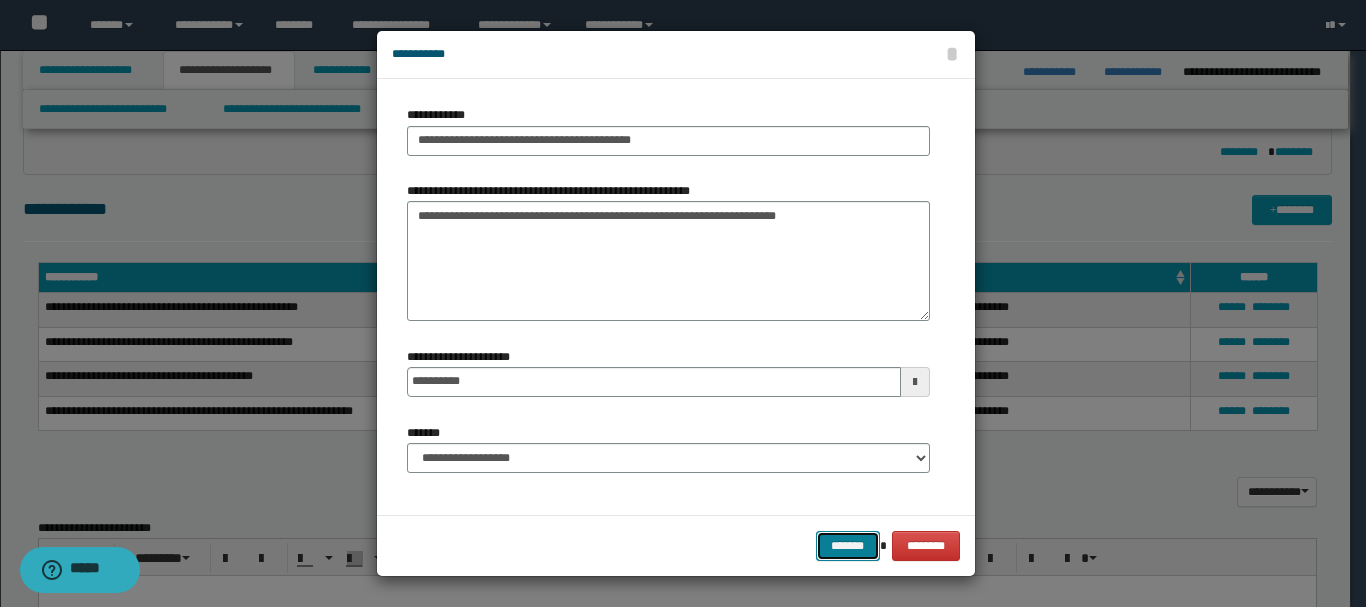 click on "*******" at bounding box center (848, 546) 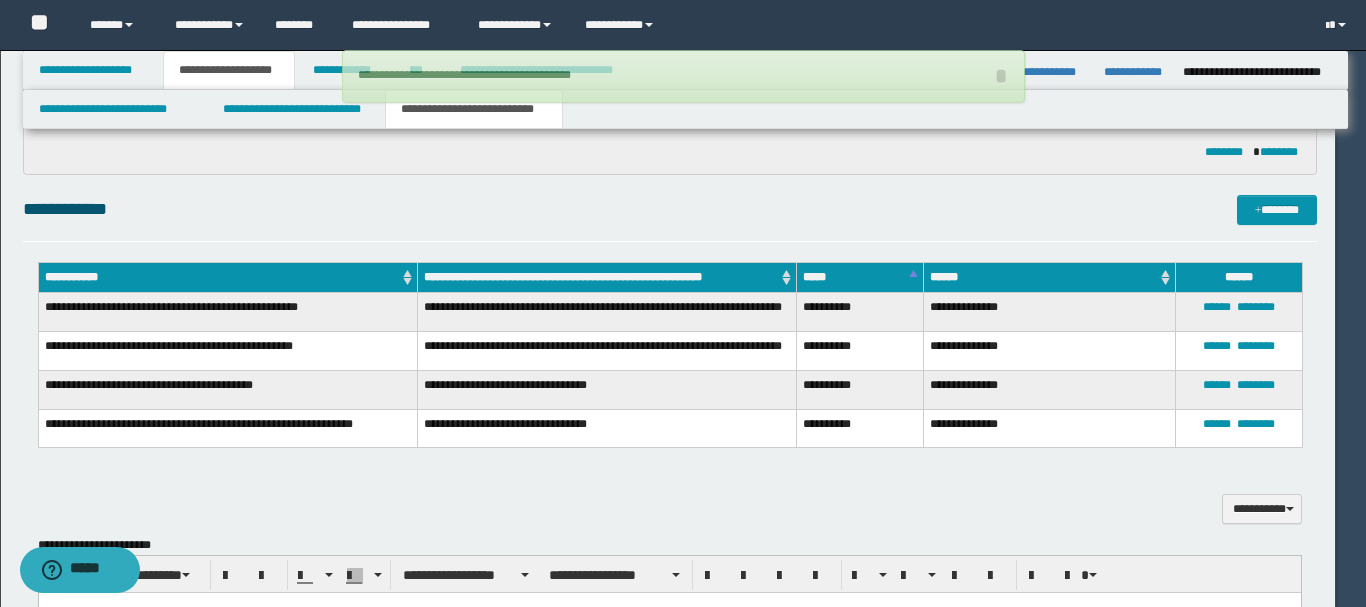 type 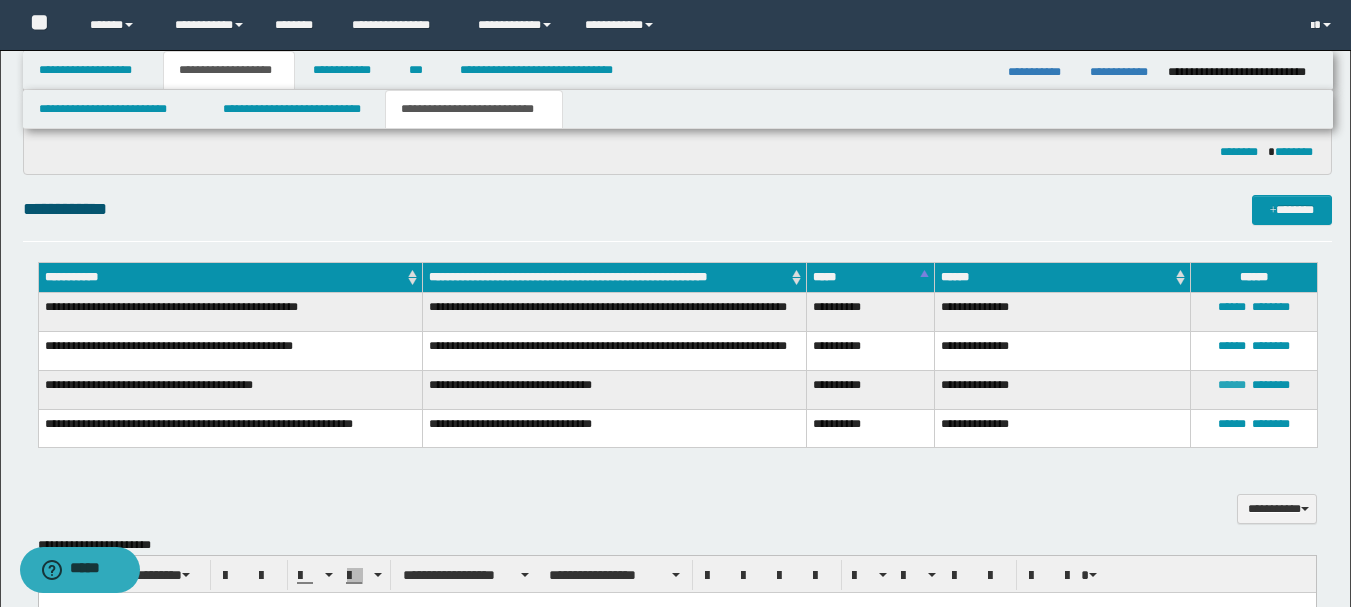 click on "******" at bounding box center [1232, 385] 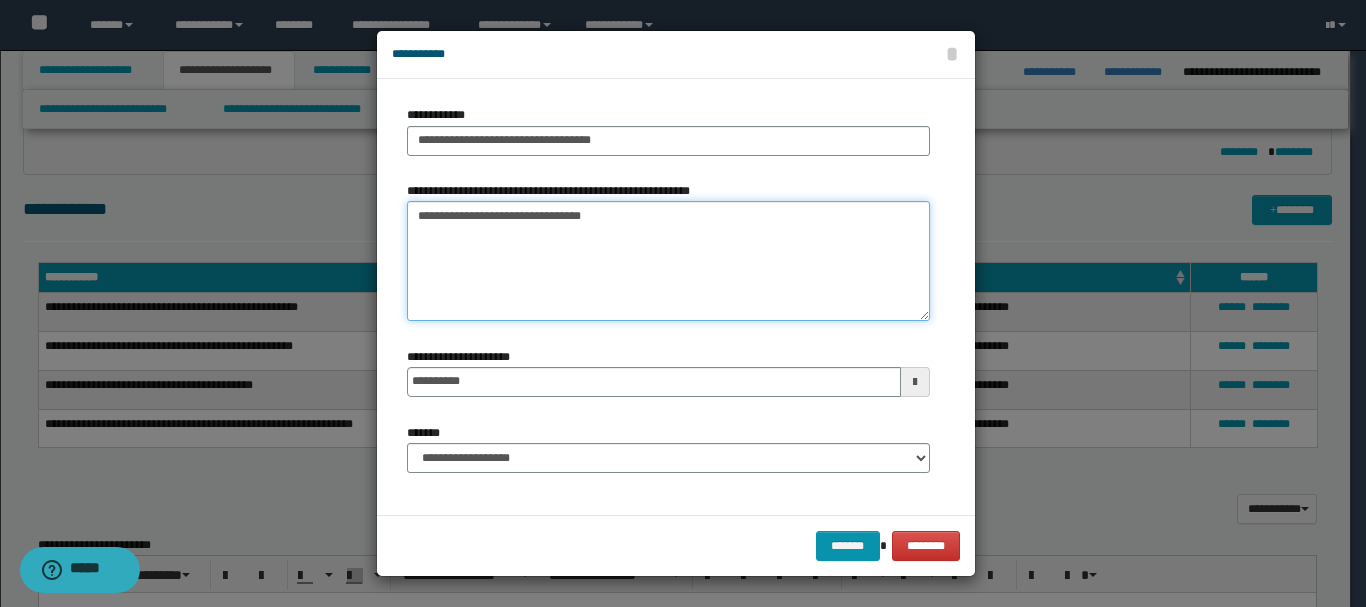 drag, startPoint x: 419, startPoint y: 218, endPoint x: 628, endPoint y: 215, distance: 209.02153 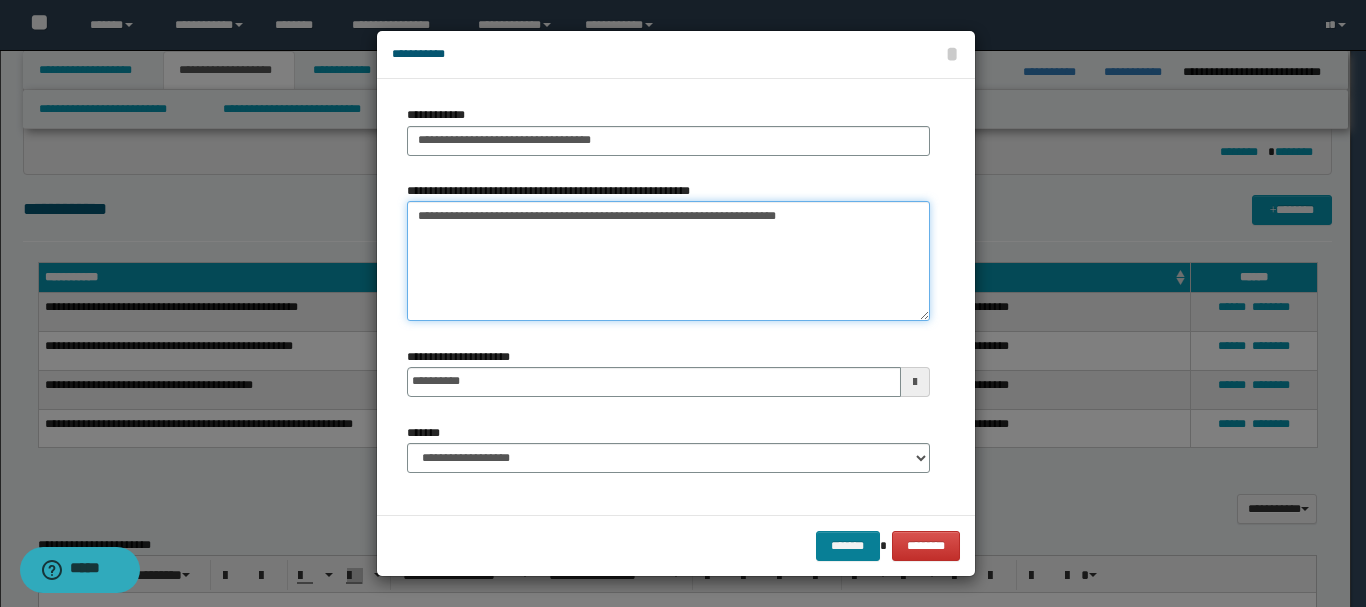 type on "**********" 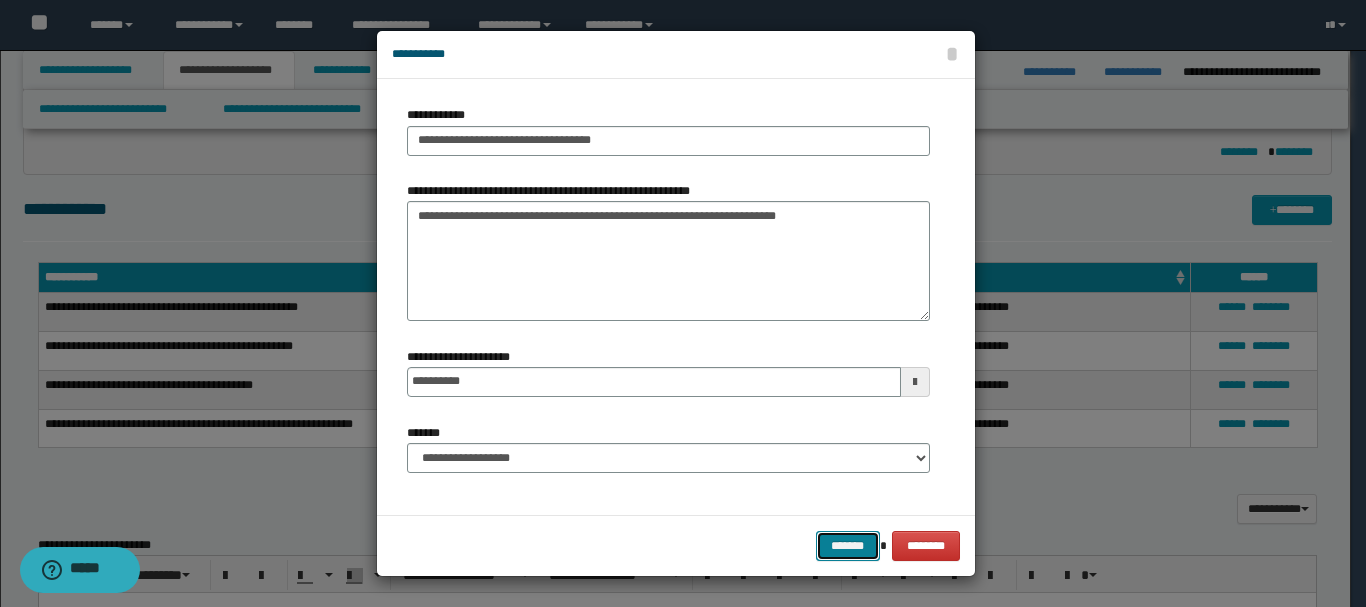 click on "*******" at bounding box center [848, 546] 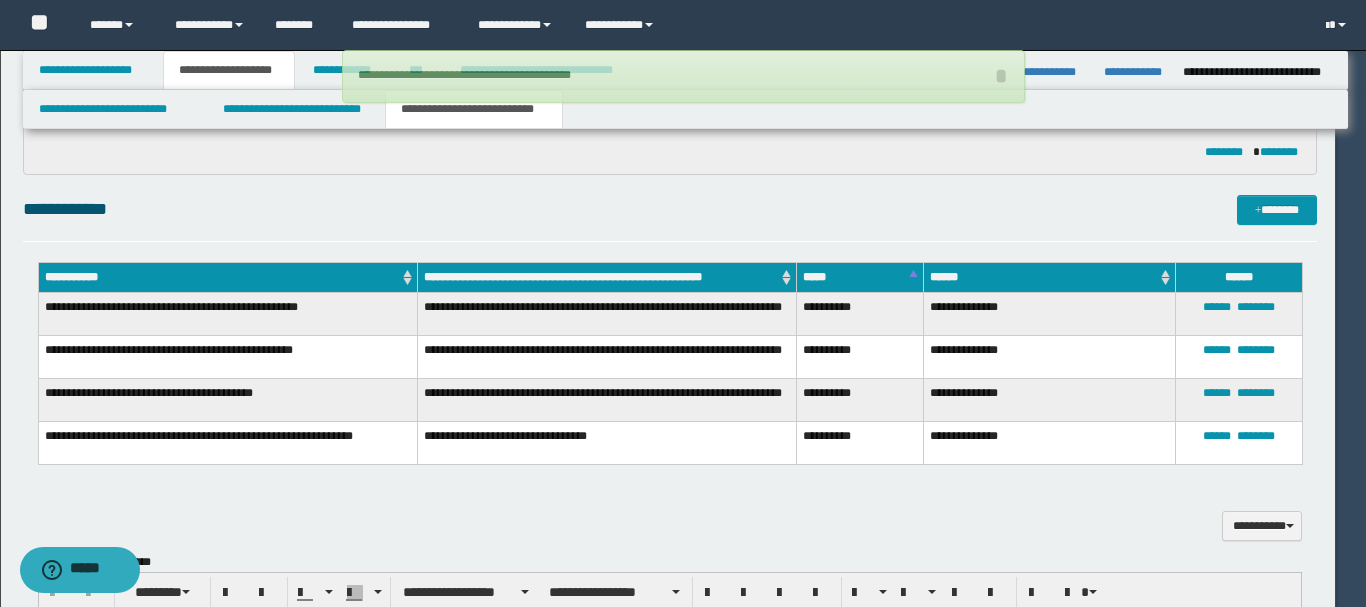 type 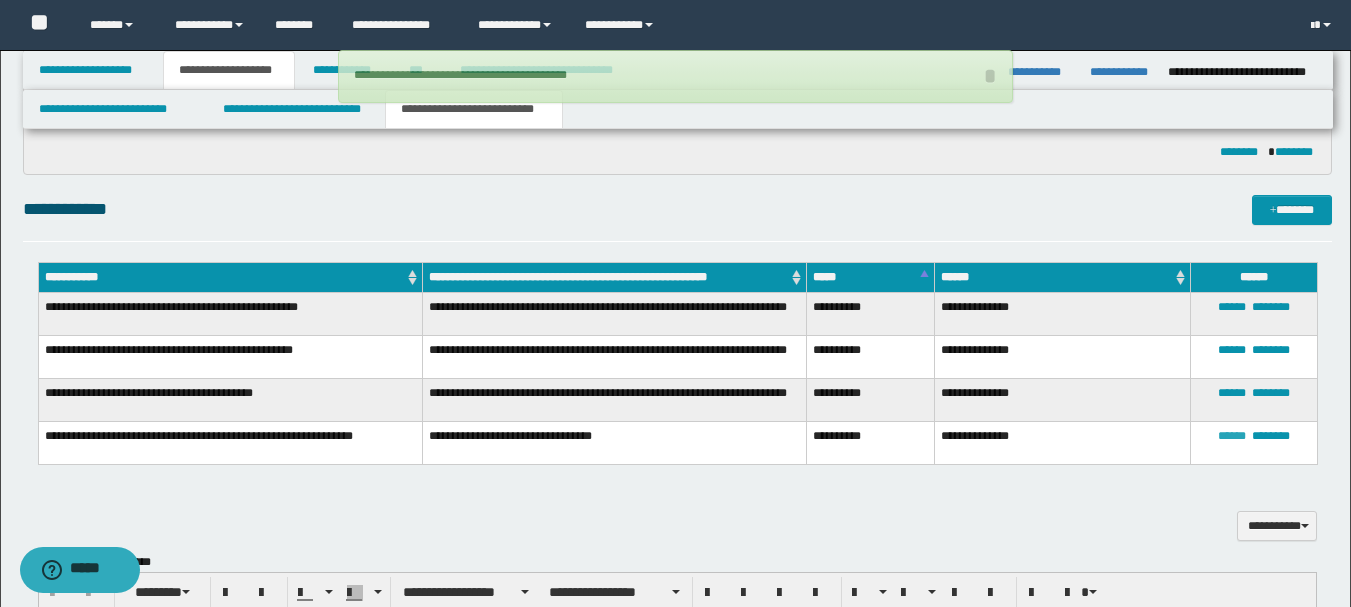 click on "******" at bounding box center (1232, 436) 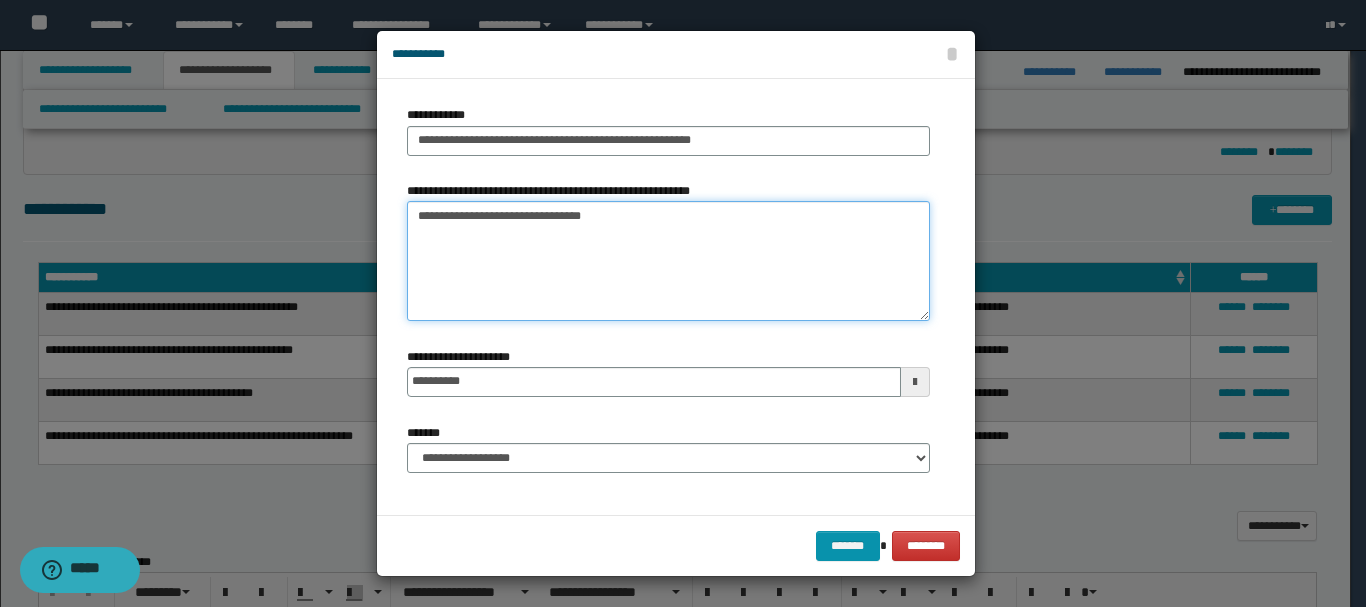 drag, startPoint x: 417, startPoint y: 217, endPoint x: 643, endPoint y: 246, distance: 227.85303 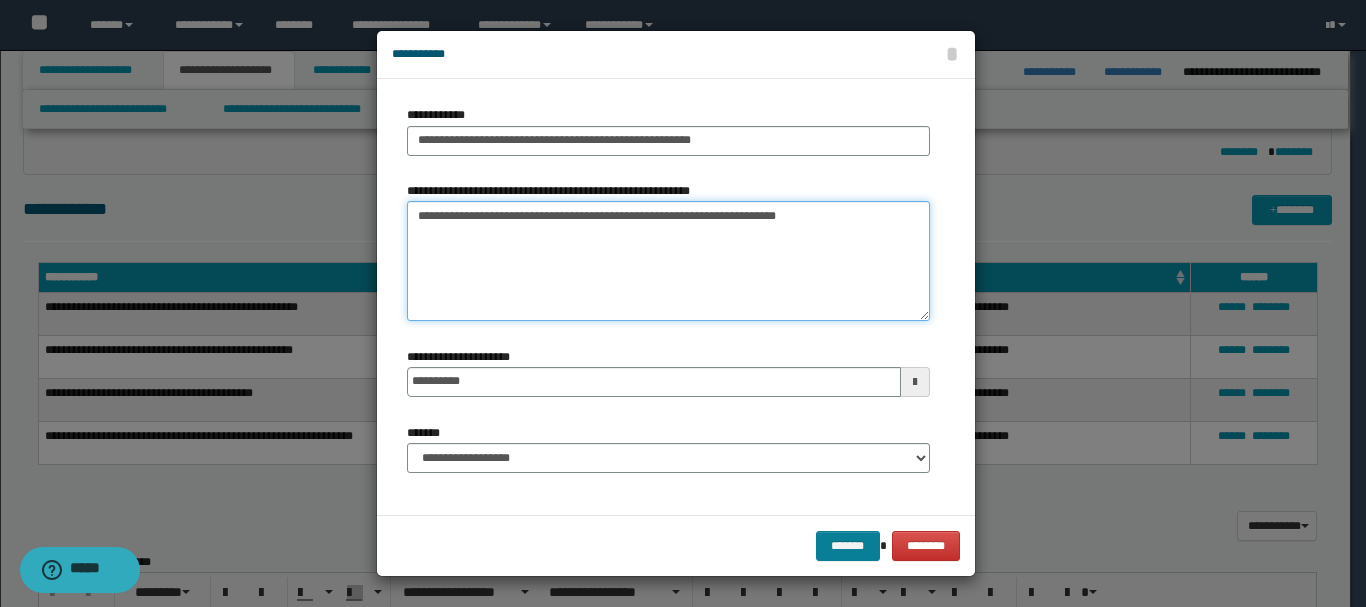 type on "**********" 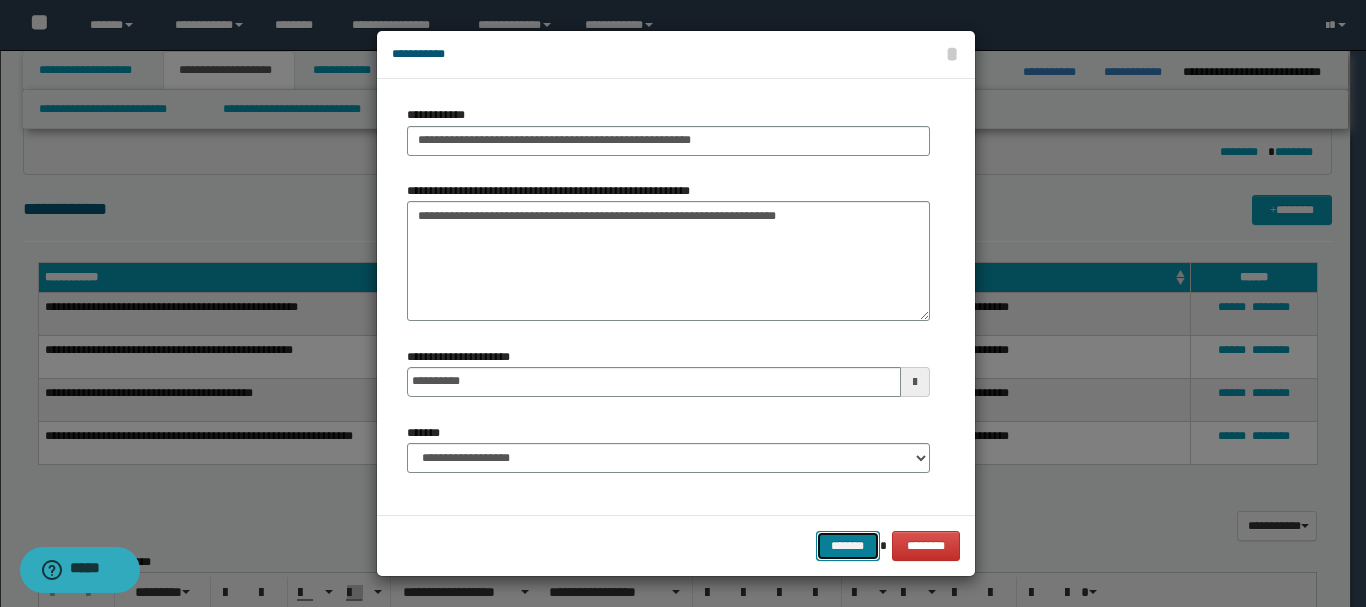 click on "*******" at bounding box center (848, 546) 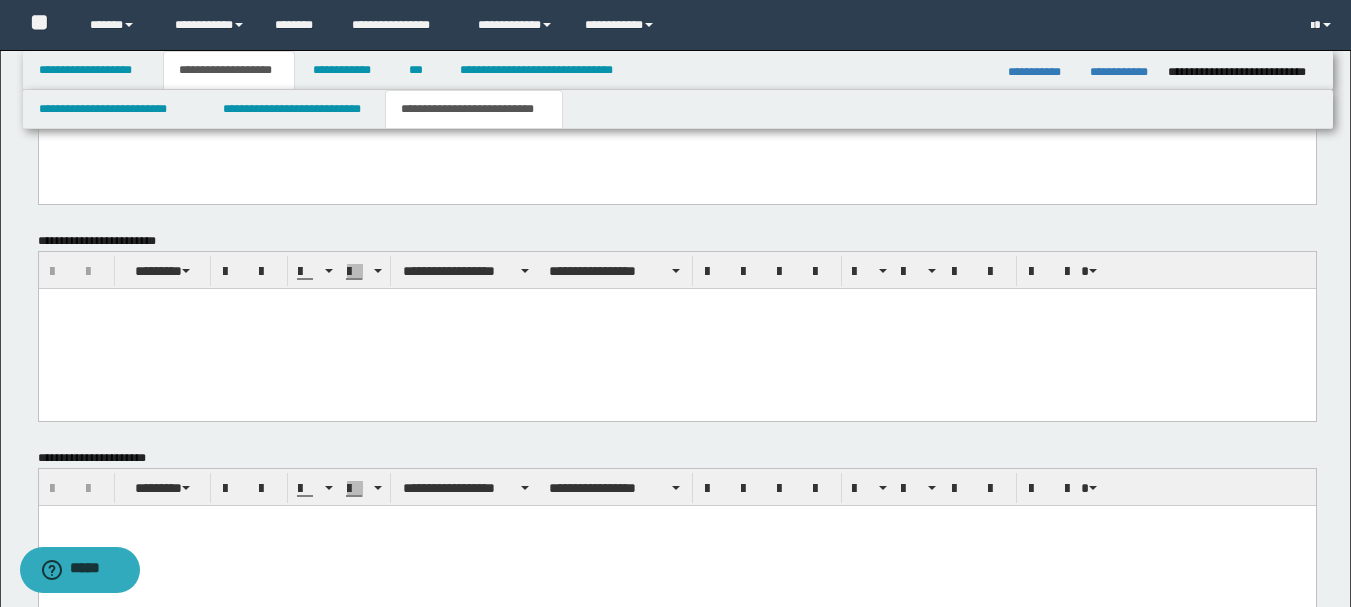 scroll, scrollTop: 1200, scrollLeft: 0, axis: vertical 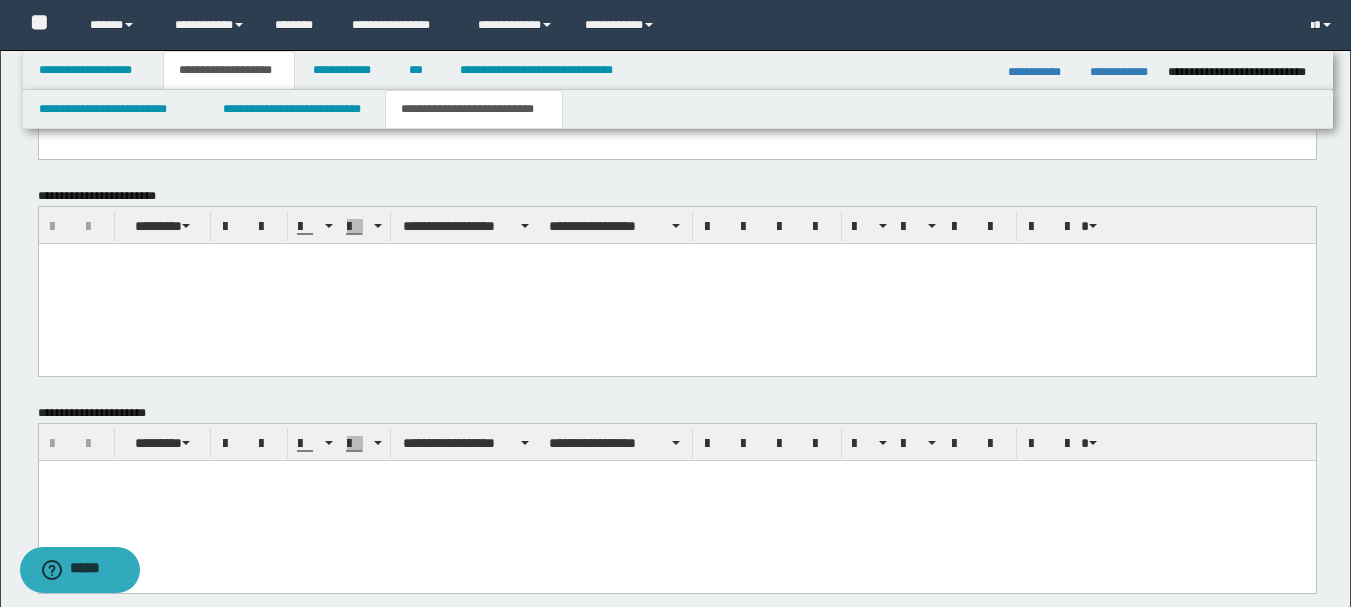 click at bounding box center (676, 283) 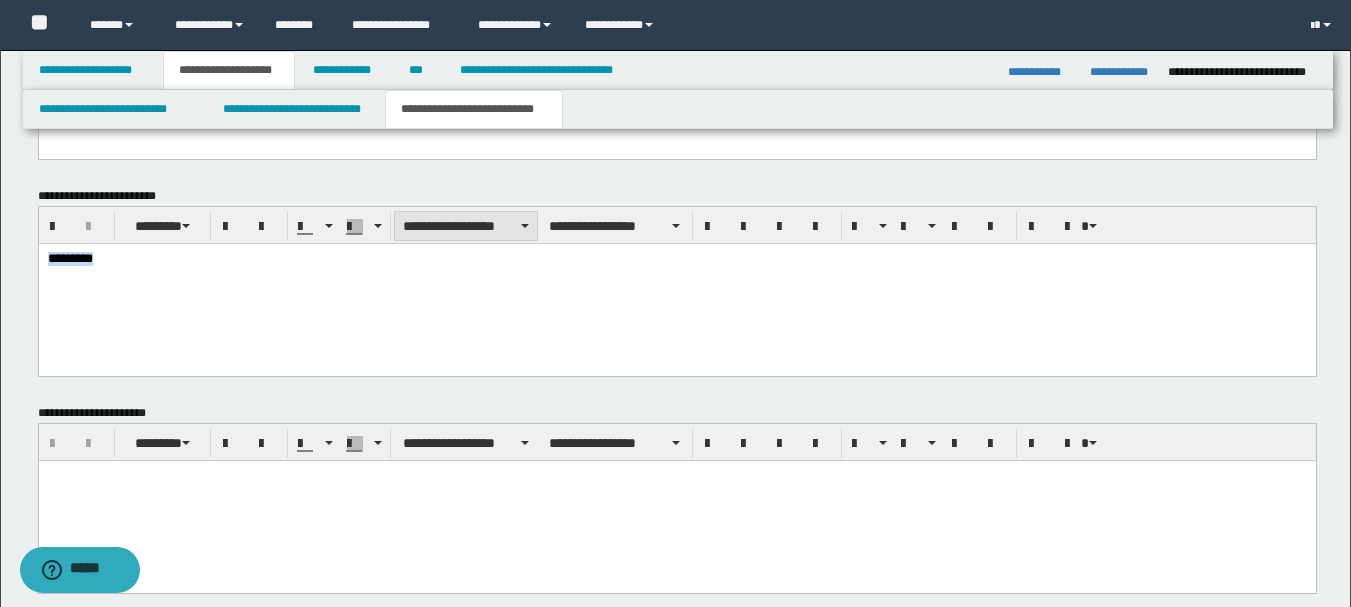 click on "**********" at bounding box center (466, 226) 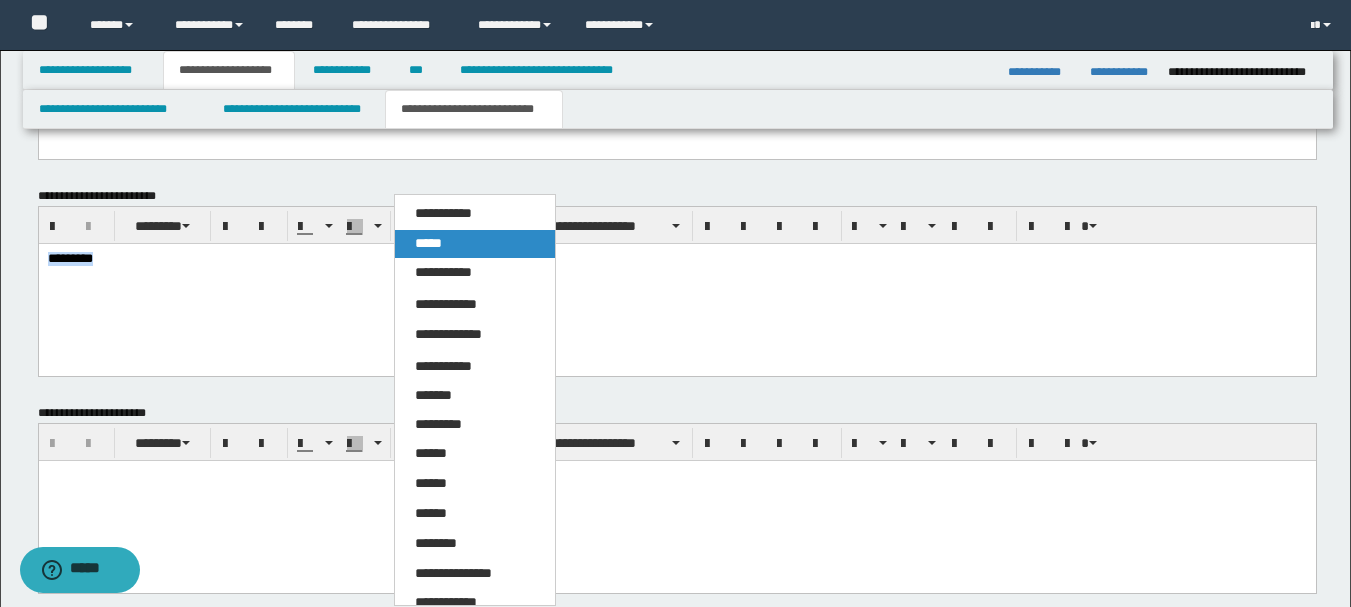 drag, startPoint x: 495, startPoint y: 245, endPoint x: 456, endPoint y: 1, distance: 247.09715 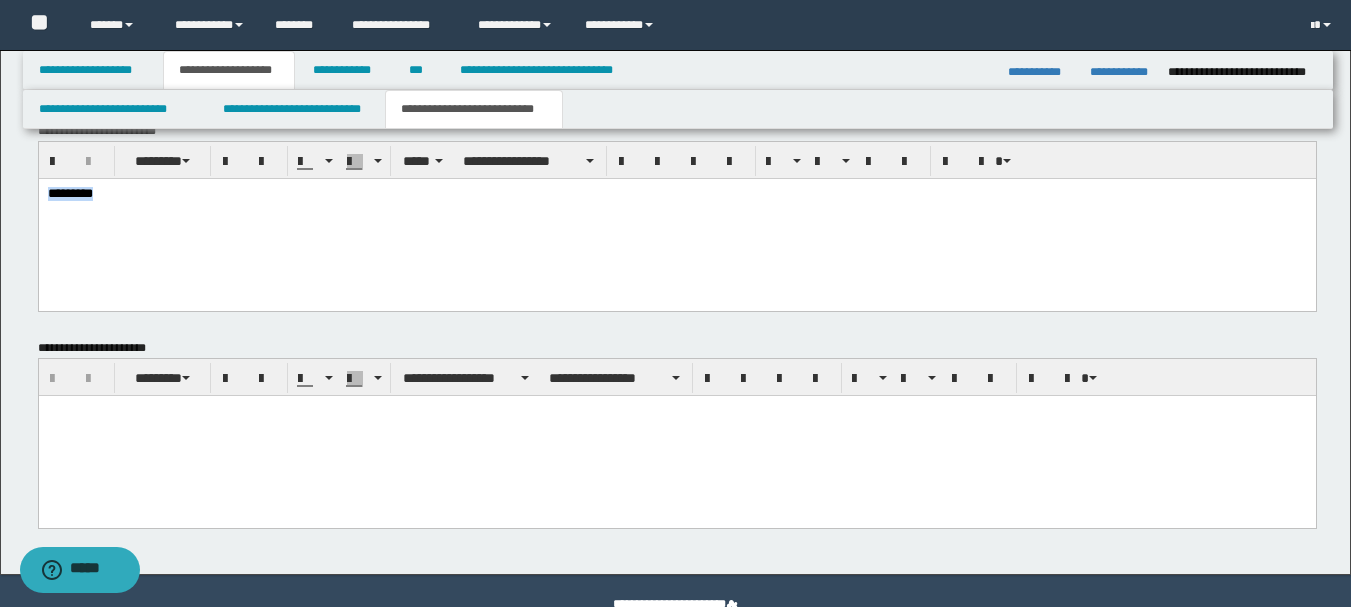 scroll, scrollTop: 1310, scrollLeft: 0, axis: vertical 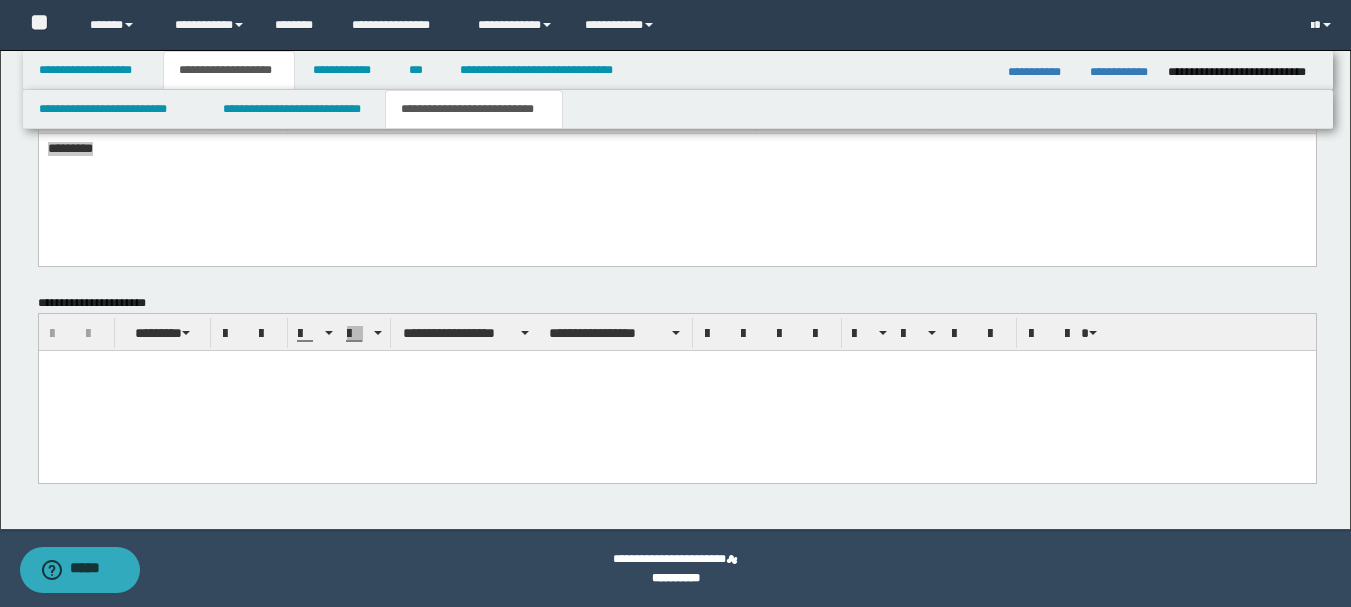 click at bounding box center (676, 390) 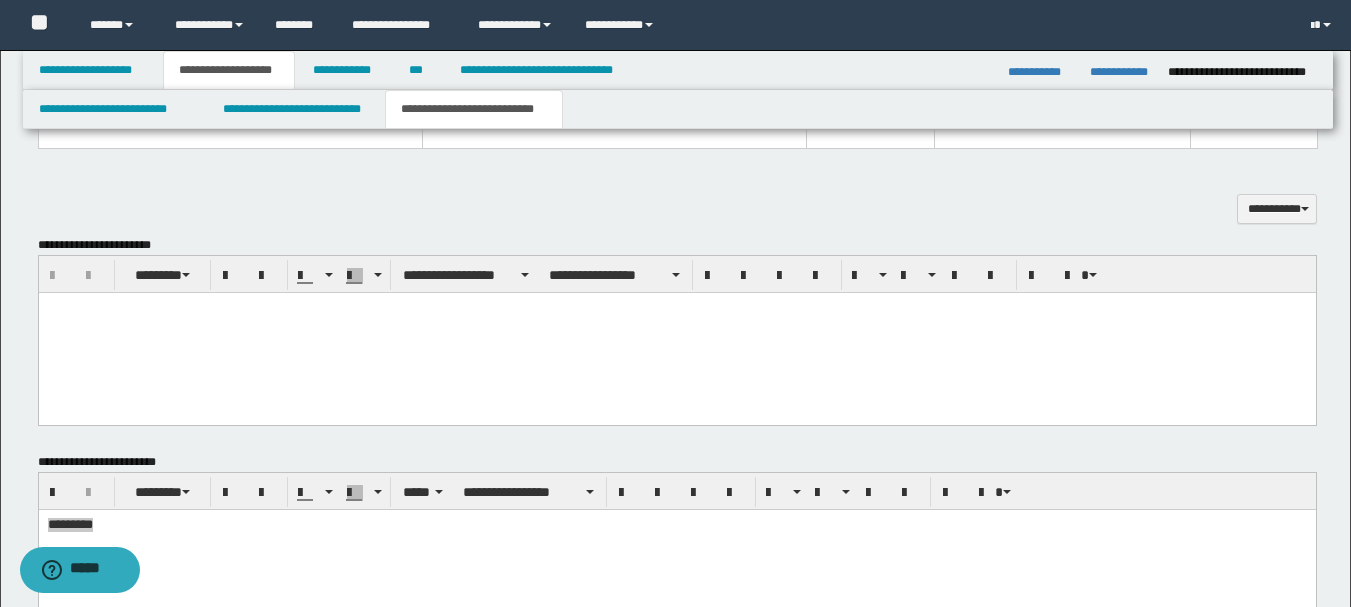 scroll, scrollTop: 922, scrollLeft: 0, axis: vertical 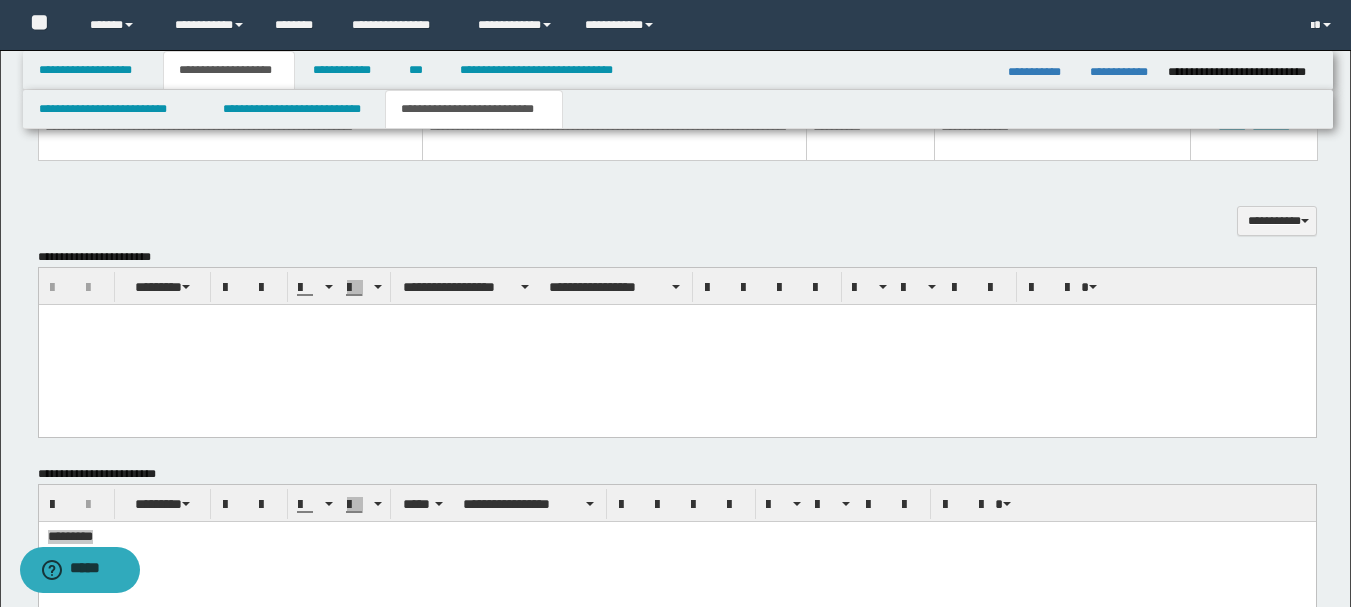 click at bounding box center (676, 344) 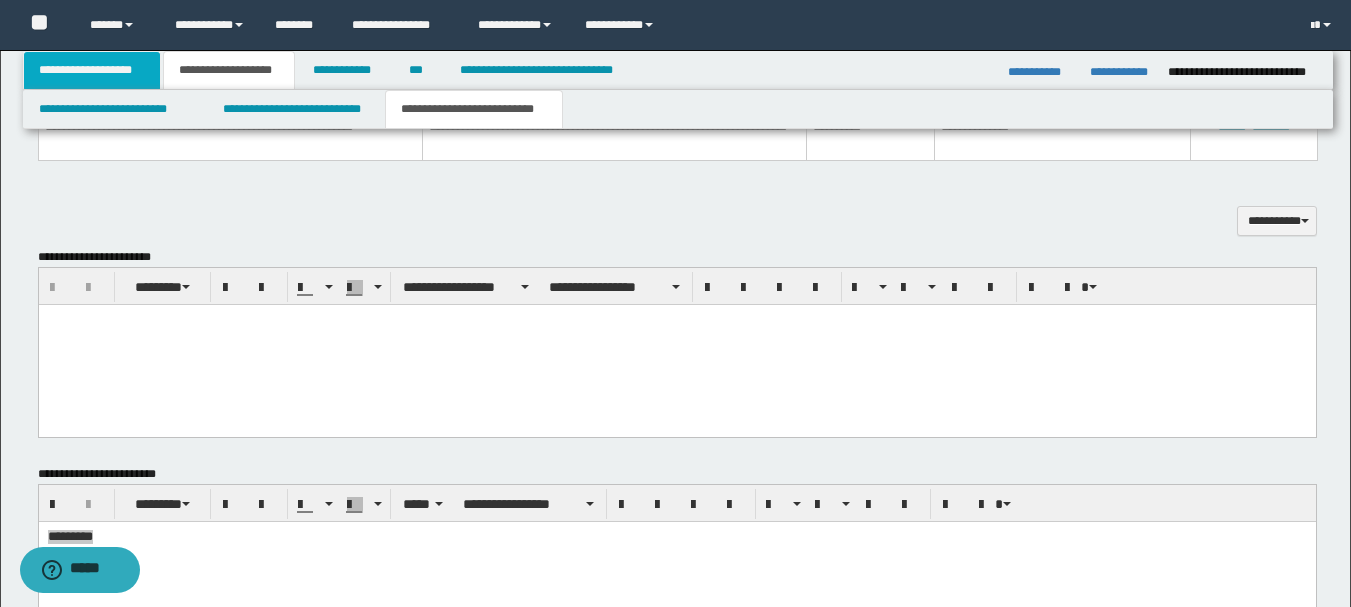 click on "**********" at bounding box center [92, 70] 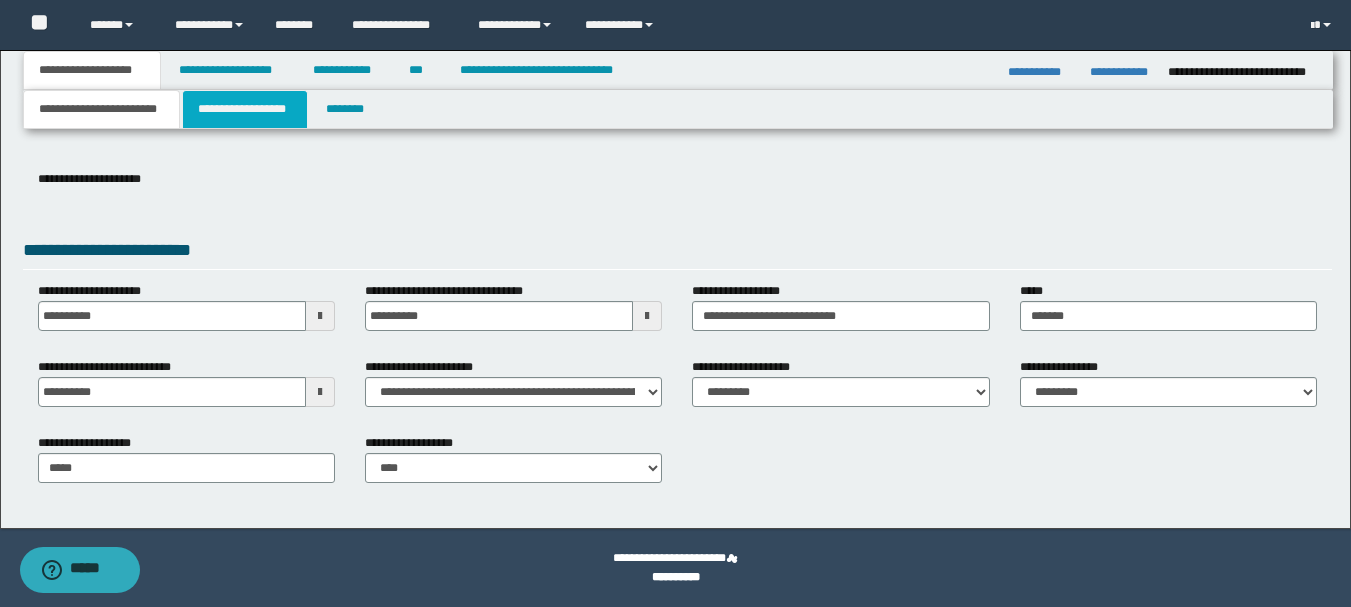 click on "**********" at bounding box center [245, 109] 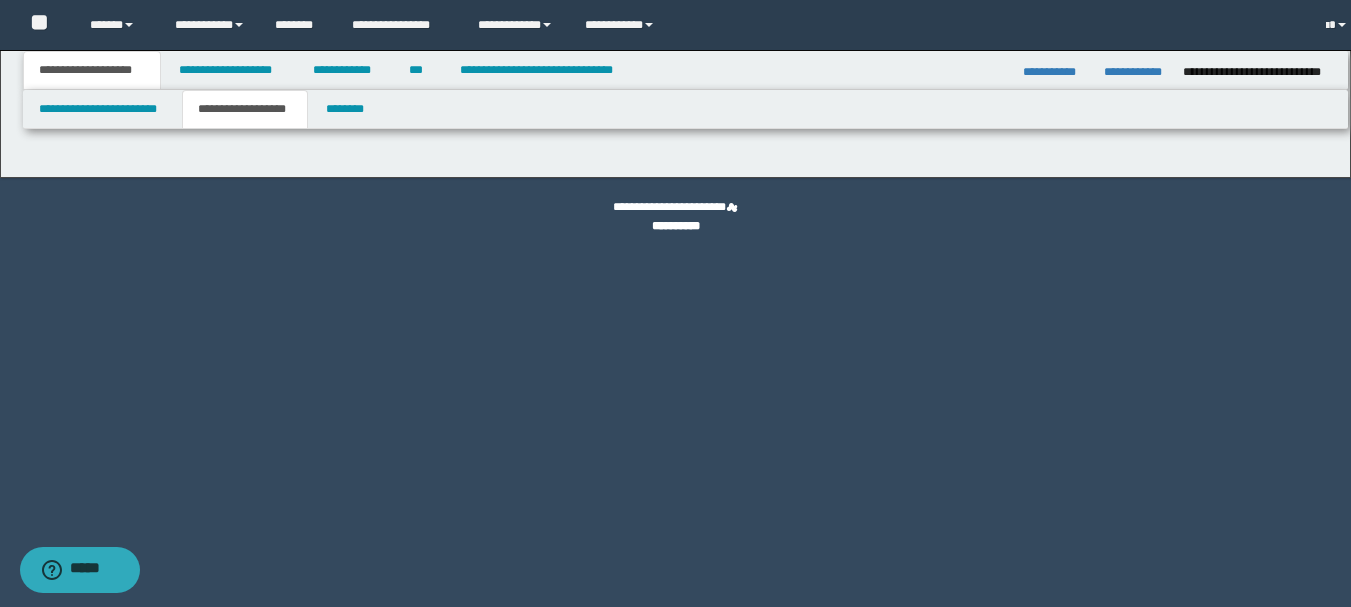 scroll, scrollTop: 0, scrollLeft: 0, axis: both 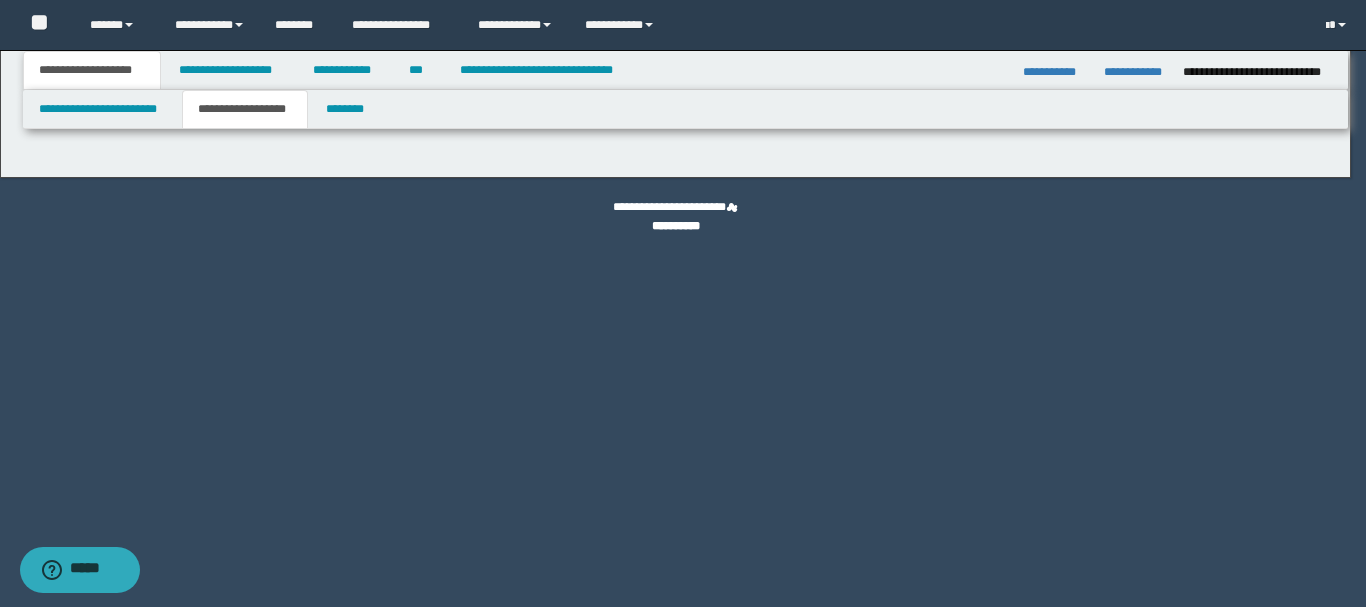 type on "**********" 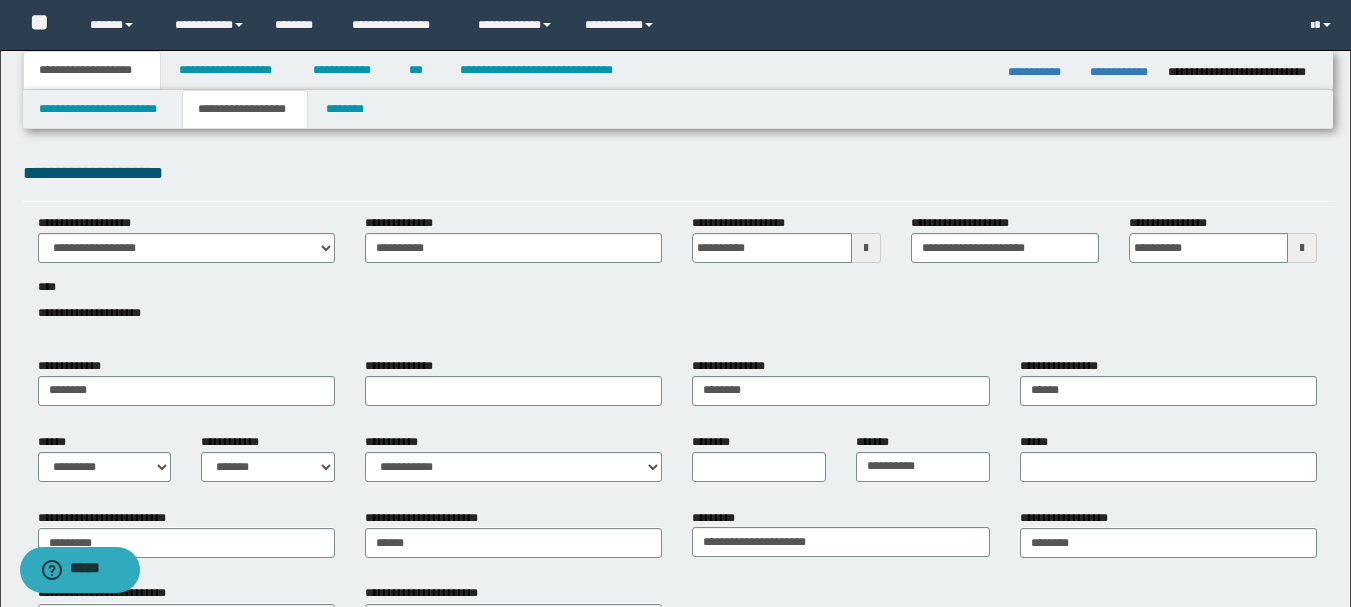 click on "**********" at bounding box center (677, 173) 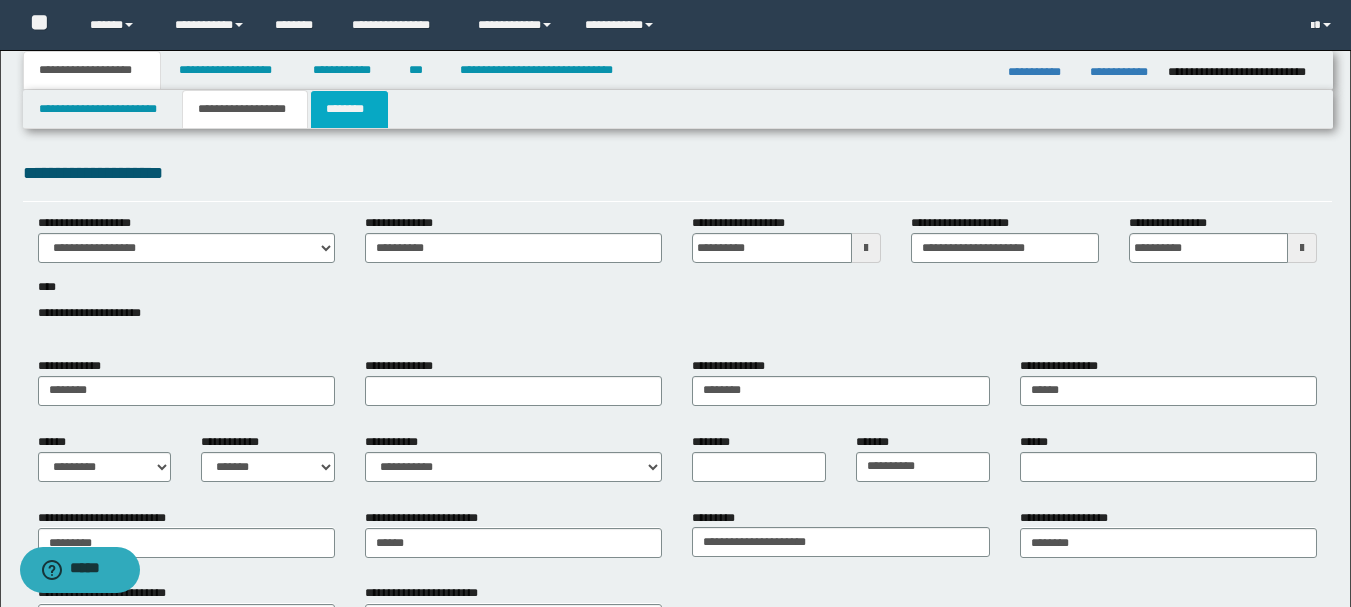 click on "********" at bounding box center [349, 109] 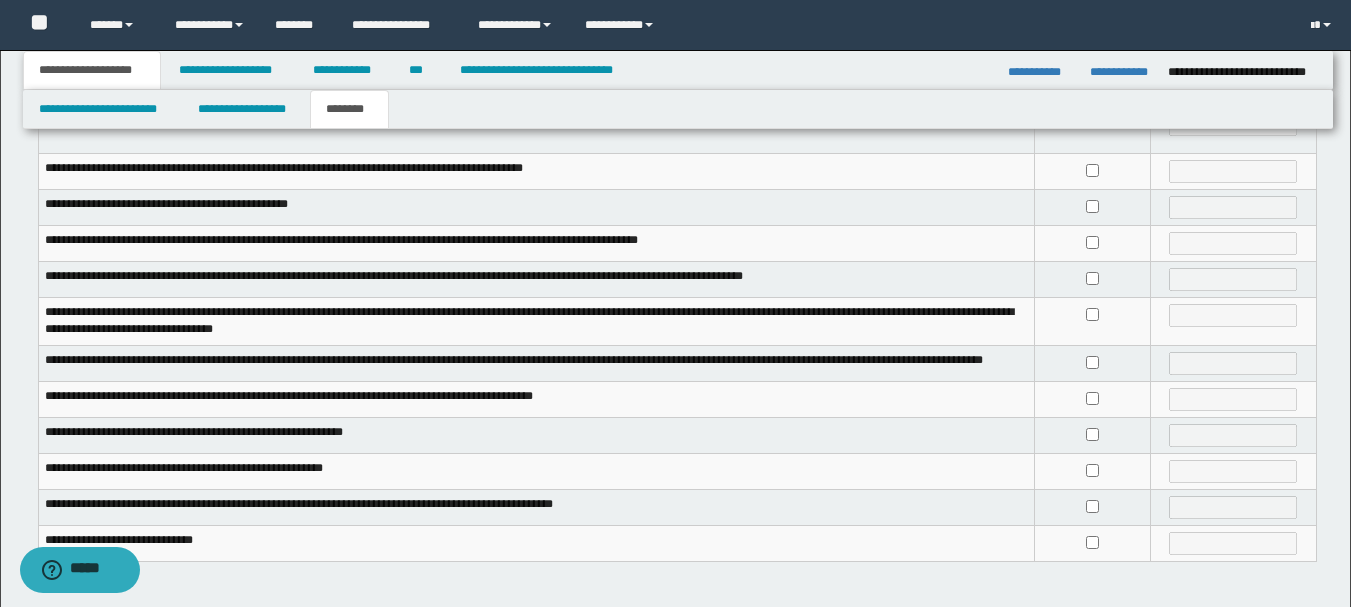 scroll, scrollTop: 535, scrollLeft: 0, axis: vertical 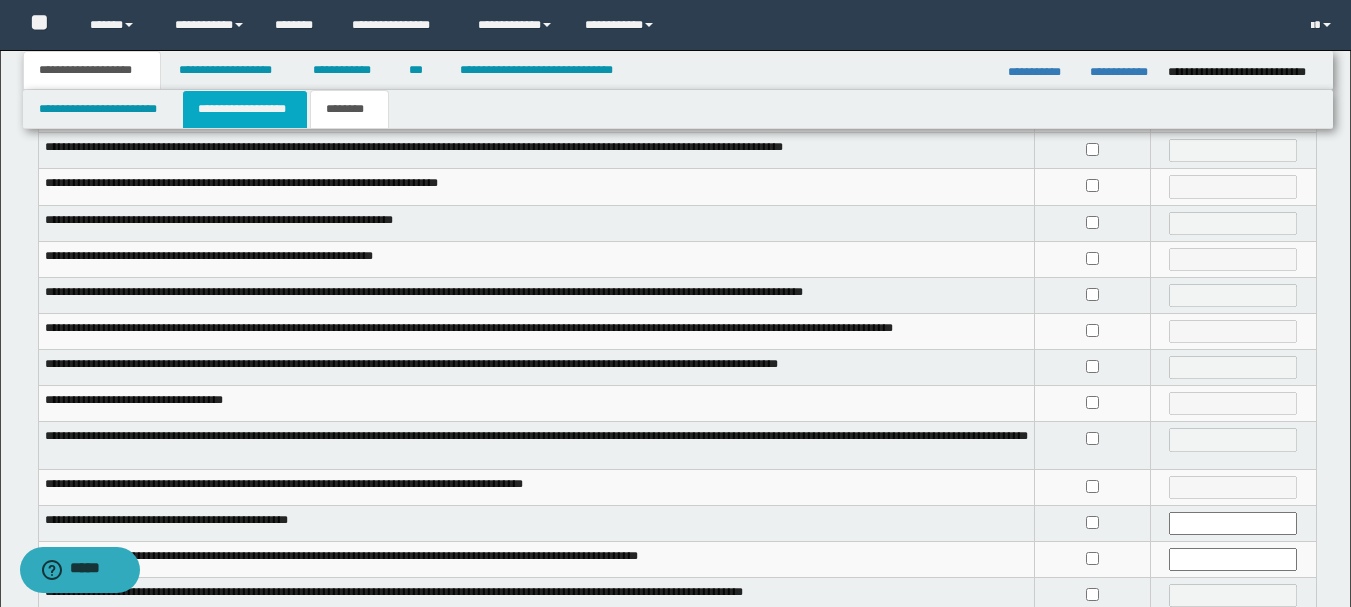 click on "**********" at bounding box center (245, 109) 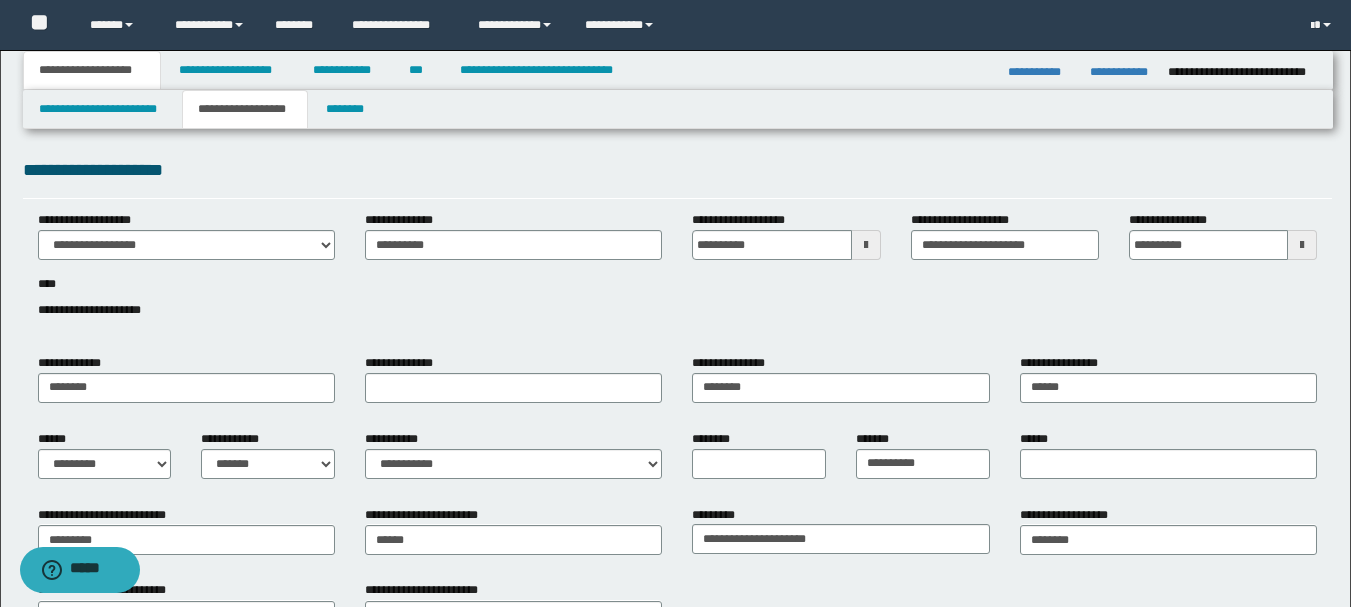 scroll, scrollTop: 0, scrollLeft: 0, axis: both 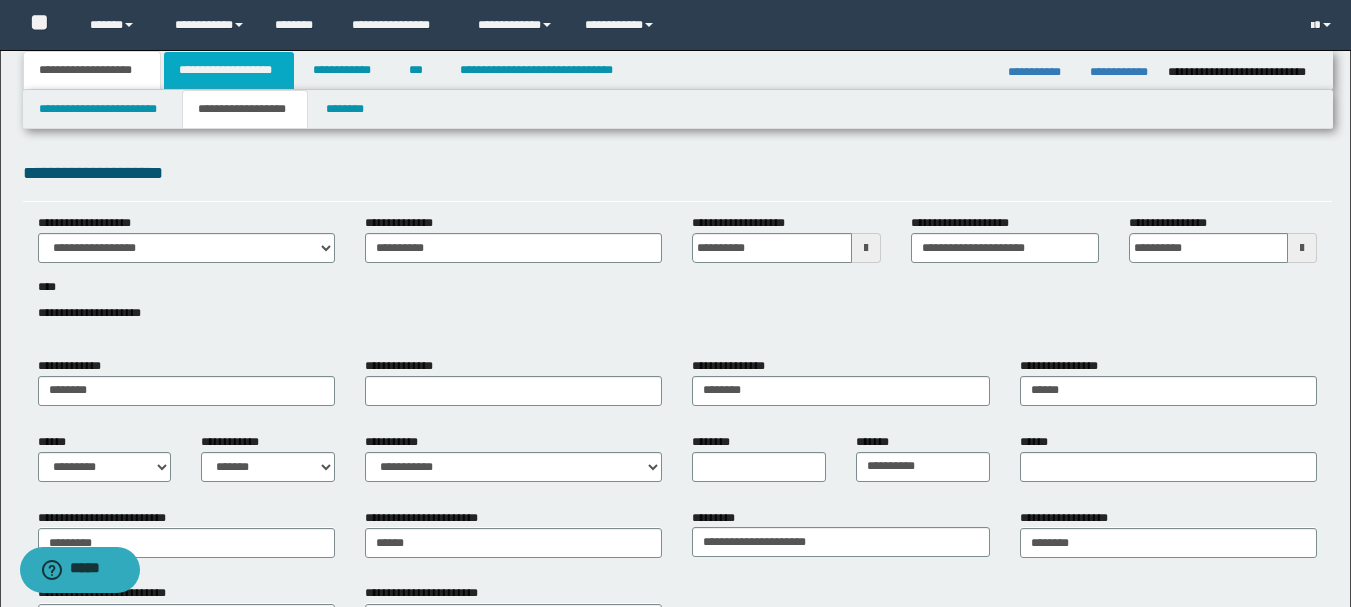 click on "**********" at bounding box center [229, 70] 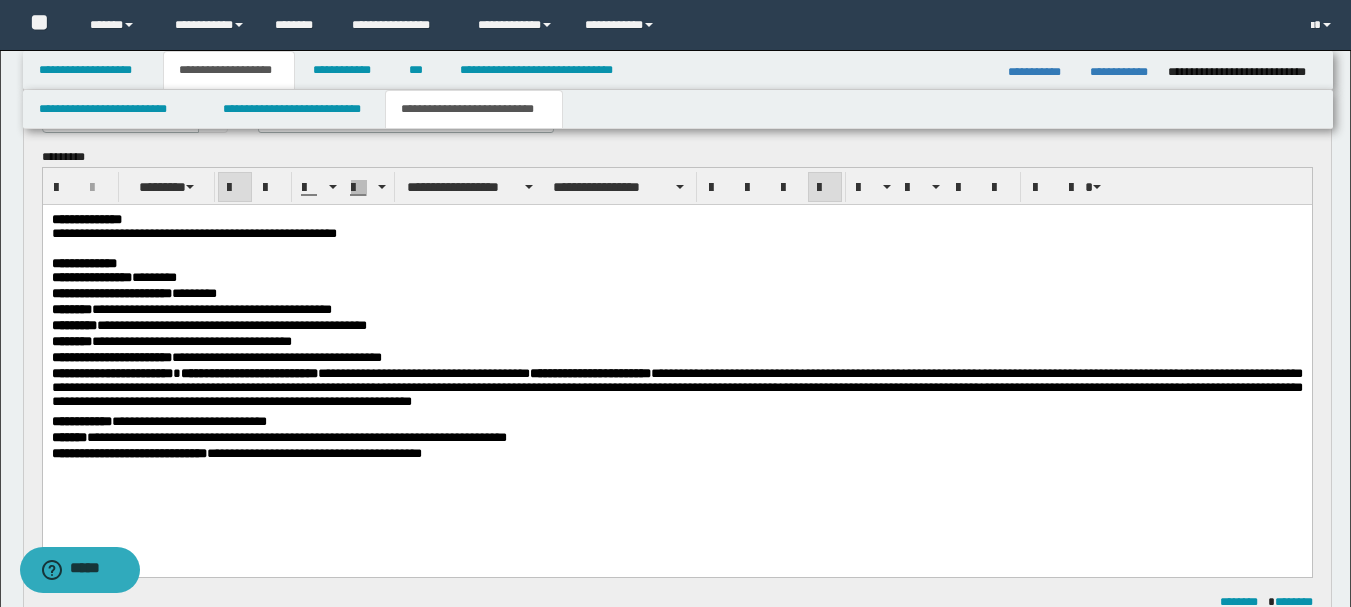 scroll, scrollTop: 200, scrollLeft: 0, axis: vertical 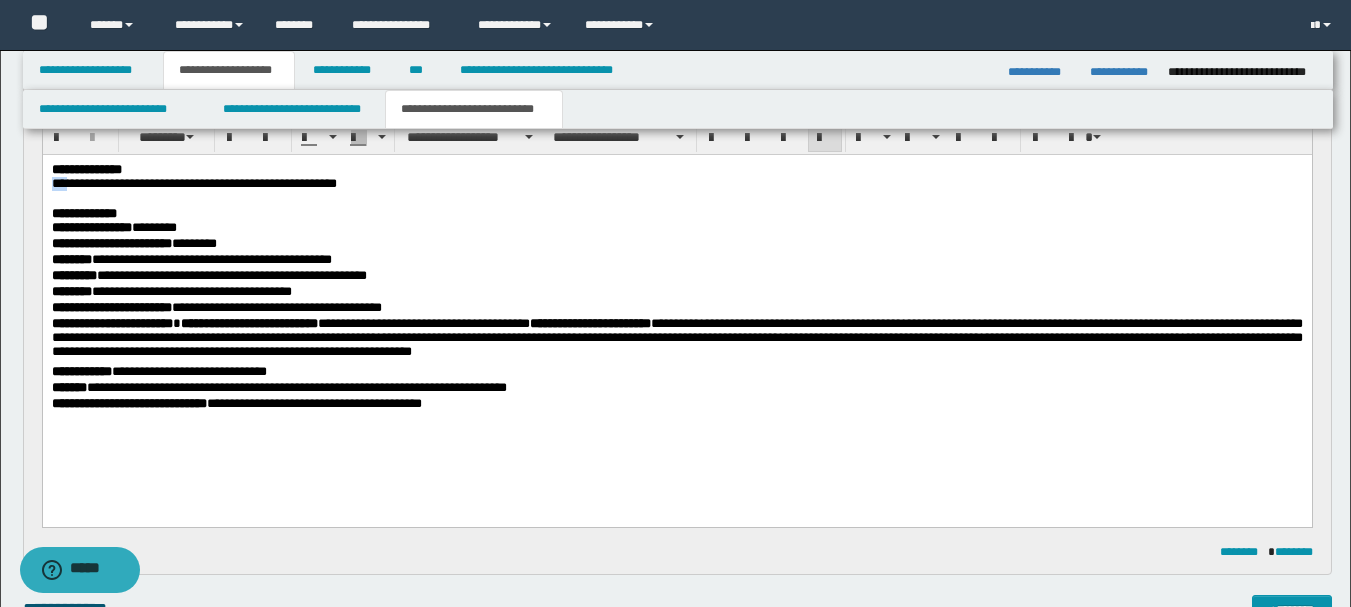 drag, startPoint x: 49, startPoint y: 187, endPoint x: 70, endPoint y: 188, distance: 21.023796 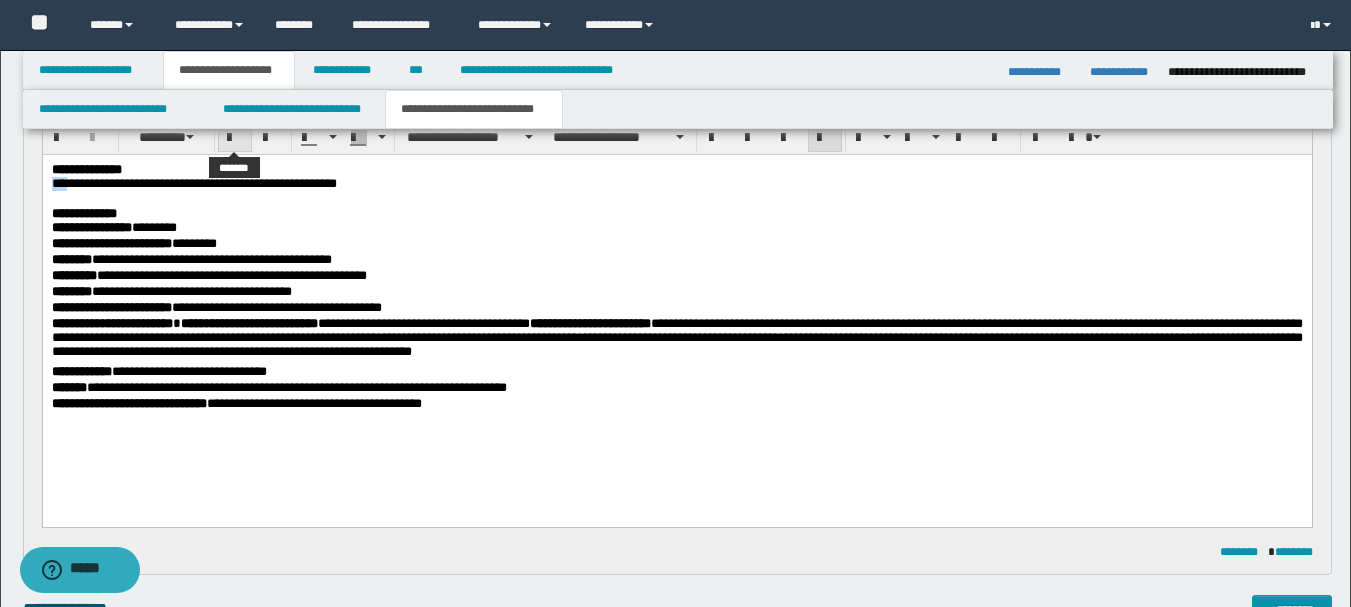 click at bounding box center (235, 138) 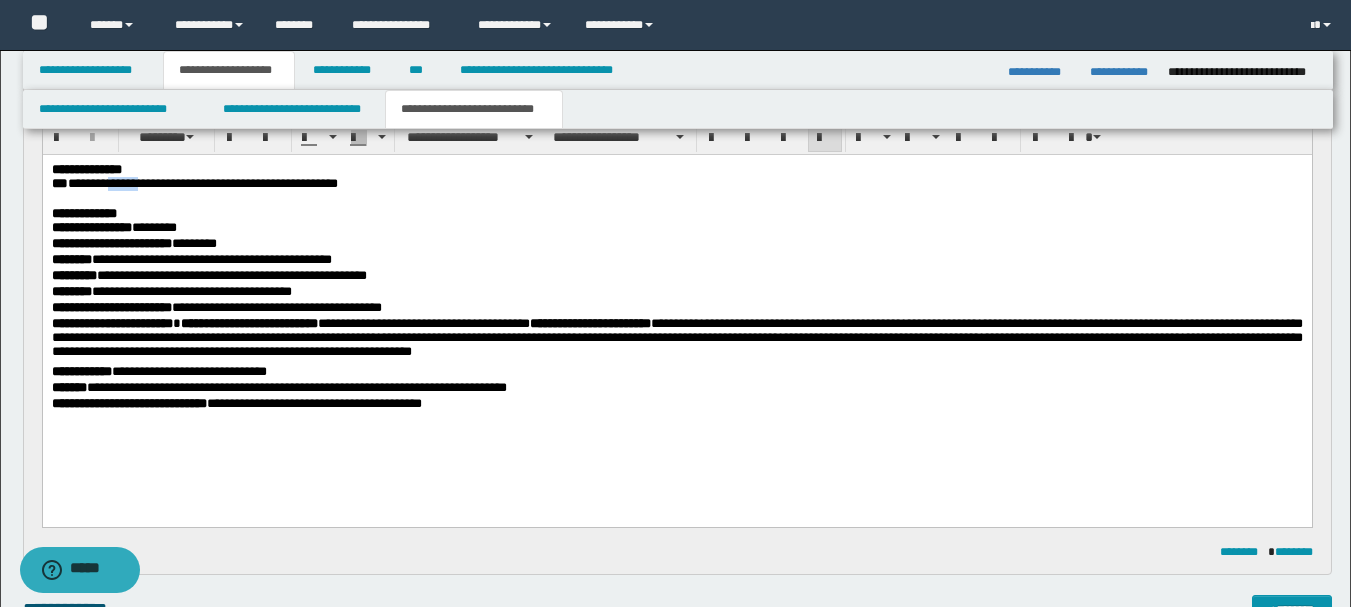 drag, startPoint x: 116, startPoint y: 188, endPoint x: 145, endPoint y: 187, distance: 29.017237 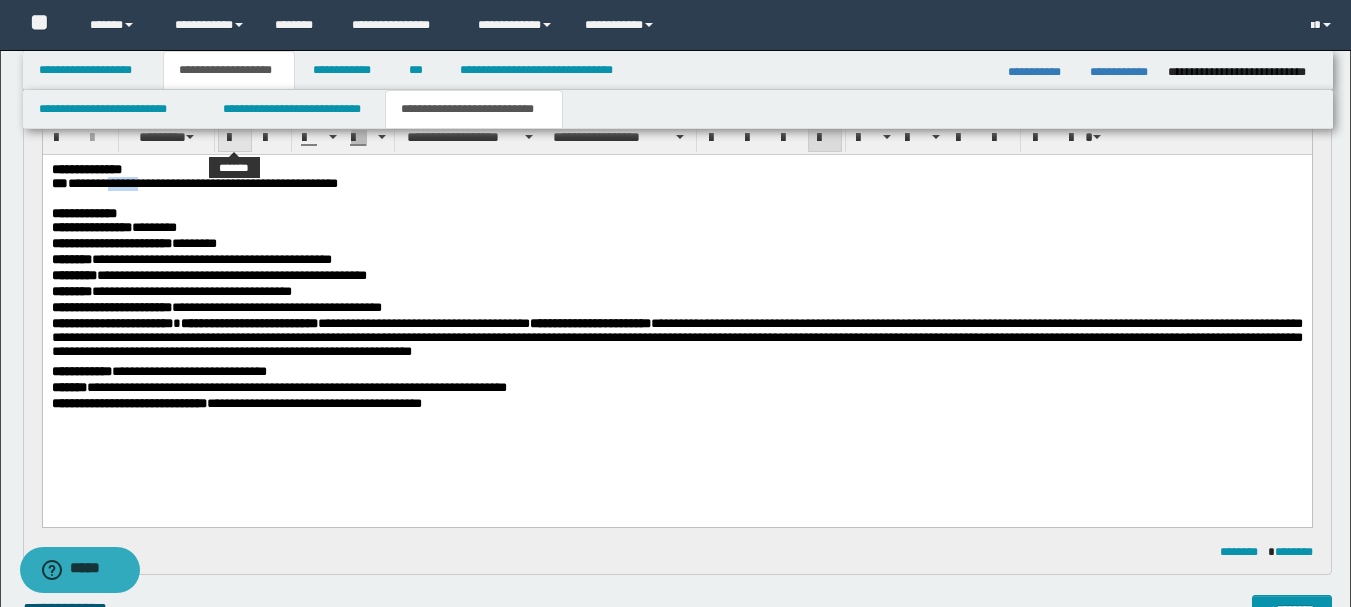click at bounding box center (235, 138) 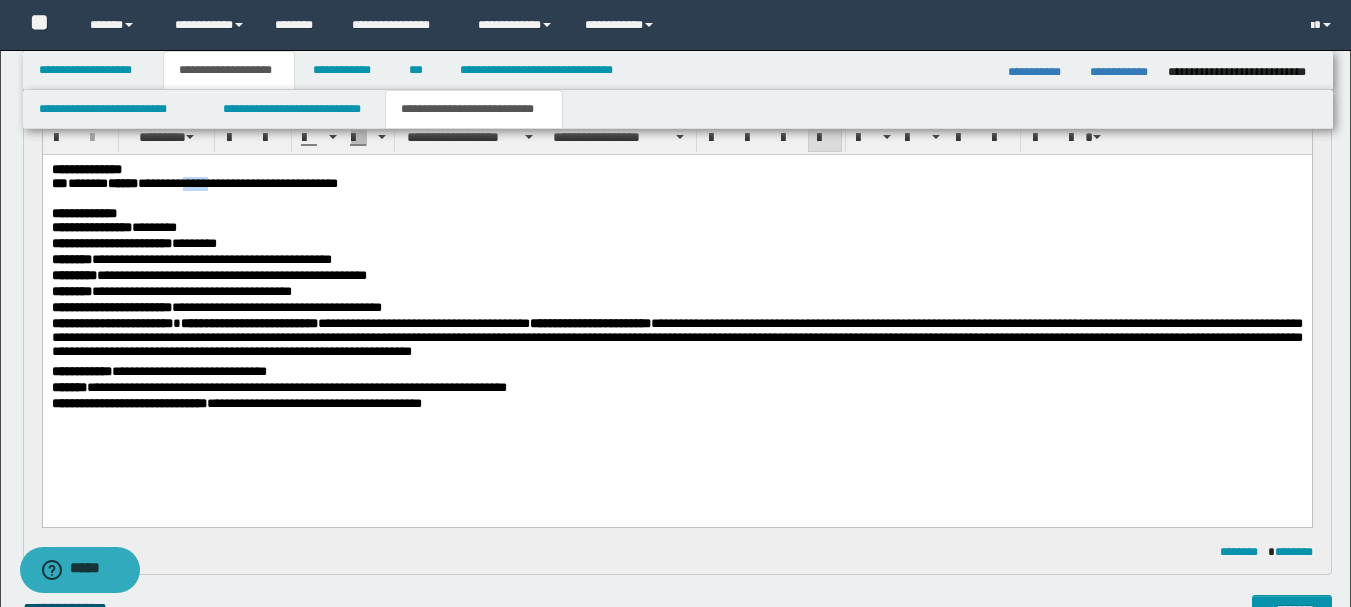 drag, startPoint x: 195, startPoint y: 186, endPoint x: 225, endPoint y: 191, distance: 30.413813 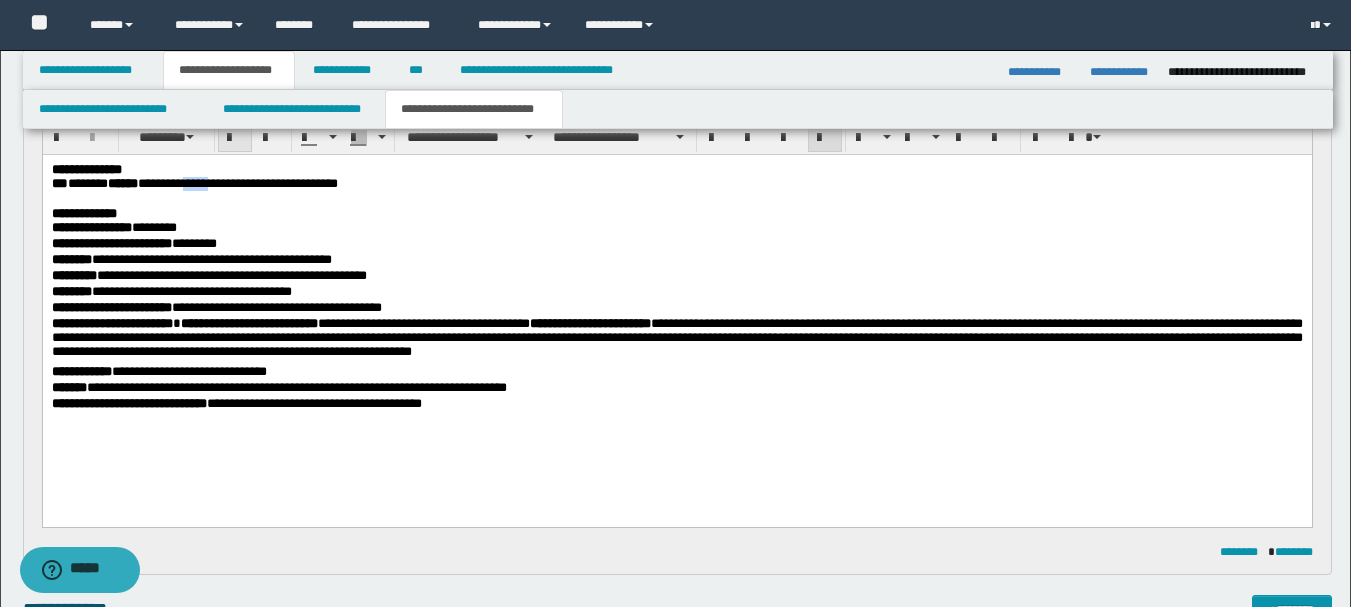 click at bounding box center [235, 138] 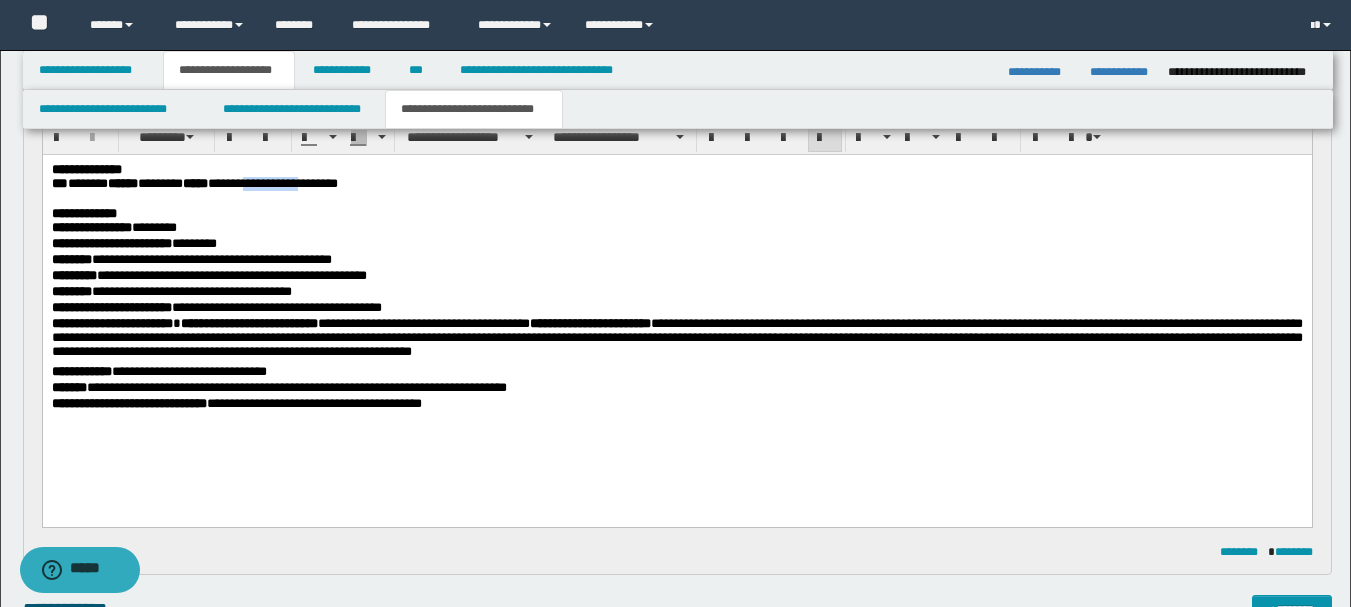 drag, startPoint x: 264, startPoint y: 185, endPoint x: 332, endPoint y: 189, distance: 68.117546 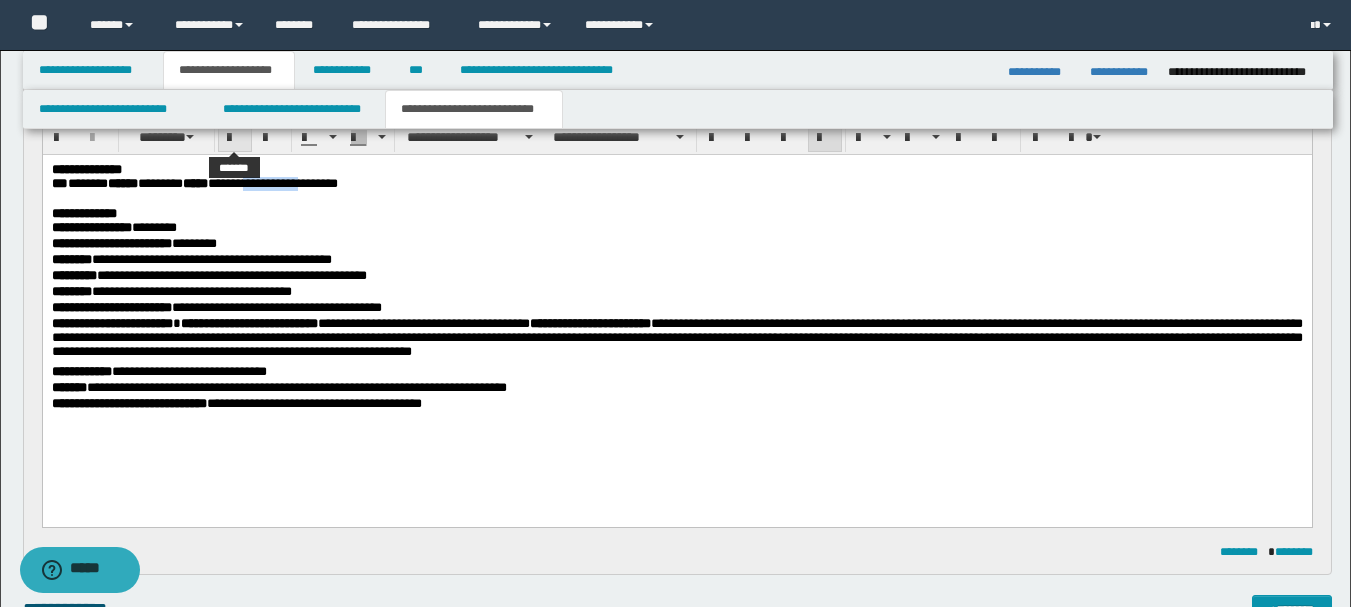 click at bounding box center (235, 138) 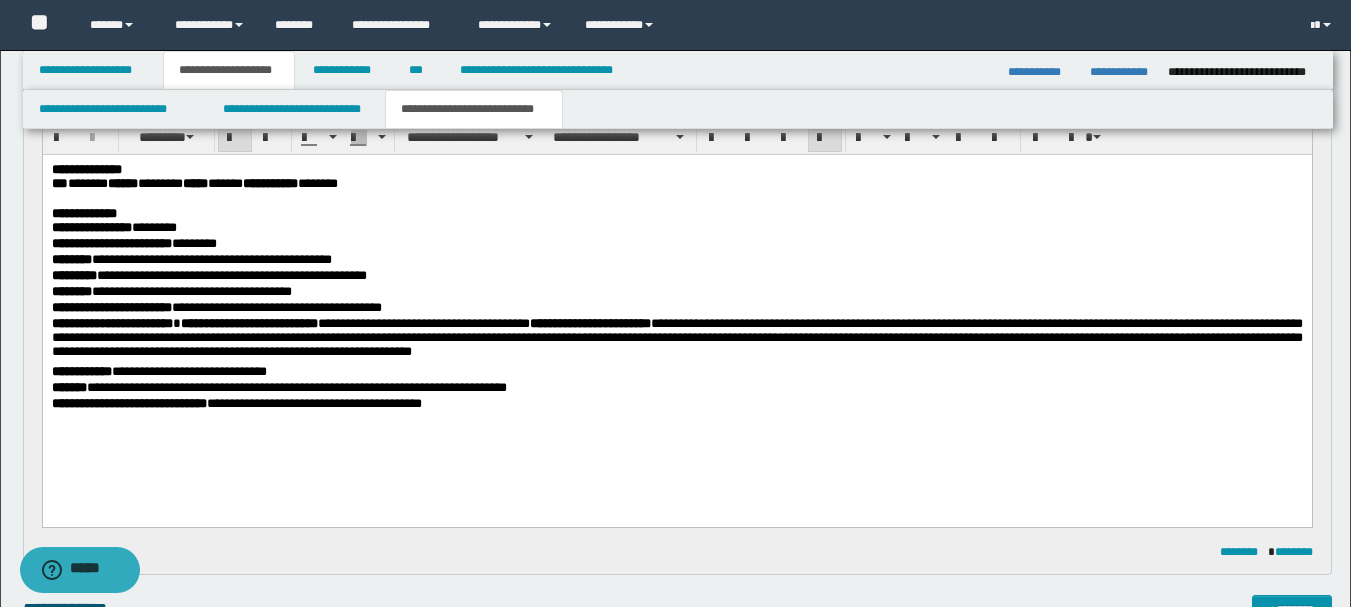 click on "**********" at bounding box center (676, 229) 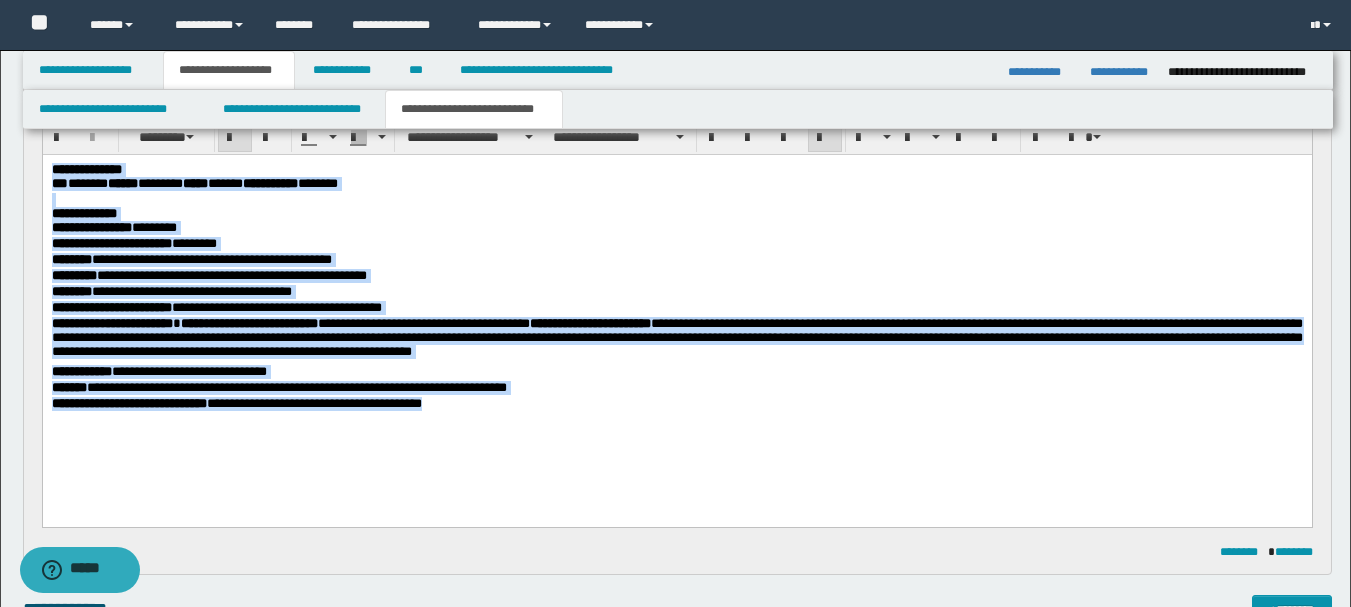 drag, startPoint x: 53, startPoint y: 165, endPoint x: 495, endPoint y: 421, distance: 510.78372 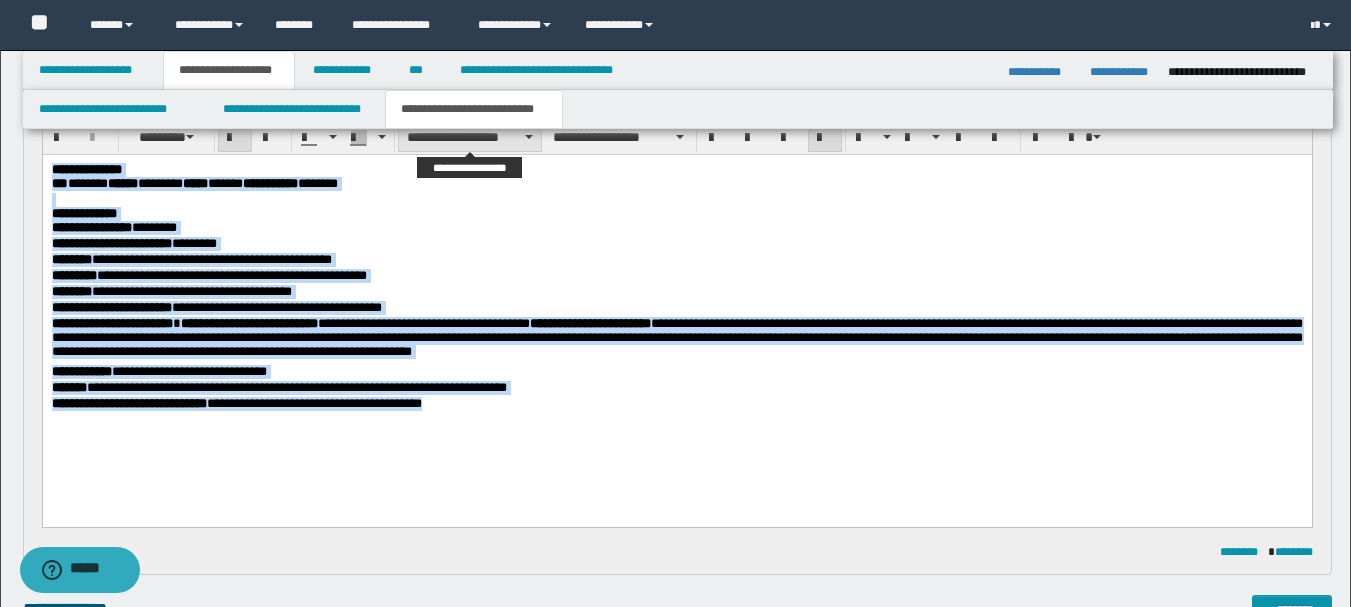 click at bounding box center (529, 137) 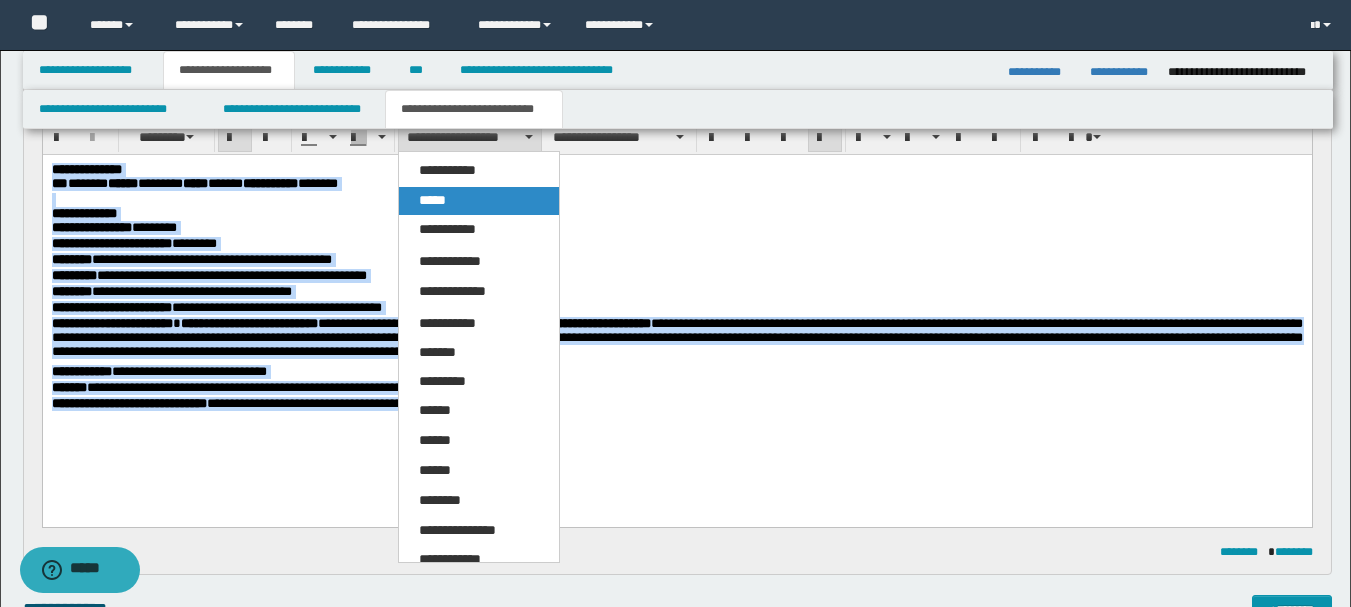 drag, startPoint x: 468, startPoint y: 198, endPoint x: 425, endPoint y: 43, distance: 160.85397 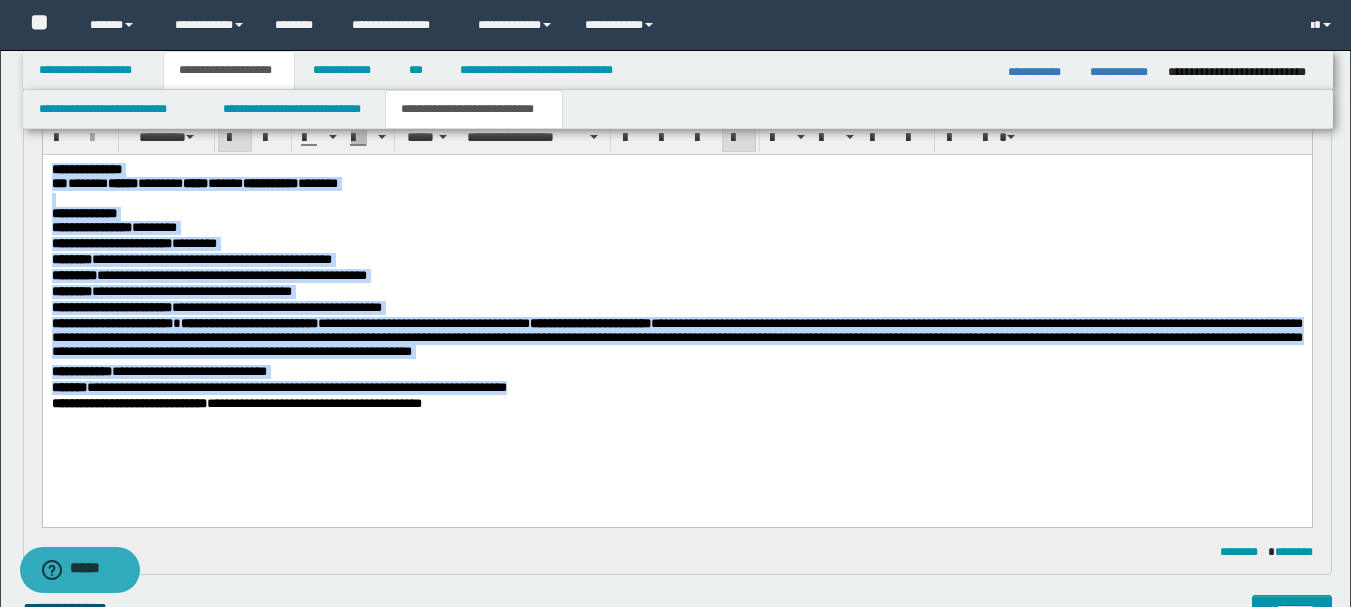 click on "**********" at bounding box center (676, 405) 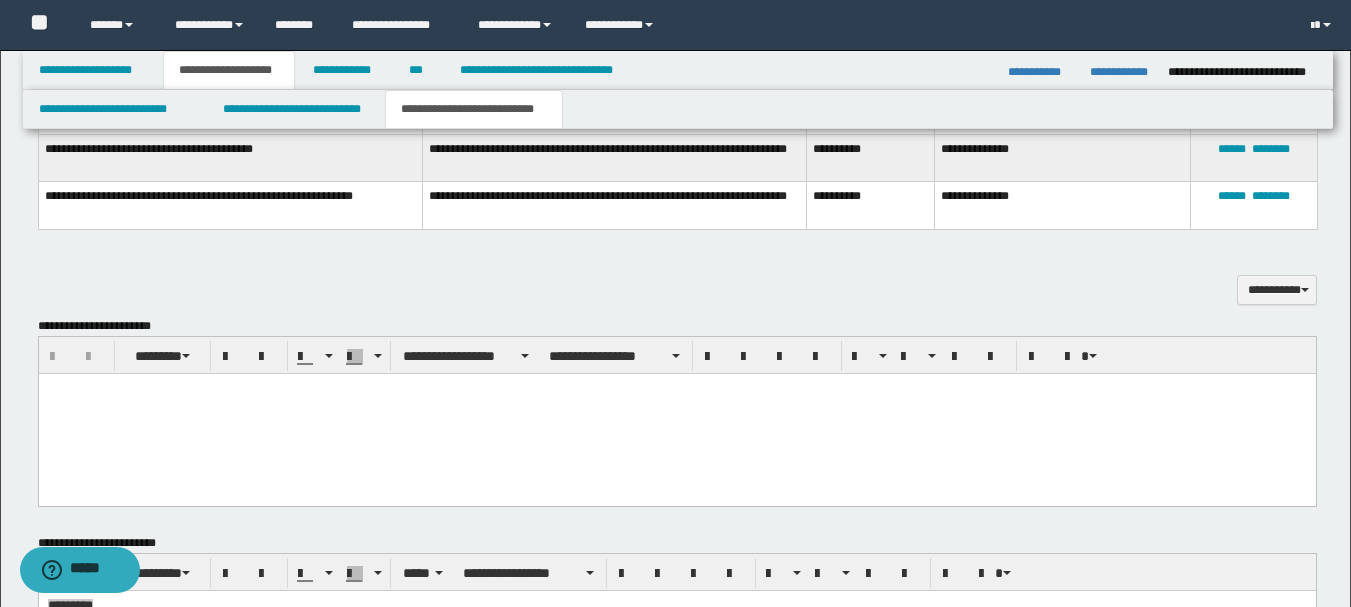 scroll, scrollTop: 900, scrollLeft: 0, axis: vertical 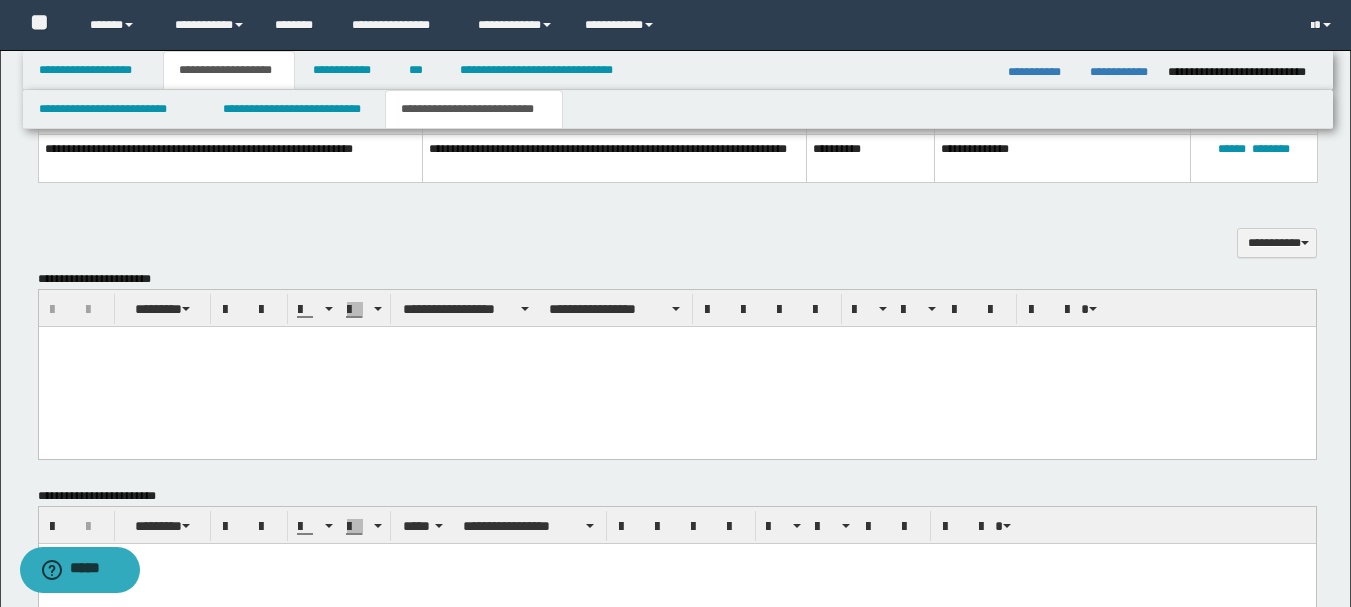 click at bounding box center [676, 366] 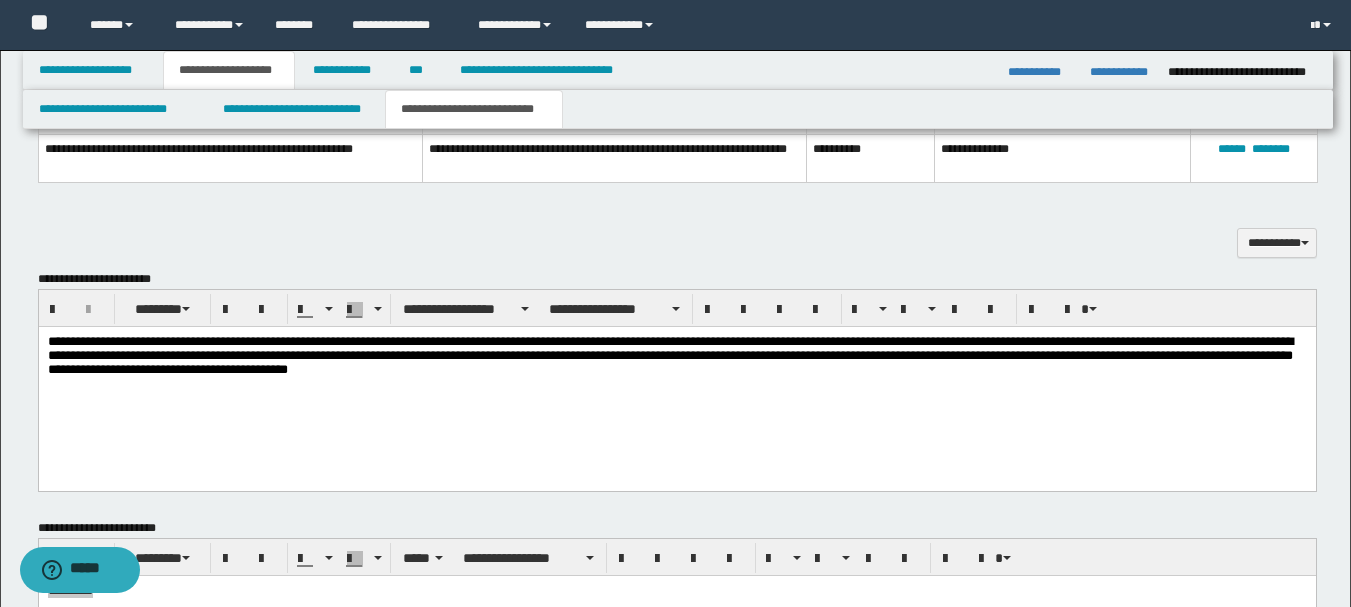 click on "**********" at bounding box center (676, 358) 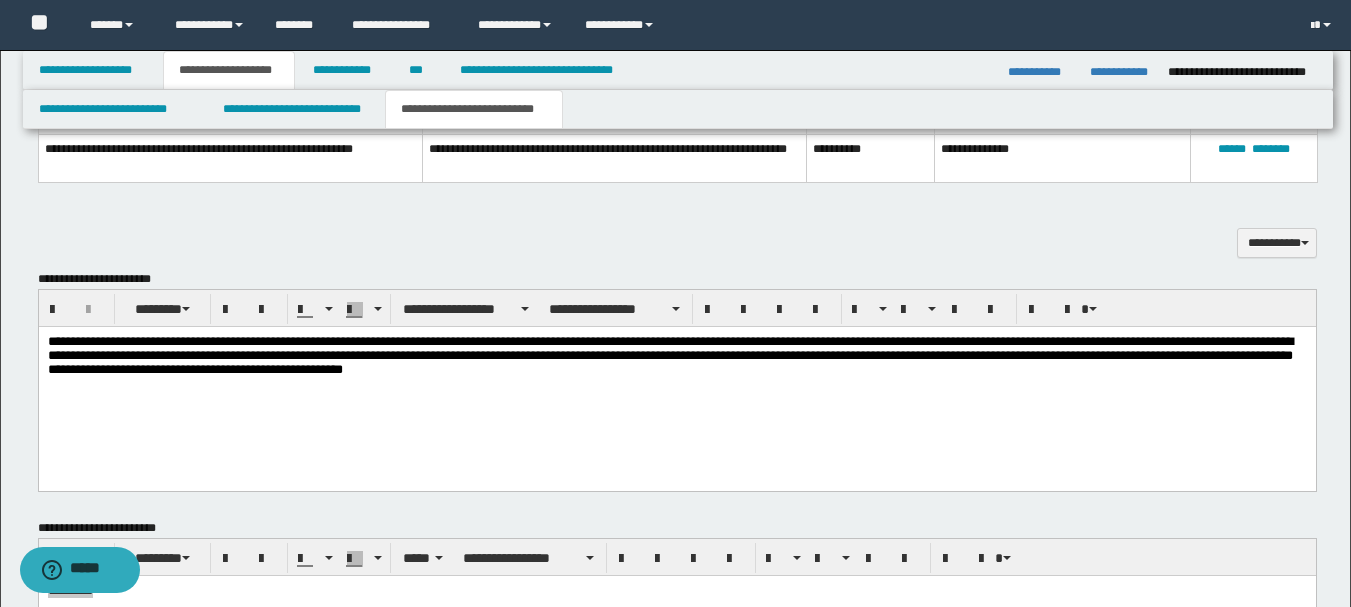 click on "**********" at bounding box center (676, 358) 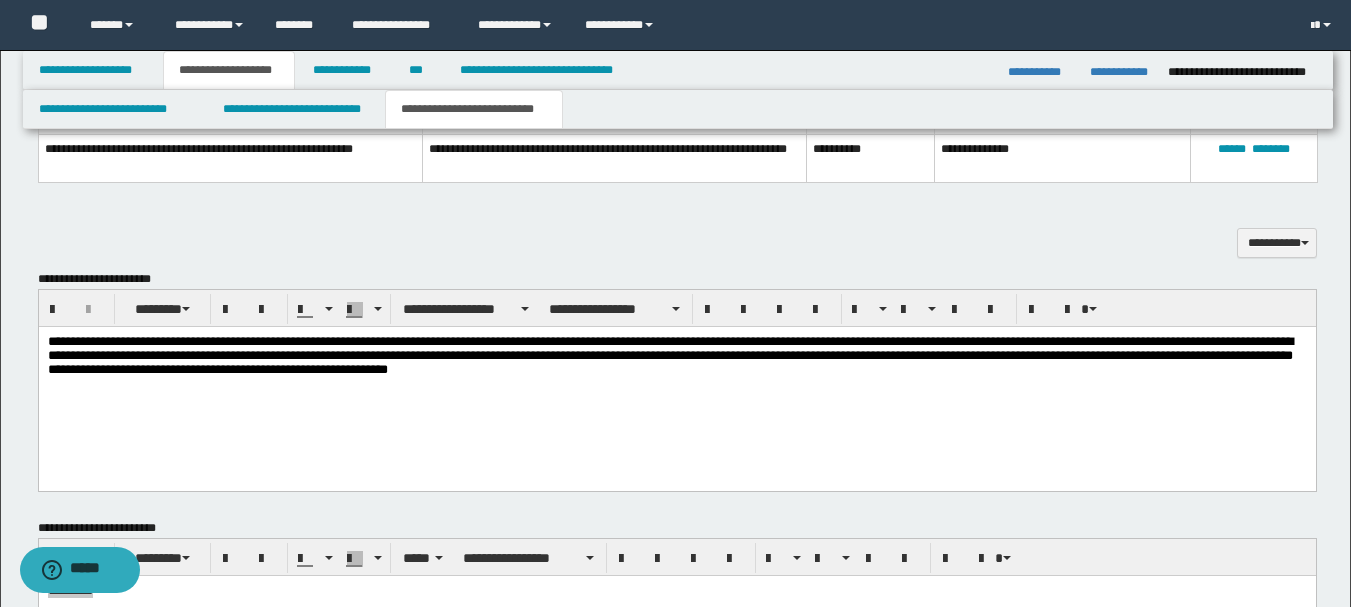 click on "**********" at bounding box center (676, 358) 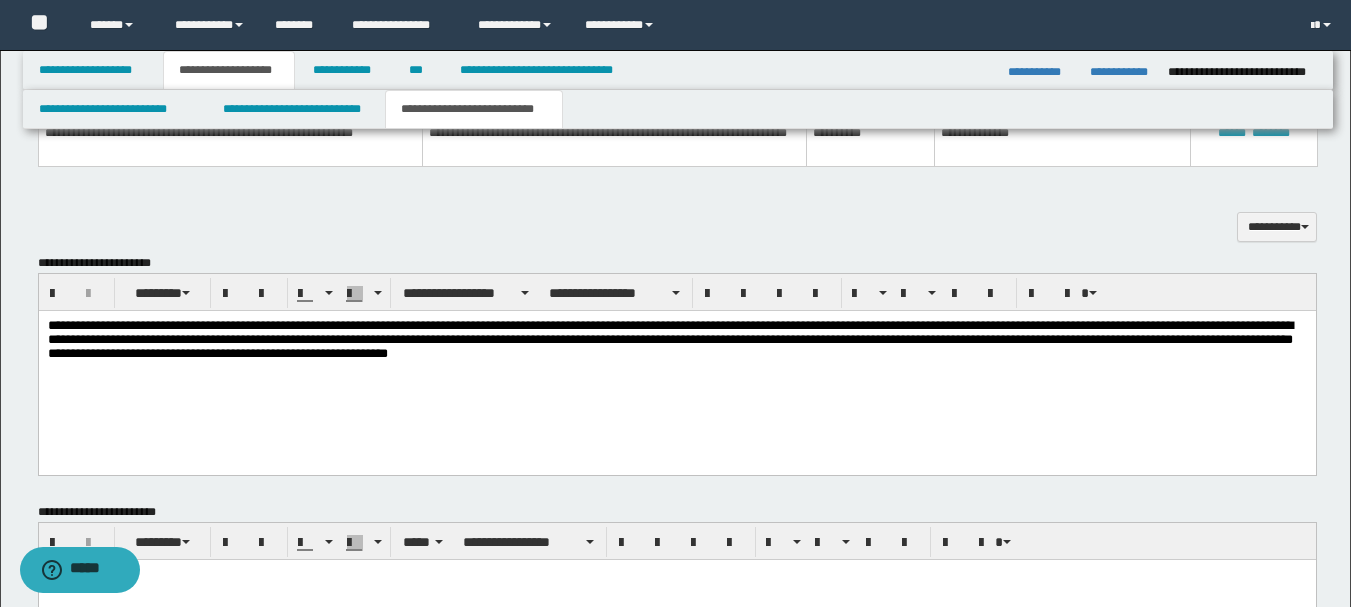 scroll, scrollTop: 900, scrollLeft: 0, axis: vertical 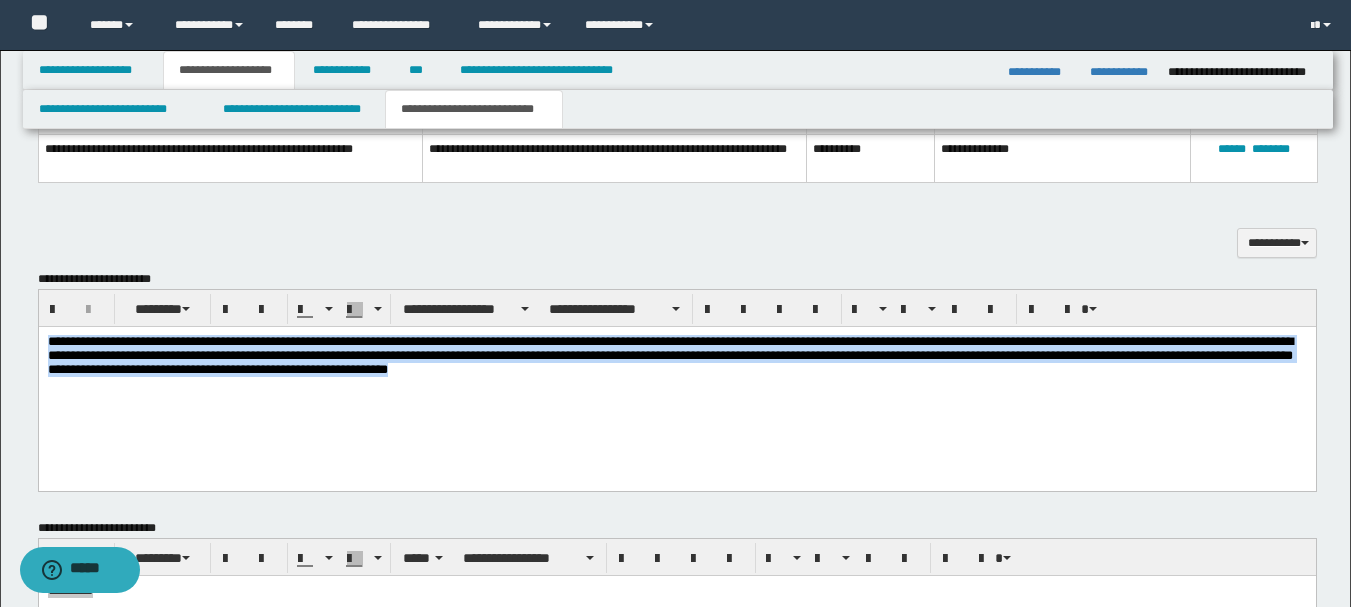 drag, startPoint x: 49, startPoint y: 341, endPoint x: 633, endPoint y: 391, distance: 586.1365 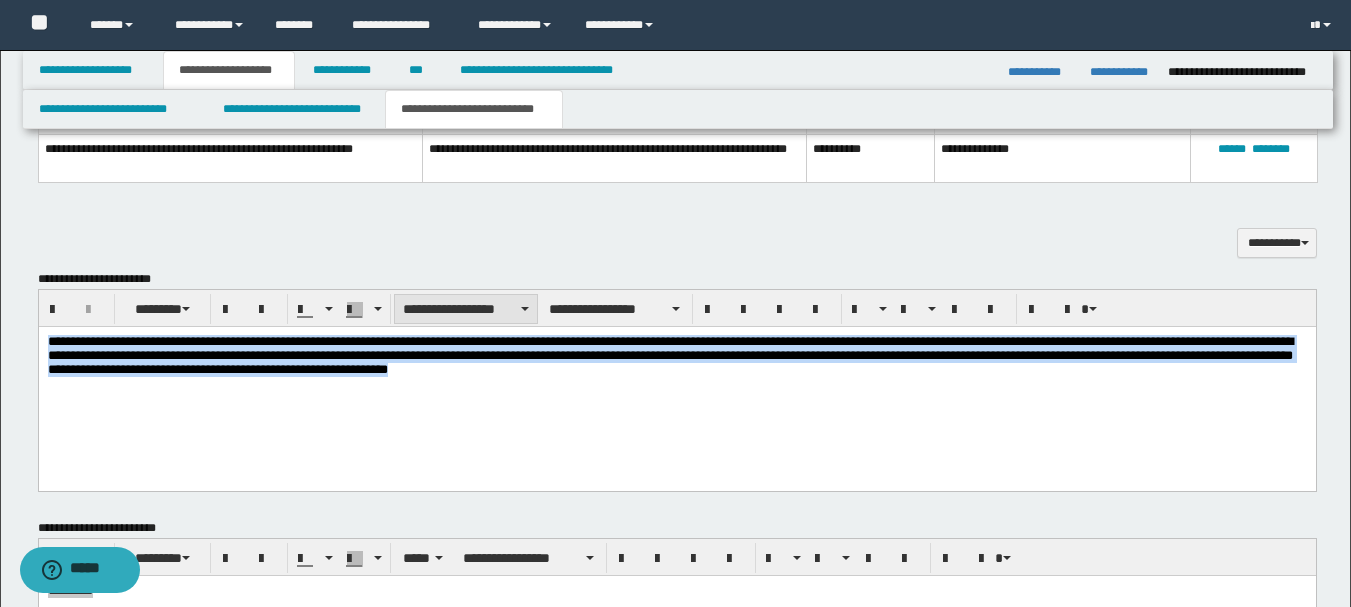 click on "**********" at bounding box center (466, 309) 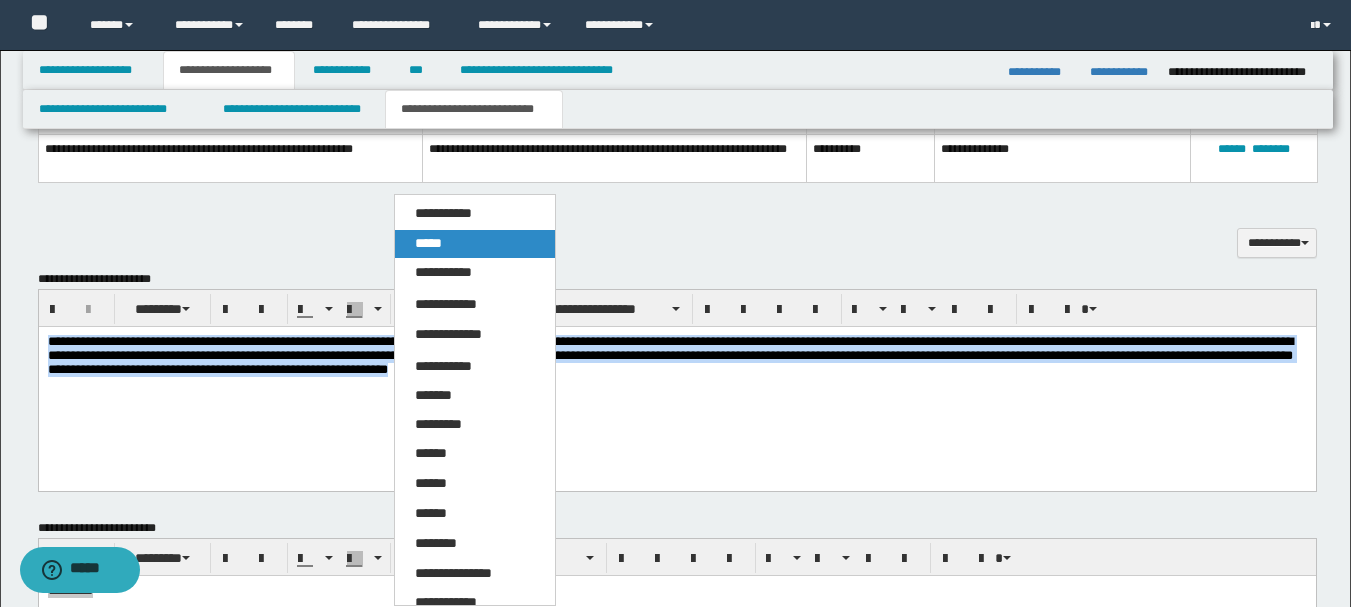 click on "*****" at bounding box center (475, 244) 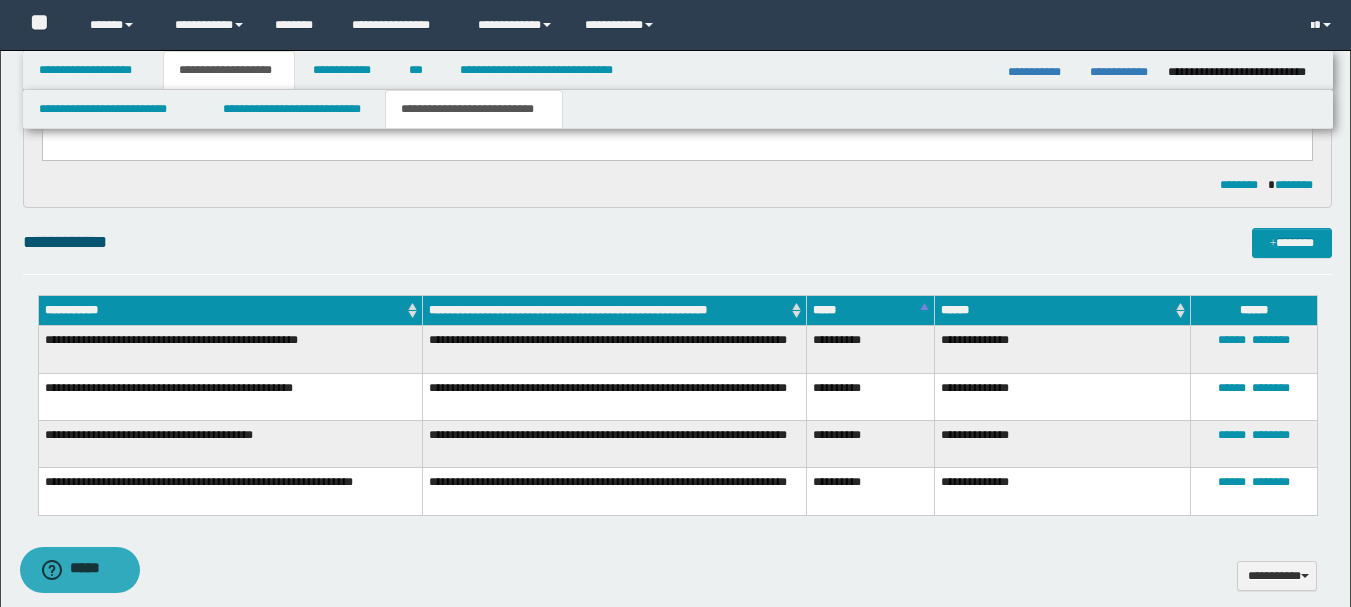 scroll, scrollTop: 700, scrollLeft: 0, axis: vertical 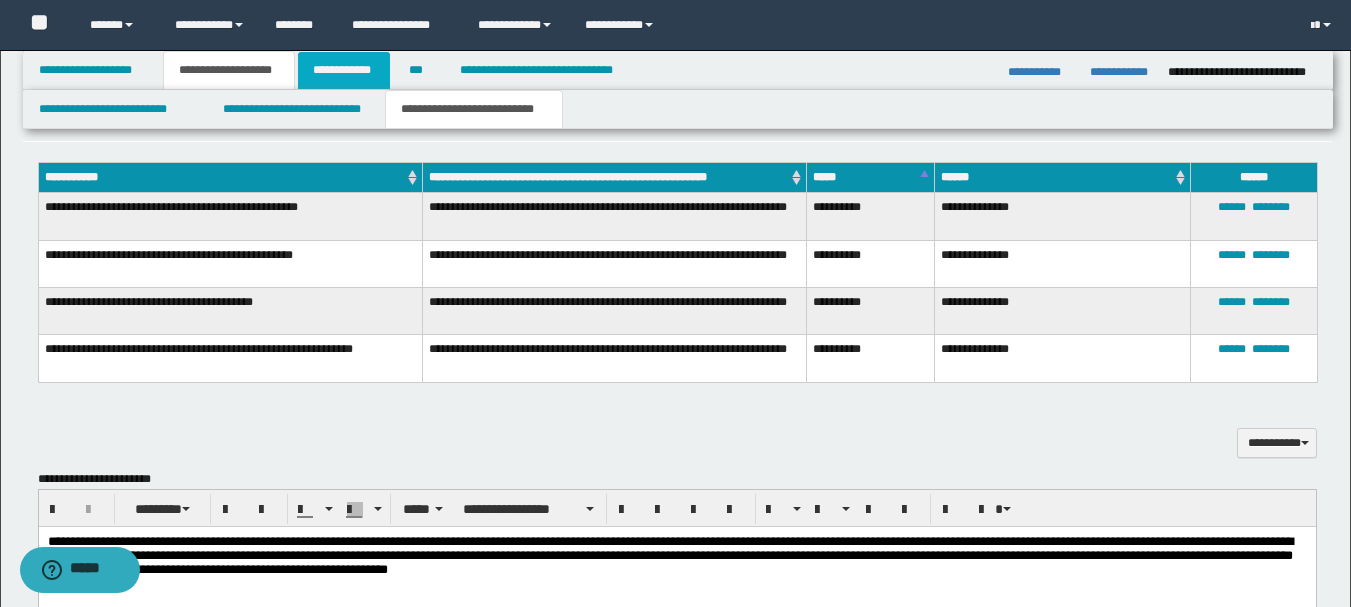click on "**********" at bounding box center (344, 70) 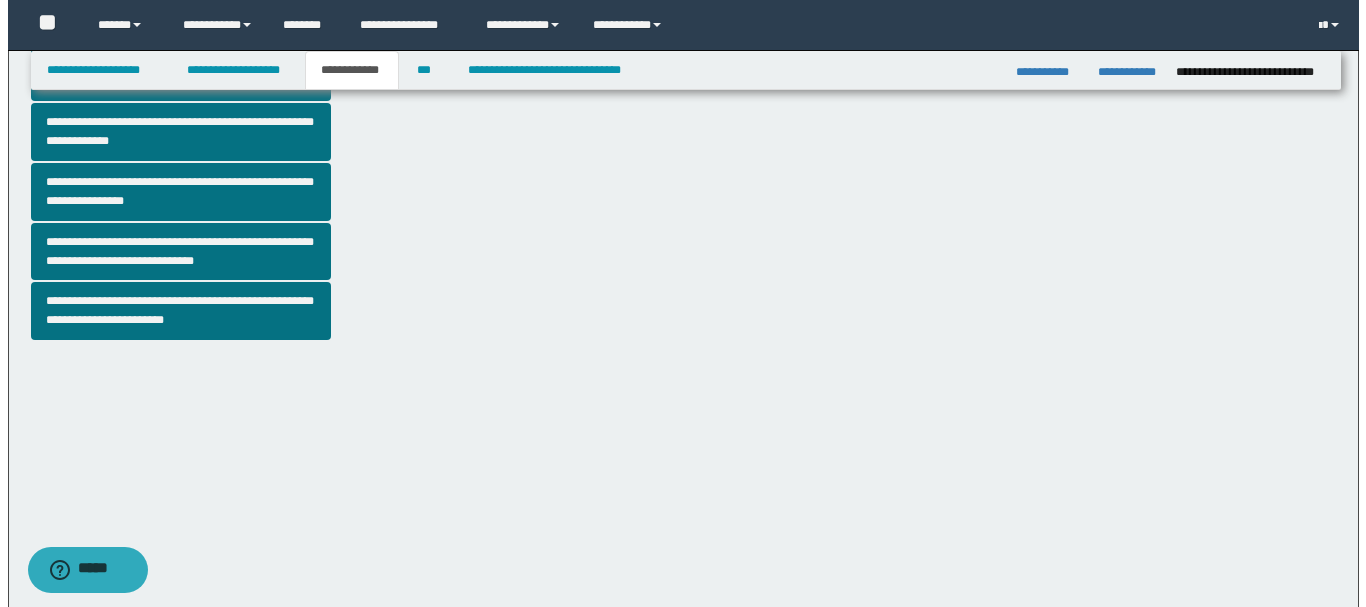 scroll, scrollTop: 542, scrollLeft: 0, axis: vertical 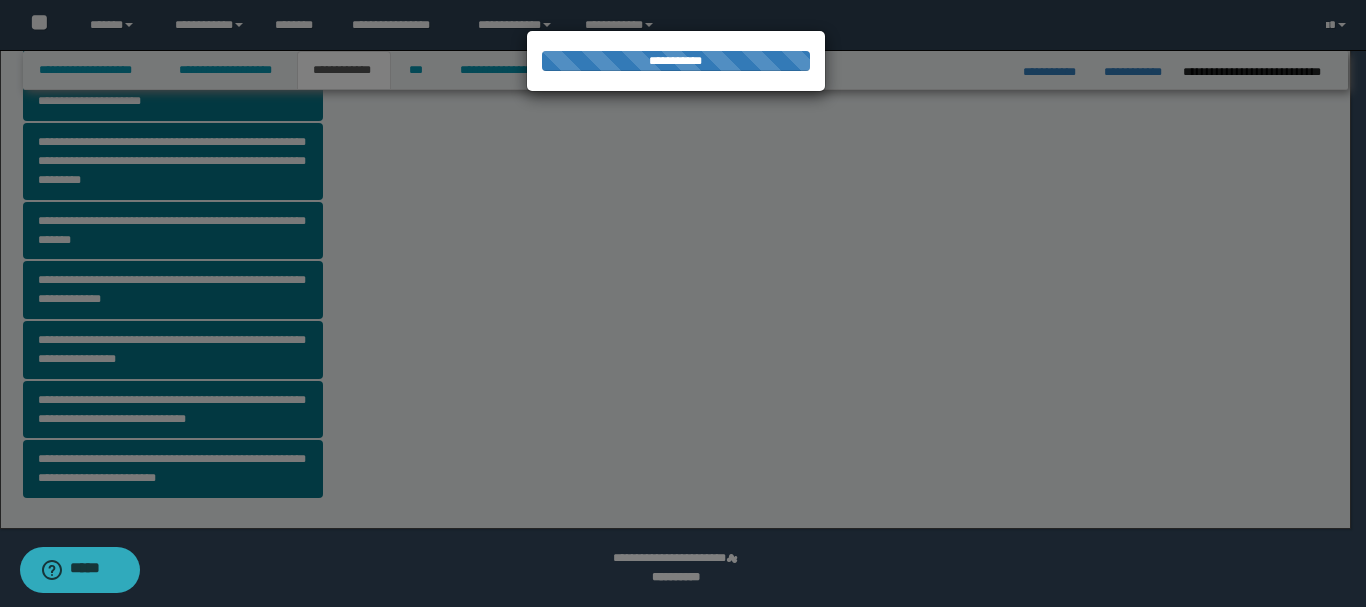 click at bounding box center (683, 303) 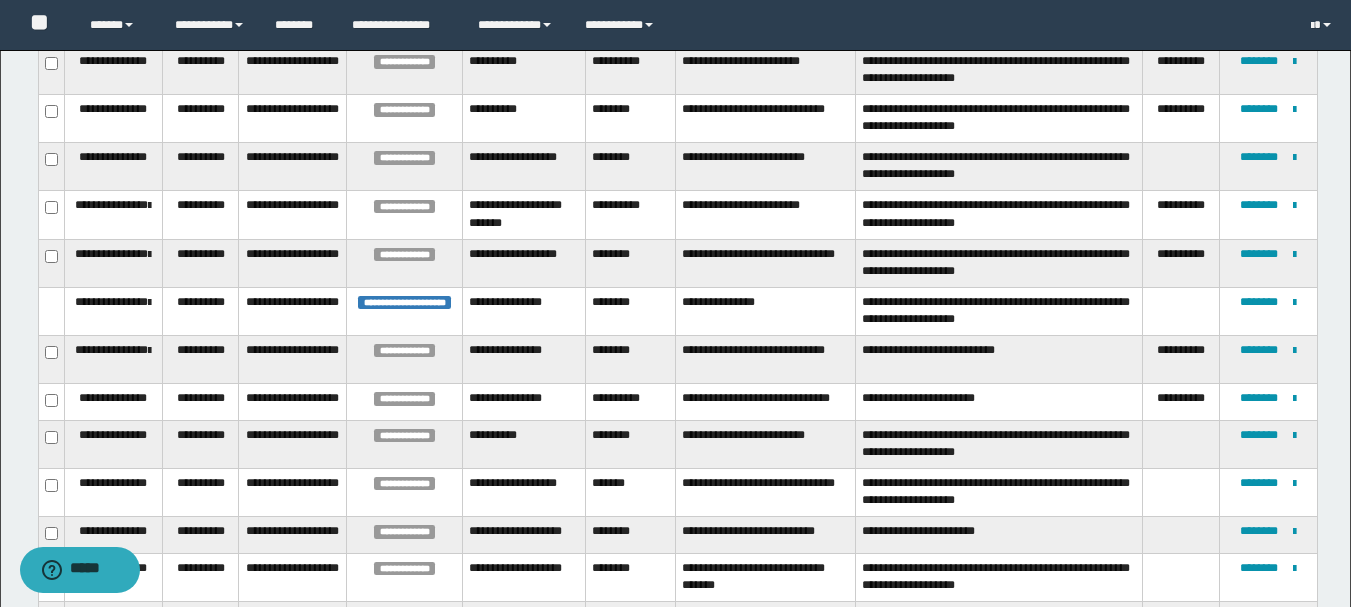 scroll, scrollTop: 0, scrollLeft: 0, axis: both 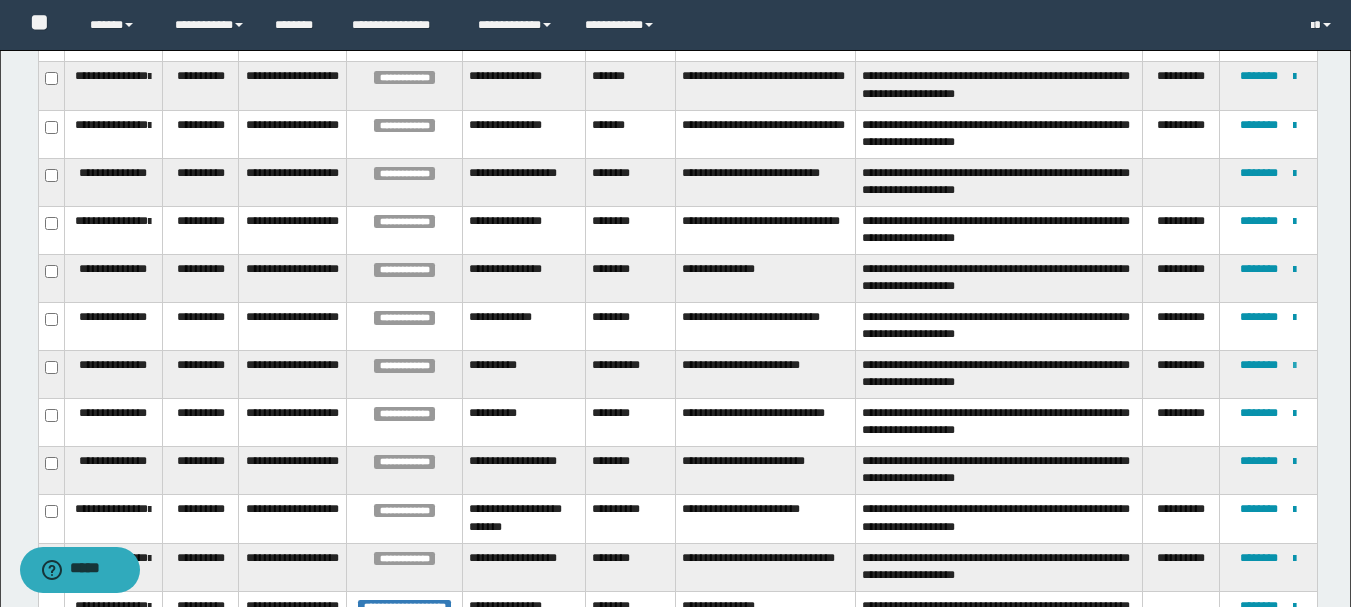 click at bounding box center [1294, 366] 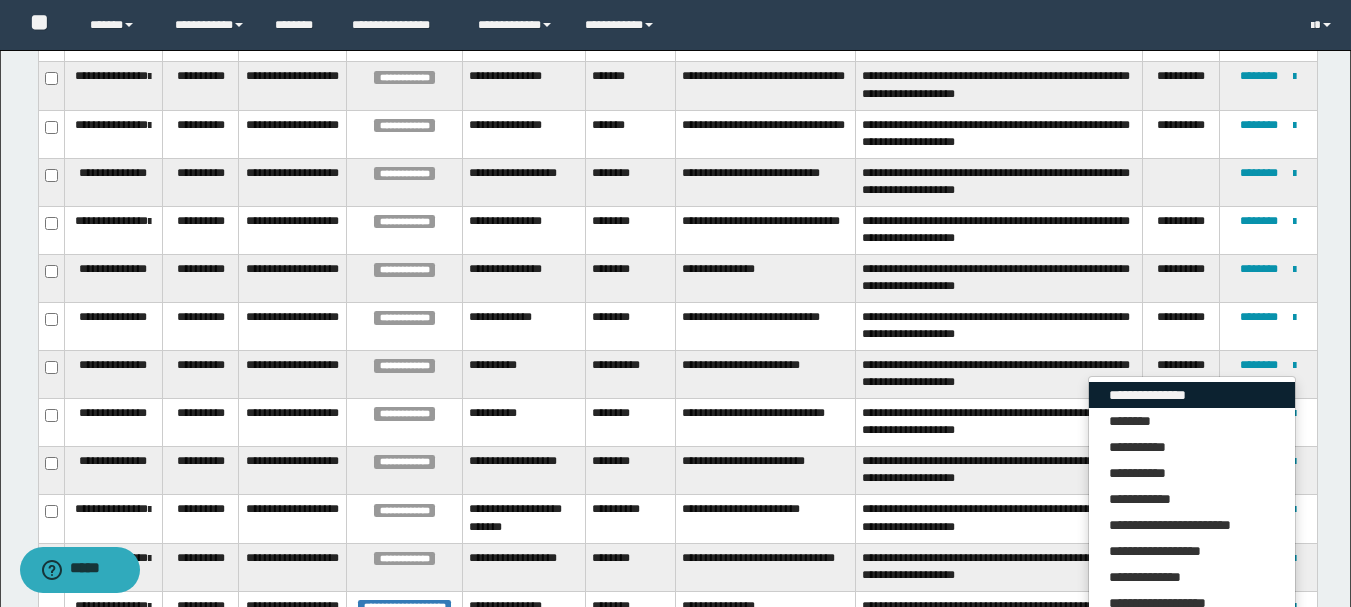 click on "**********" at bounding box center [1192, 395] 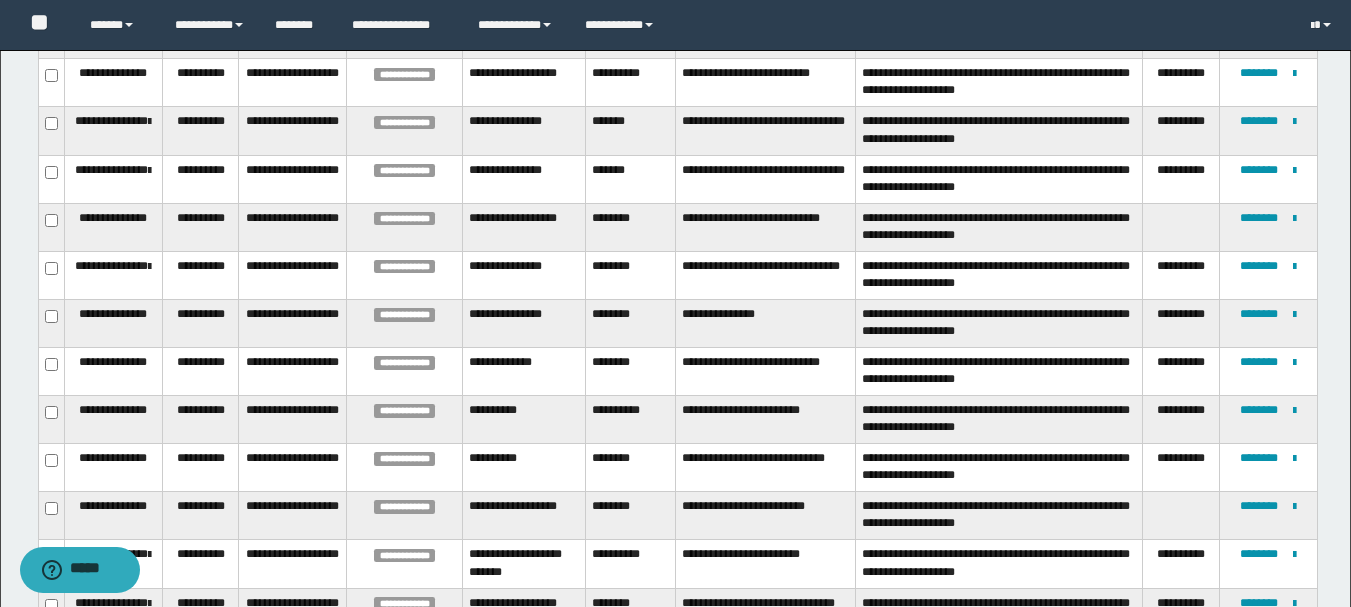 scroll, scrollTop: 700, scrollLeft: 0, axis: vertical 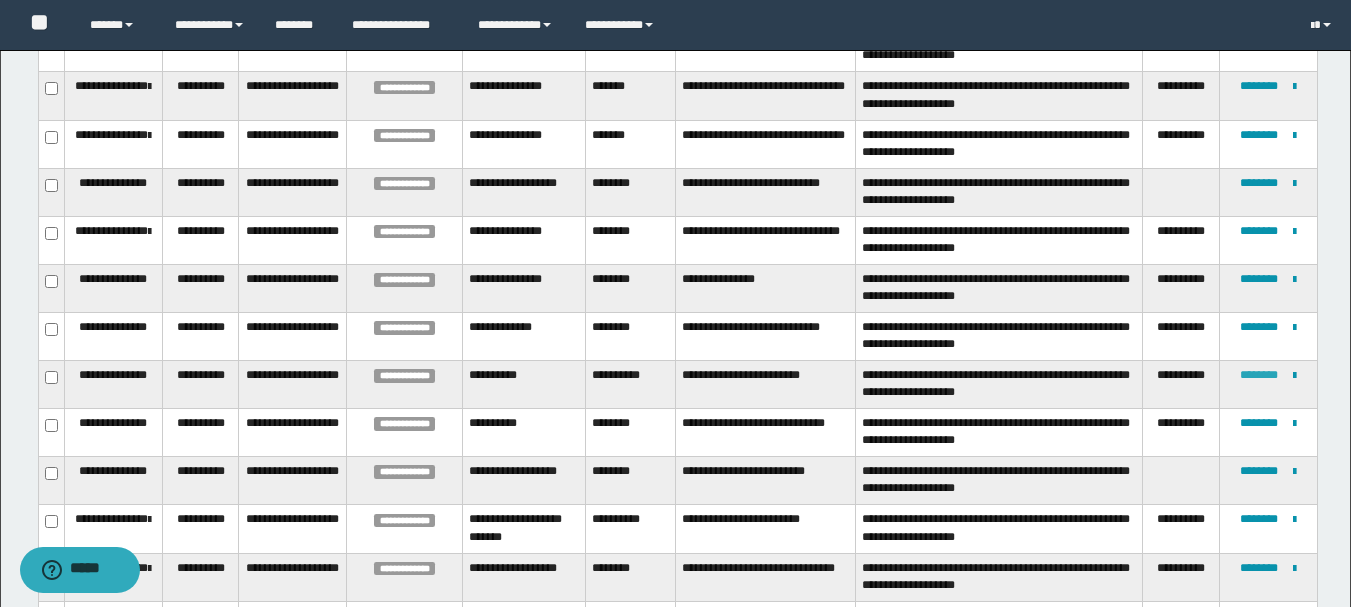 click on "********" at bounding box center (1259, 375) 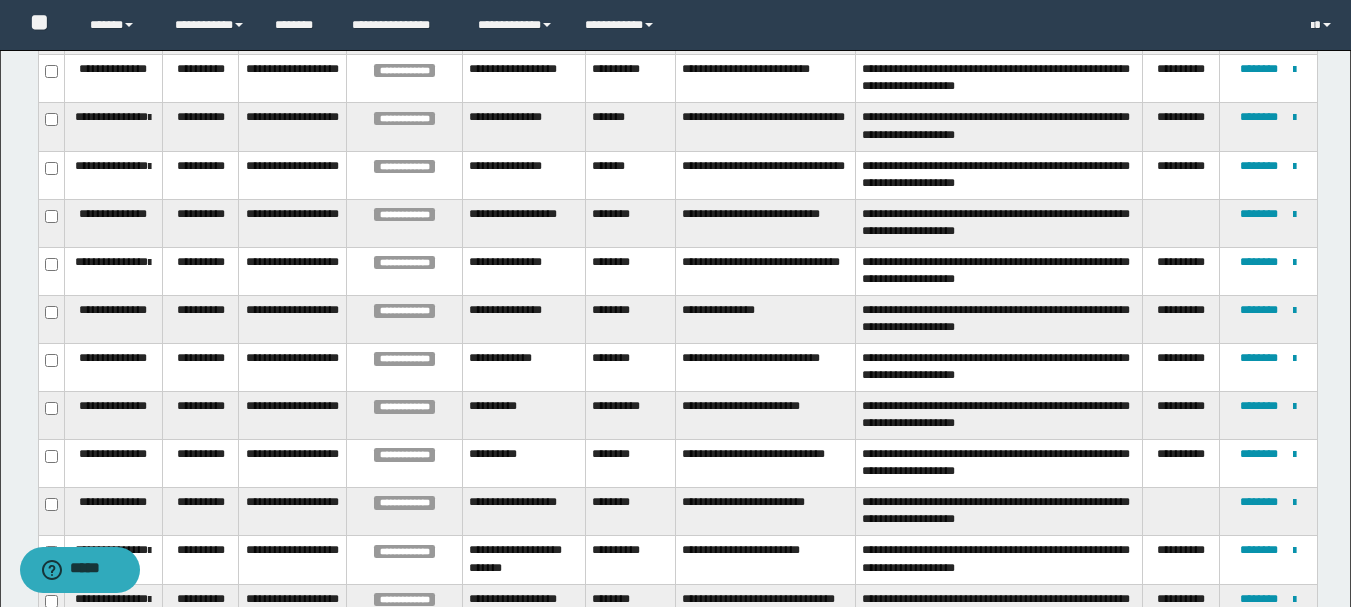 scroll, scrollTop: 769, scrollLeft: 0, axis: vertical 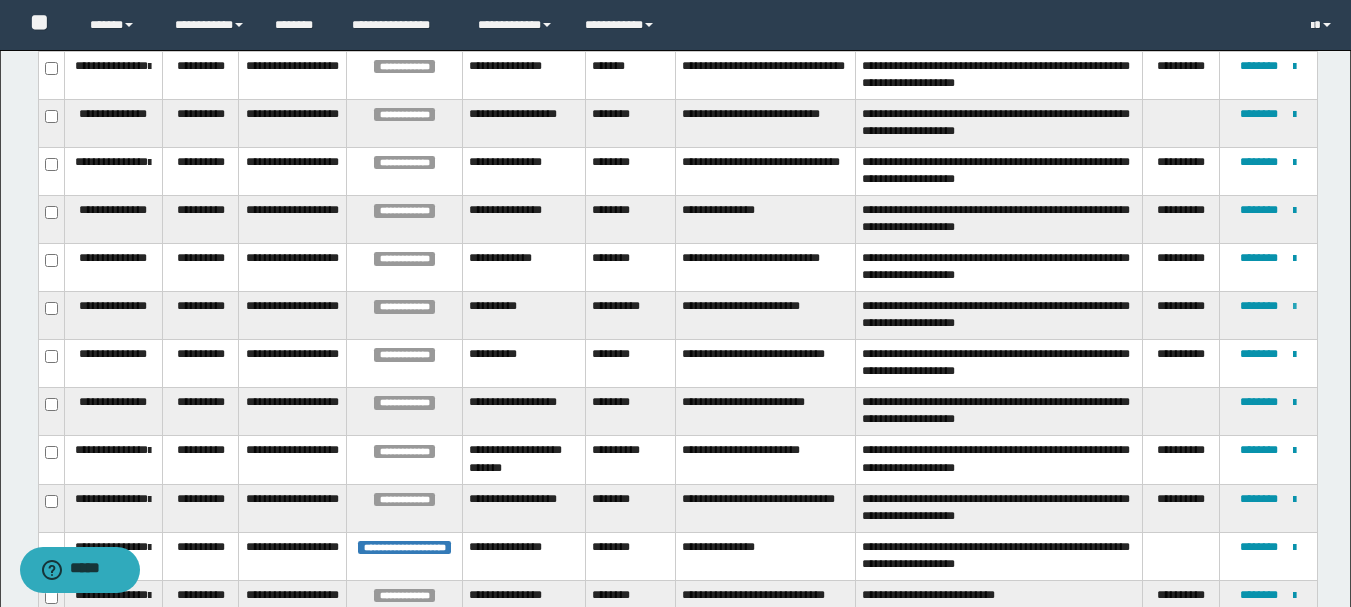 click at bounding box center (1294, 307) 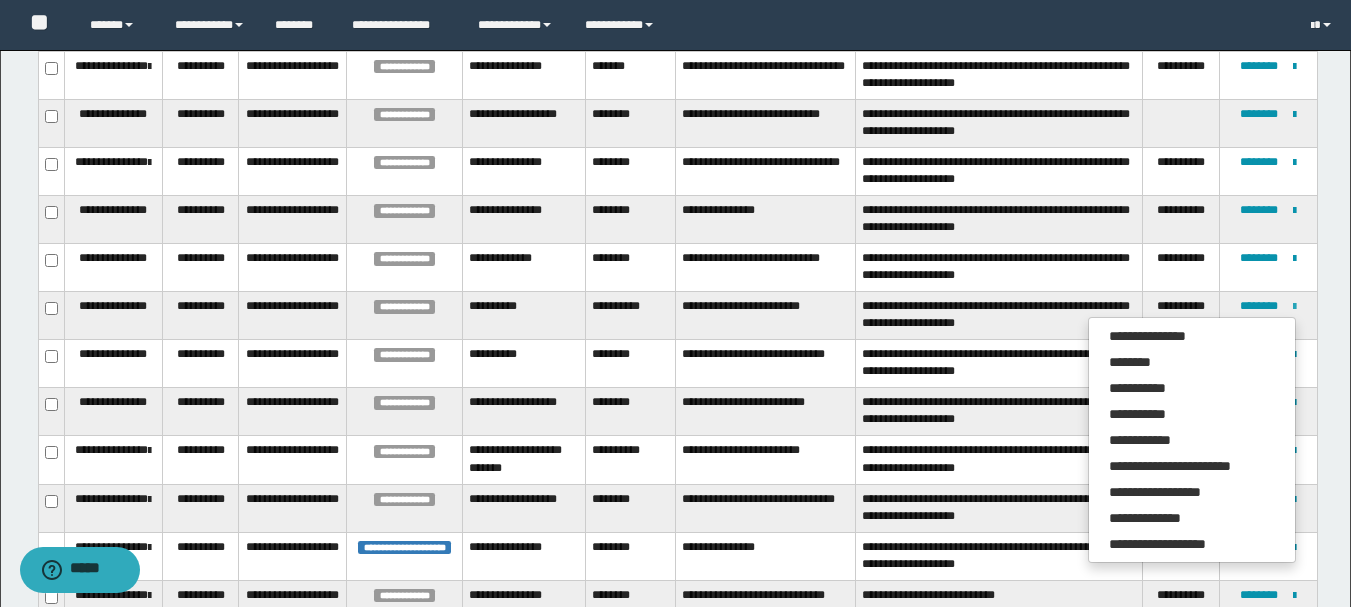 click at bounding box center [1294, 307] 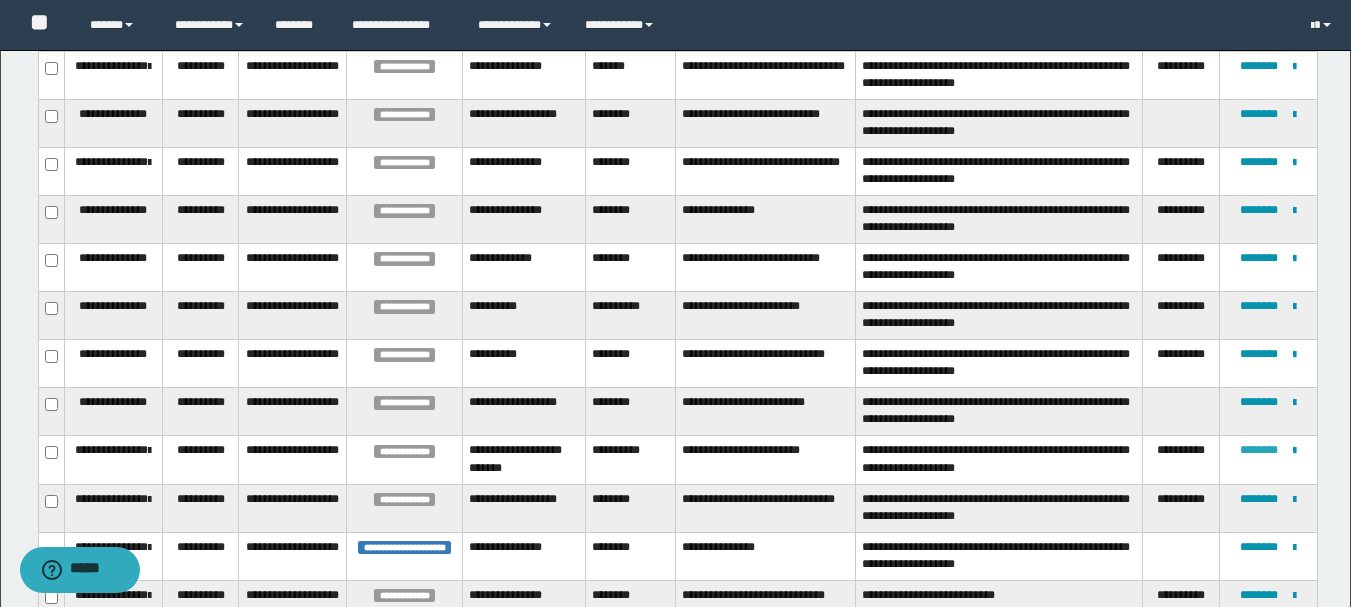 click on "********" at bounding box center (1259, 450) 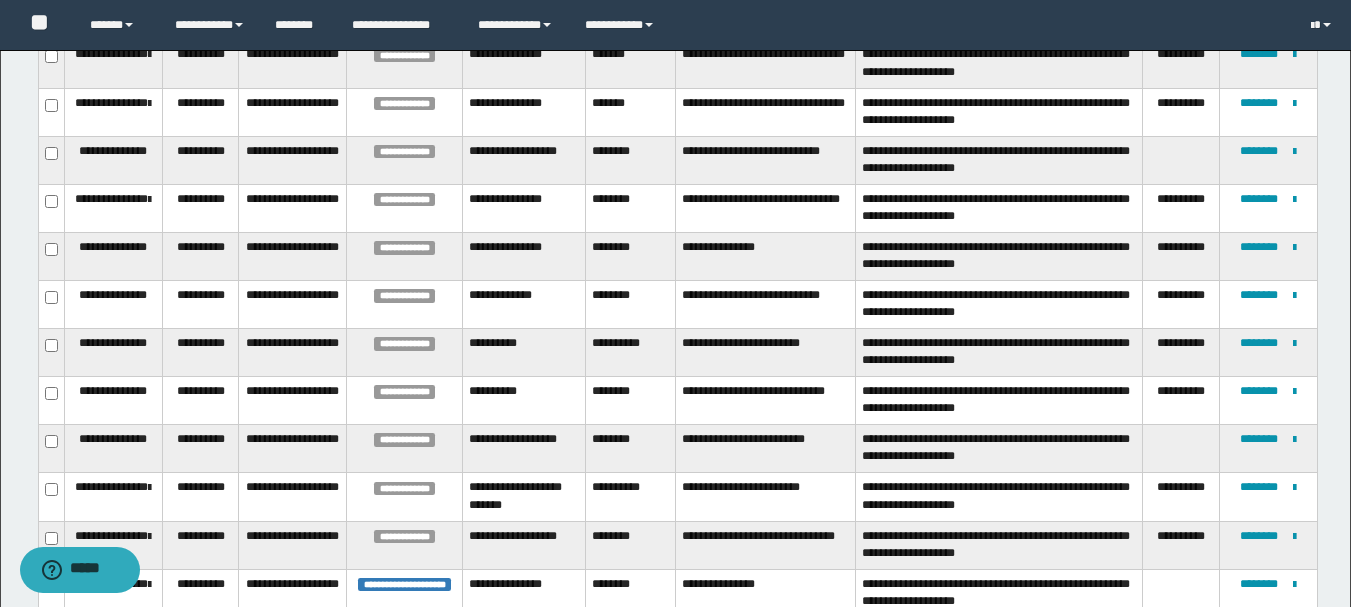 scroll, scrollTop: 767, scrollLeft: 0, axis: vertical 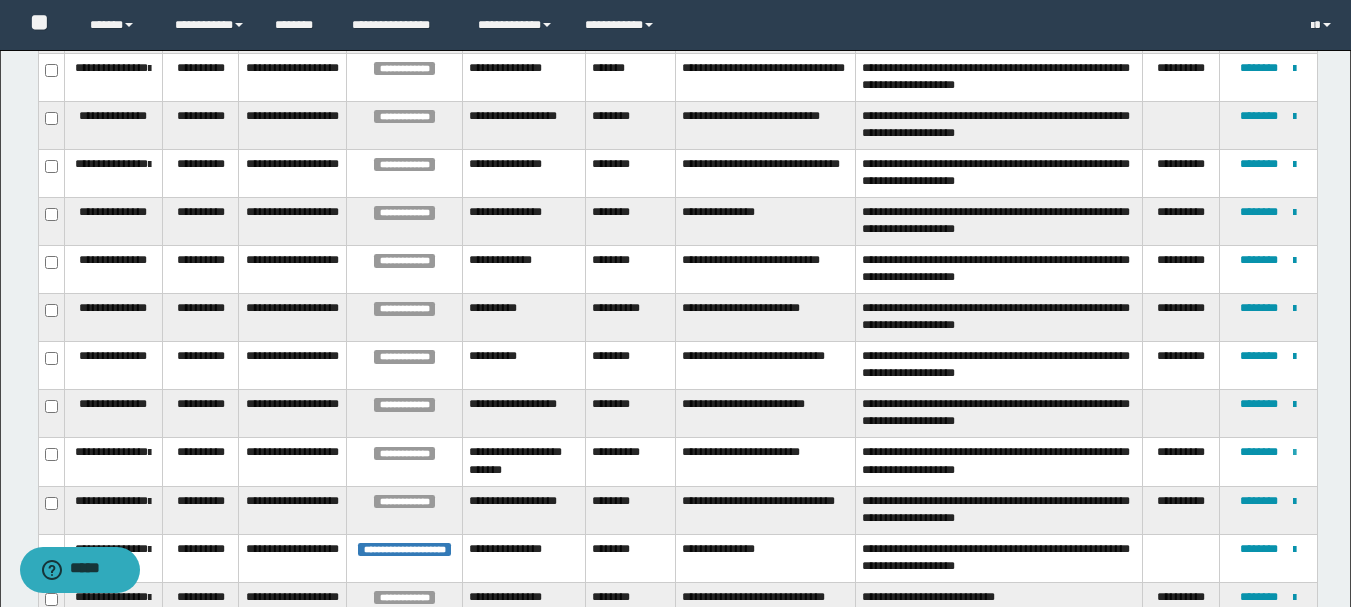 click at bounding box center [1294, 453] 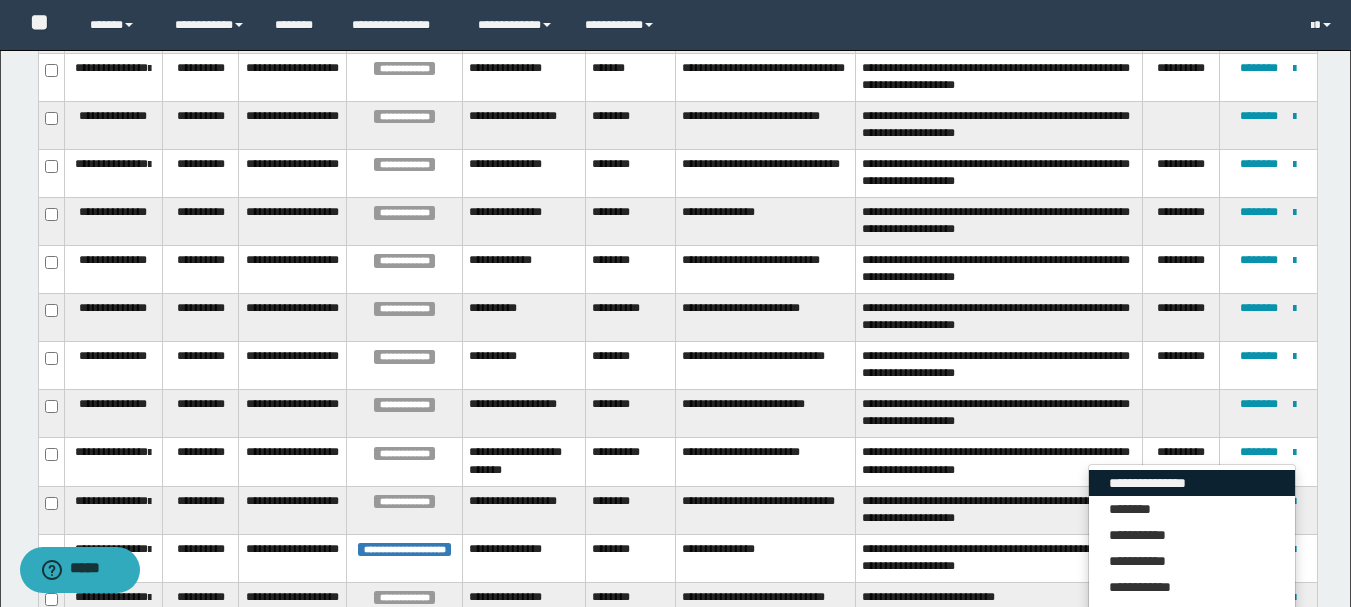 click on "**********" at bounding box center [1192, 483] 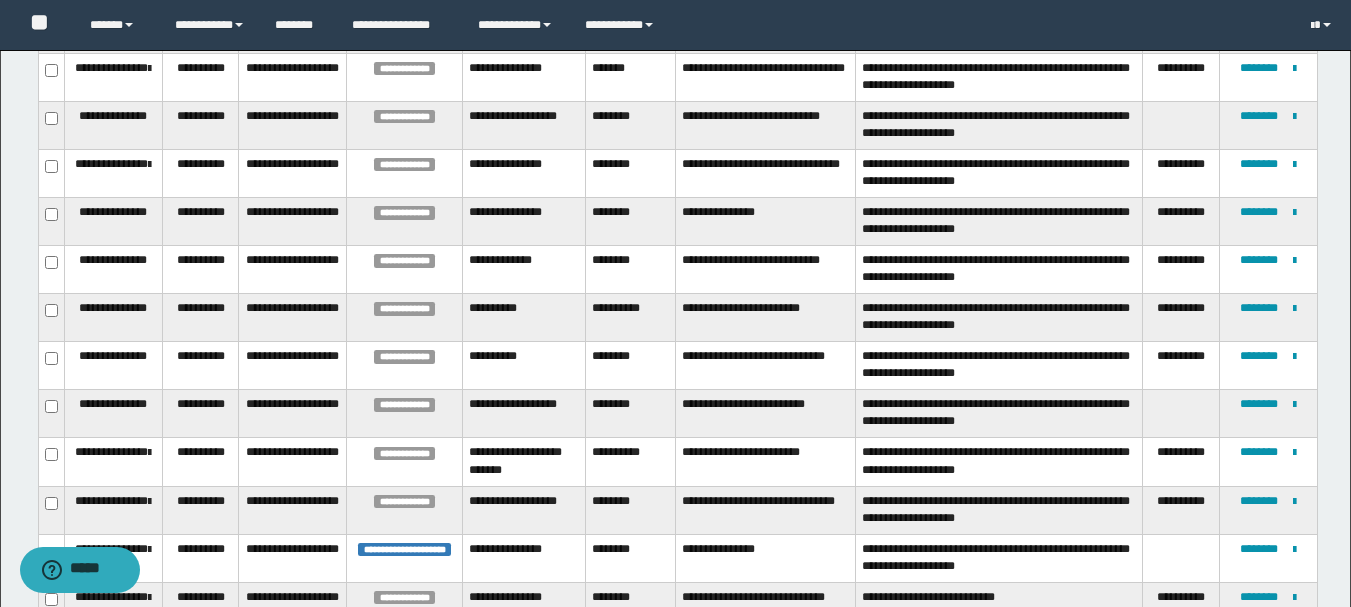 scroll, scrollTop: 0, scrollLeft: 0, axis: both 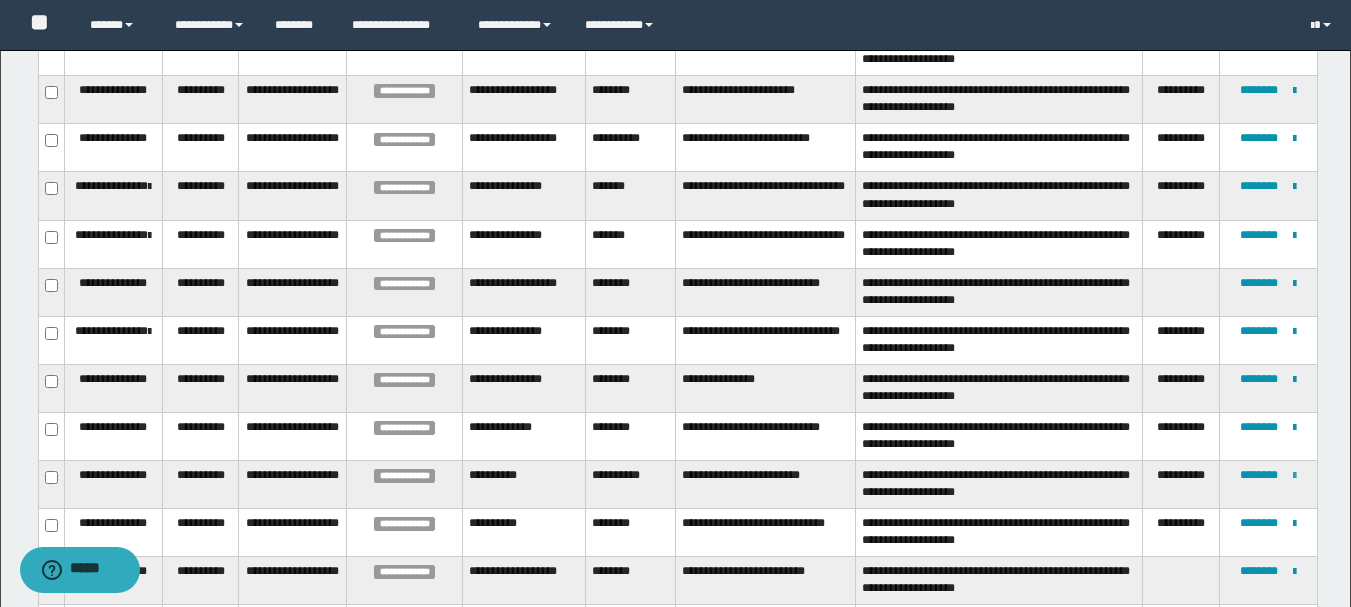 click at bounding box center (1294, 476) 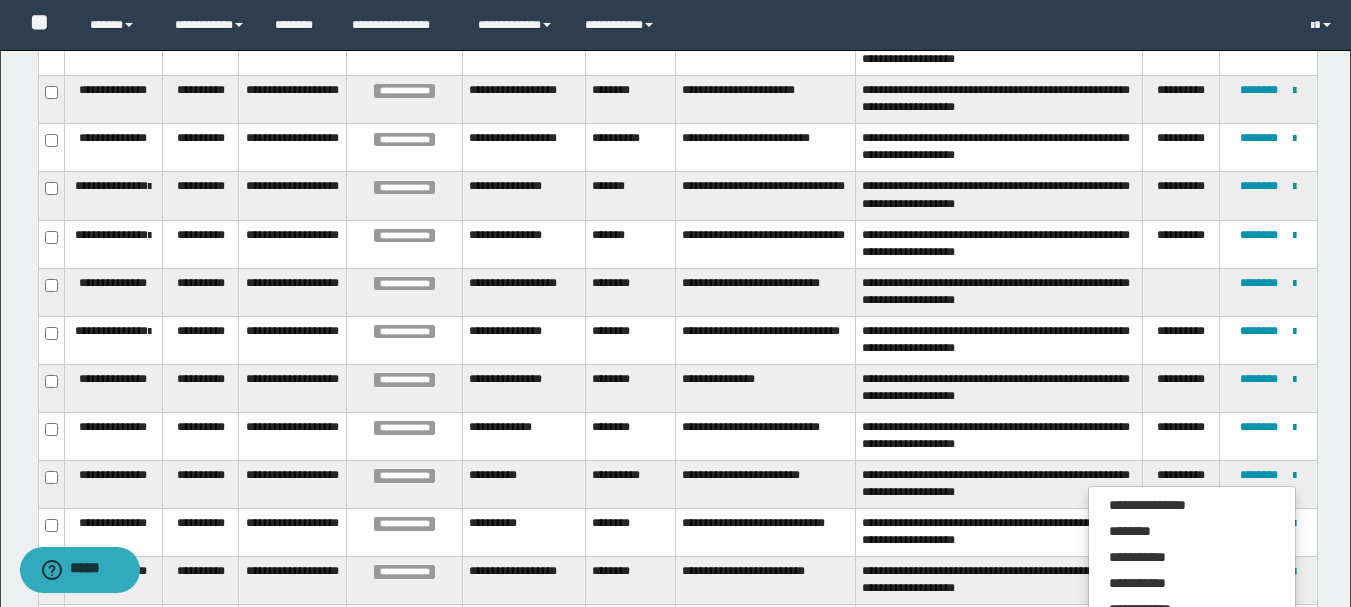 click on "**********" at bounding box center (999, 485) 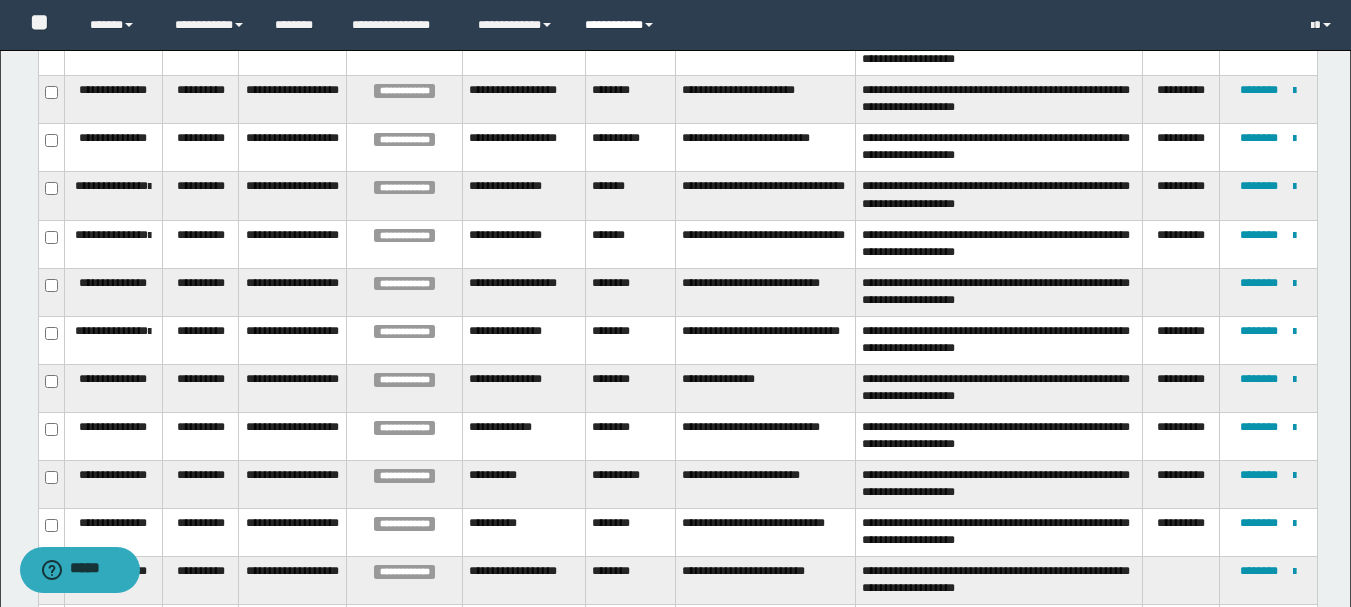 click on "**********" at bounding box center (622, 25) 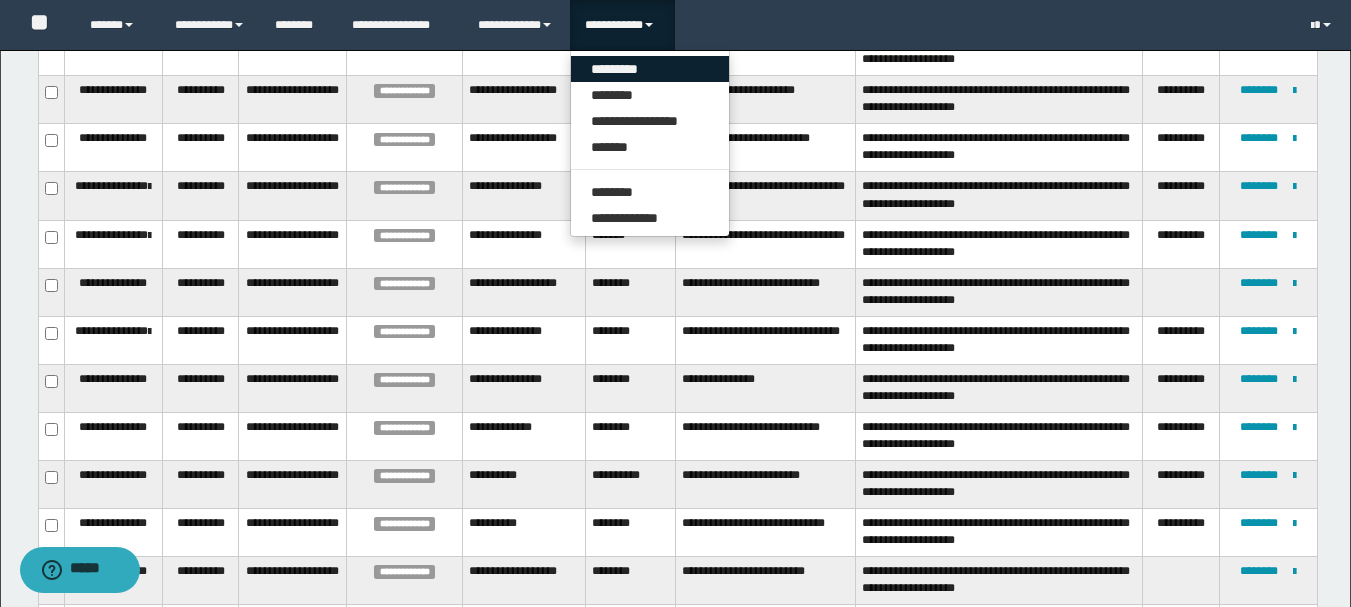 click on "*********" at bounding box center (650, 69) 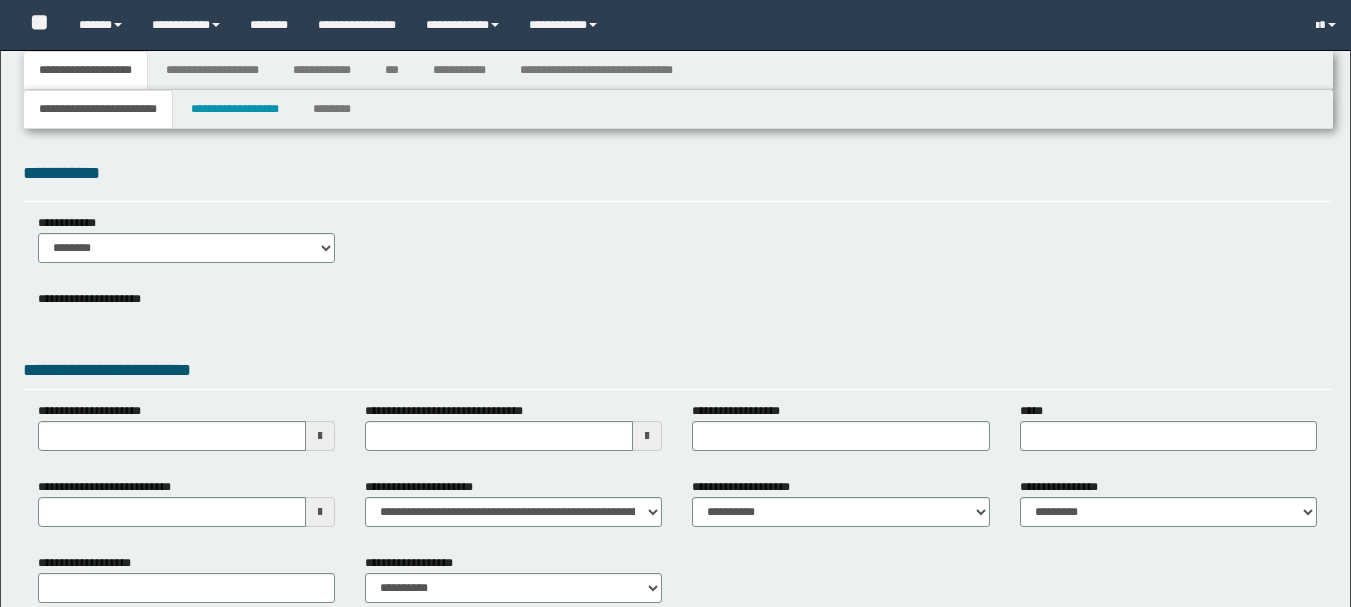 type 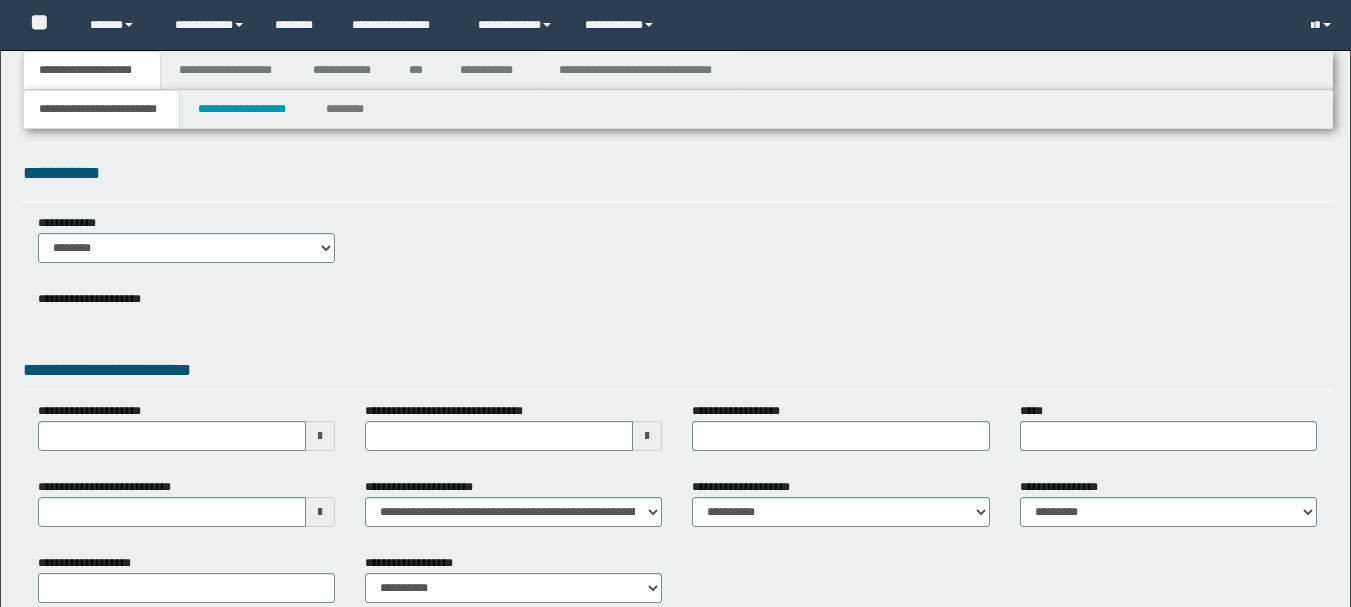 scroll, scrollTop: 0, scrollLeft: 0, axis: both 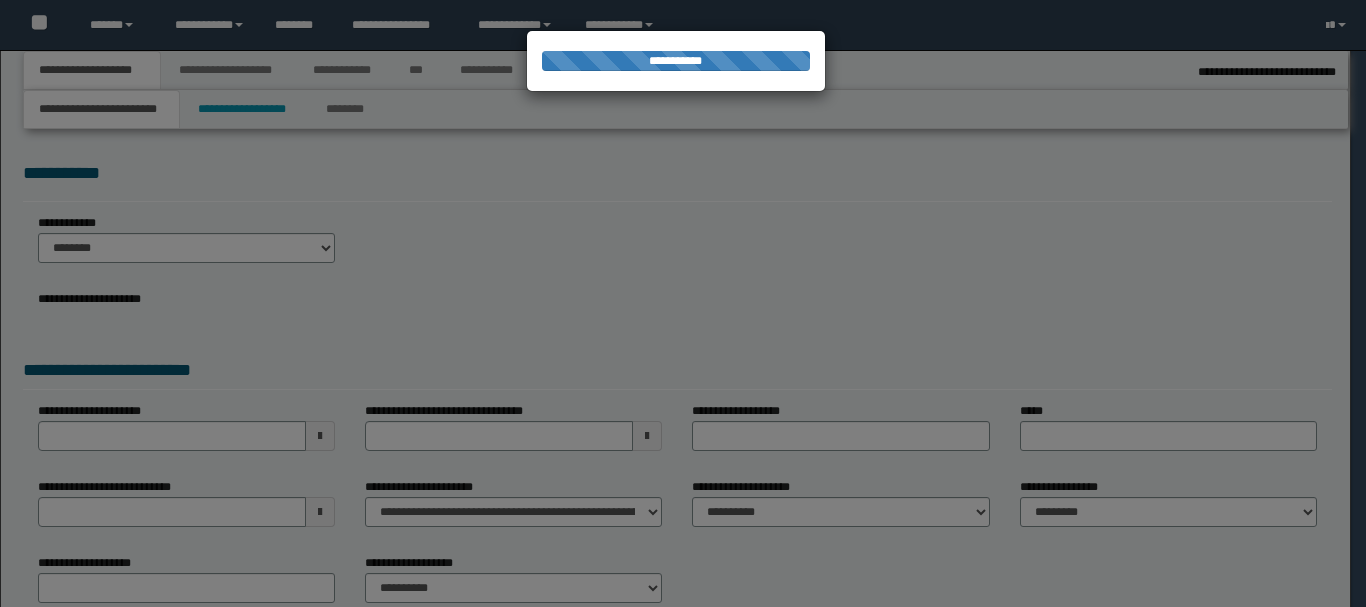 type on "**********" 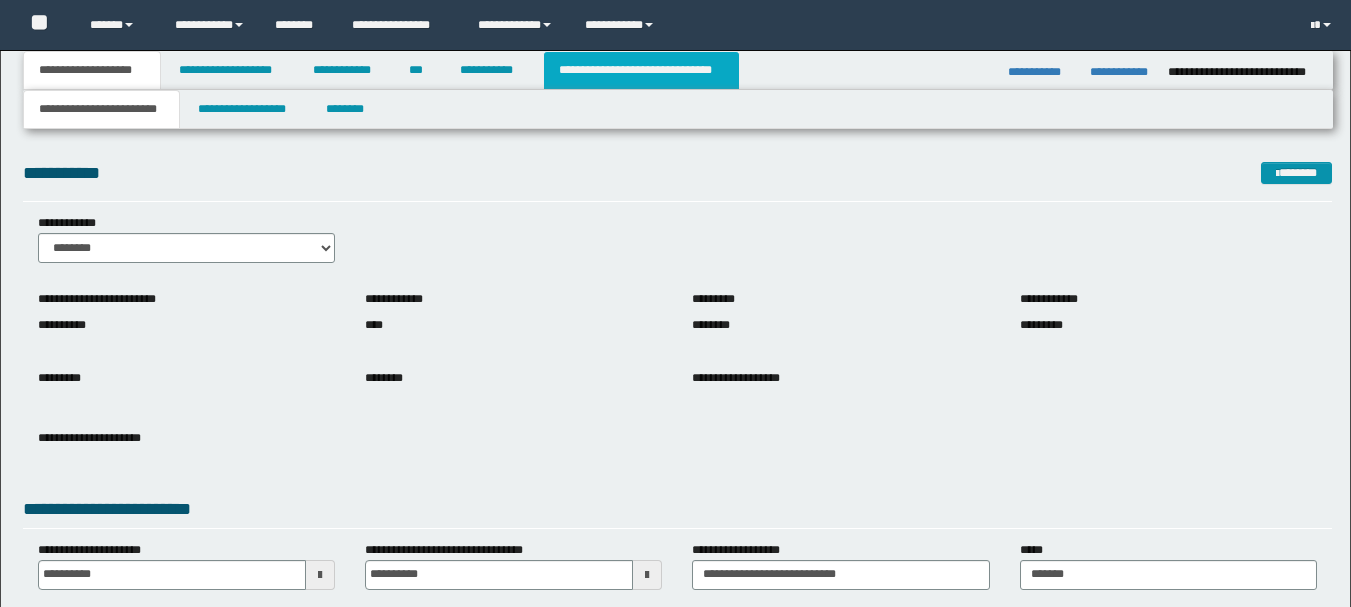 scroll, scrollTop: 0, scrollLeft: 0, axis: both 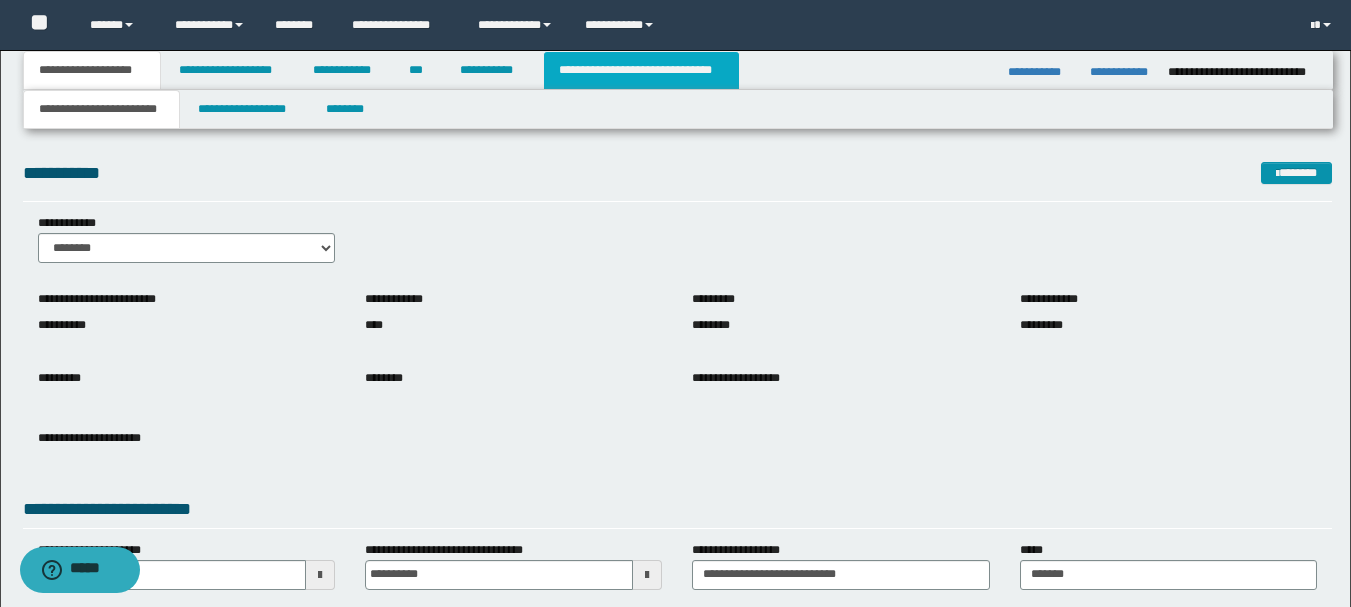 click on "**********" at bounding box center [641, 70] 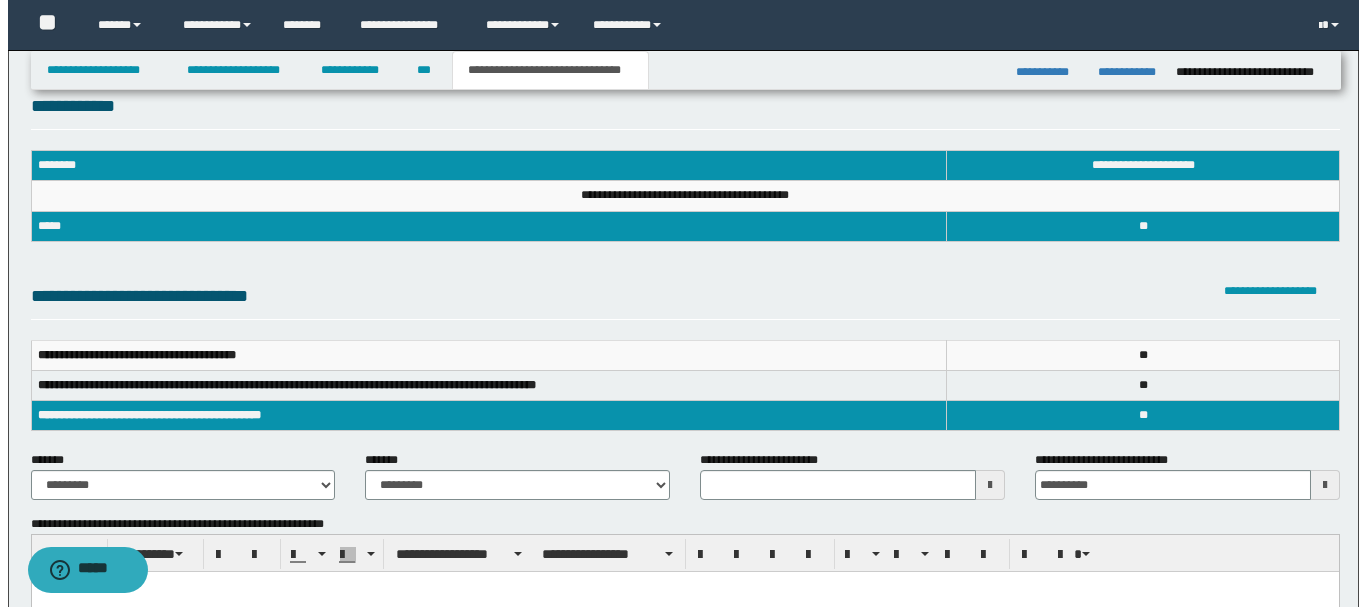 scroll, scrollTop: 0, scrollLeft: 0, axis: both 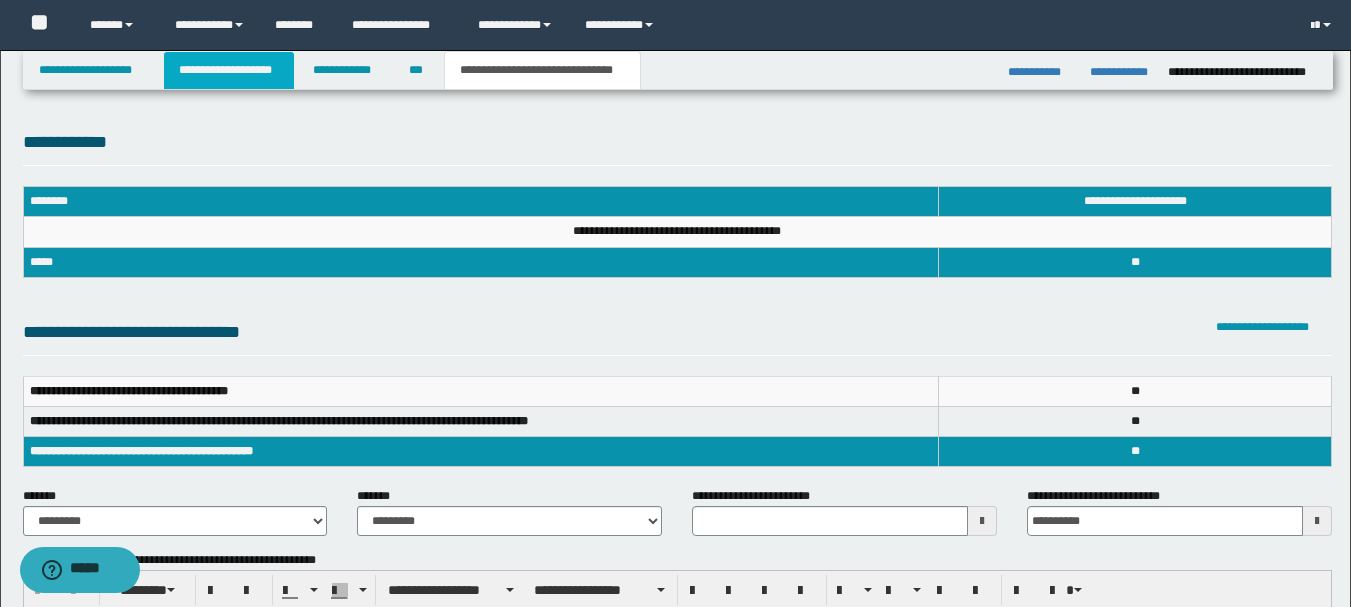 click on "**********" at bounding box center (229, 70) 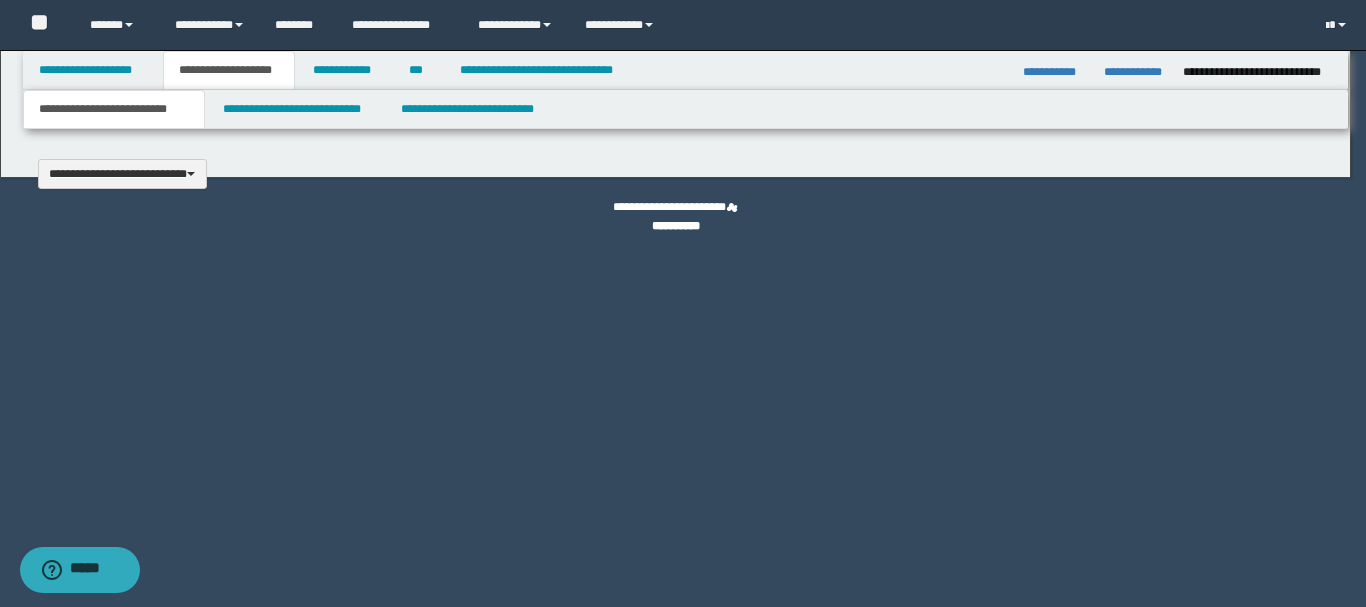 type 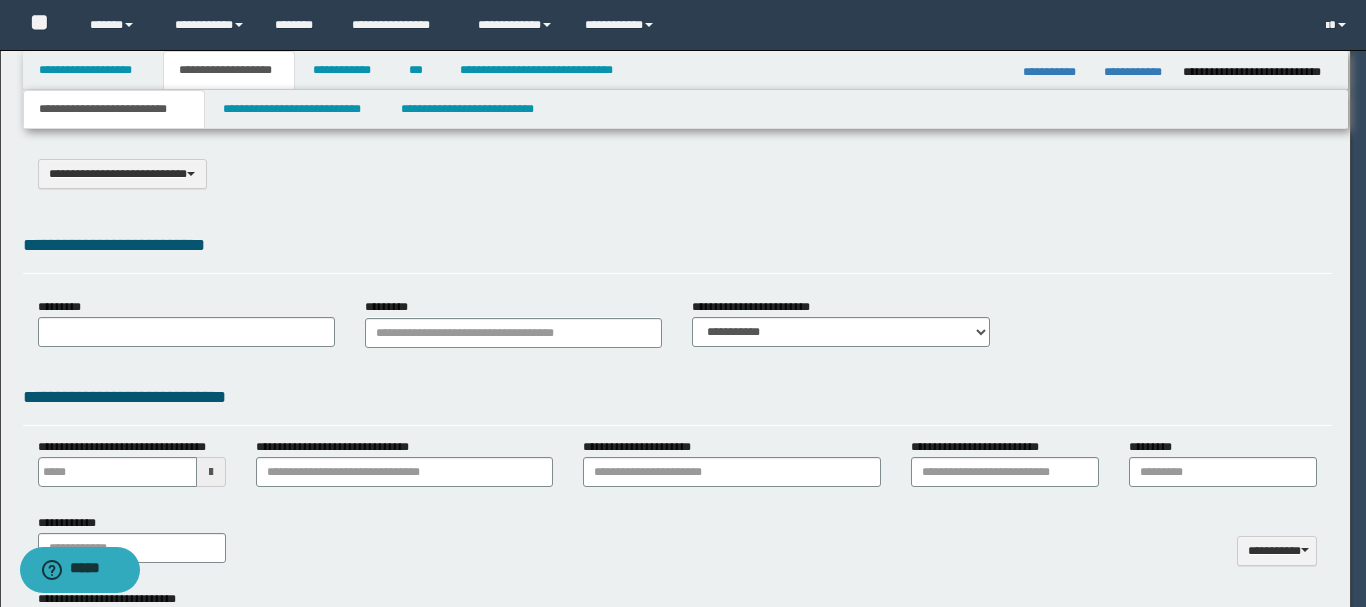 type on "**********" 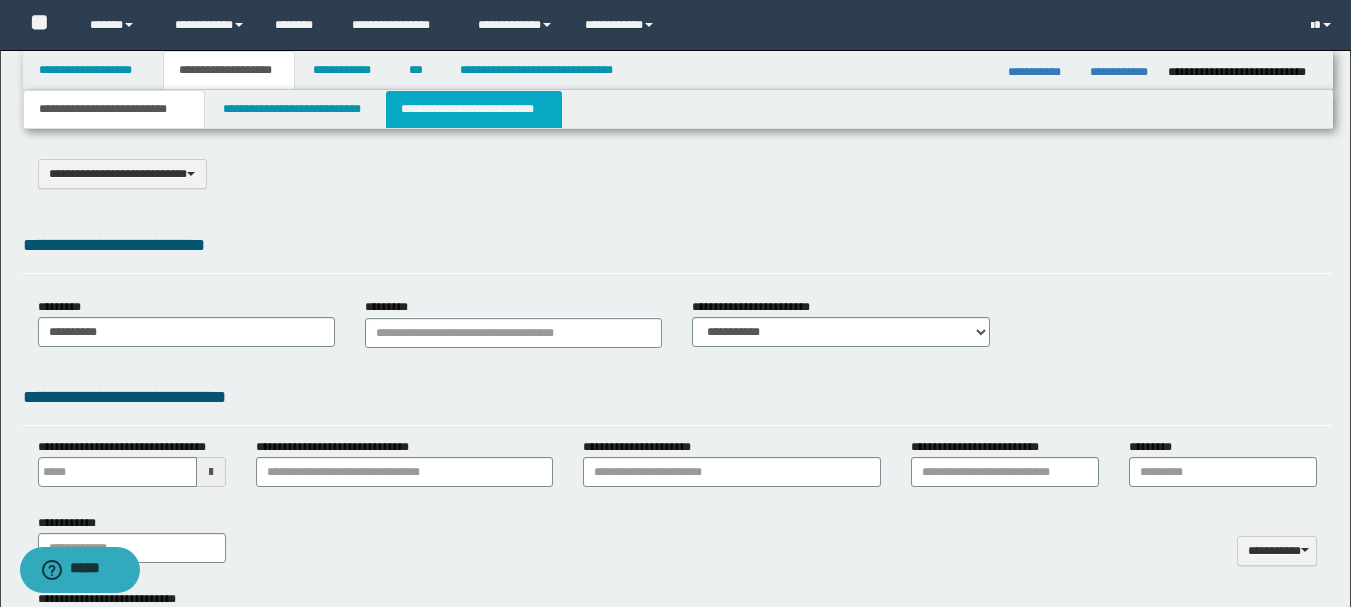 click on "**********" at bounding box center [474, 109] 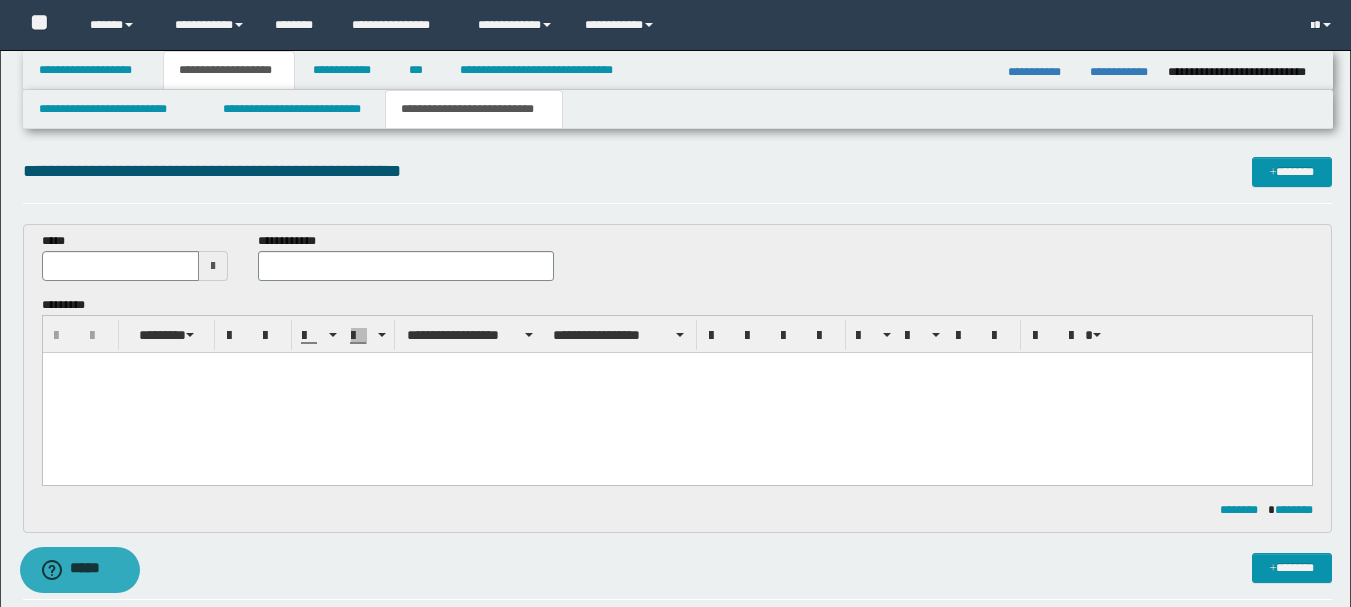 scroll, scrollTop: 0, scrollLeft: 0, axis: both 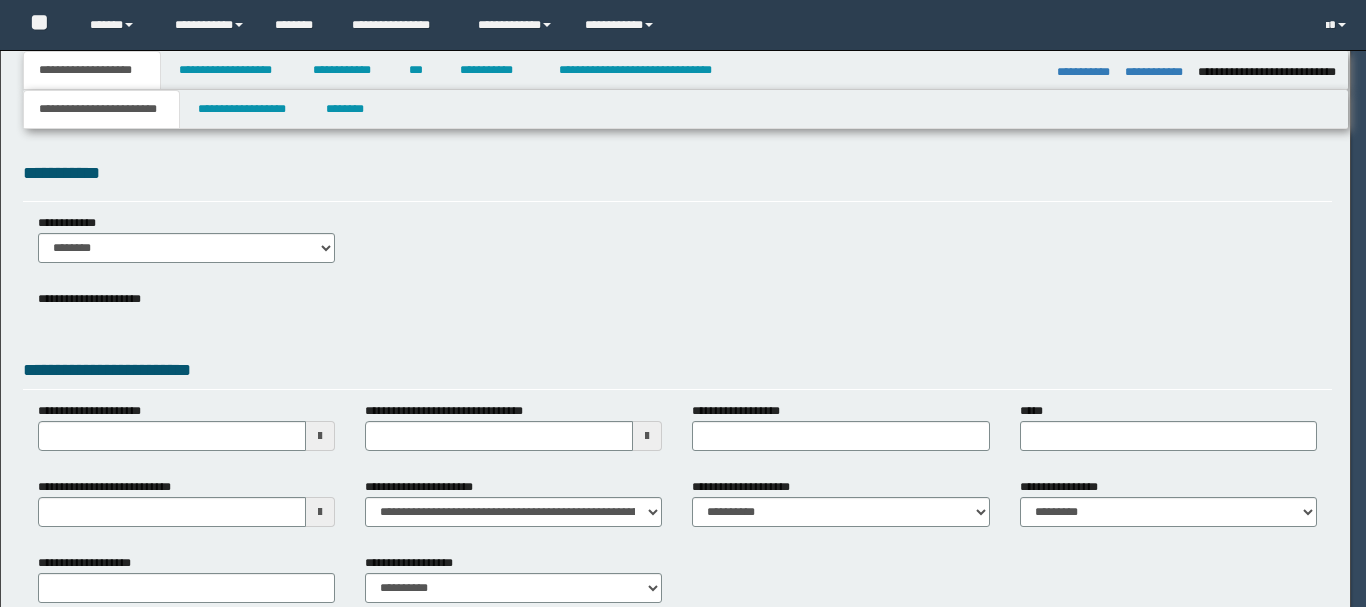 type on "**********" 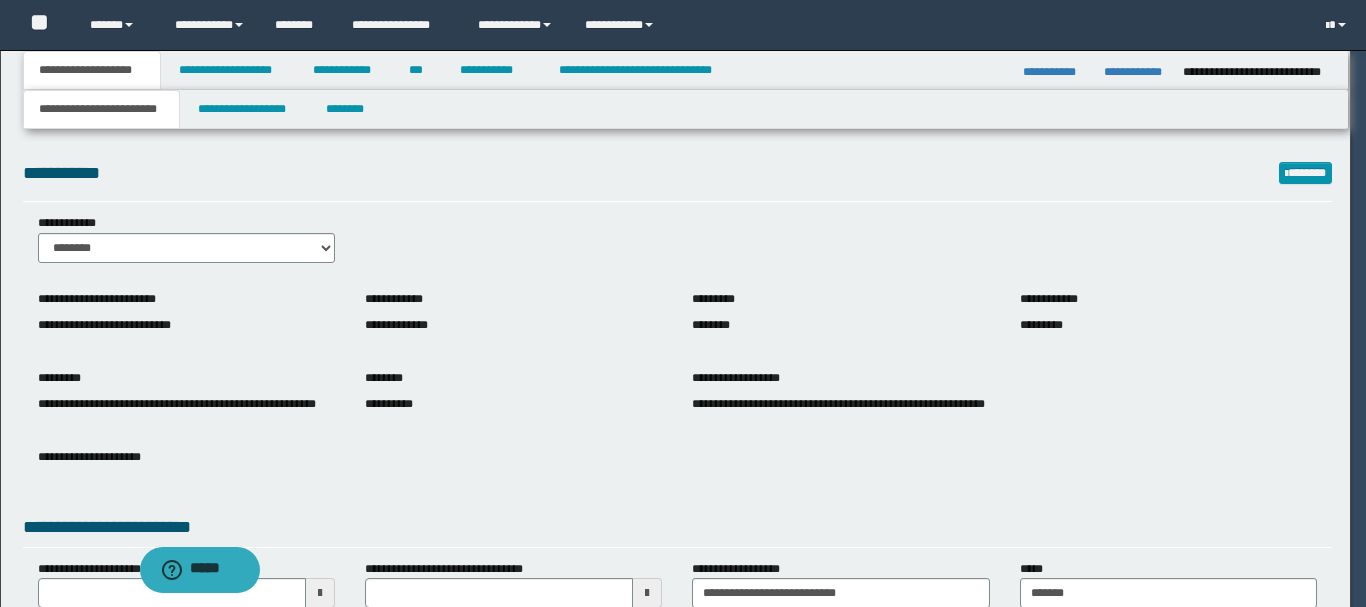 scroll, scrollTop: 0, scrollLeft: 0, axis: both 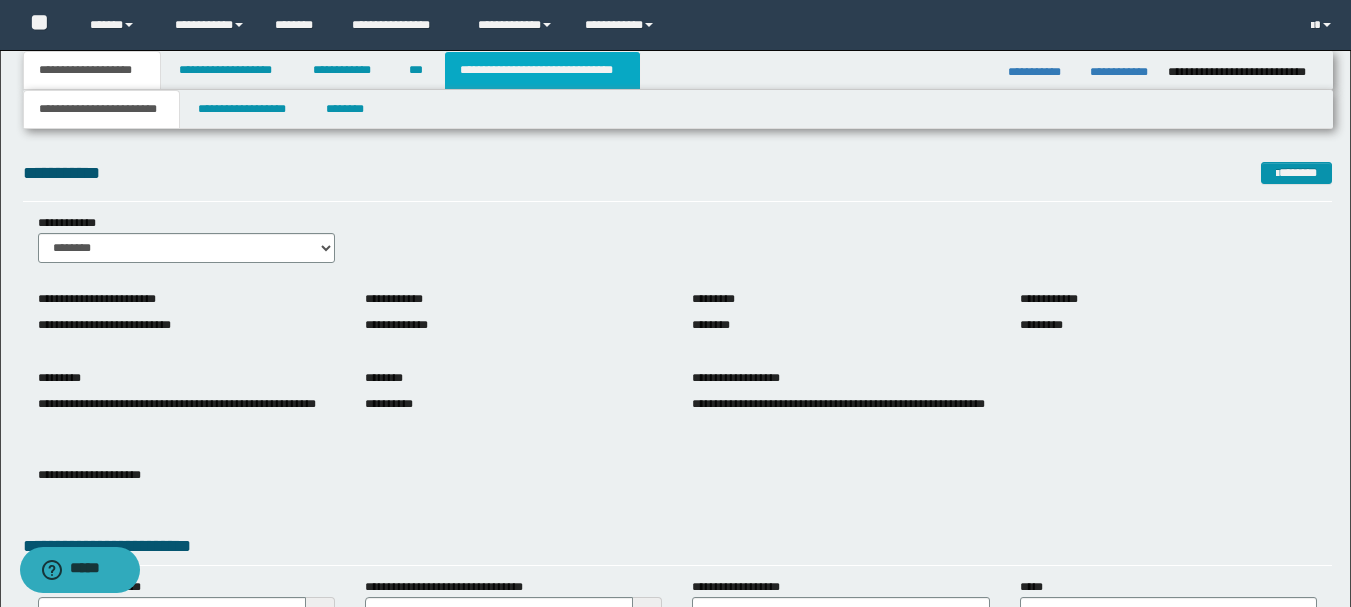 click on "**********" at bounding box center (542, 70) 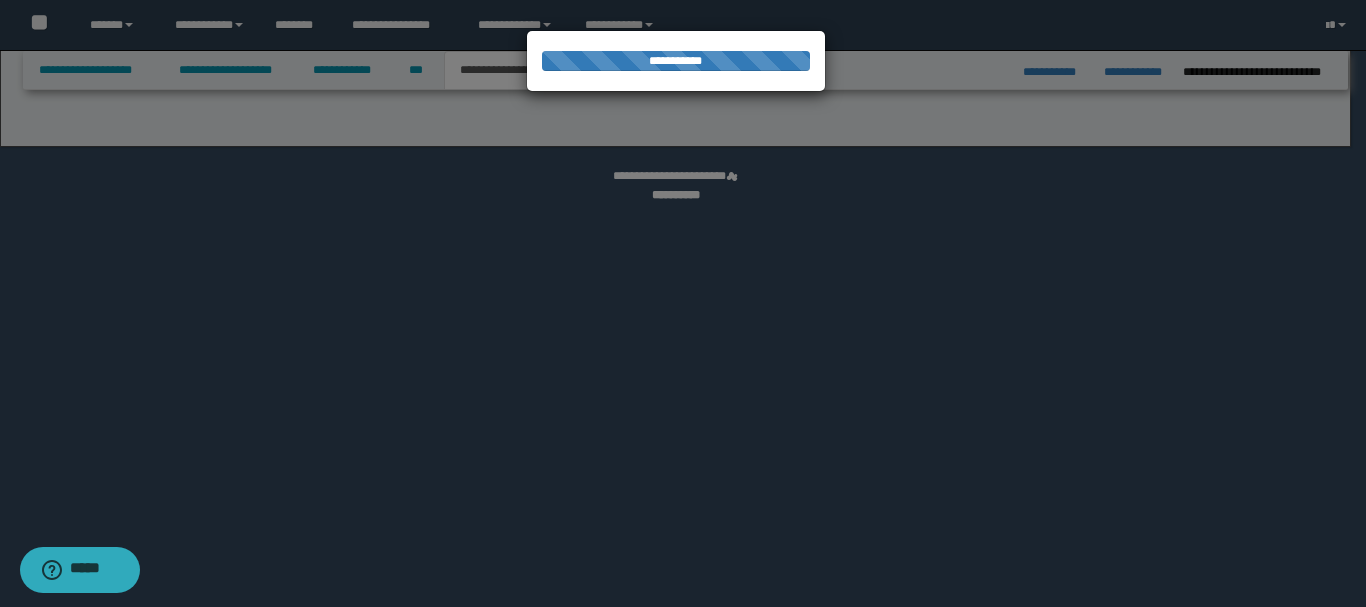 select on "*" 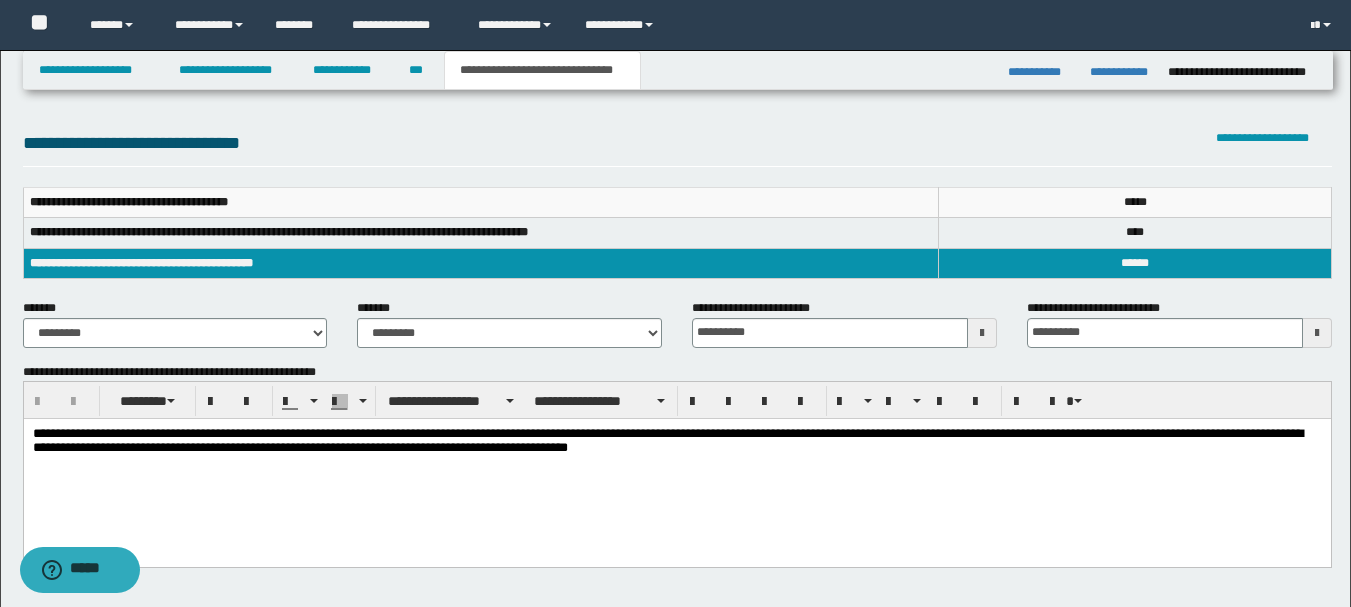 scroll, scrollTop: 0, scrollLeft: 0, axis: both 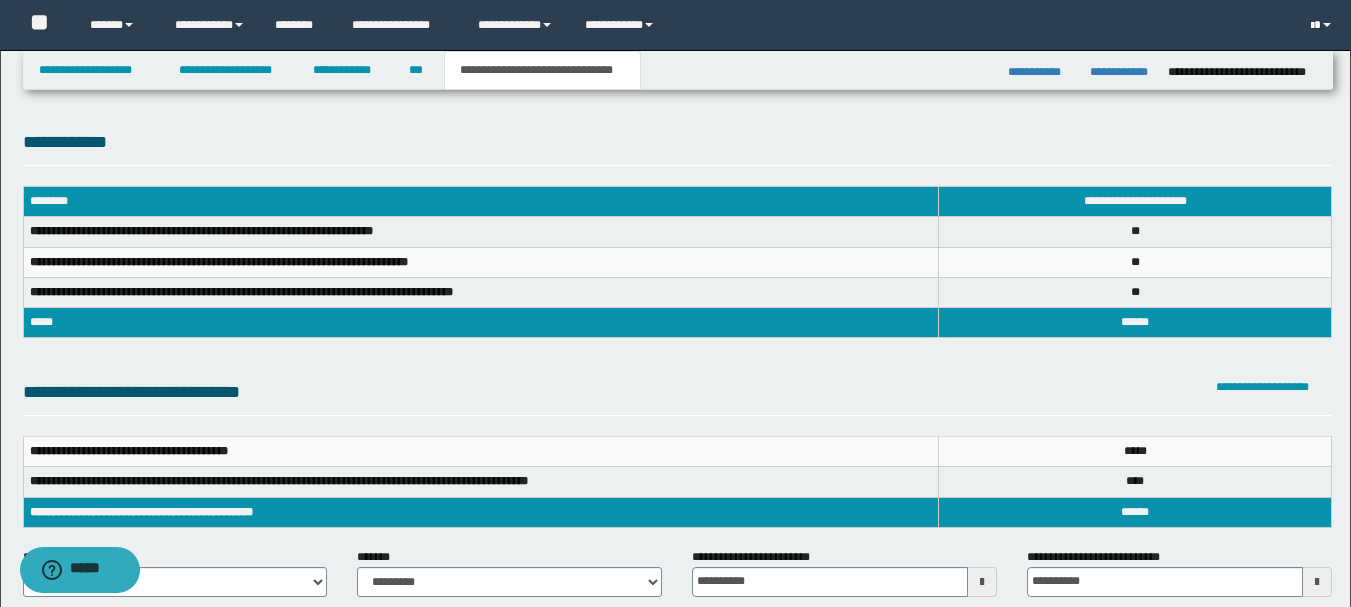 click at bounding box center (1323, 25) 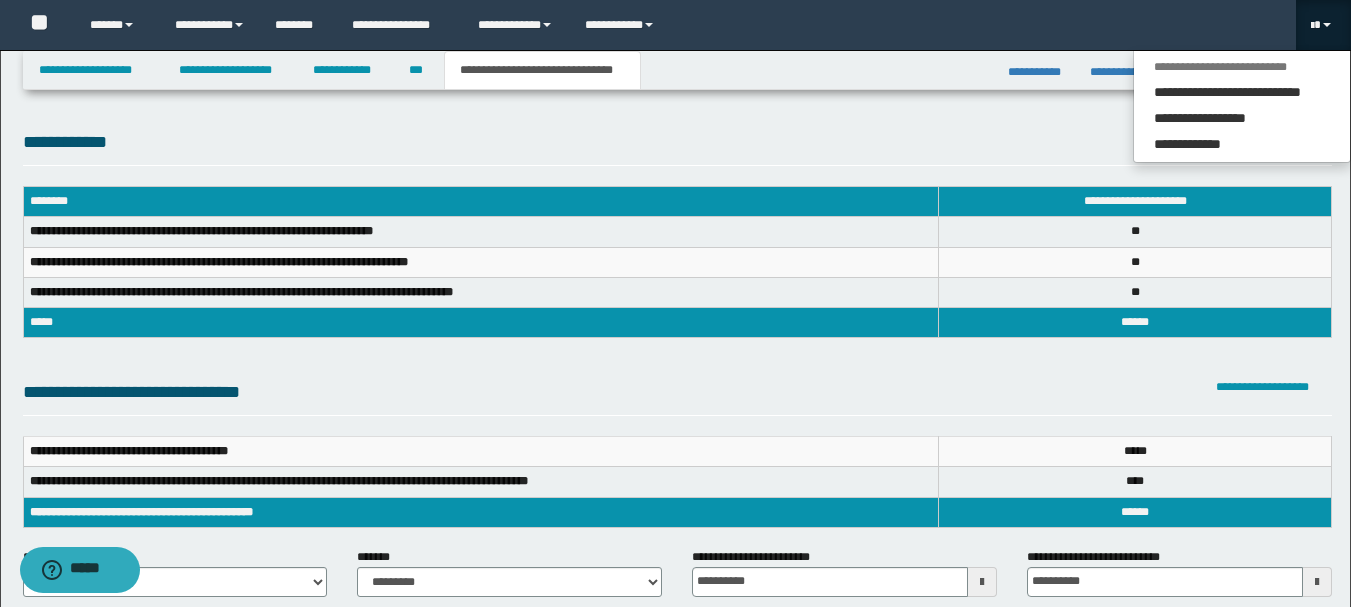click on "**********" at bounding box center [675, 721] 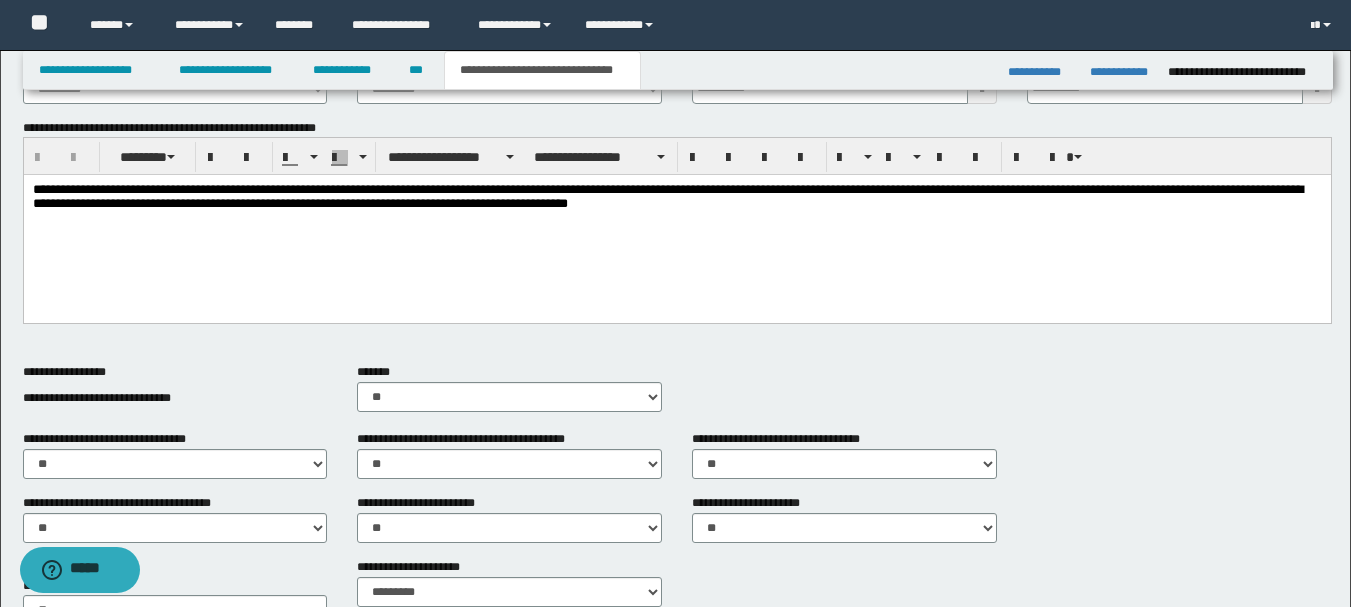 scroll, scrollTop: 862, scrollLeft: 0, axis: vertical 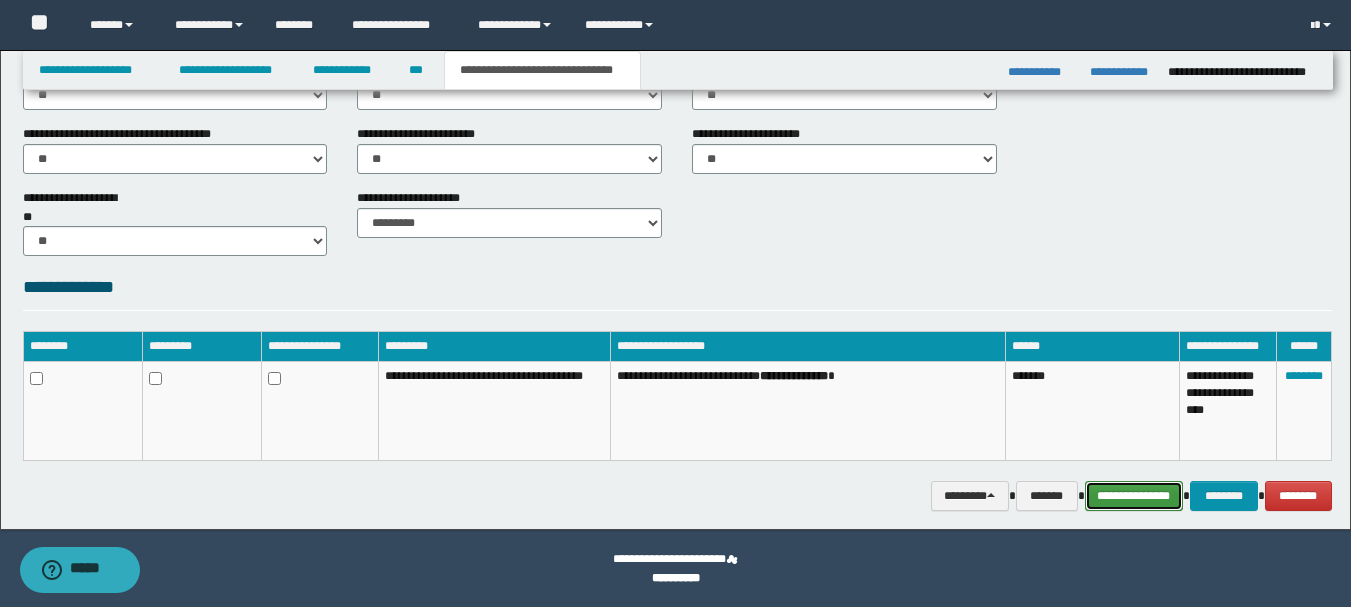 click on "**********" at bounding box center [1134, 496] 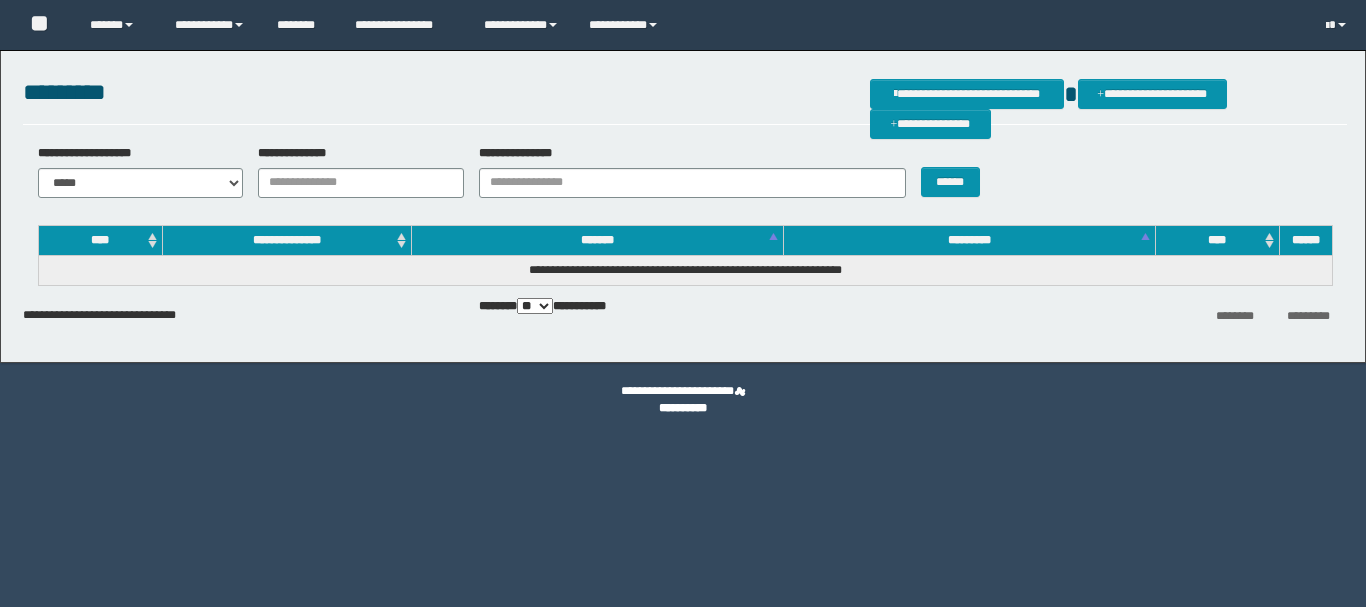 scroll, scrollTop: 0, scrollLeft: 0, axis: both 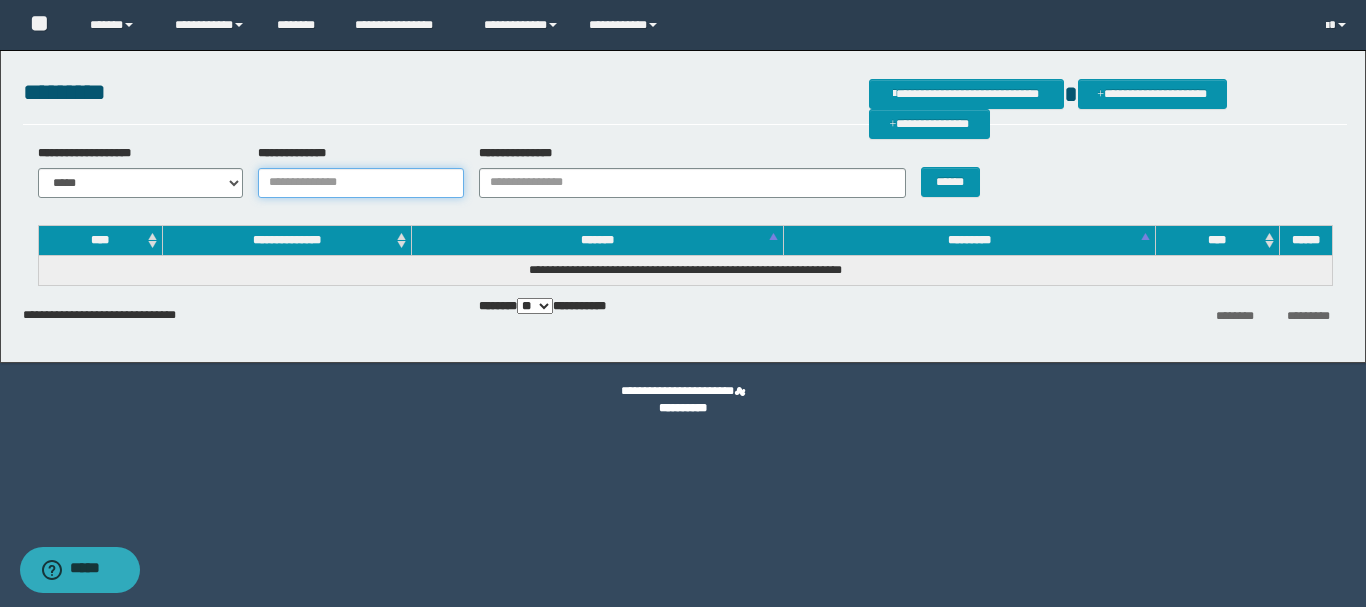 click on "**********" at bounding box center (361, 183) 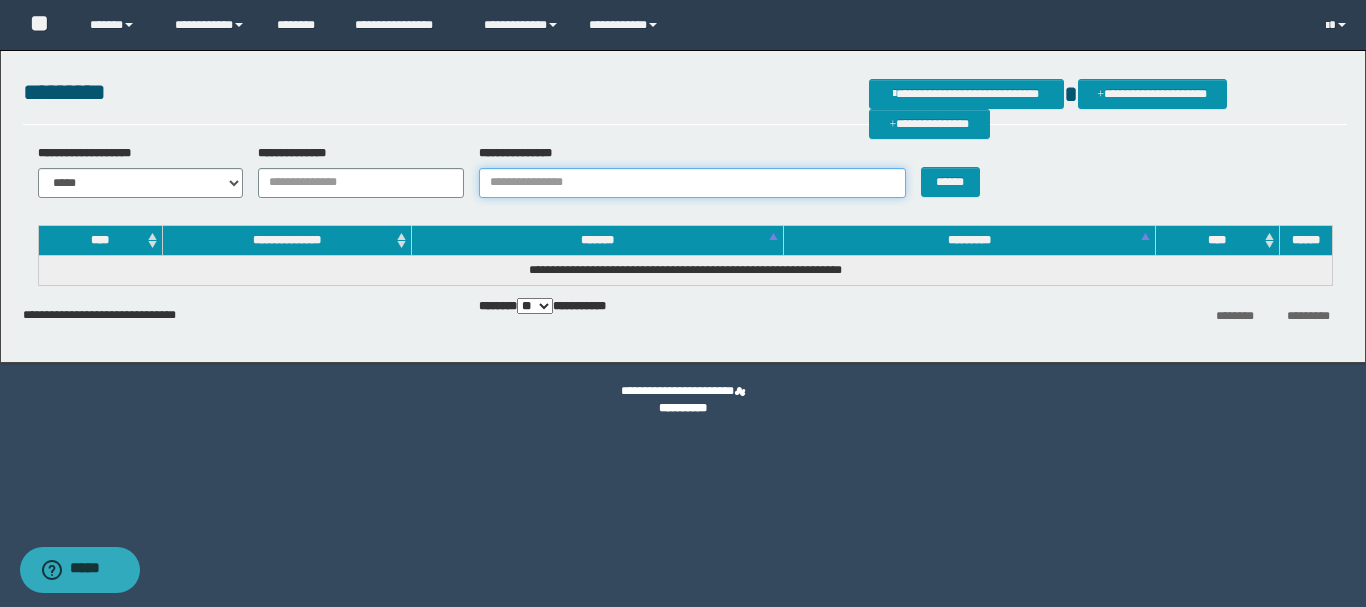 click on "**********" at bounding box center [692, 183] 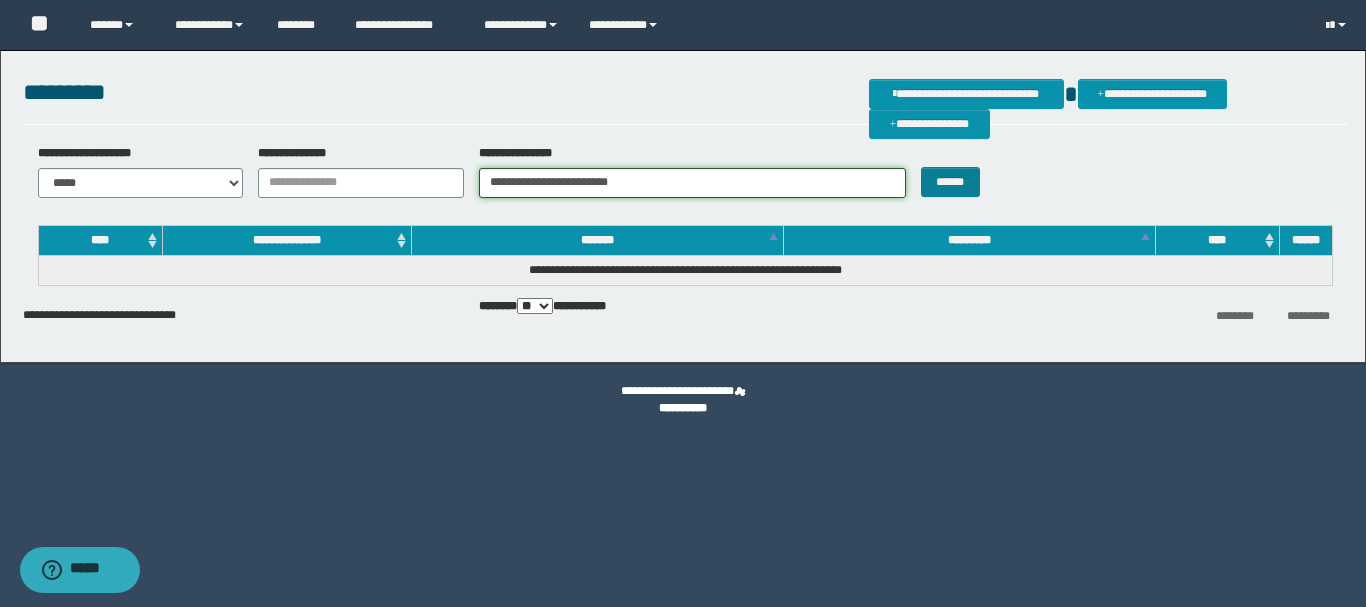 type on "**********" 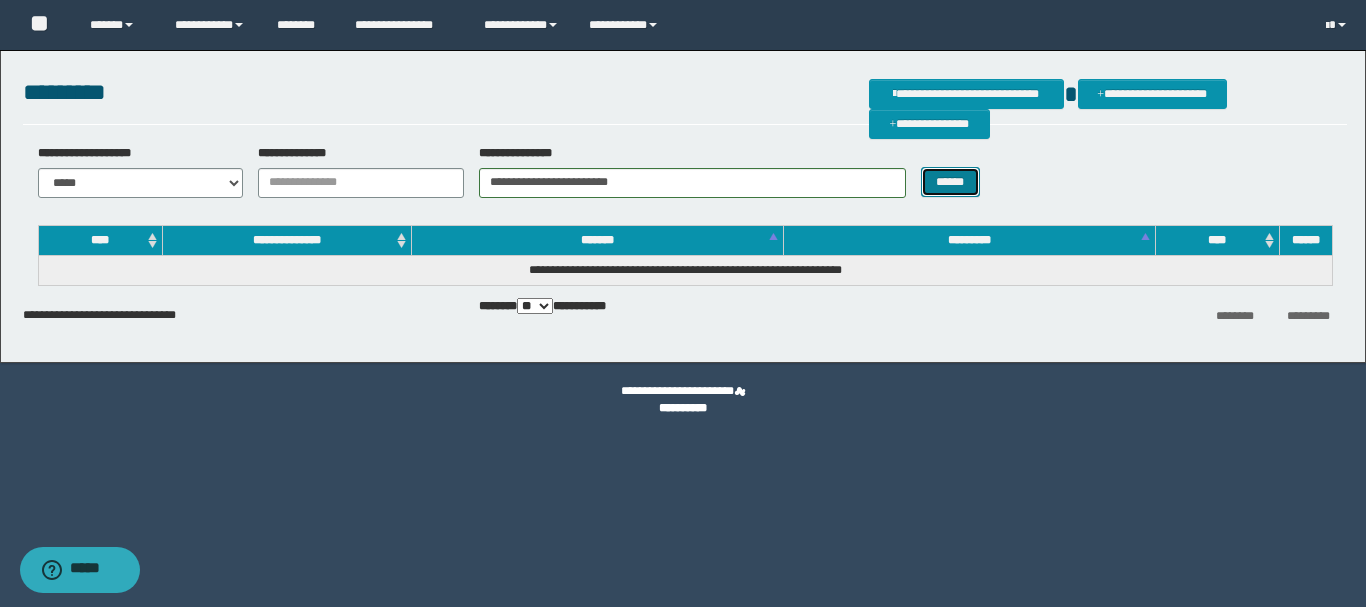 click on "******" at bounding box center [950, 182] 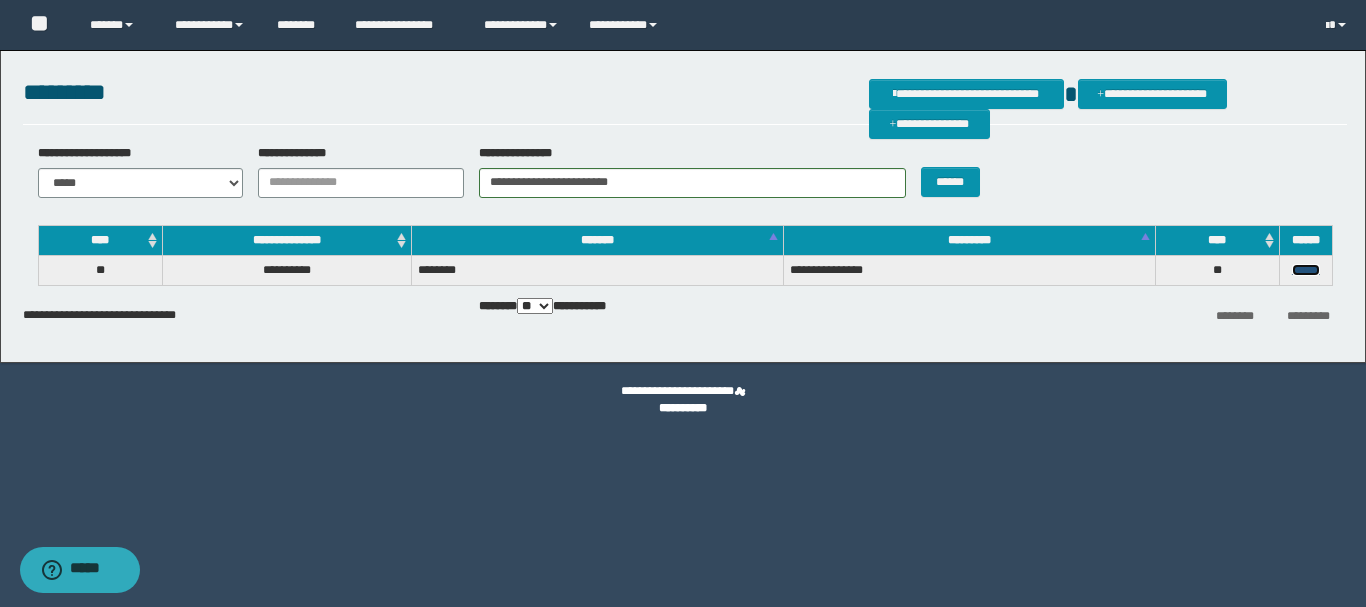 click on "******" at bounding box center (1306, 270) 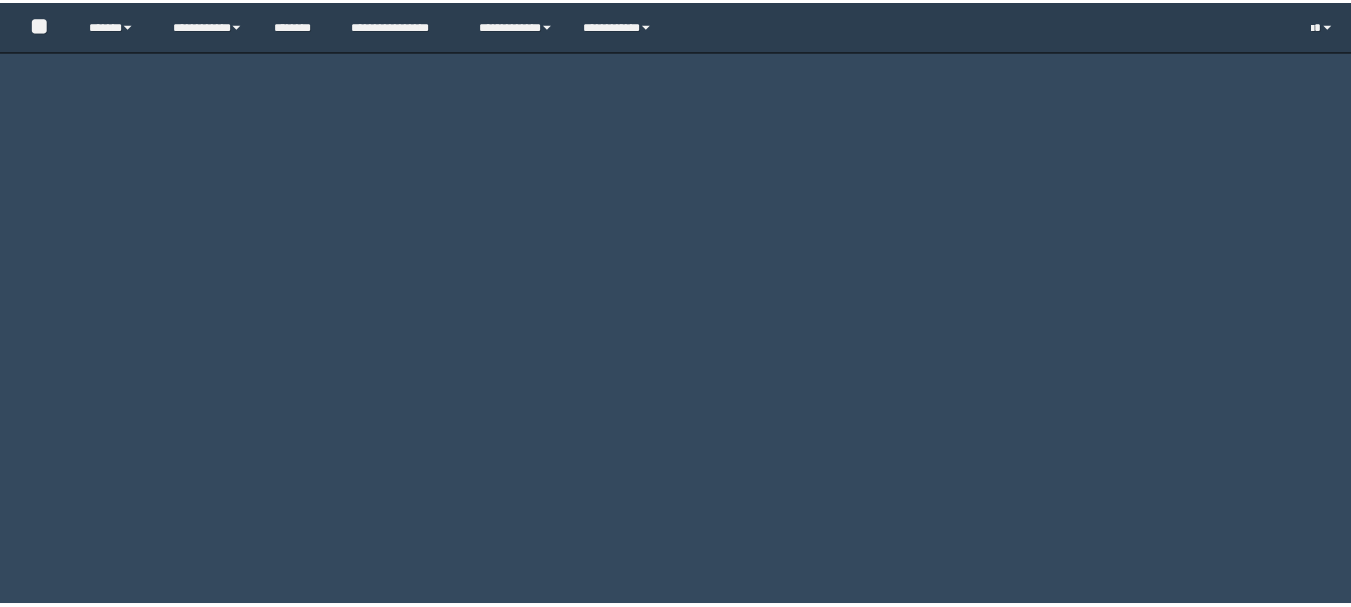 scroll, scrollTop: 0, scrollLeft: 0, axis: both 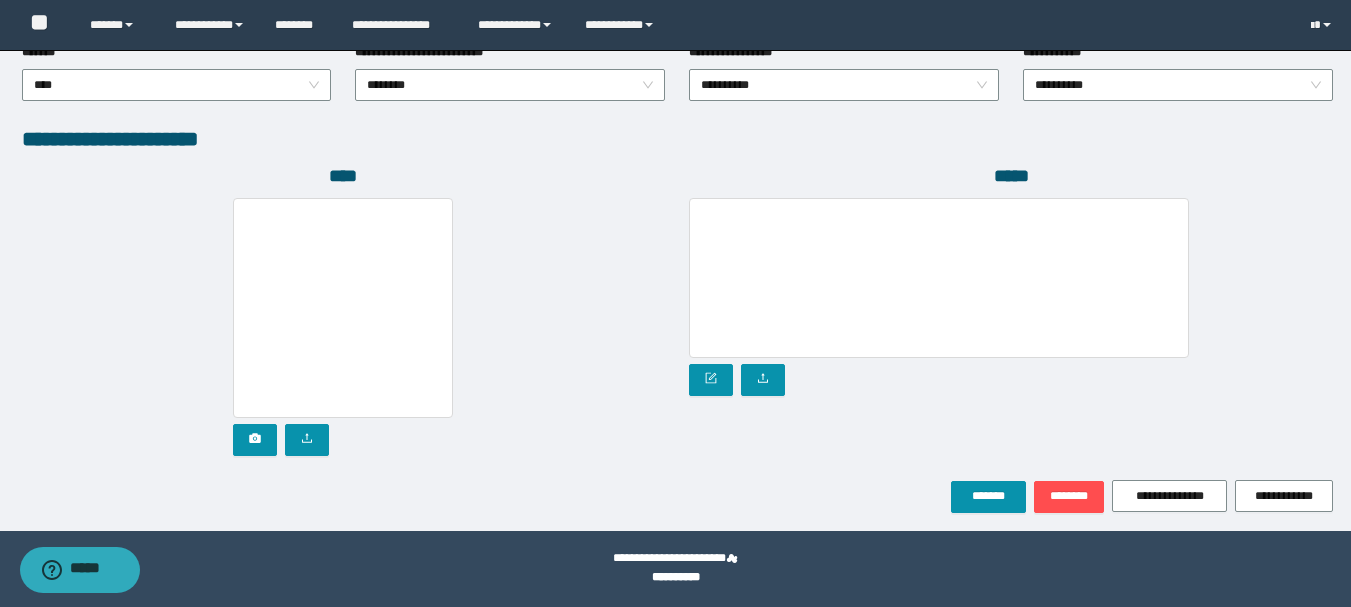 type on "**********" 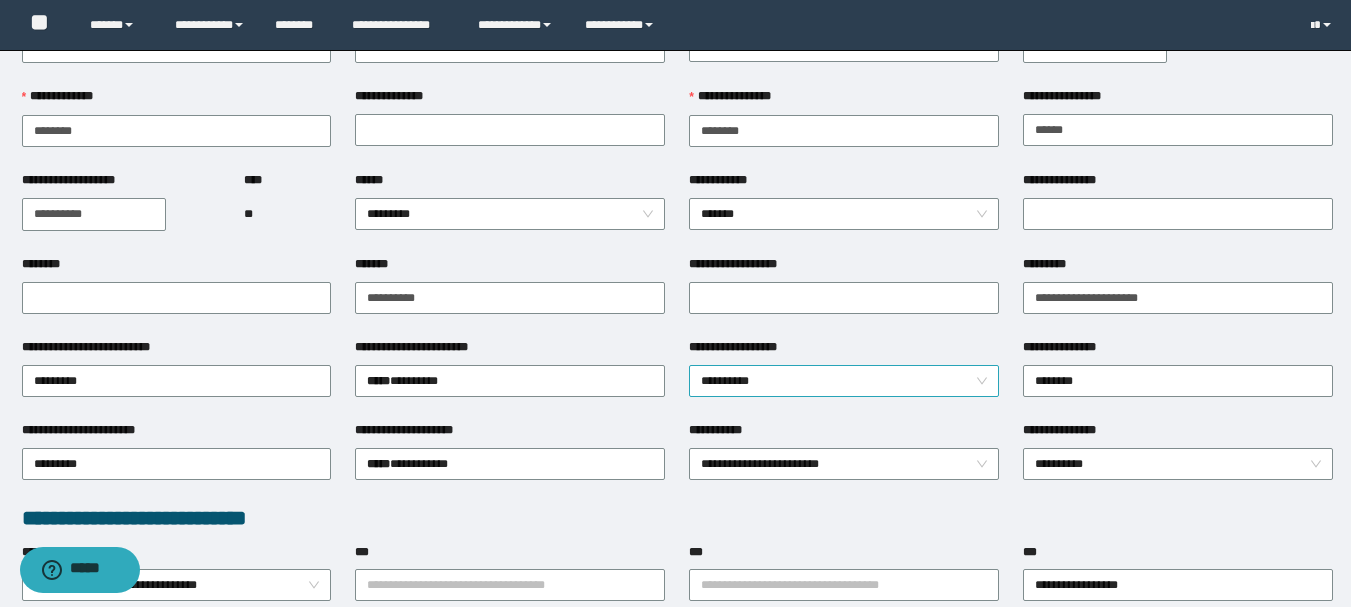 scroll, scrollTop: 0, scrollLeft: 0, axis: both 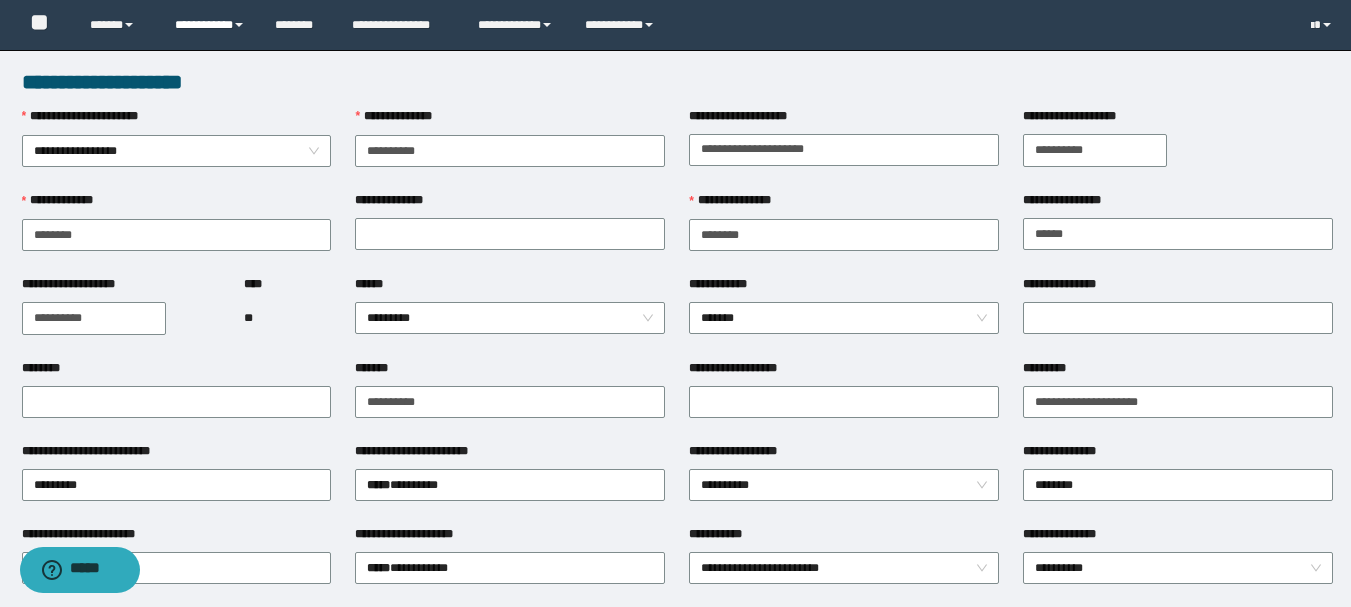 click on "**********" at bounding box center [210, 25] 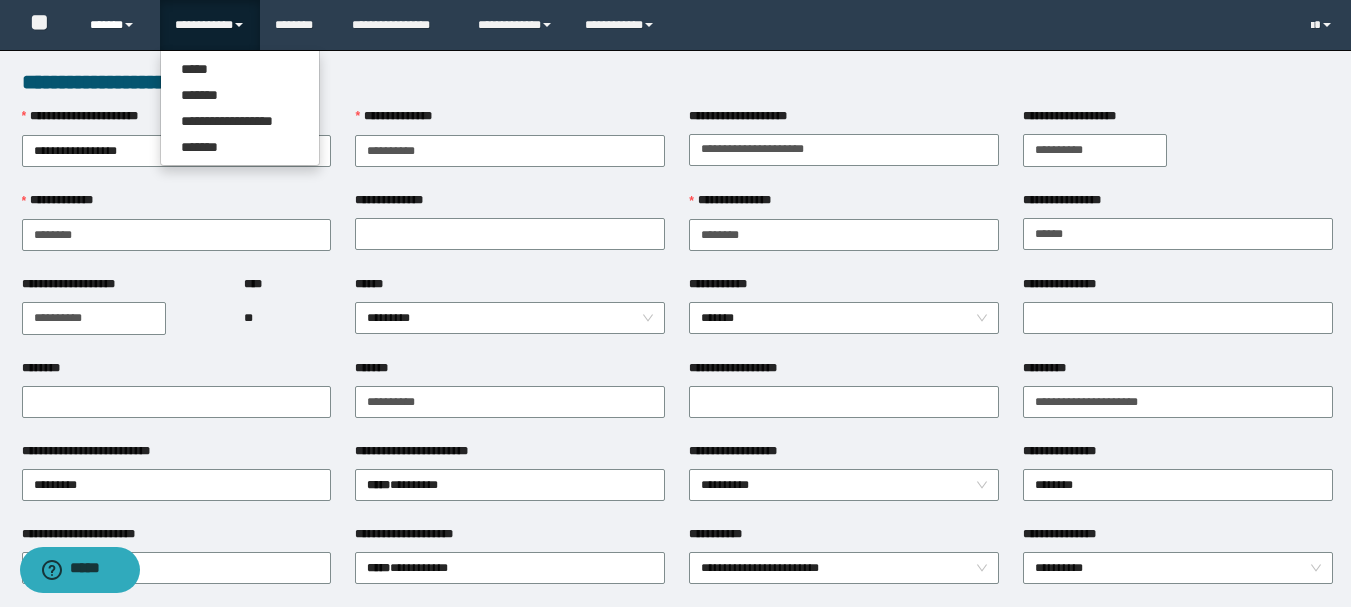 click on "******" at bounding box center [117, 25] 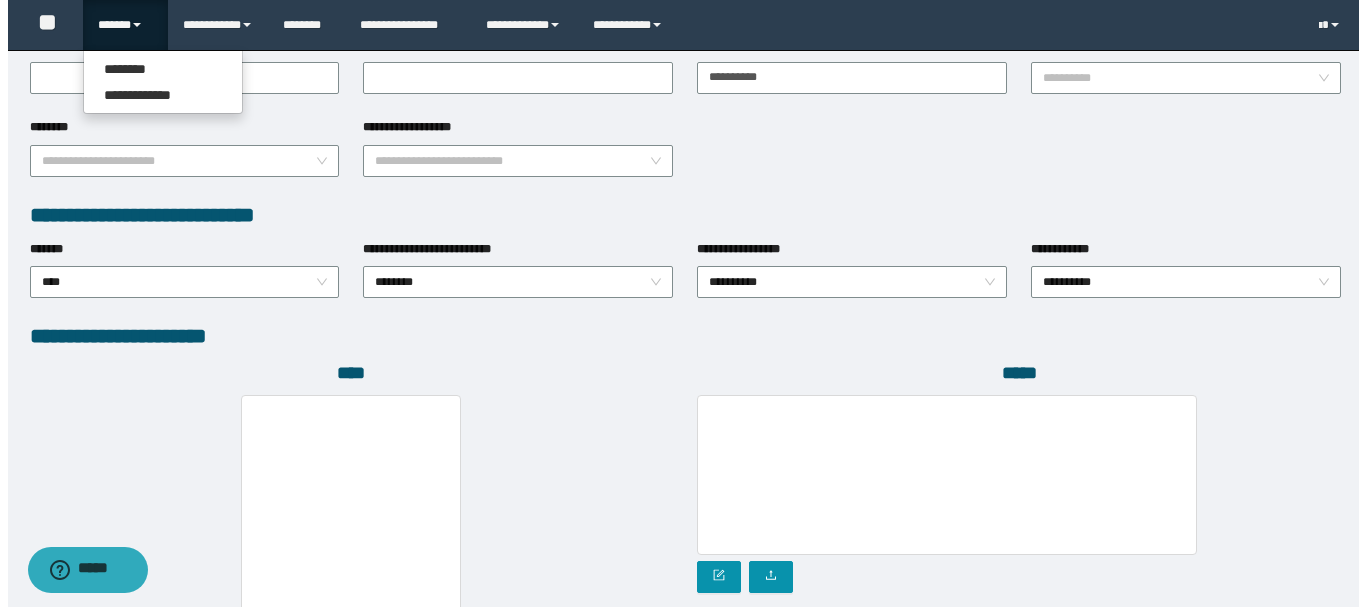 scroll, scrollTop: 1096, scrollLeft: 0, axis: vertical 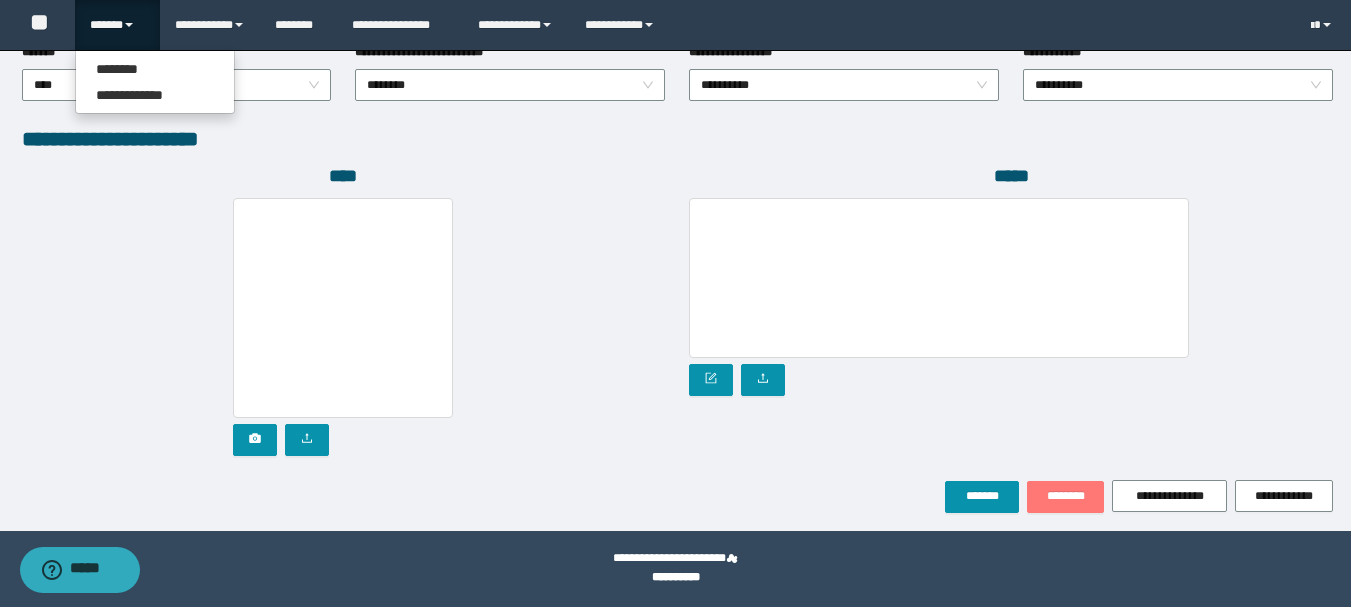 click on "********" at bounding box center [1065, 496] 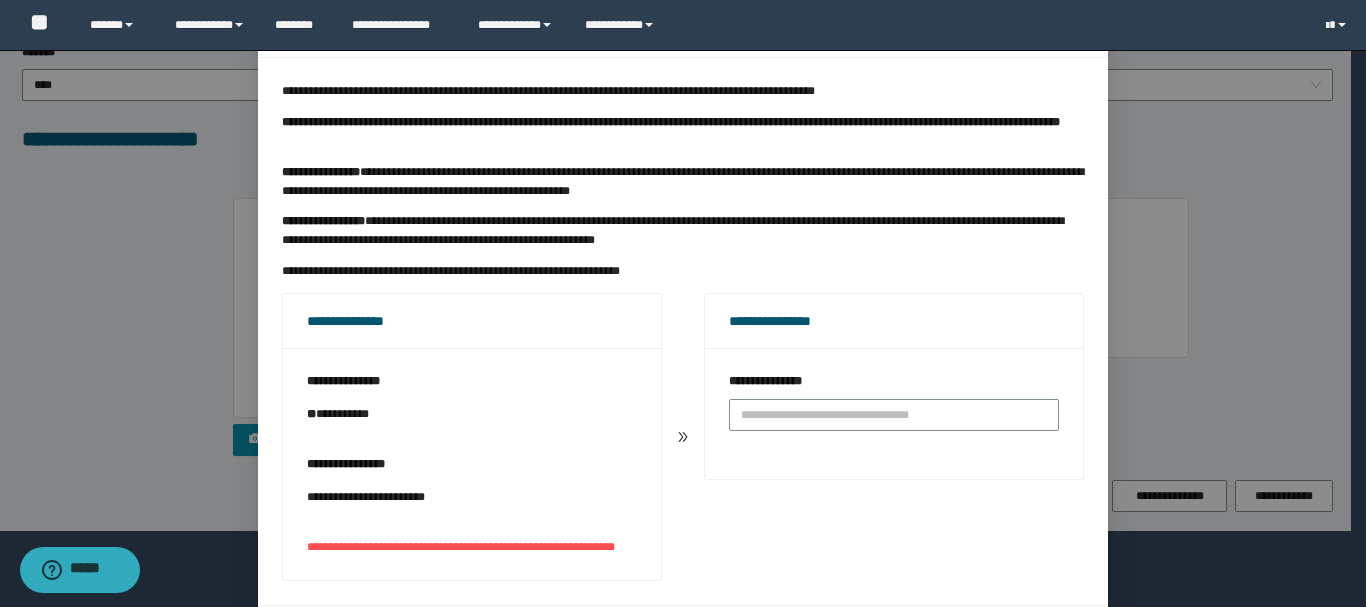 scroll, scrollTop: 194, scrollLeft: 0, axis: vertical 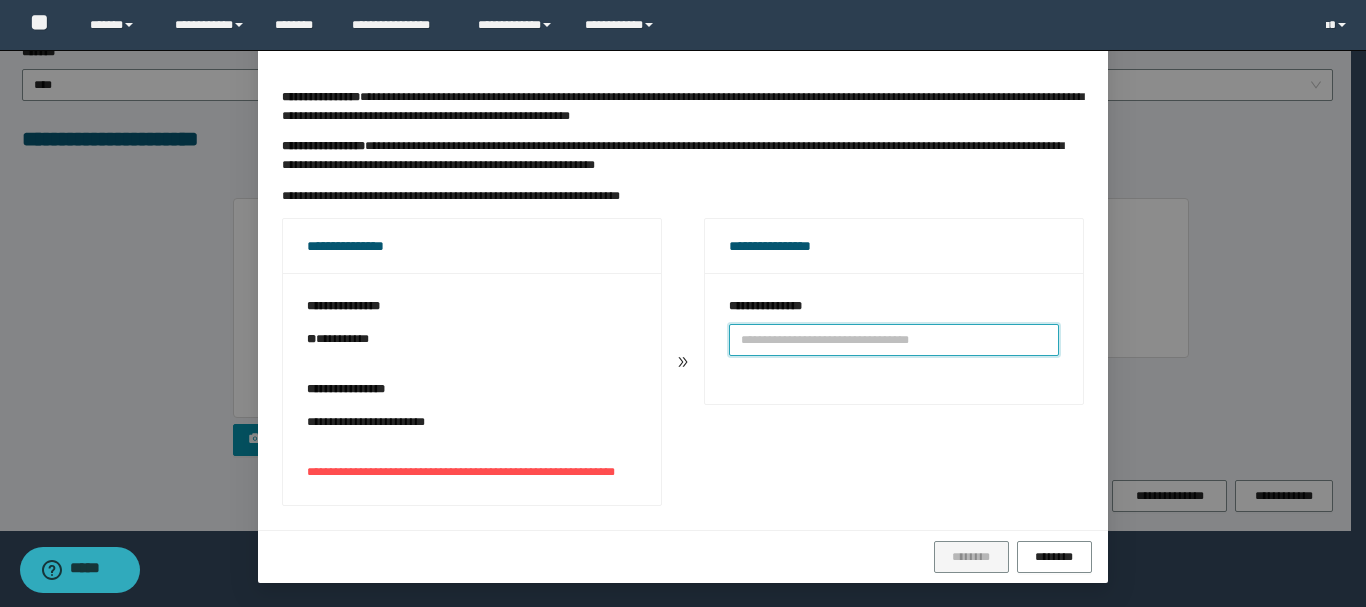 click at bounding box center (894, 340) 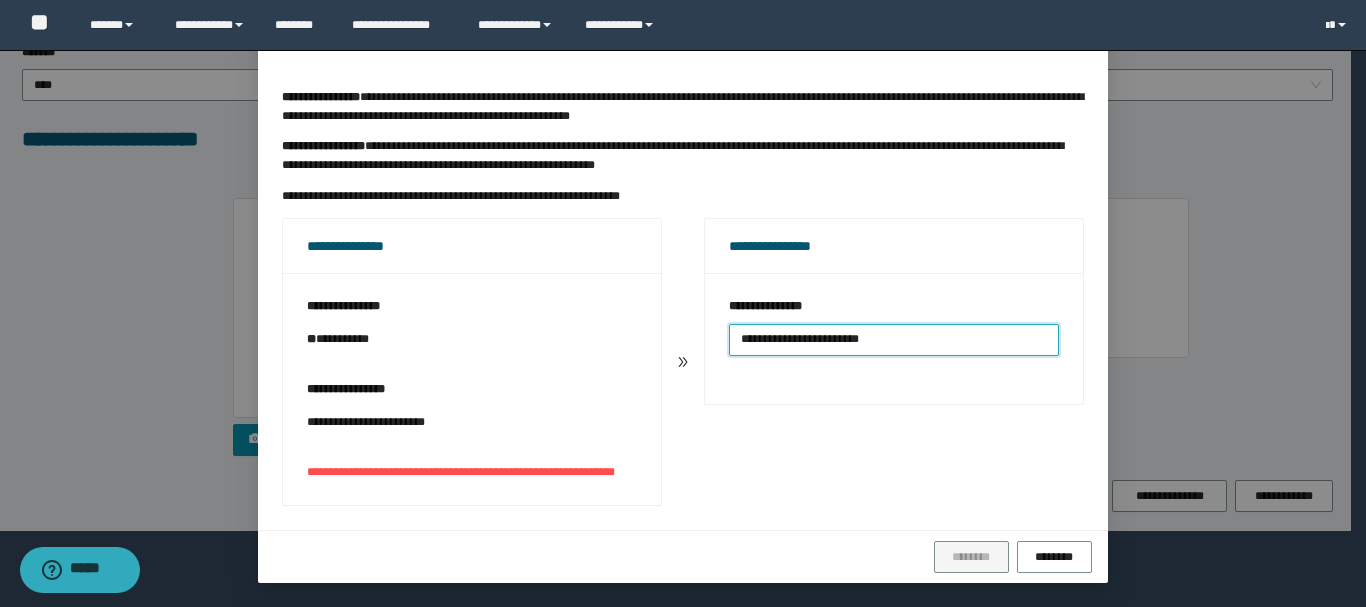 type on "**********" 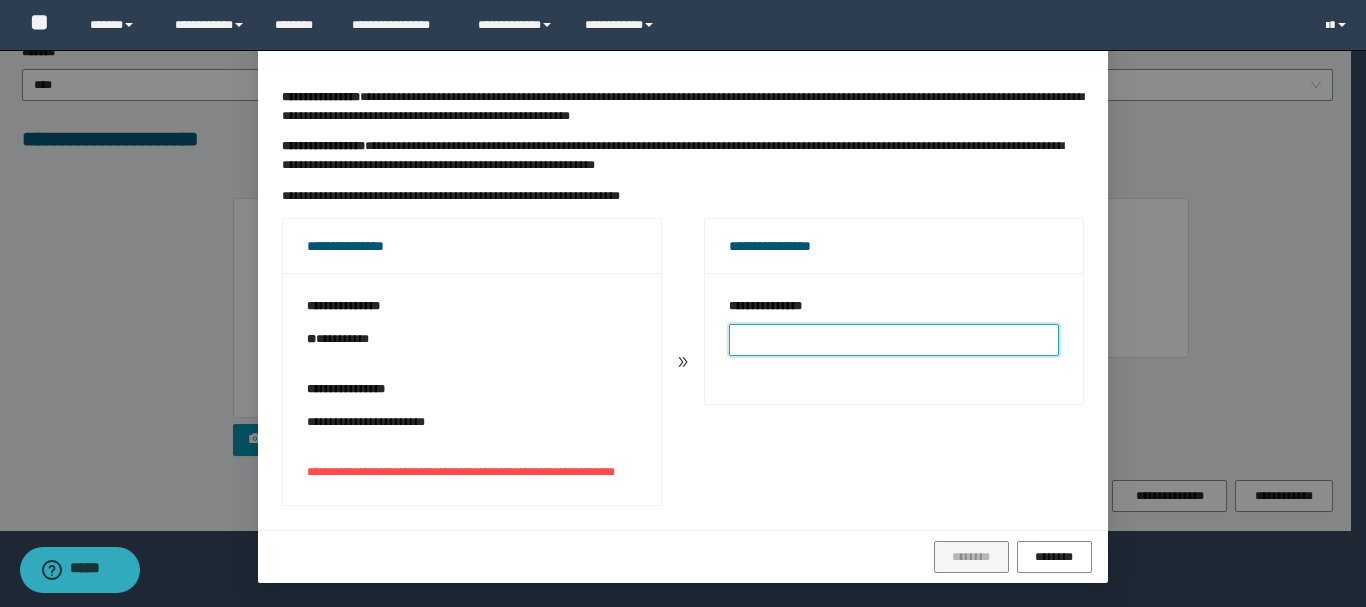 click on "**********" at bounding box center [894, 338] 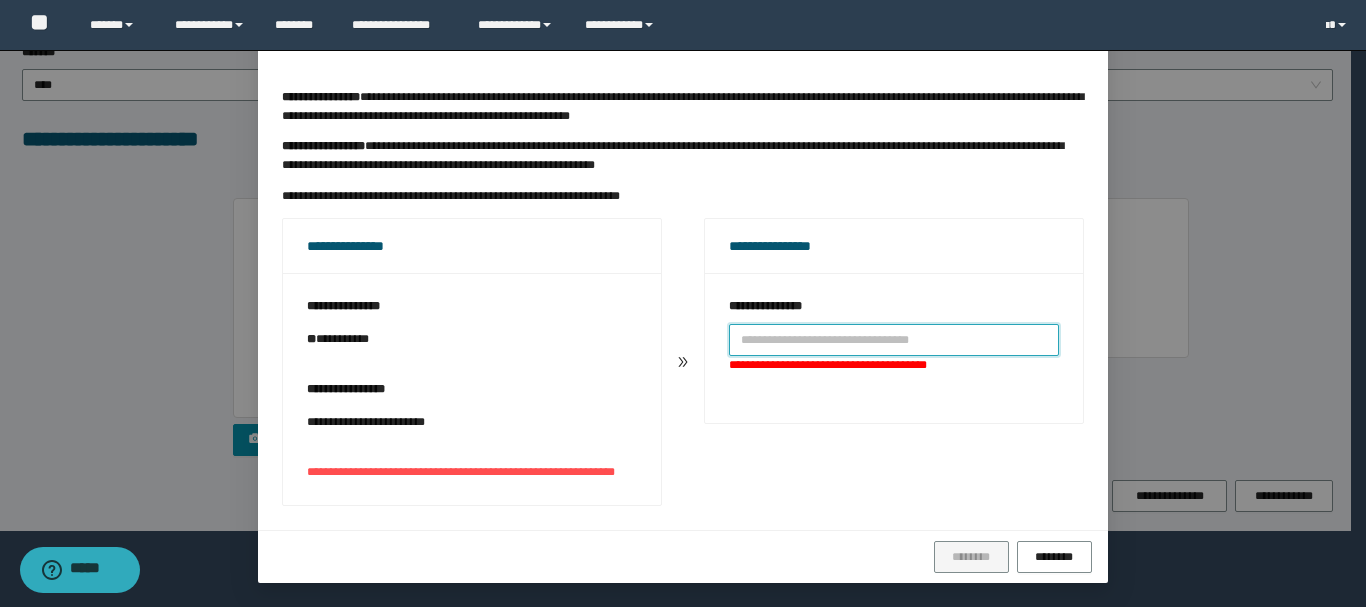 click at bounding box center (894, 340) 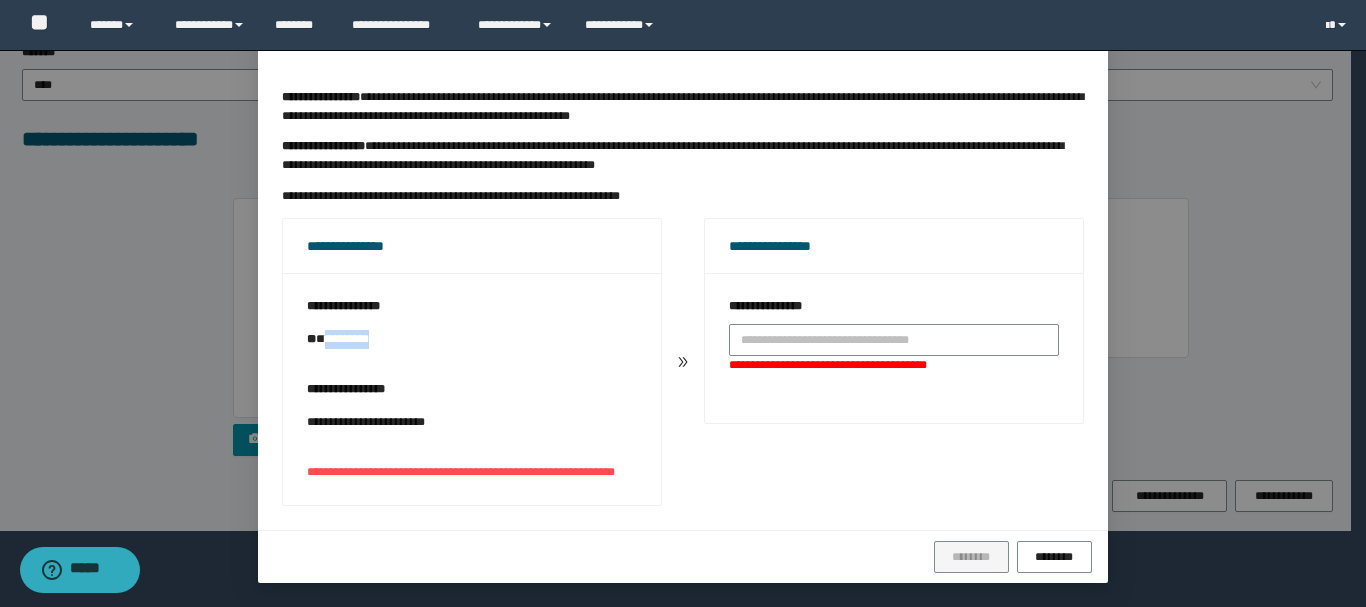 drag, startPoint x: 318, startPoint y: 318, endPoint x: 401, endPoint y: 319, distance: 83.00603 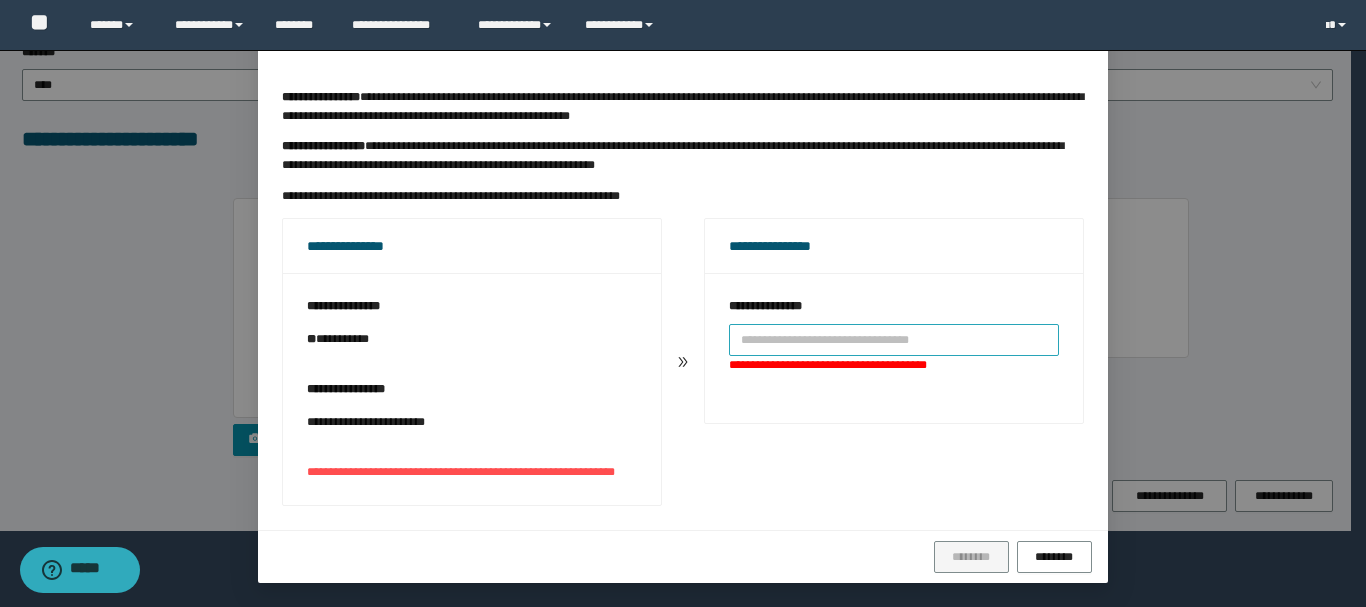 click at bounding box center (894, 340) 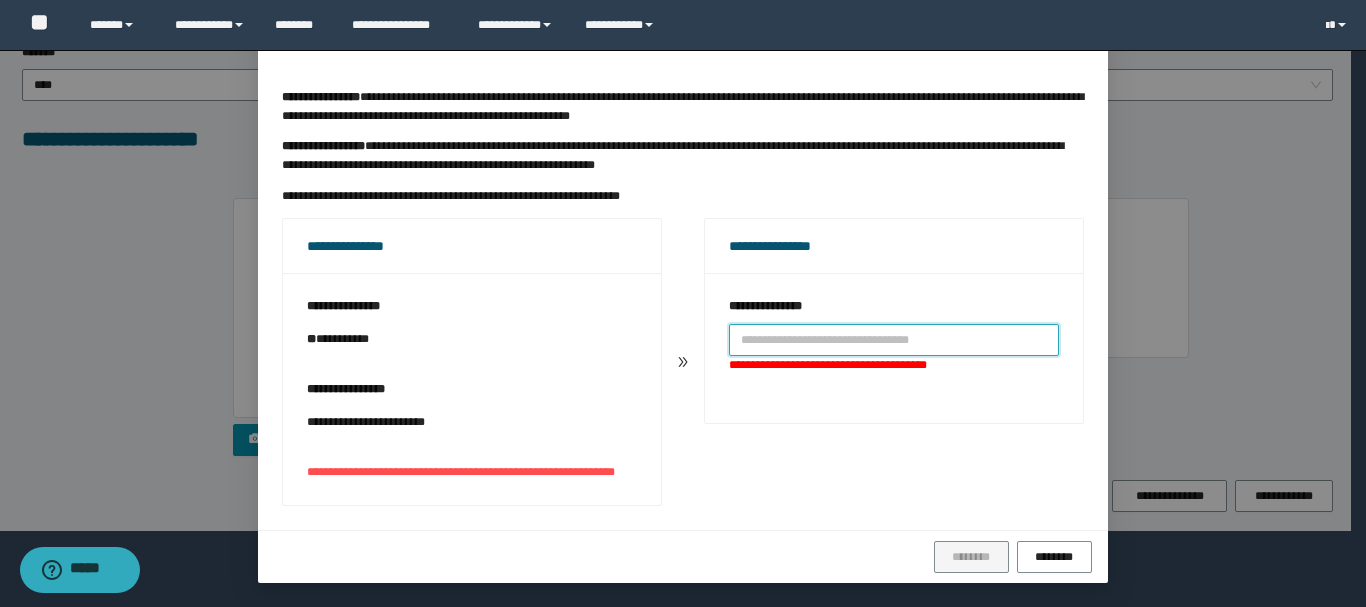 paste on "**********" 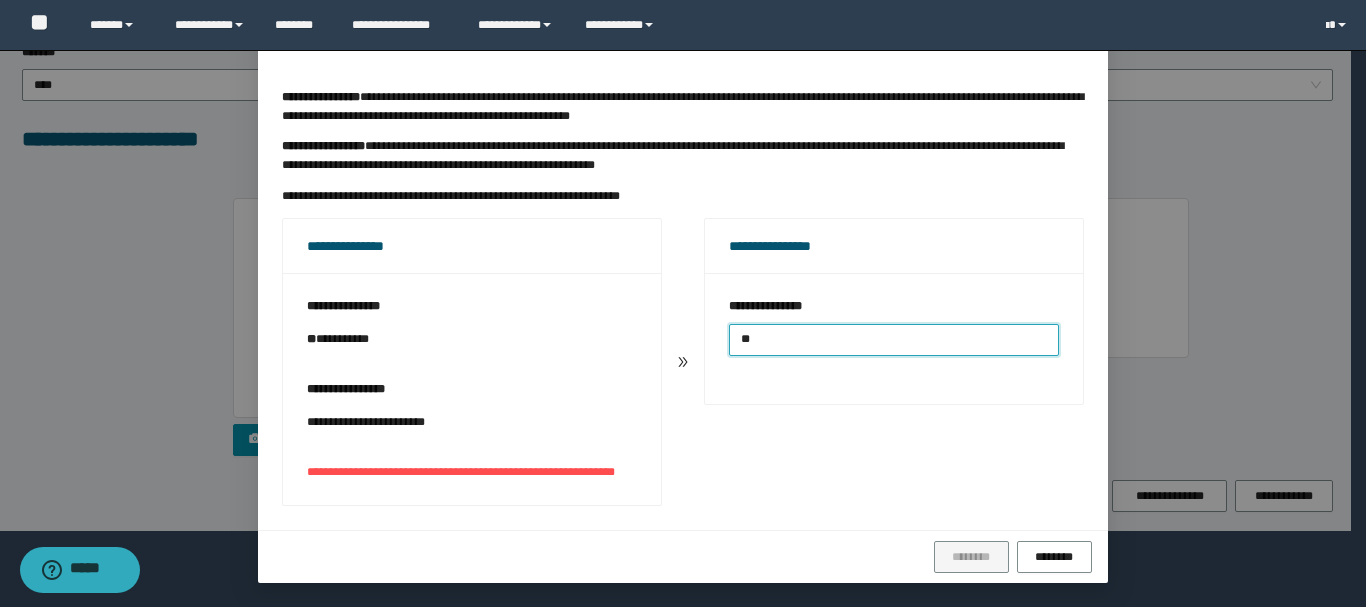 type on "*" 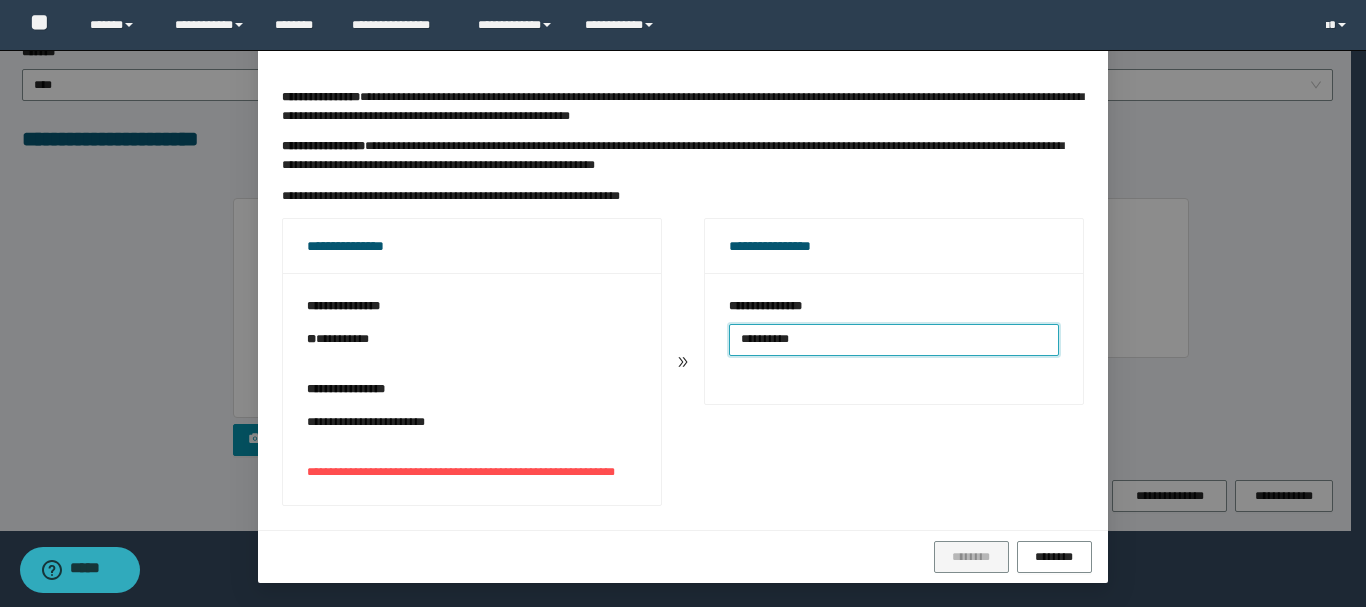 type on "**********" 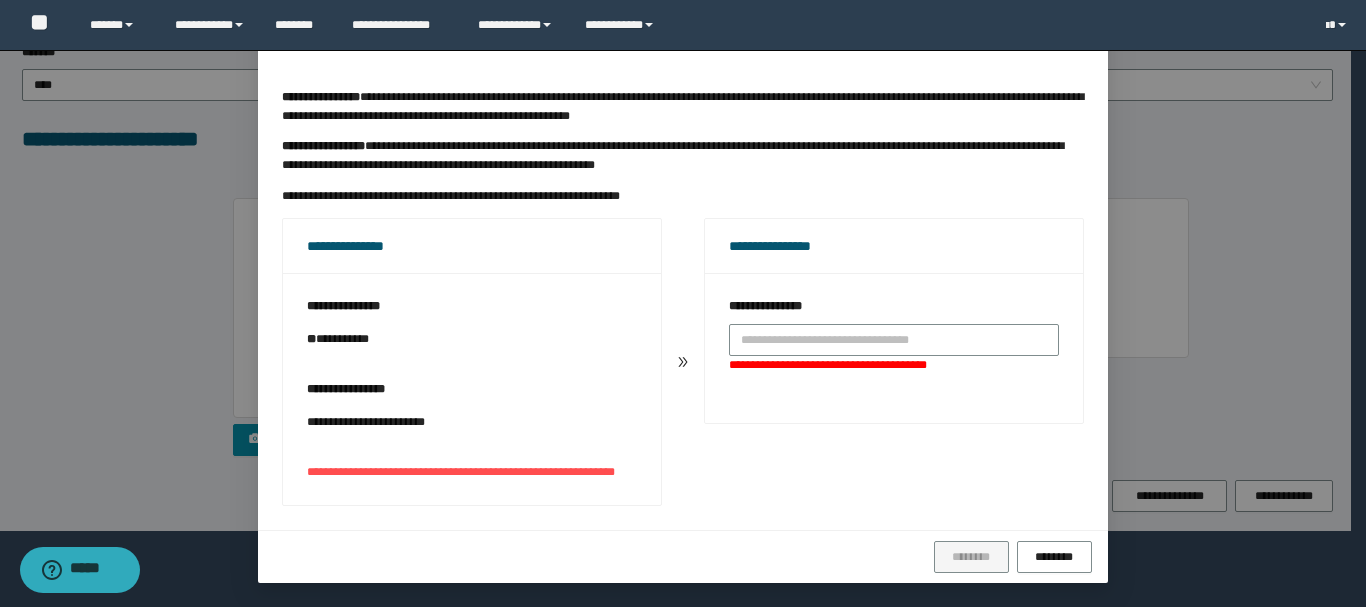 click 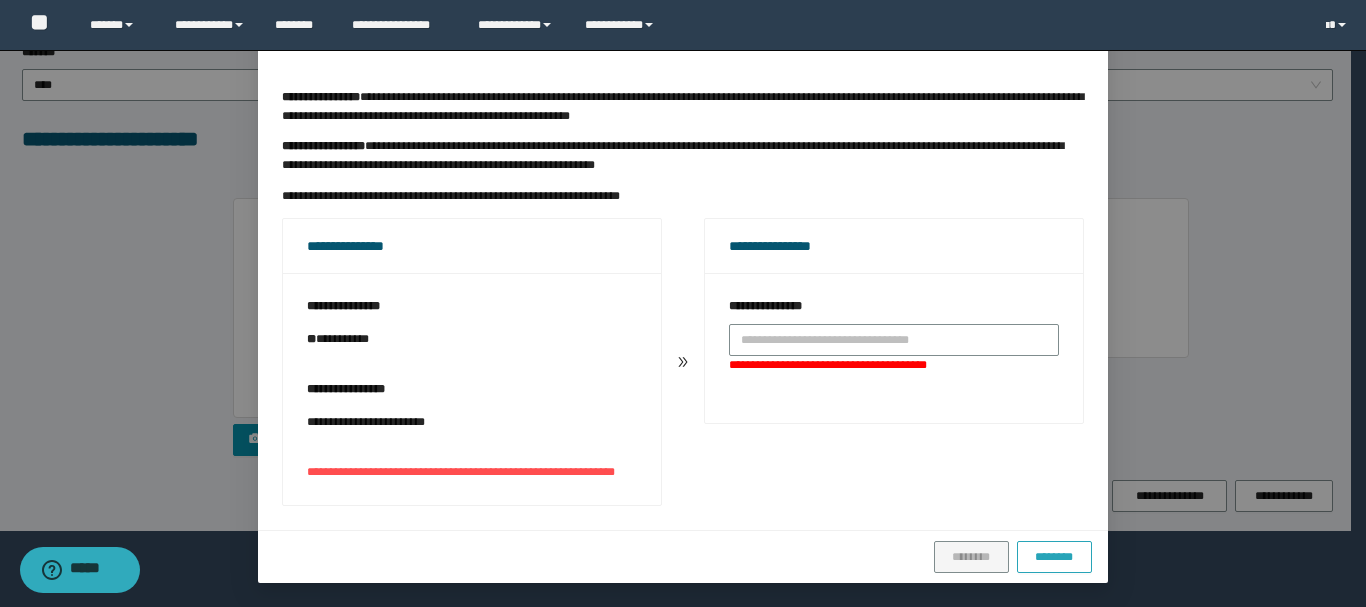 click on "********" at bounding box center (1054, 557) 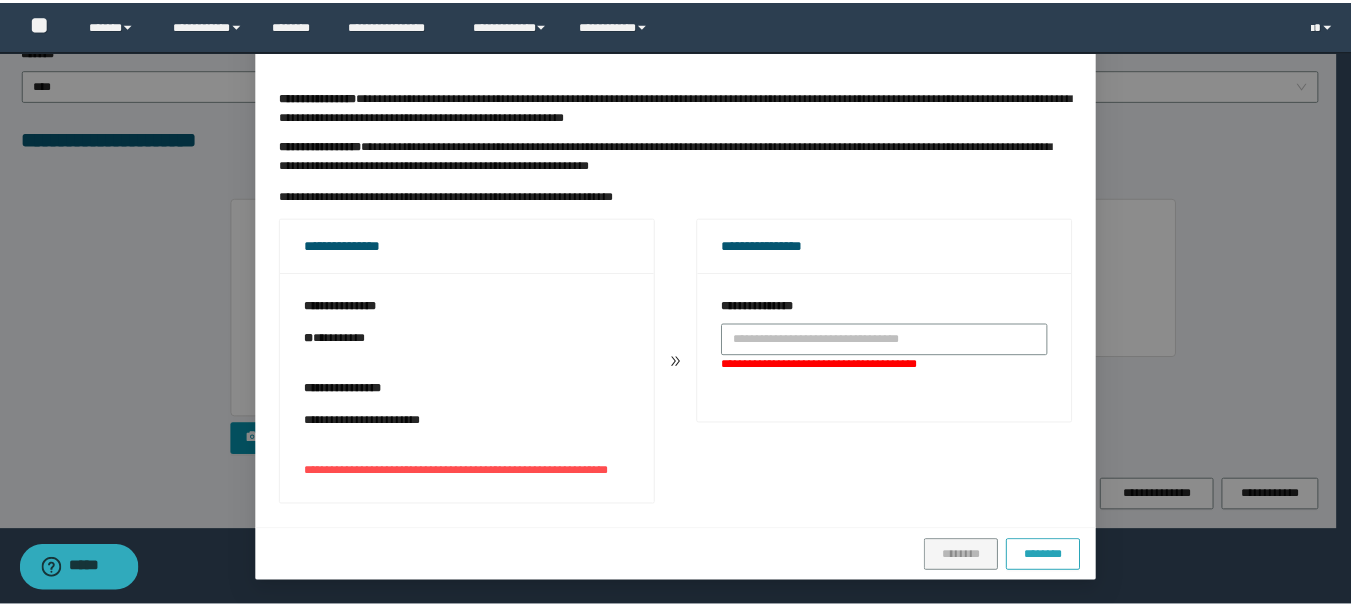 scroll, scrollTop: 94, scrollLeft: 0, axis: vertical 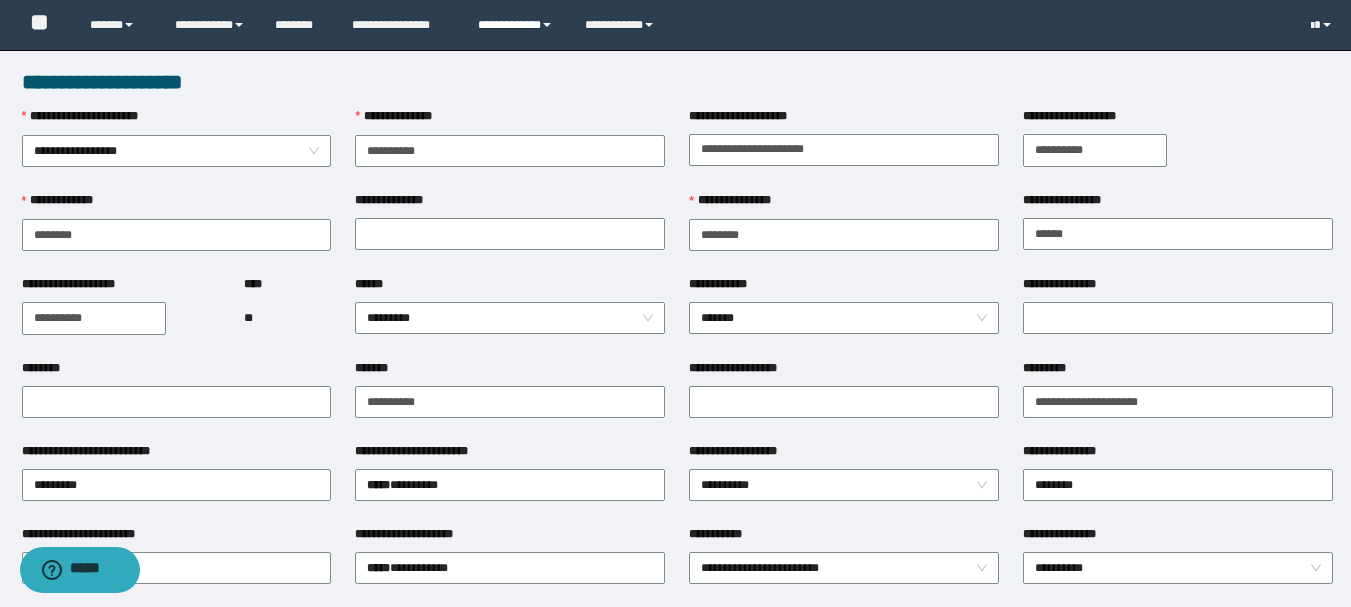 click on "**********" at bounding box center [516, 25] 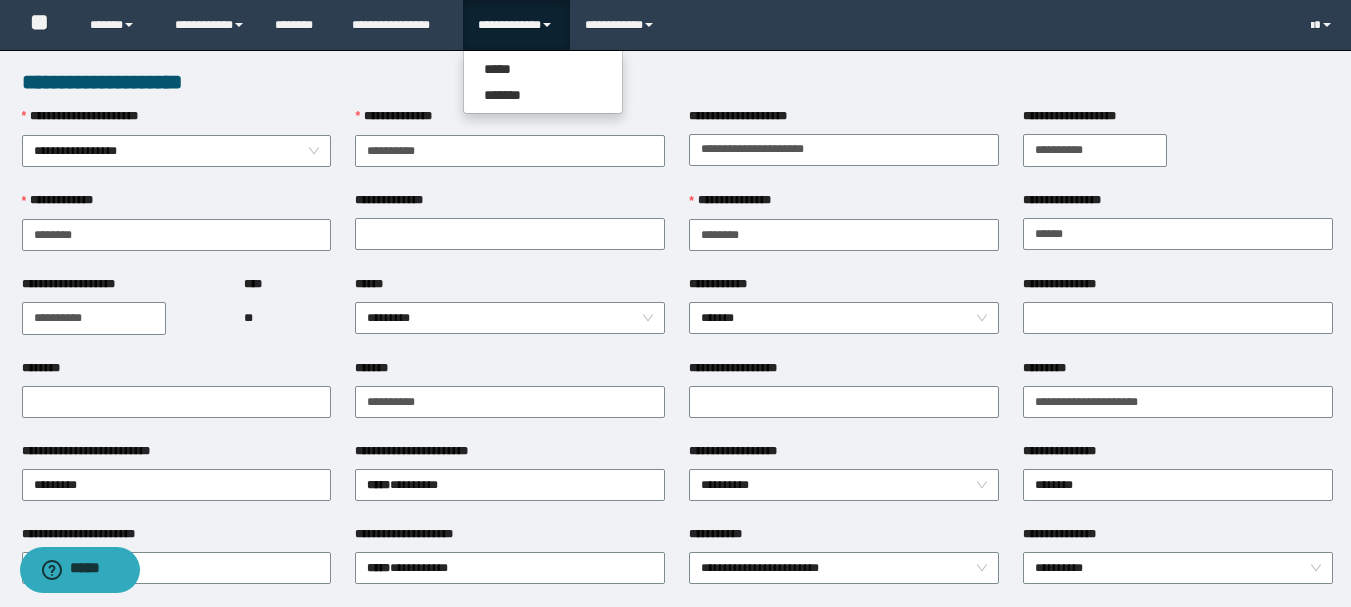 click on "**********" at bounding box center (675, 838) 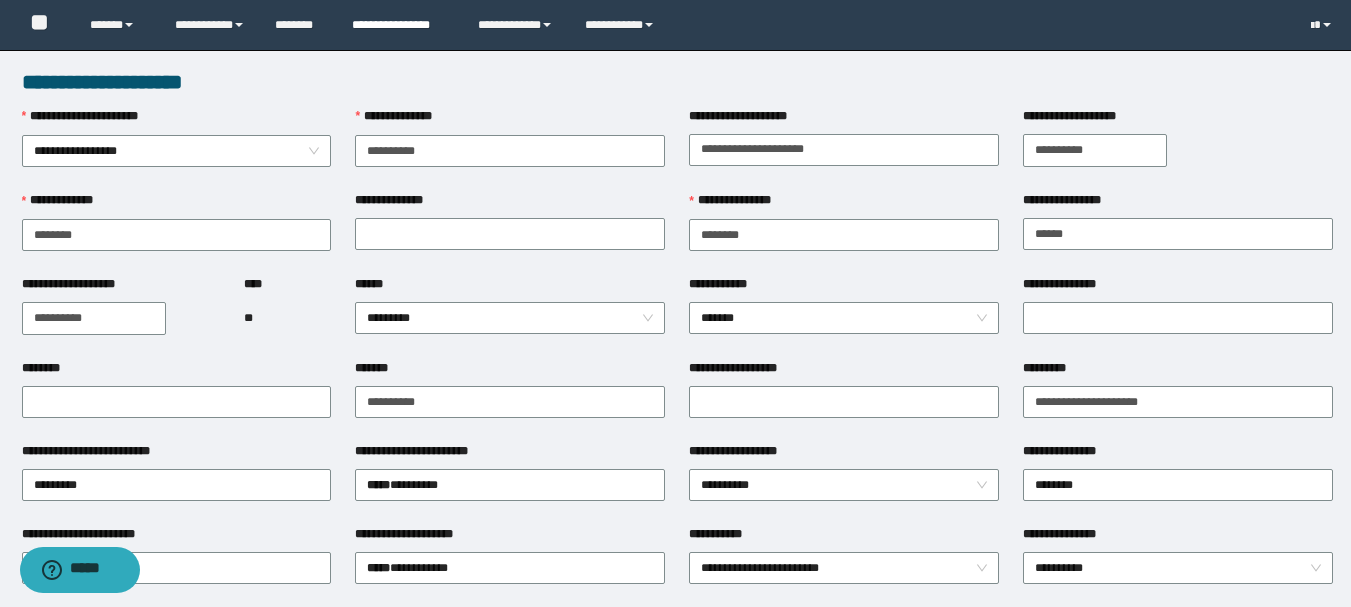 click on "**********" at bounding box center (400, 25) 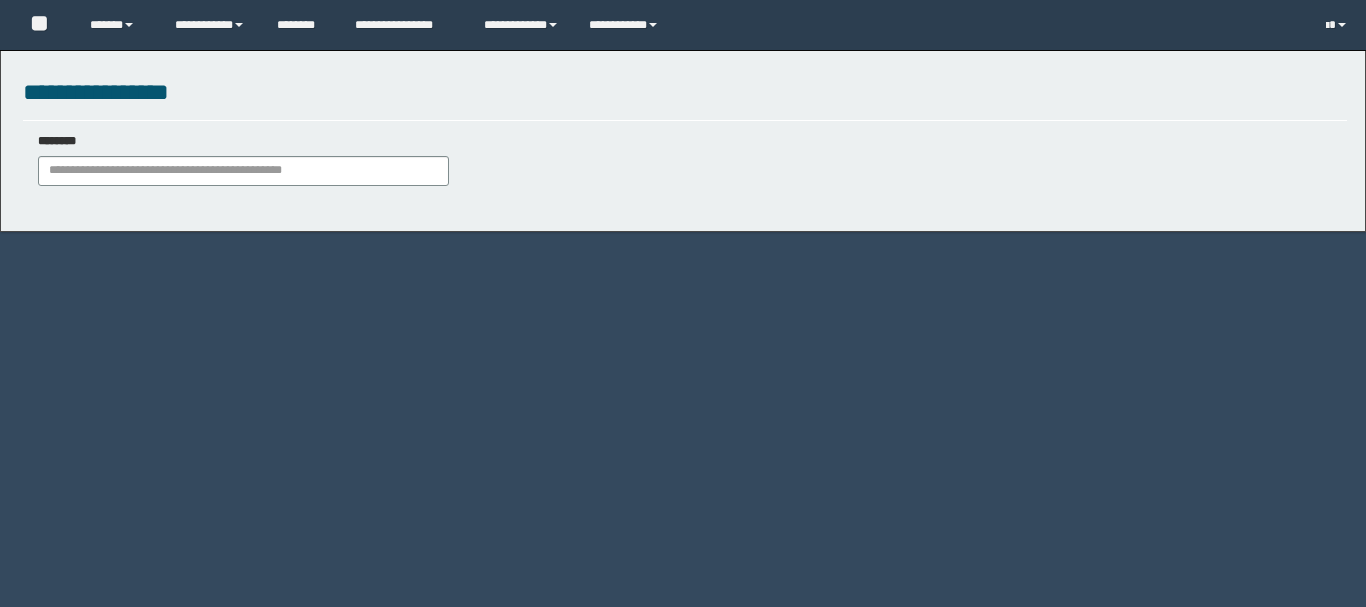scroll, scrollTop: 0, scrollLeft: 0, axis: both 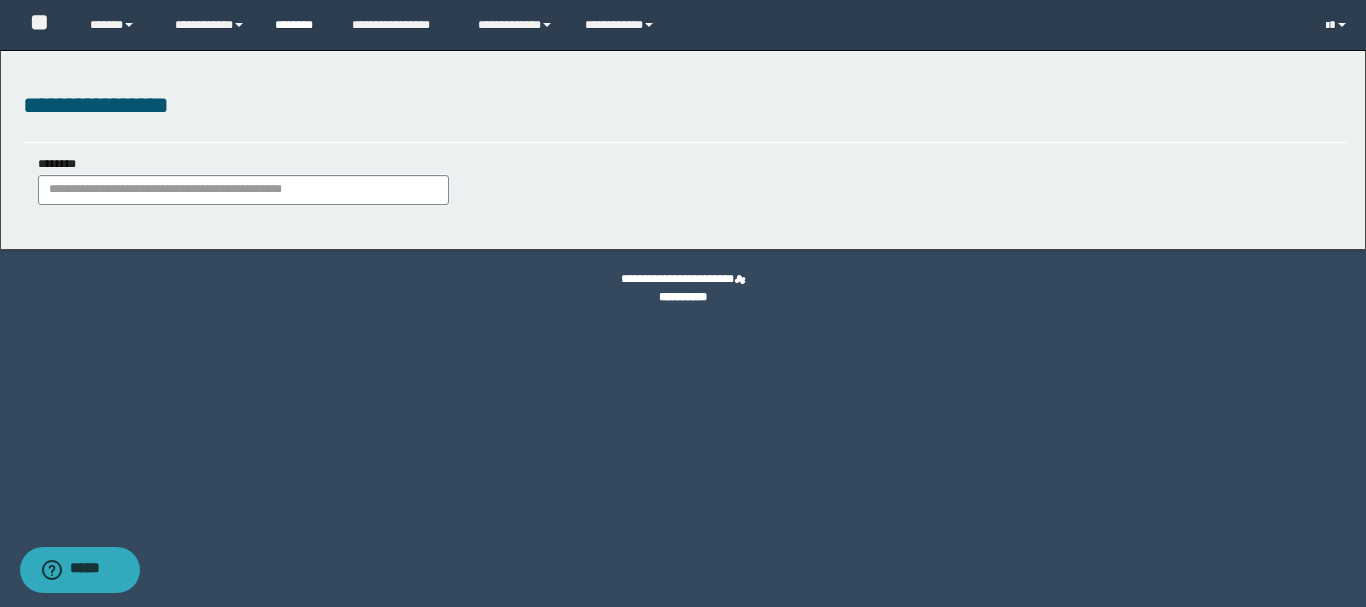 click on "********" at bounding box center [298, 25] 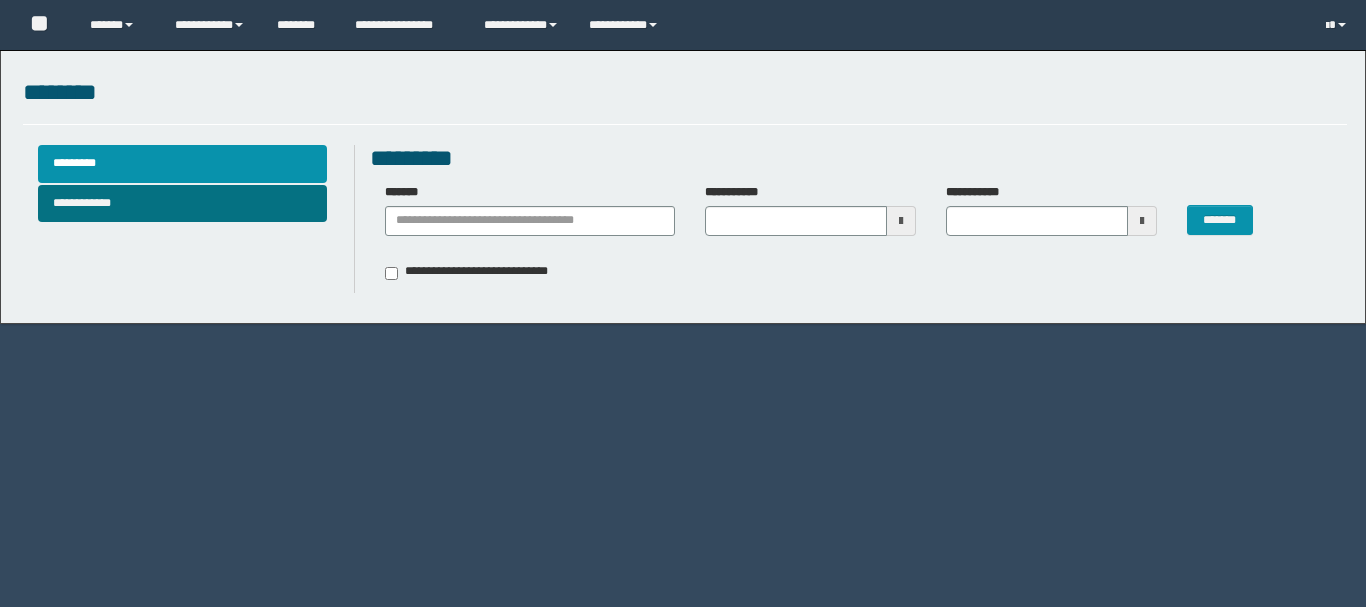 scroll, scrollTop: 0, scrollLeft: 0, axis: both 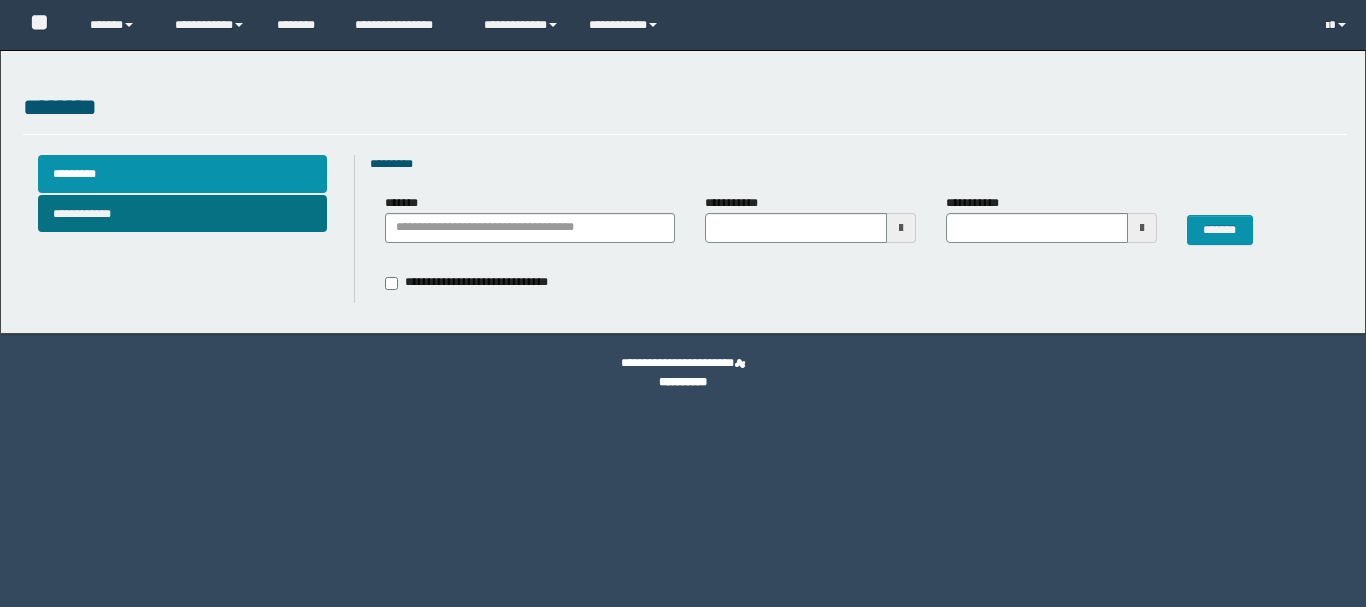 type 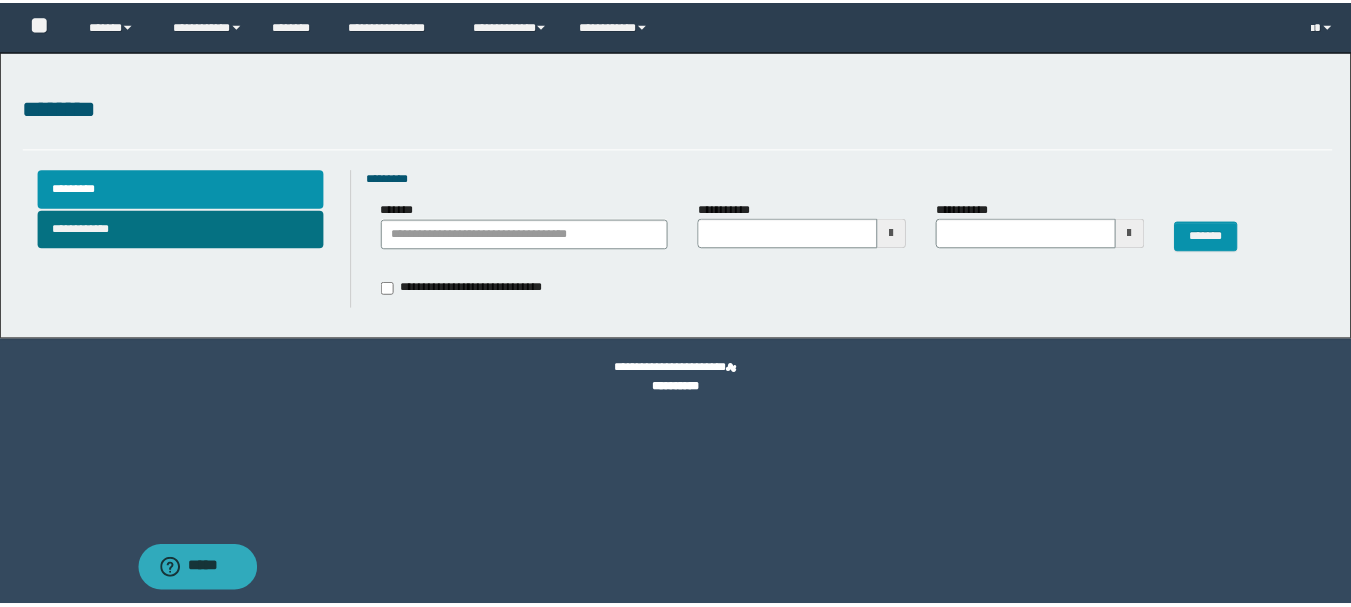 scroll, scrollTop: 0, scrollLeft: 0, axis: both 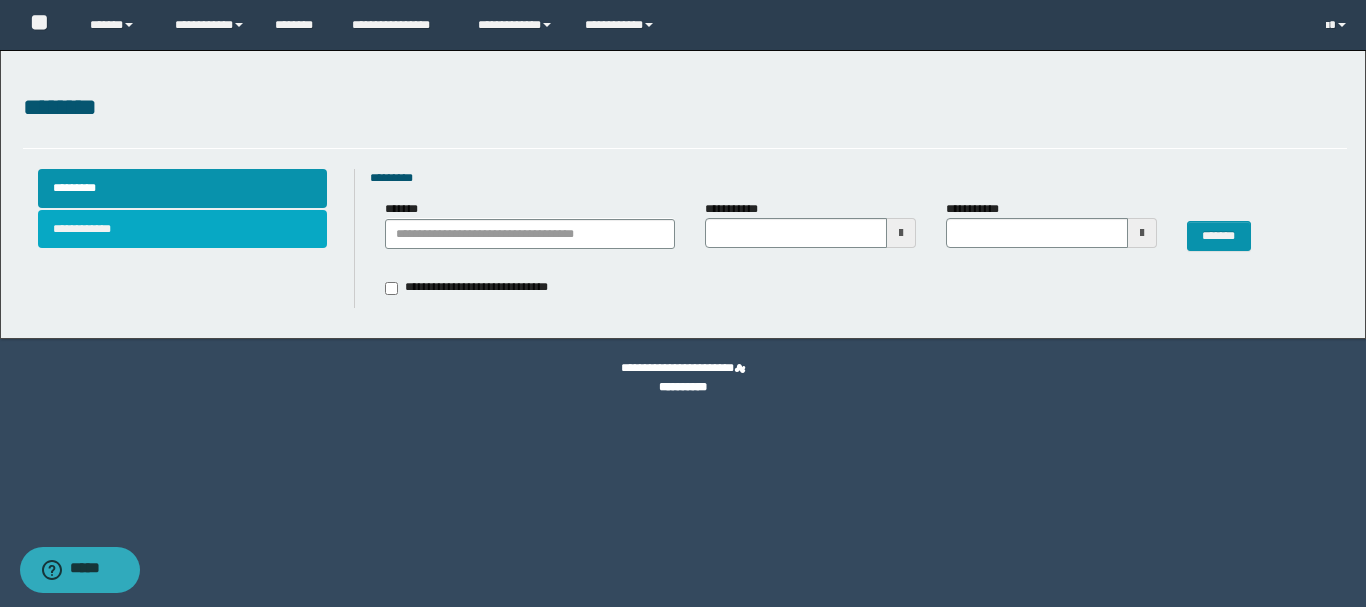 click on "**********" at bounding box center [182, 229] 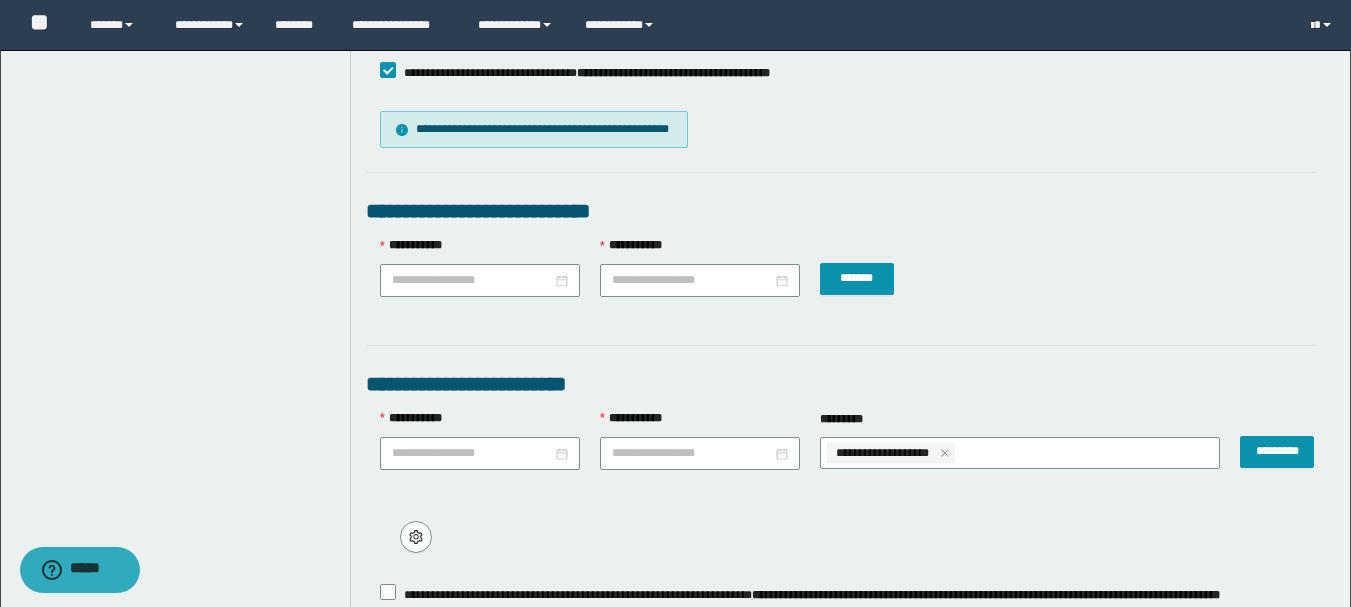 scroll, scrollTop: 200, scrollLeft: 0, axis: vertical 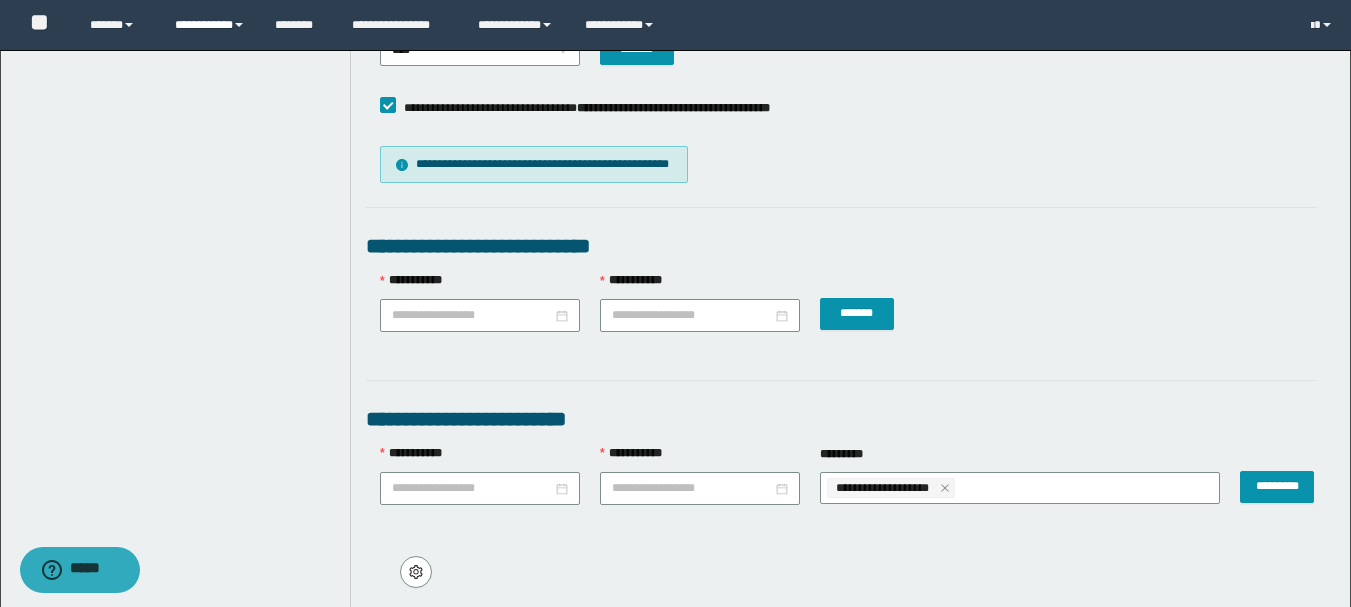 click on "**********" at bounding box center (210, 25) 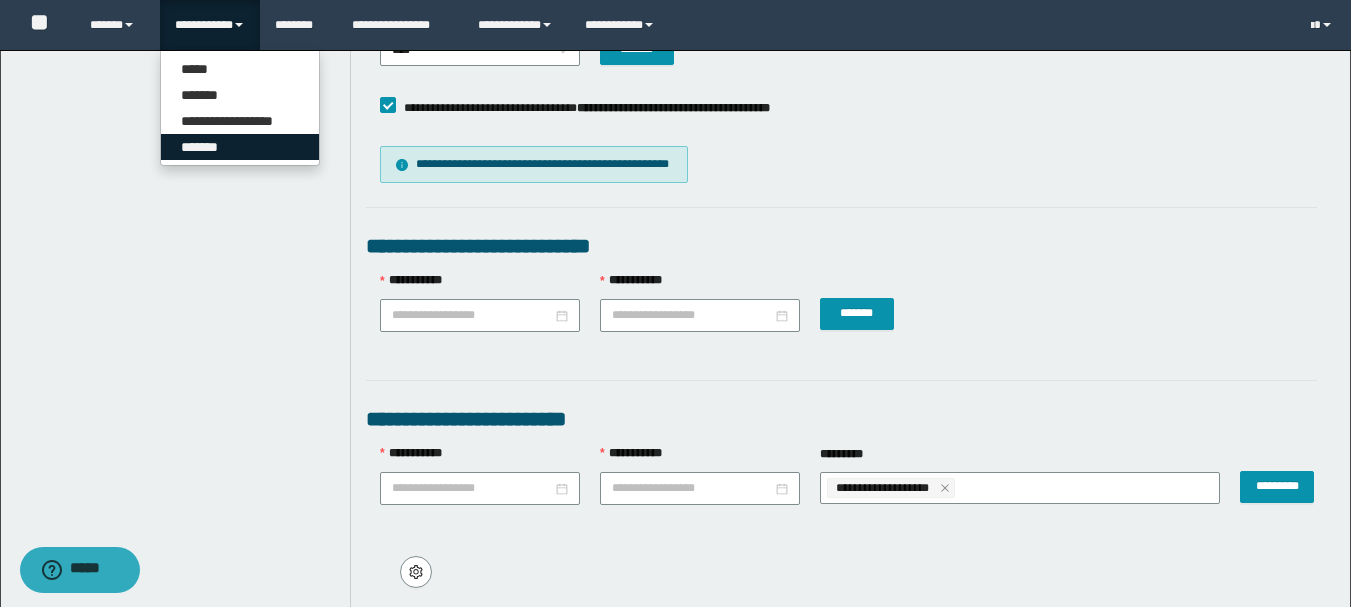 click on "*******" at bounding box center [240, 147] 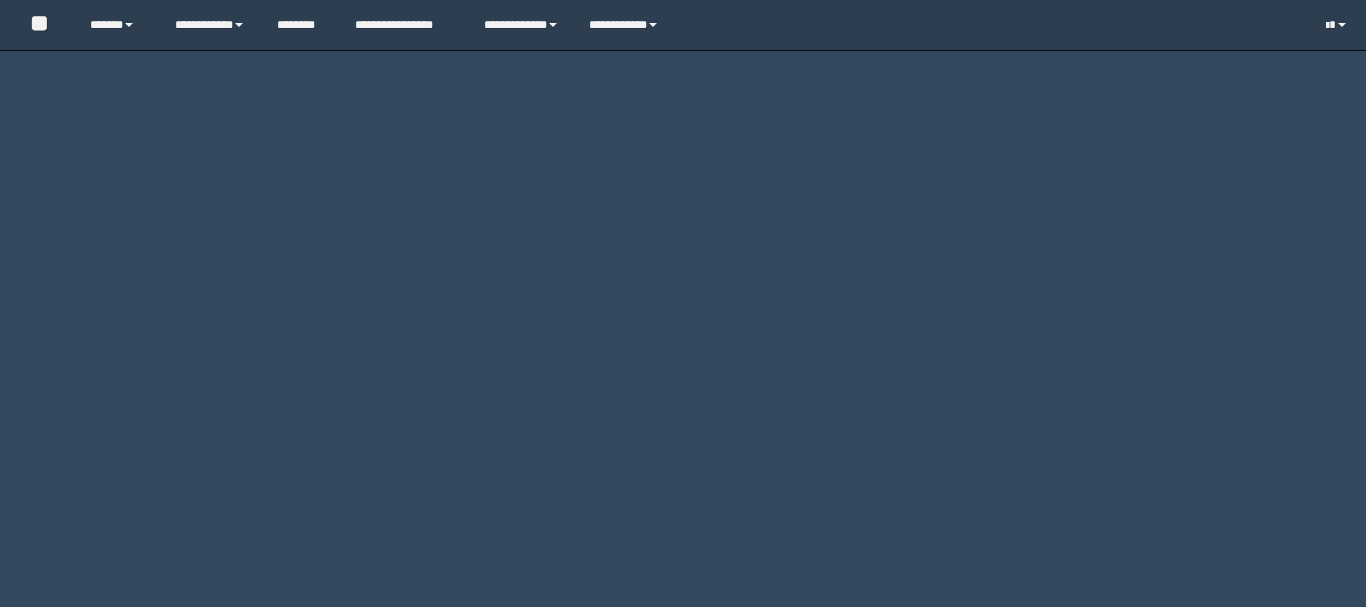 scroll, scrollTop: 0, scrollLeft: 0, axis: both 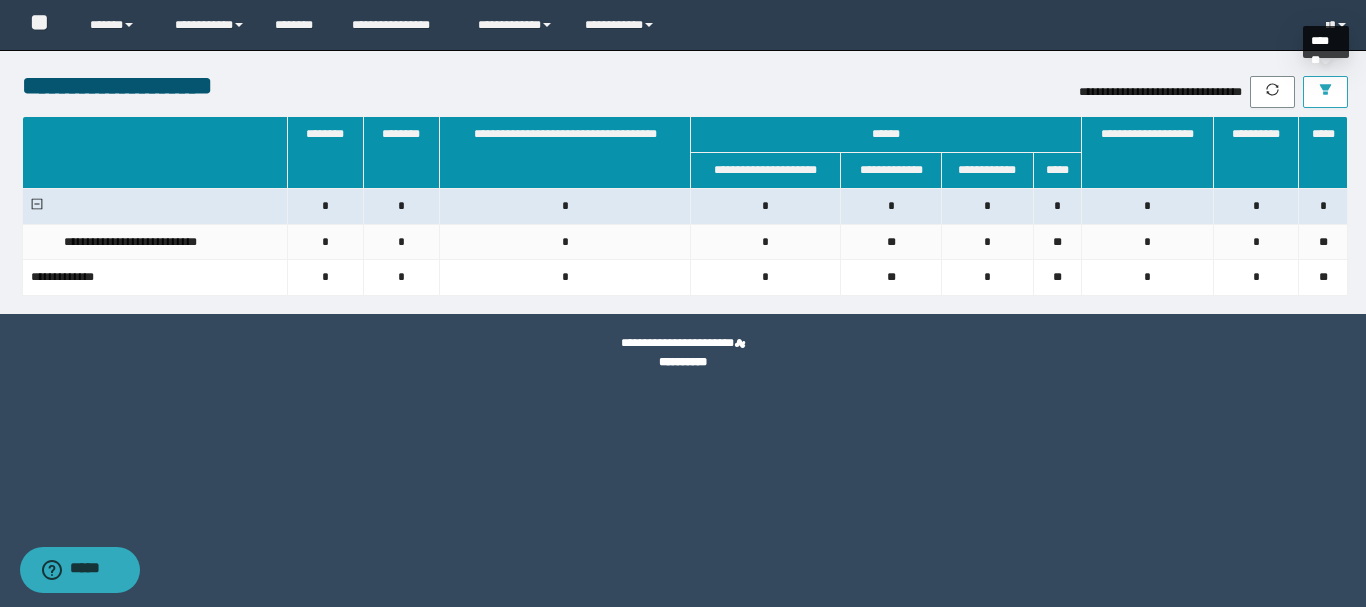 click 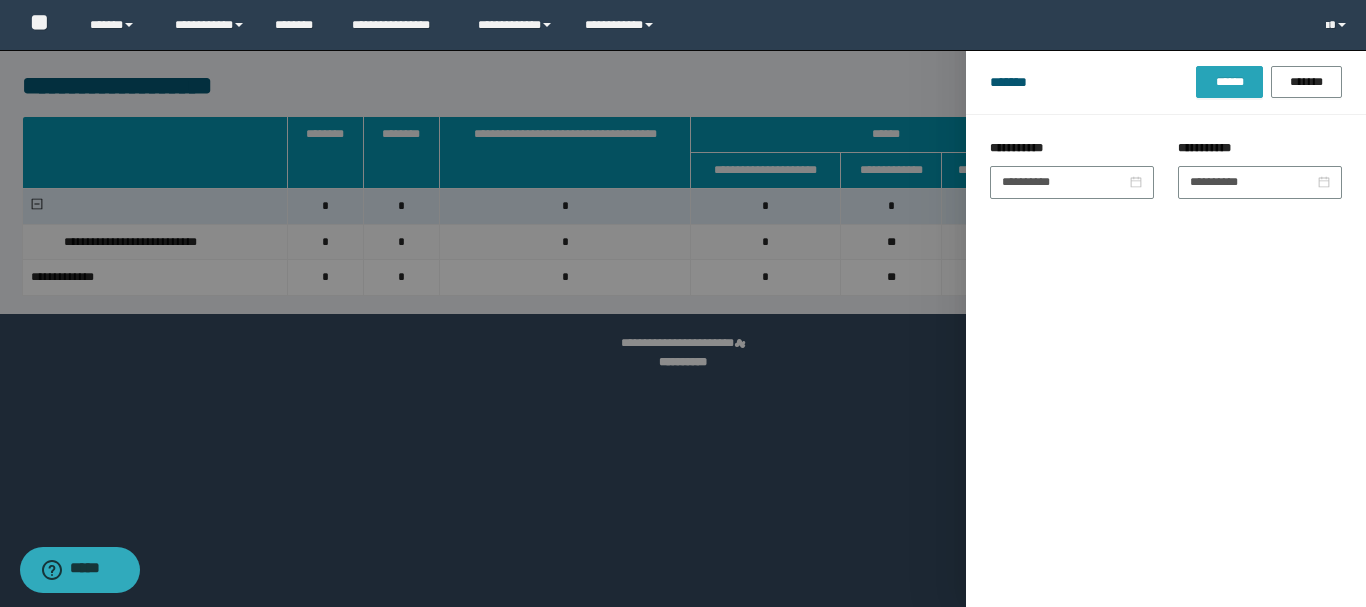 click on "******" at bounding box center (1229, 82) 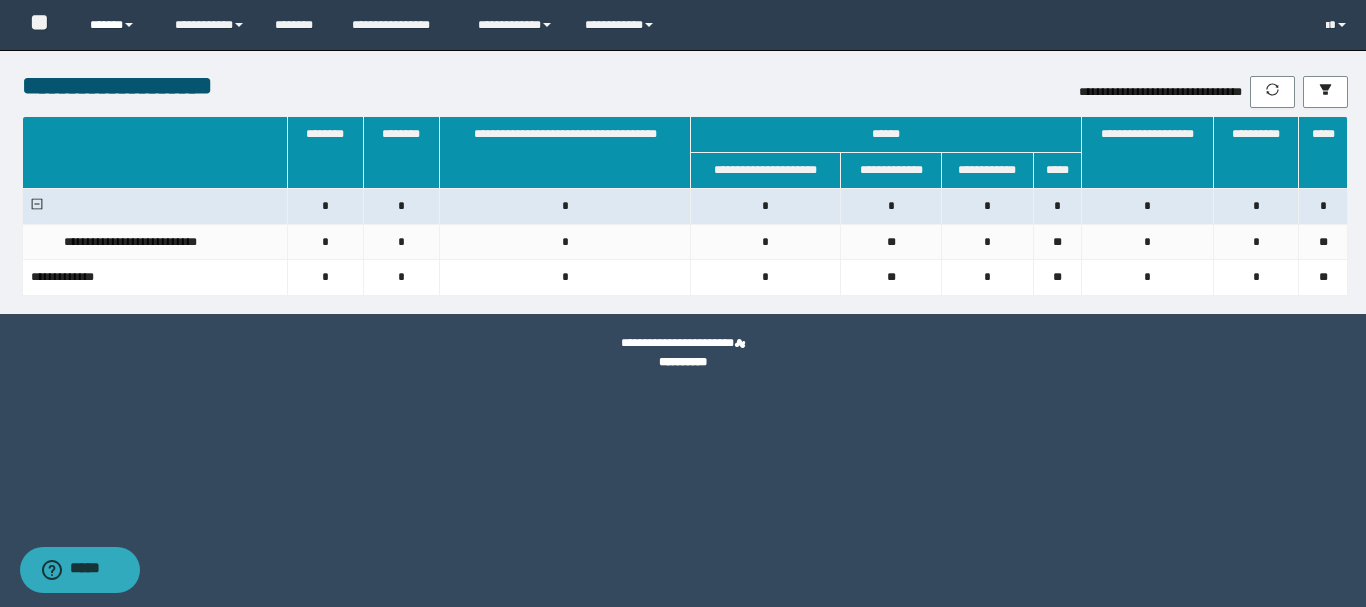 click on "******" at bounding box center (117, 25) 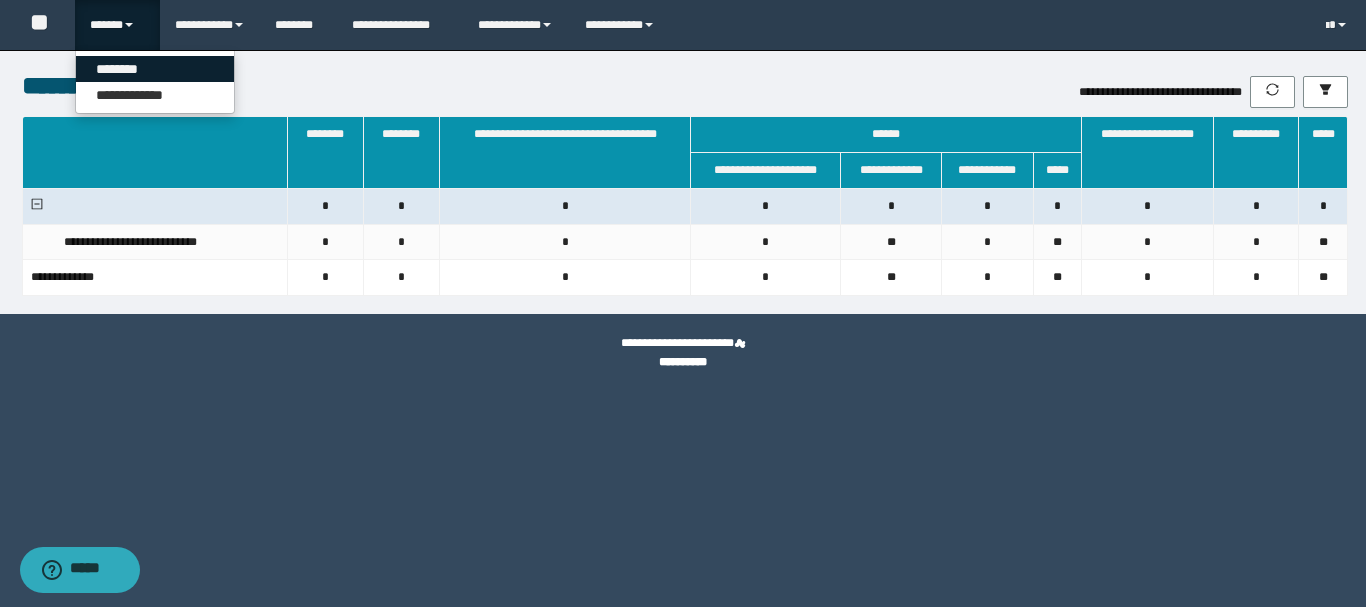 click on "********" at bounding box center [155, 69] 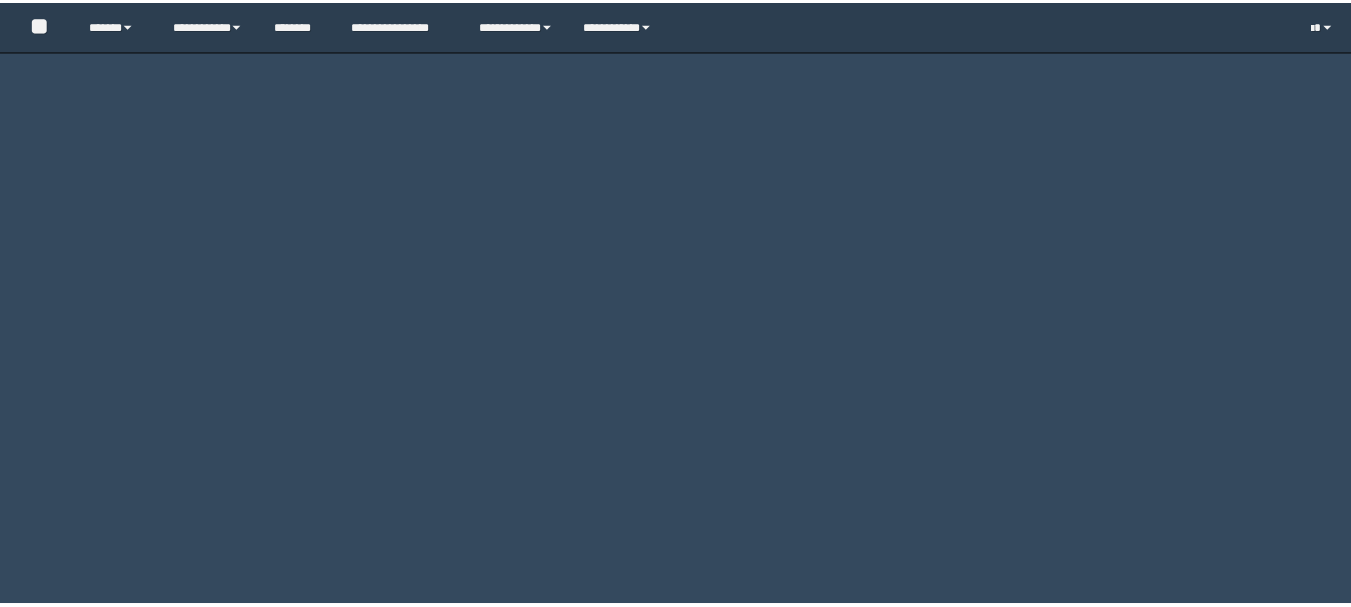 scroll, scrollTop: 0, scrollLeft: 0, axis: both 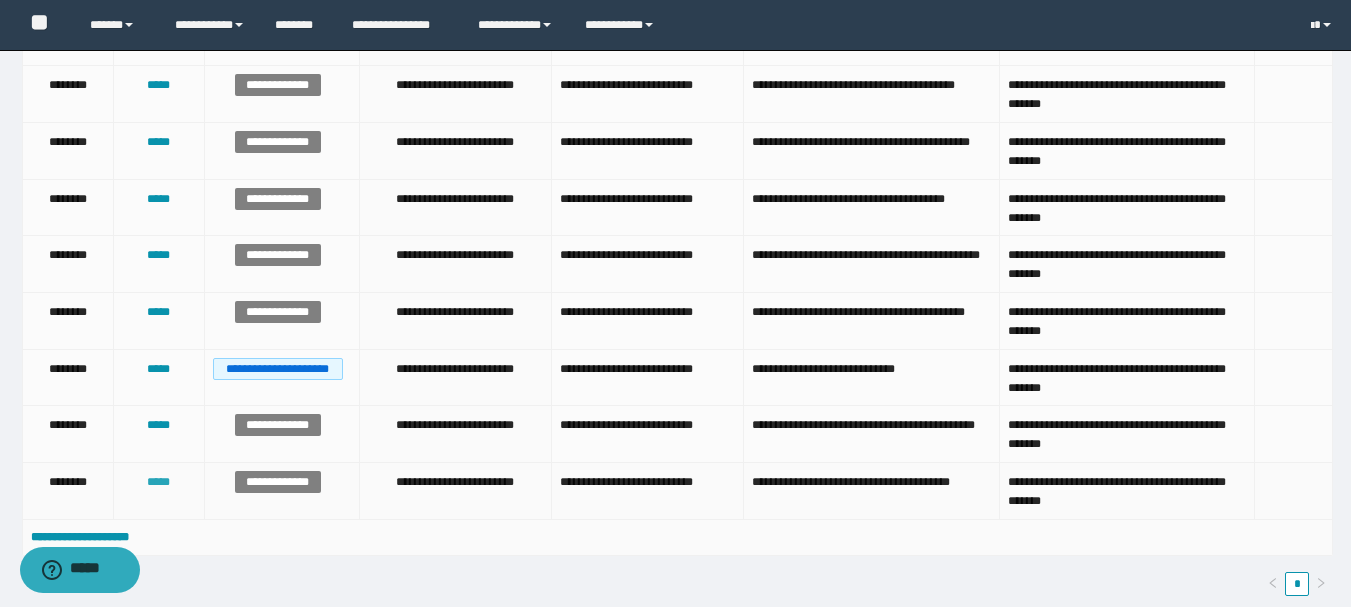 click on "*****" at bounding box center (158, 482) 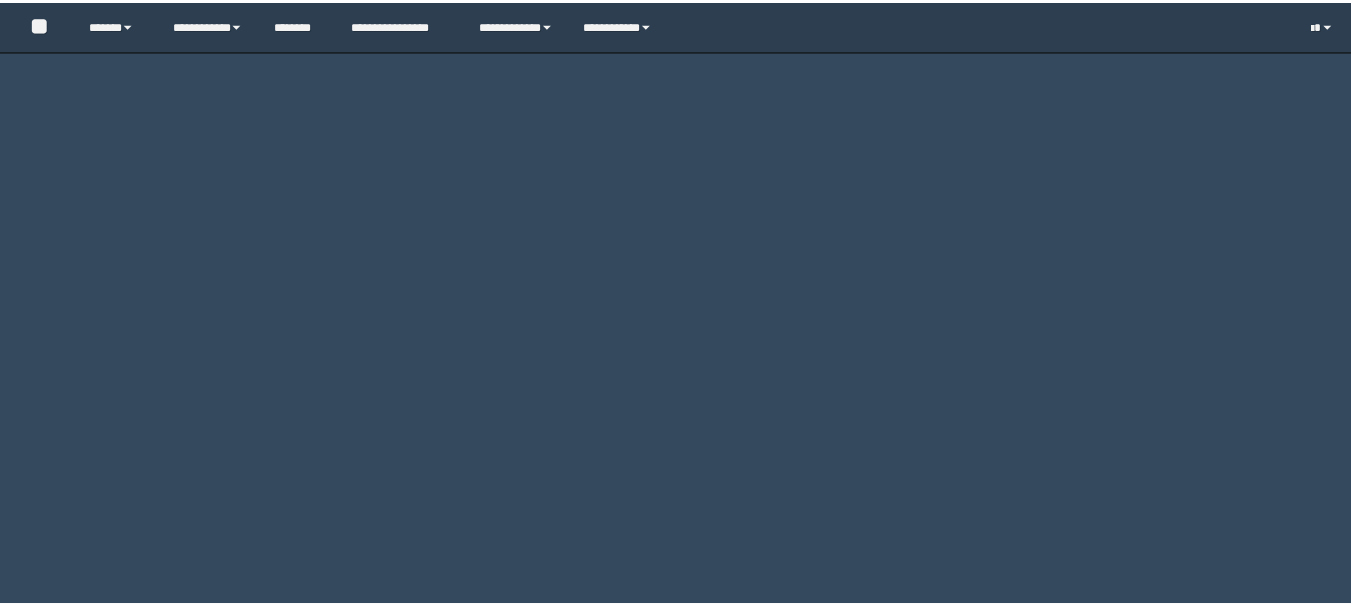 scroll, scrollTop: 0, scrollLeft: 0, axis: both 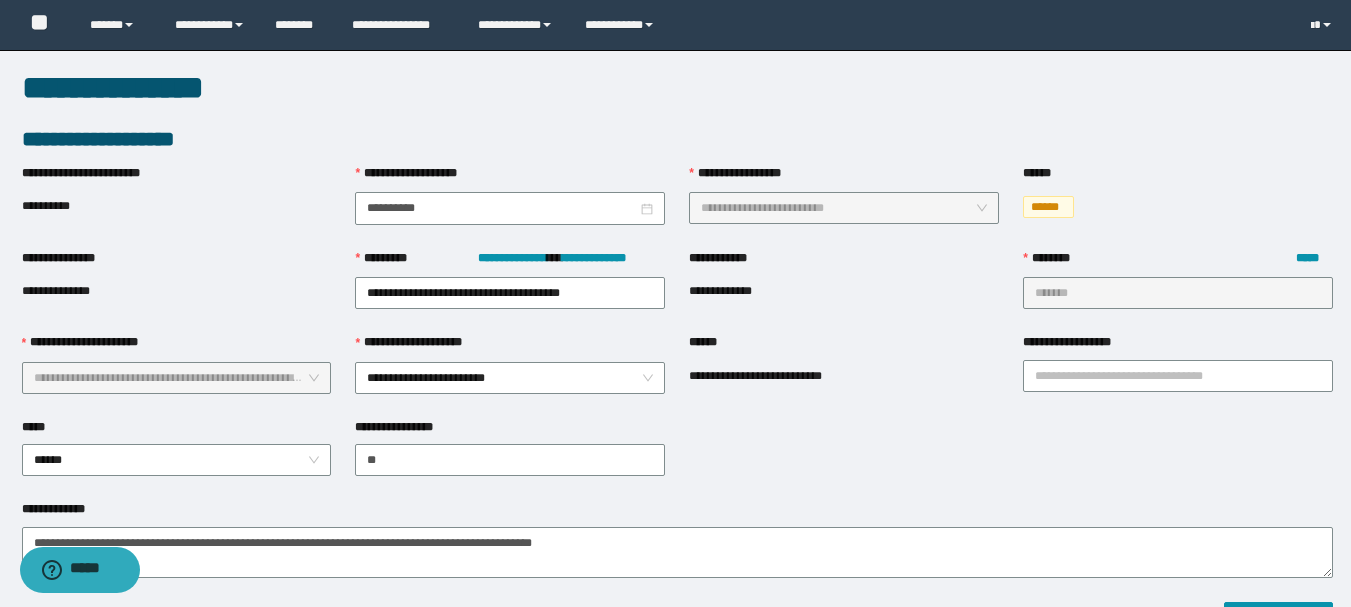 type on "**********" 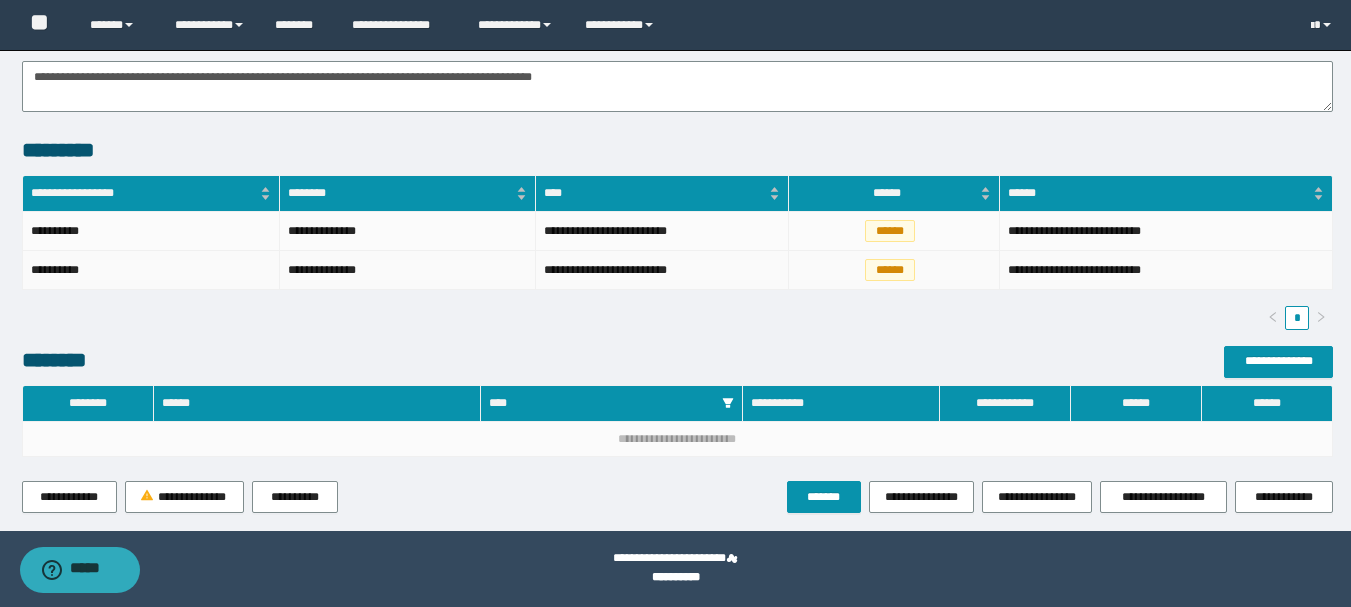 scroll, scrollTop: 366, scrollLeft: 0, axis: vertical 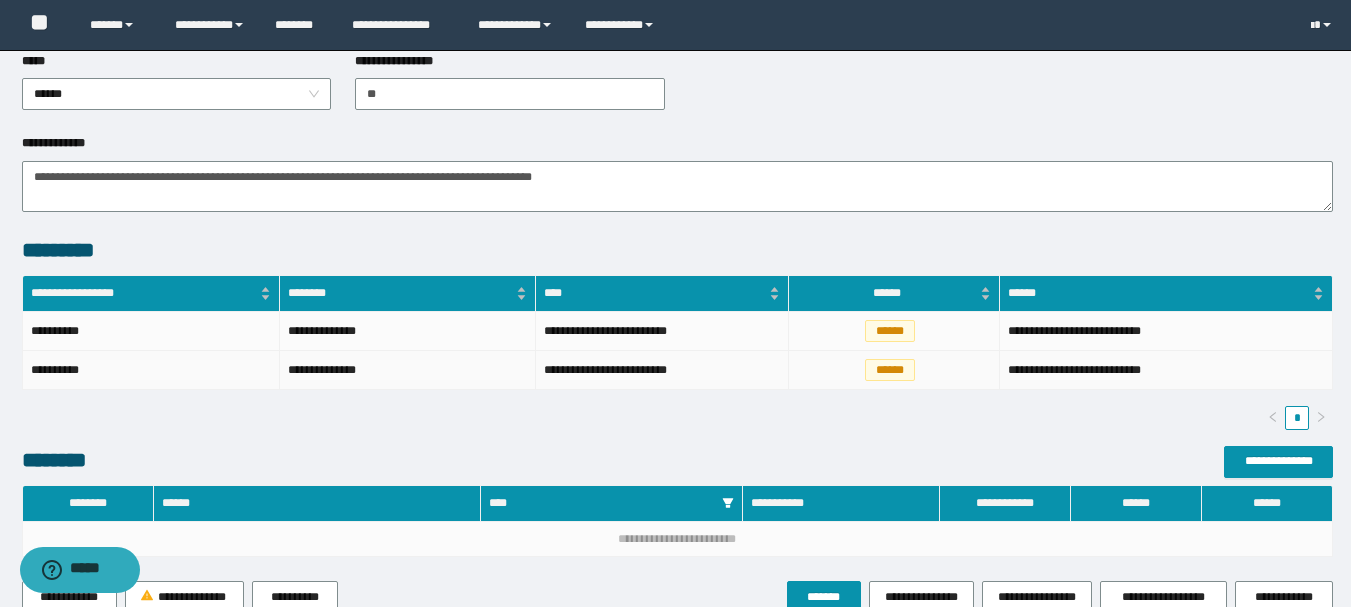 click on "******" at bounding box center [890, 370] 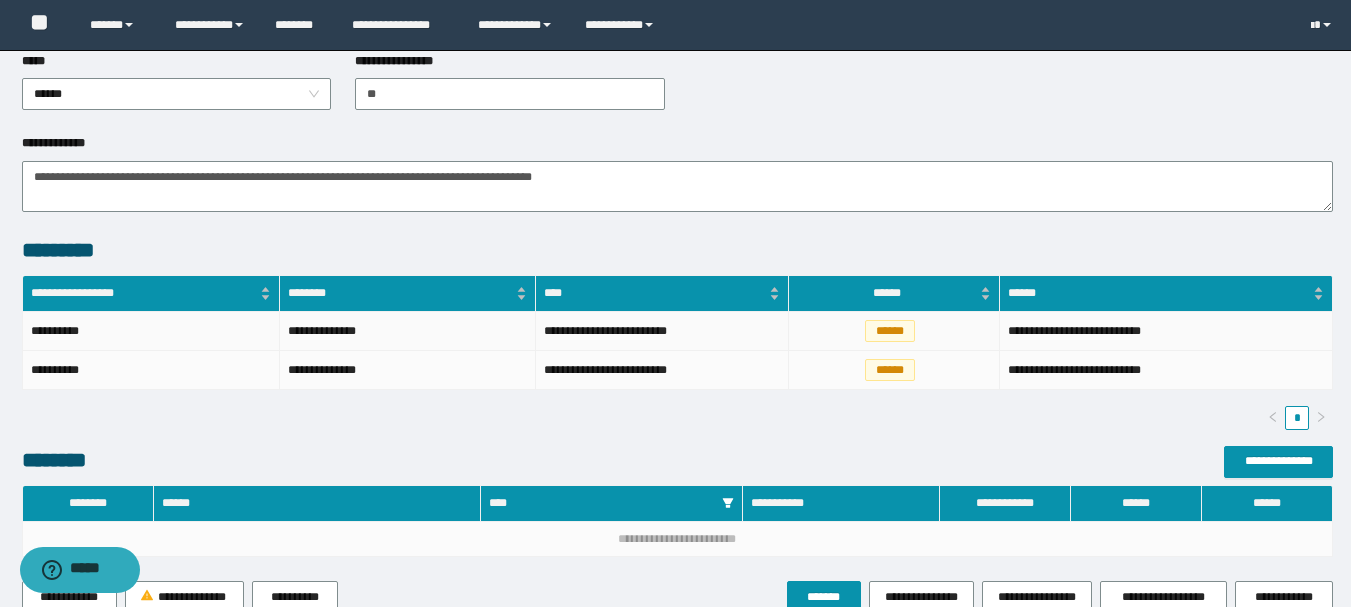 click on "**********" at bounding box center (151, 331) 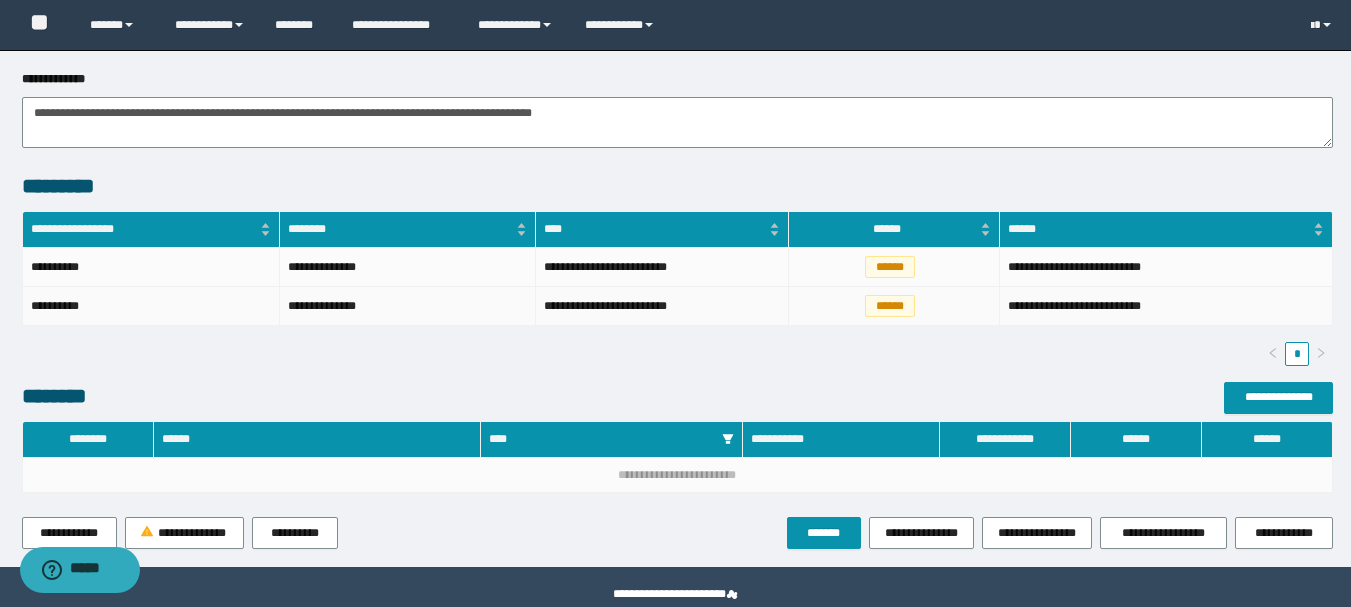 scroll, scrollTop: 466, scrollLeft: 0, axis: vertical 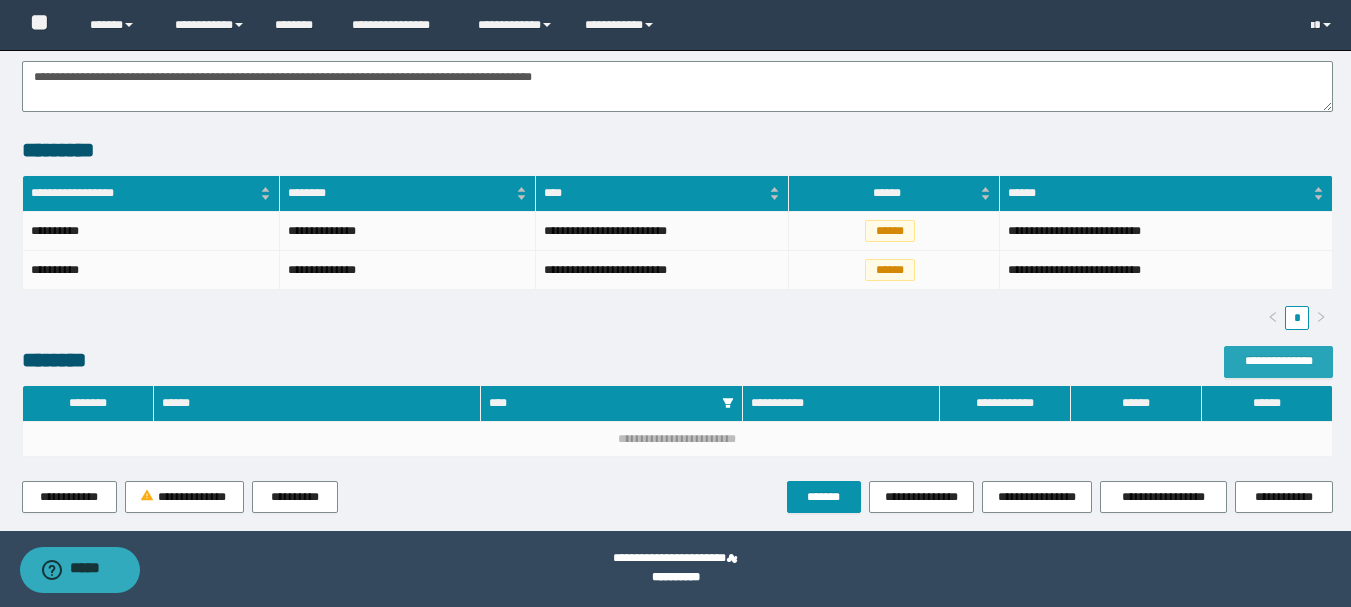 click on "**********" at bounding box center [1278, 361] 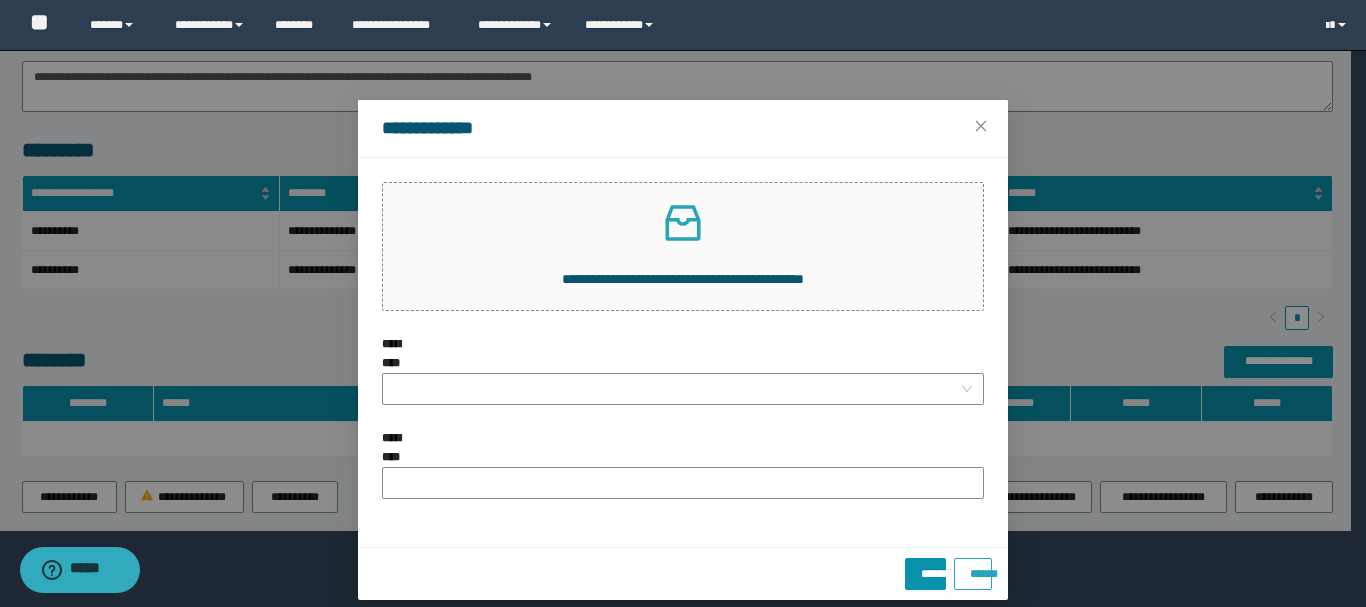 click on "******" at bounding box center (973, 567) 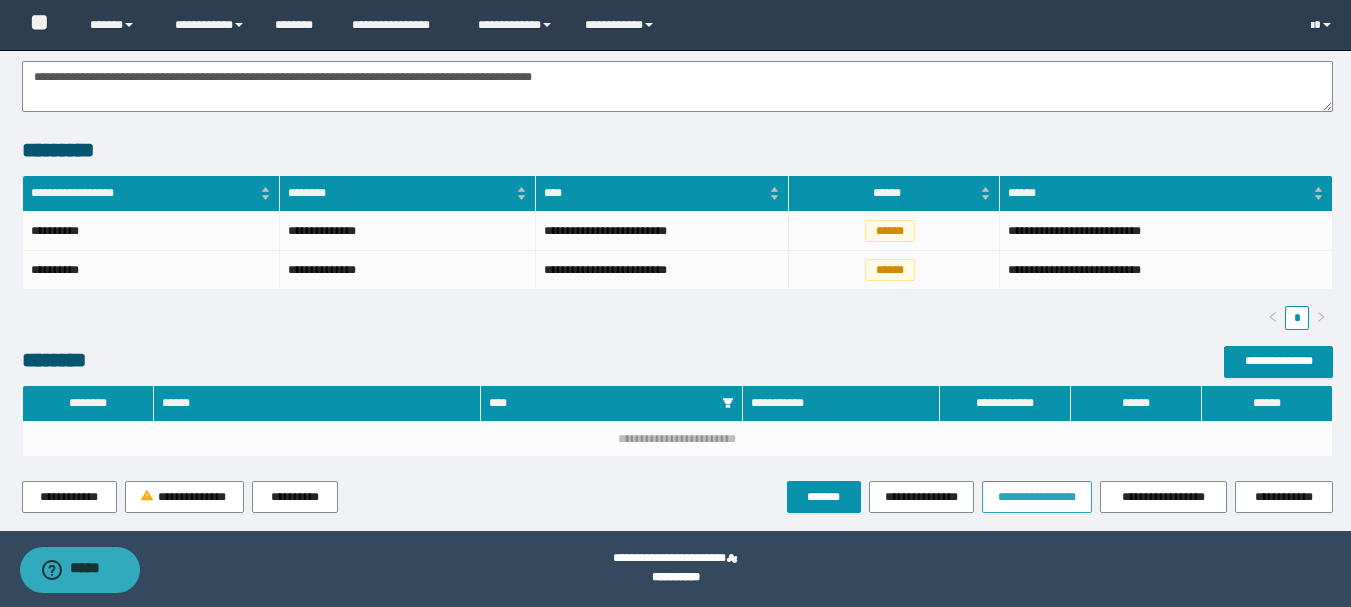 click on "**********" at bounding box center (1037, 497) 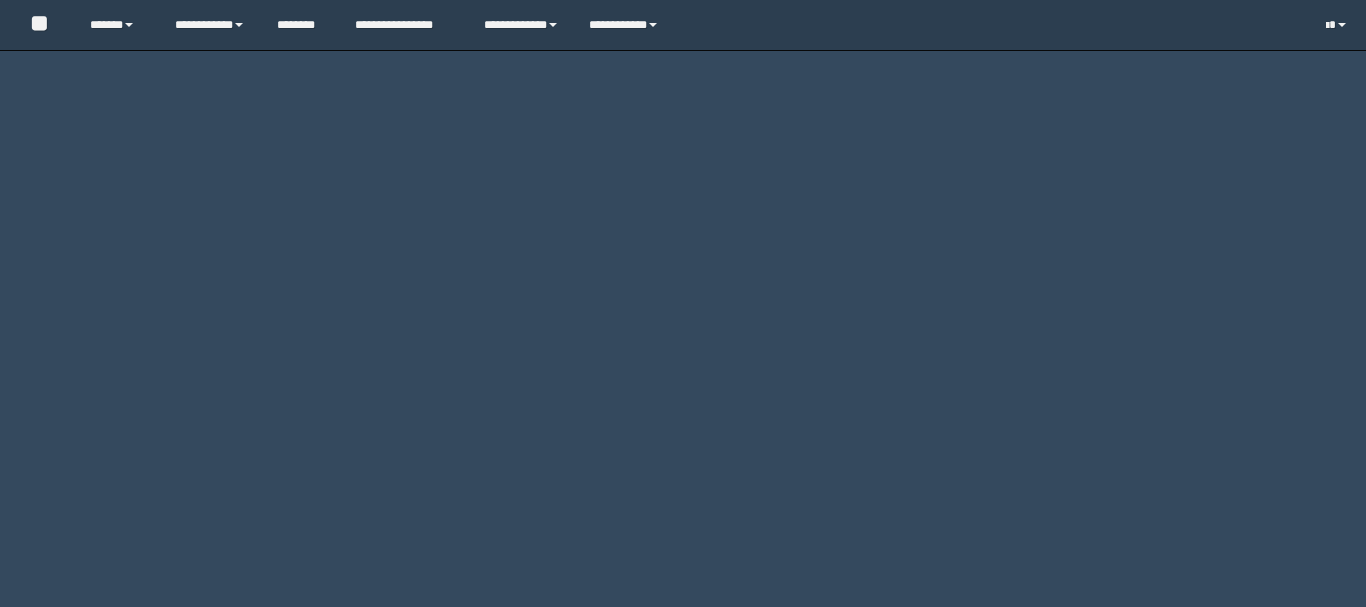 scroll, scrollTop: 0, scrollLeft: 0, axis: both 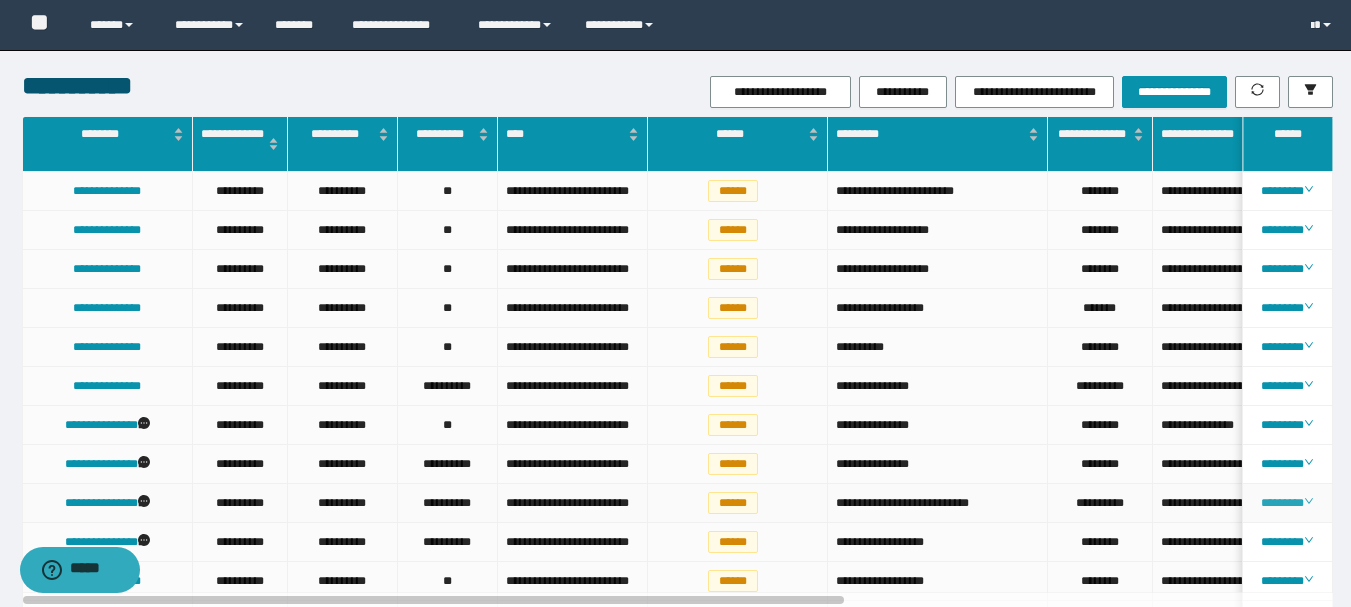 click 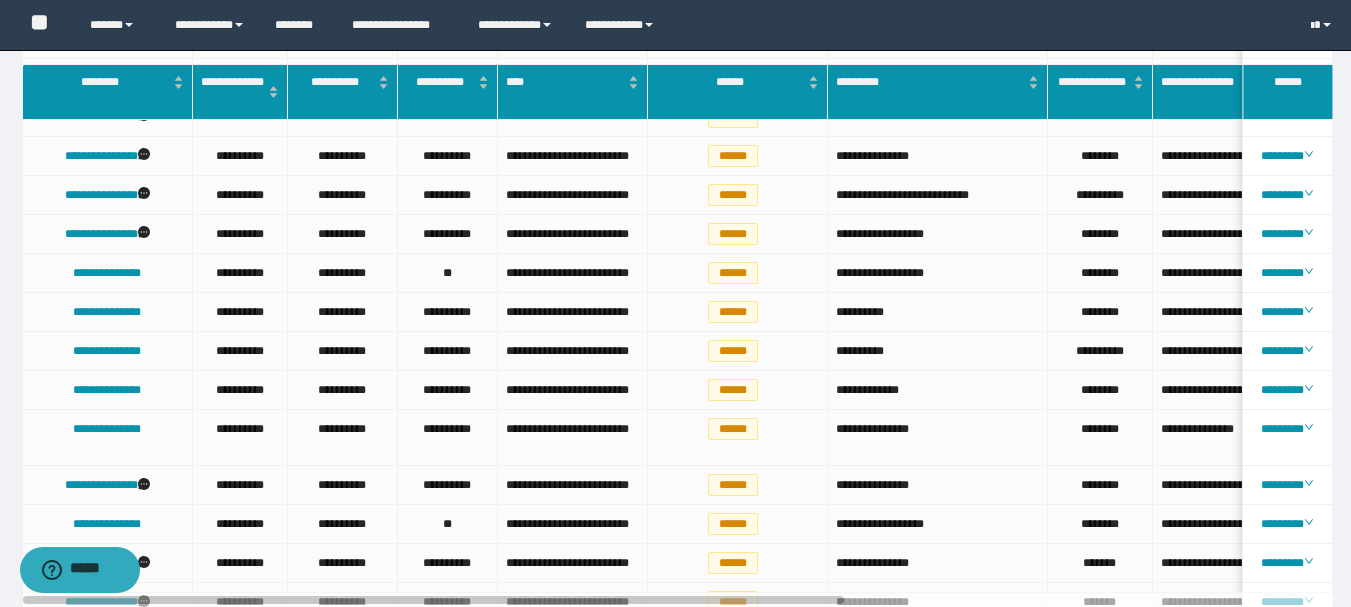 scroll, scrollTop: 303, scrollLeft: 0, axis: vertical 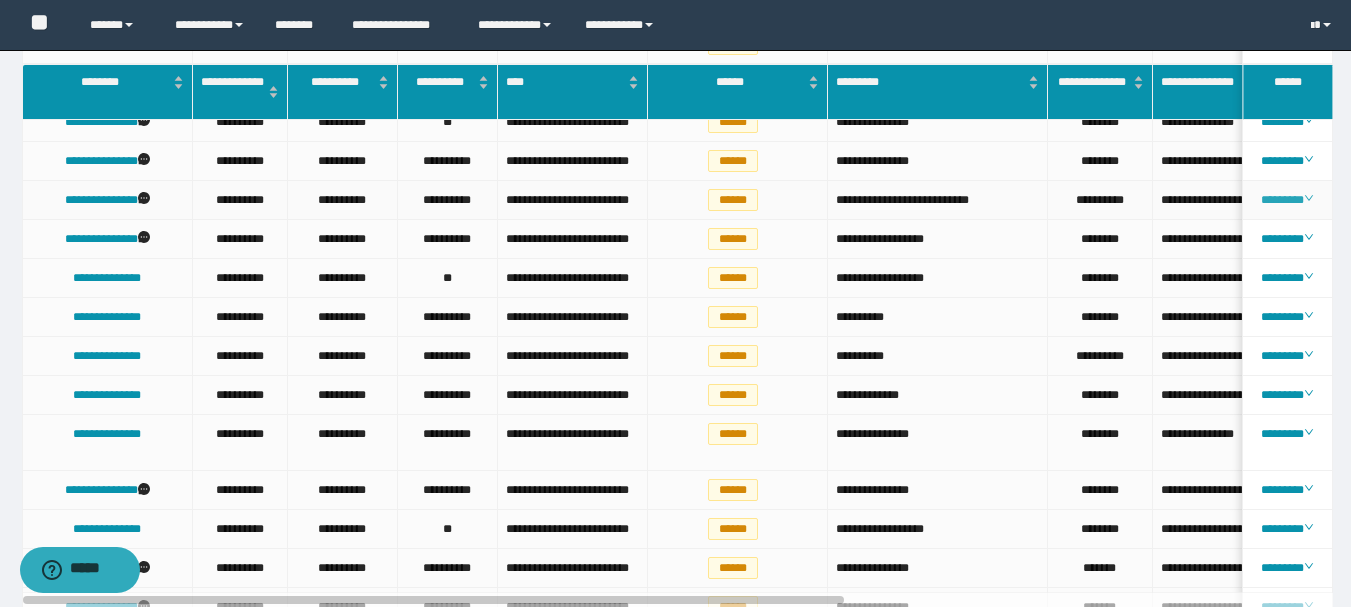 click 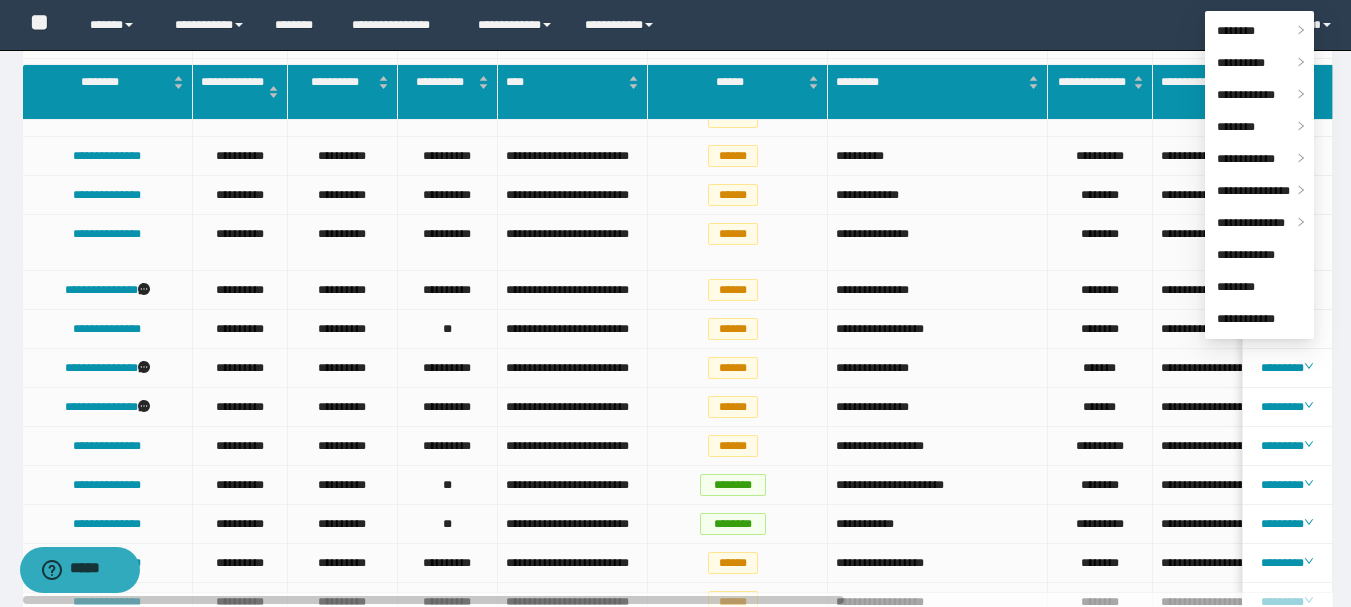 scroll, scrollTop: 403, scrollLeft: 0, axis: vertical 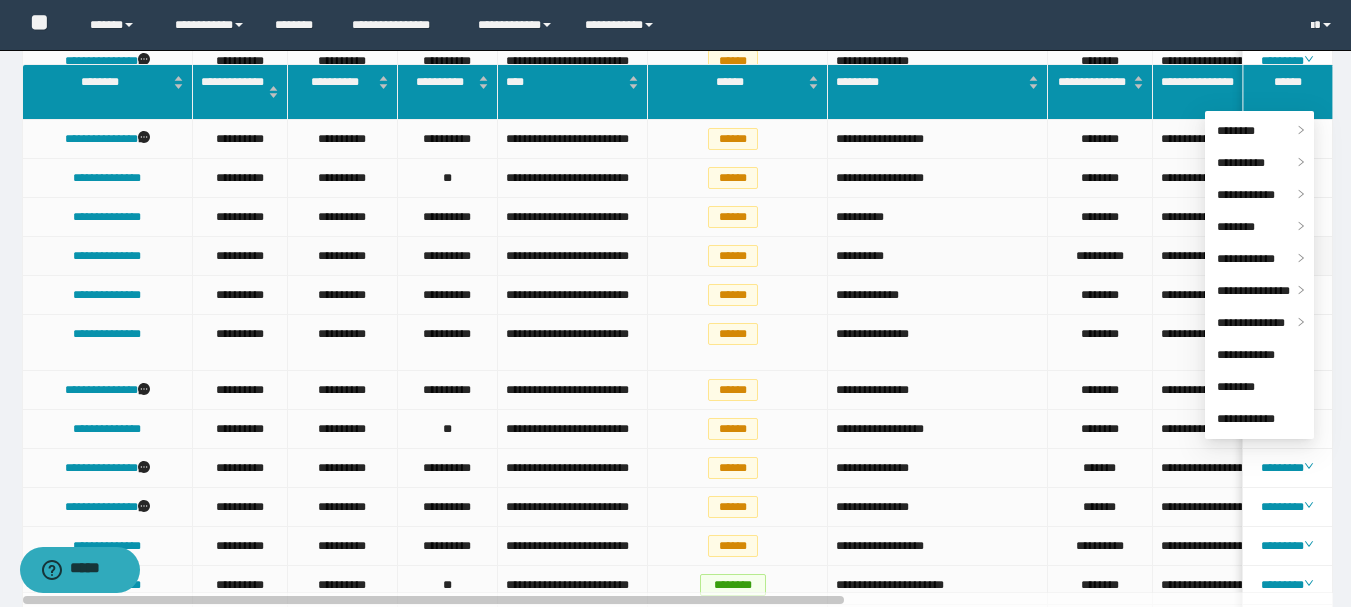 click on "**********" at bounding box center [1263, 256] 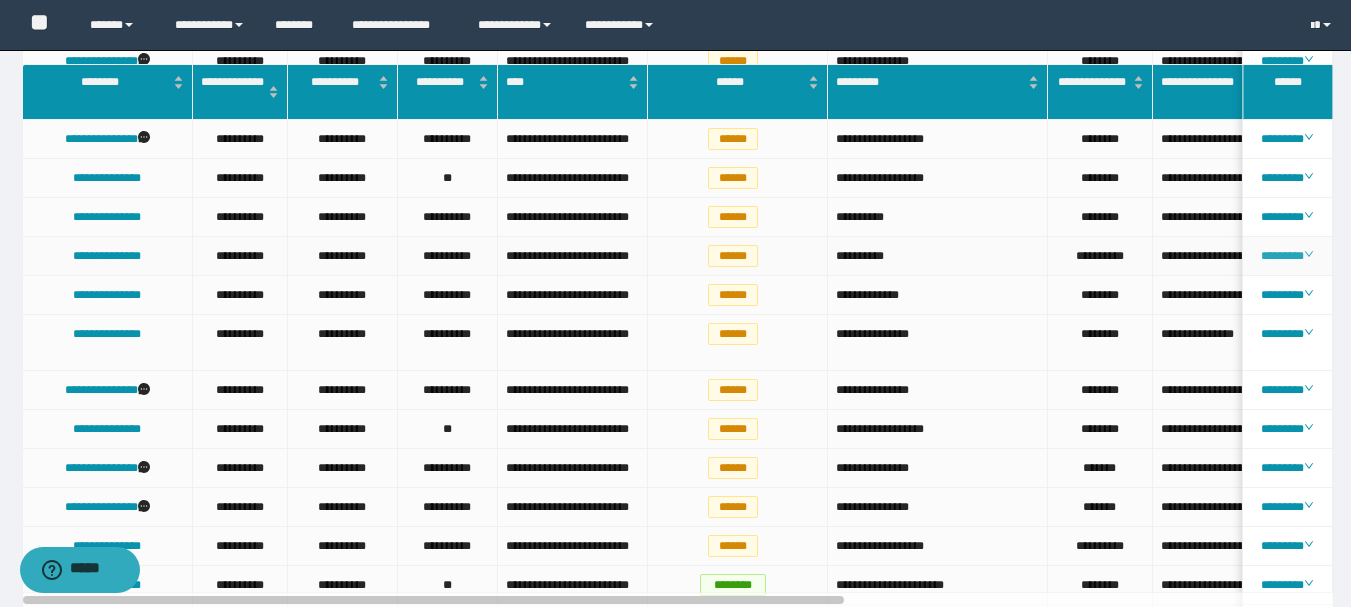 click 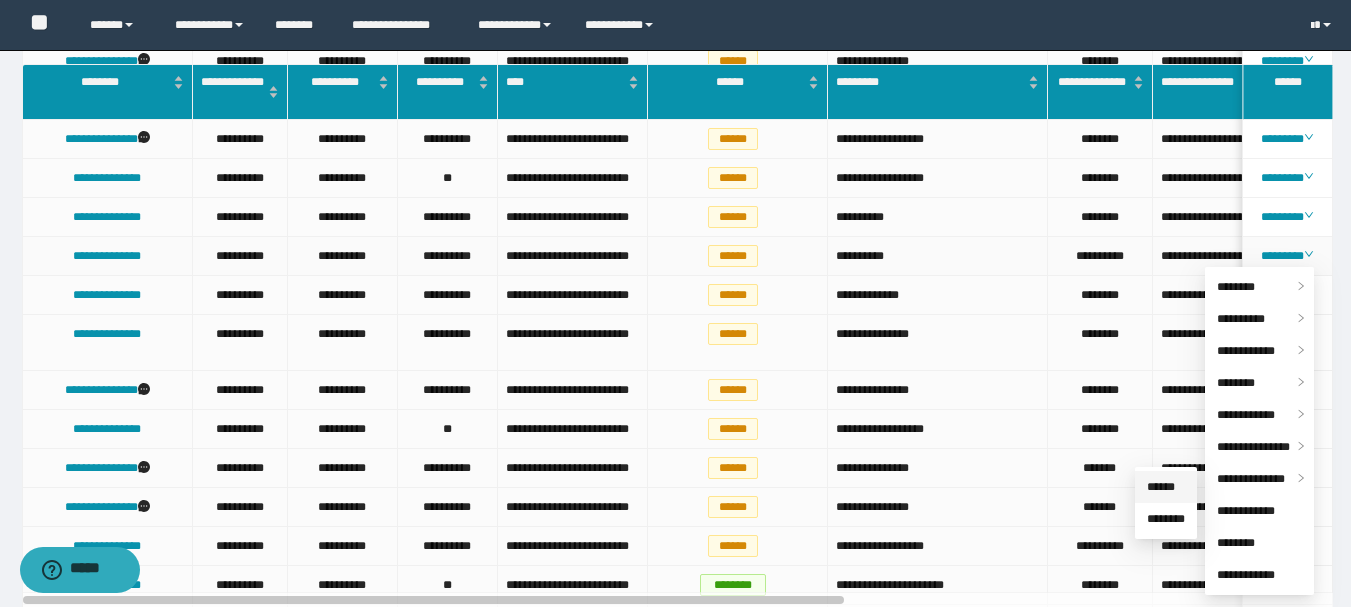 click on "******" at bounding box center [1161, 487] 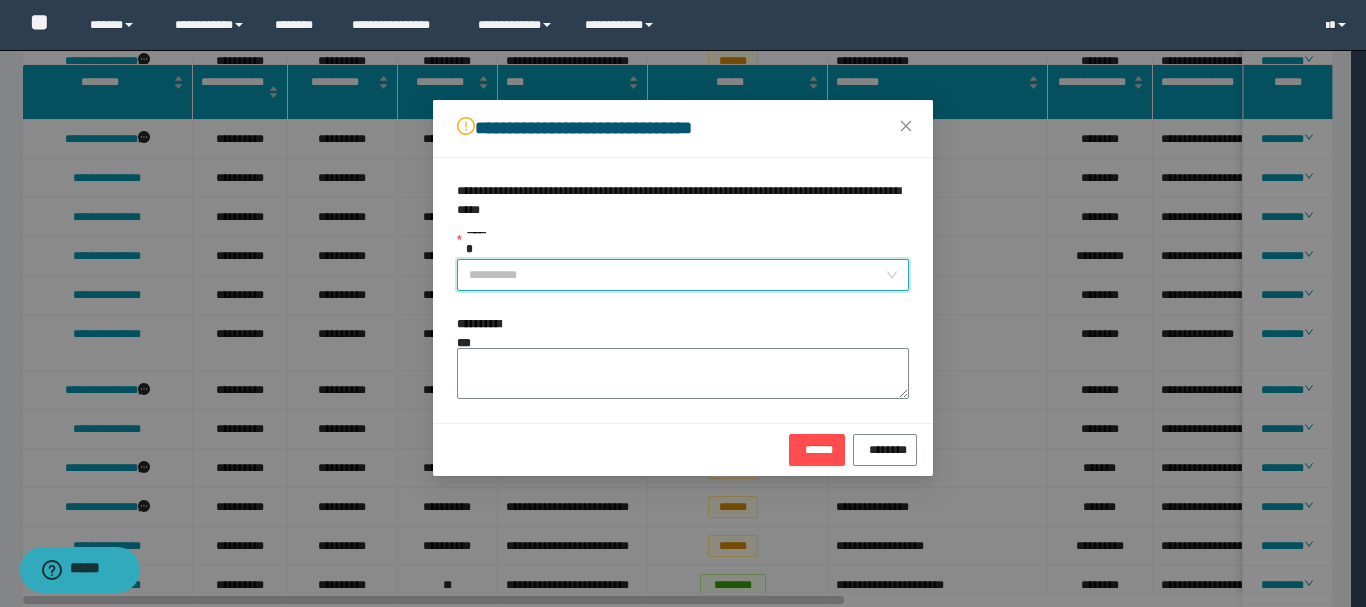 click on "******" at bounding box center (677, 275) 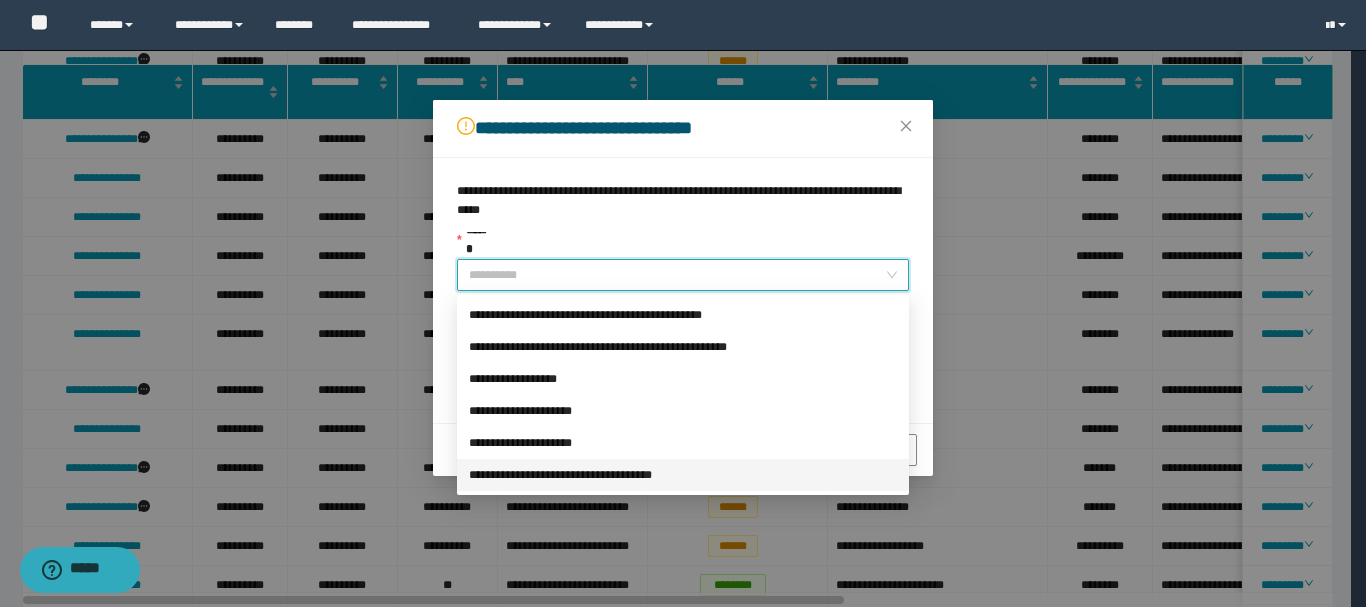 click on "**********" at bounding box center [683, 475] 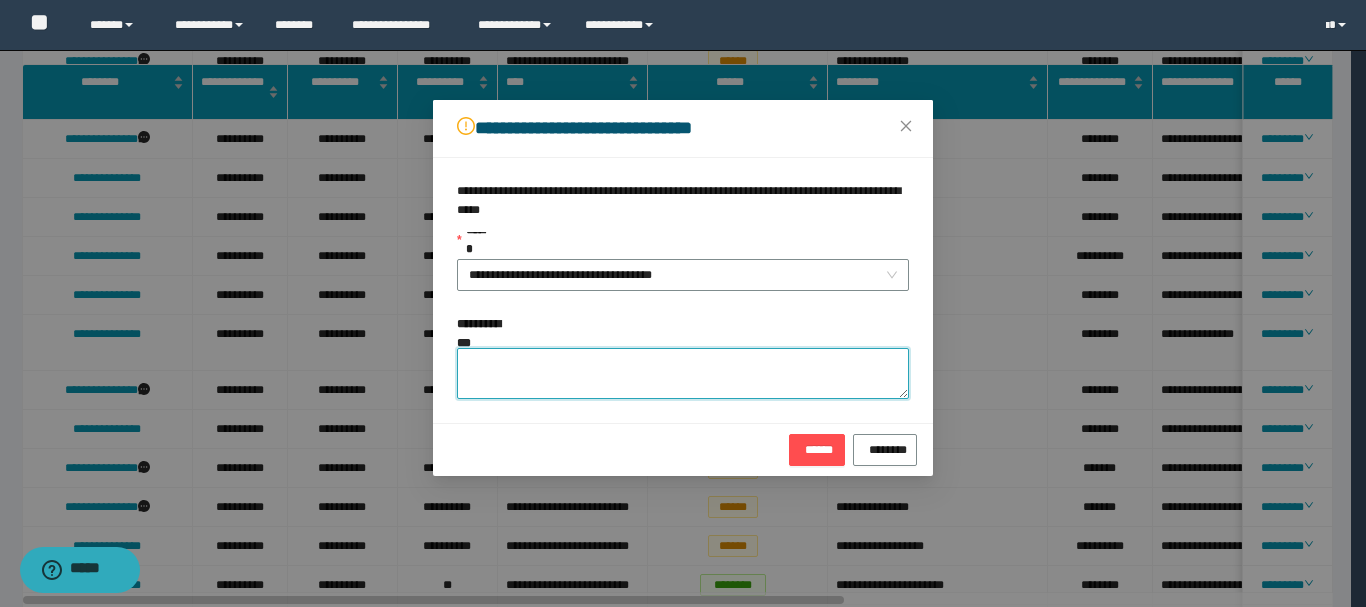 click on "**********" at bounding box center (683, 373) 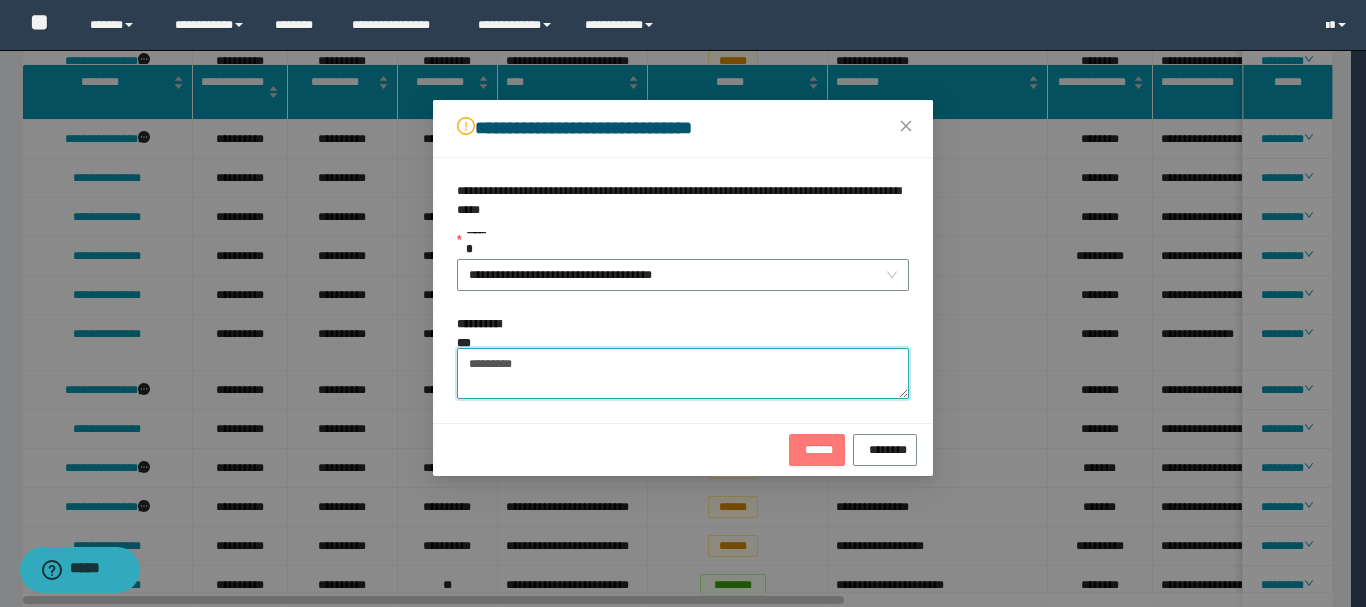 type on "*********" 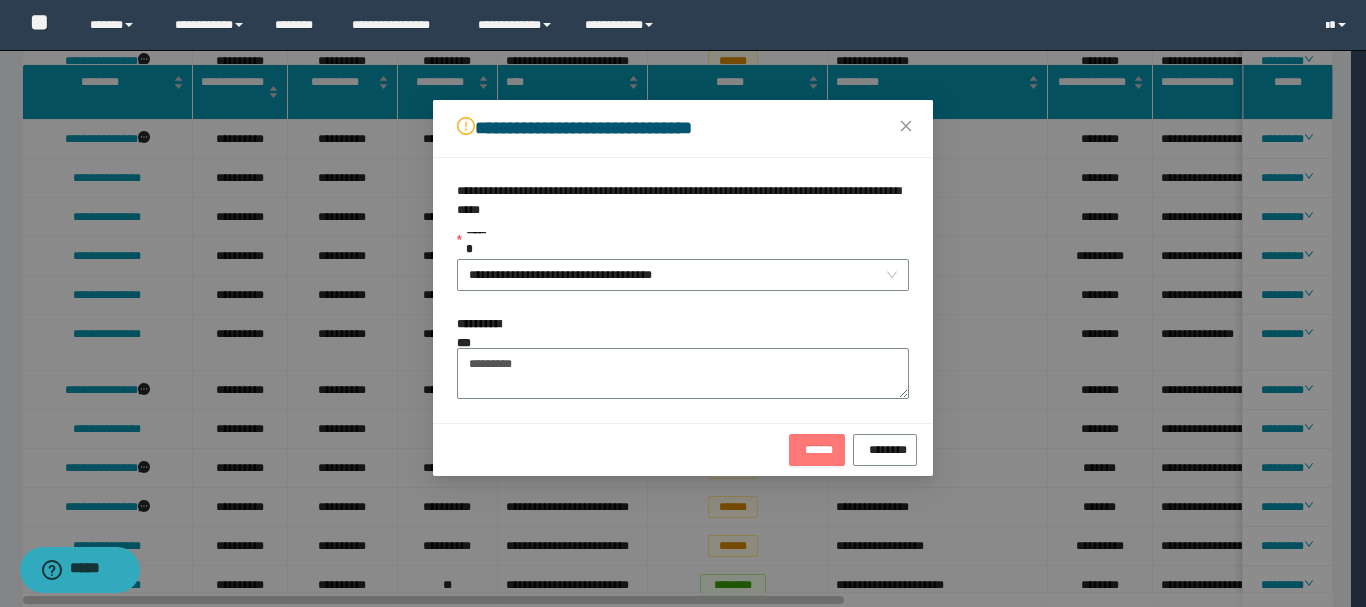 click on "******" at bounding box center (817, 450) 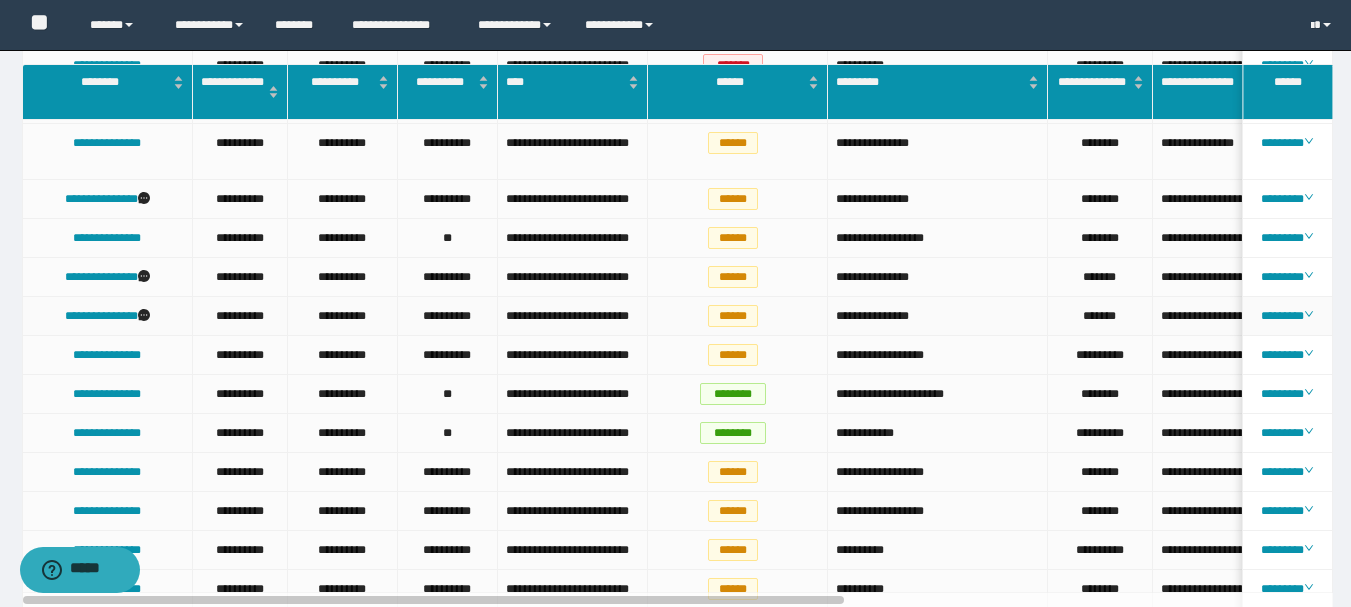 scroll, scrollTop: 603, scrollLeft: 0, axis: vertical 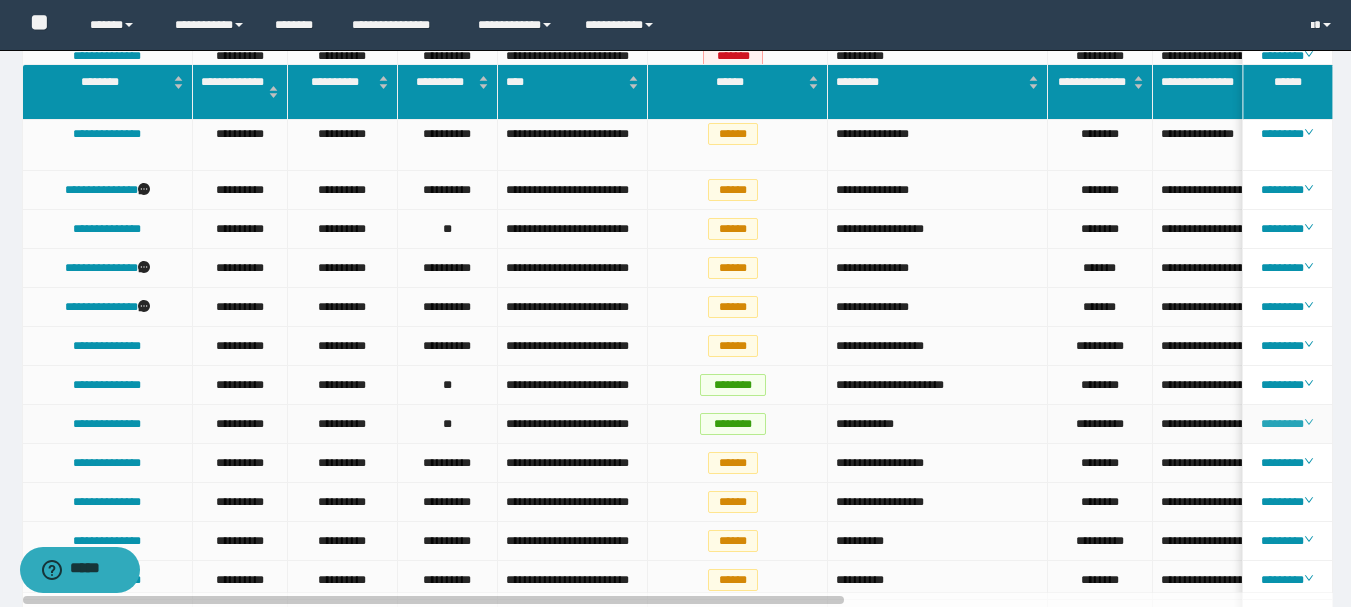 click 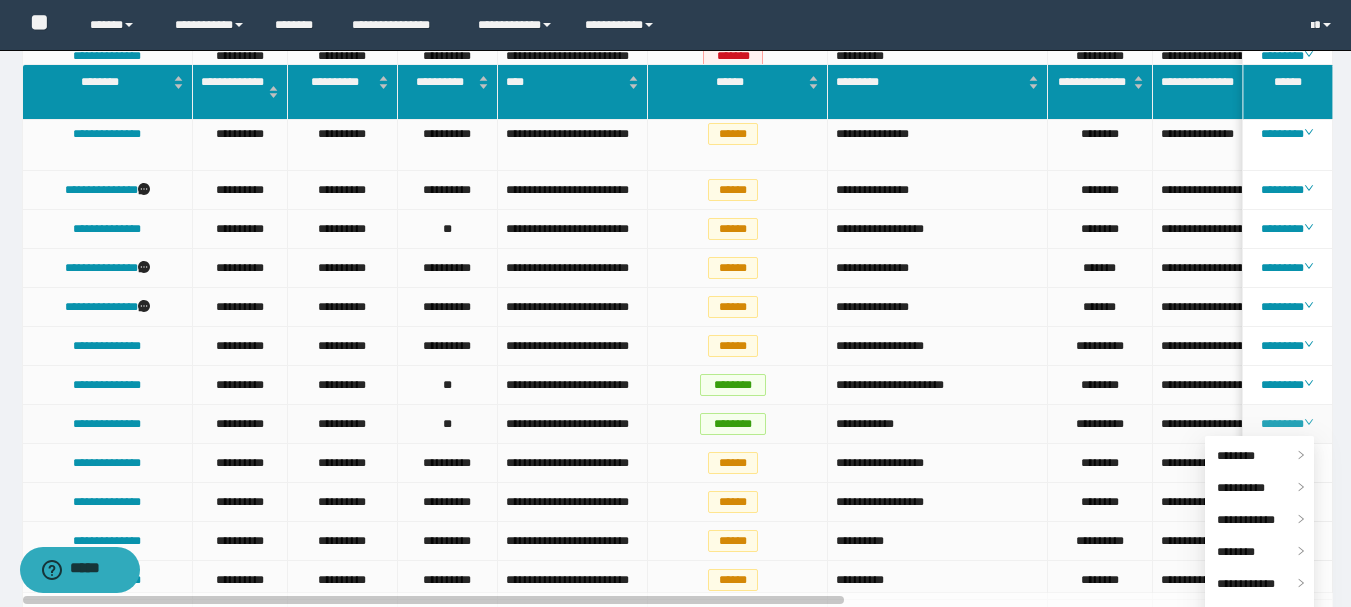 click 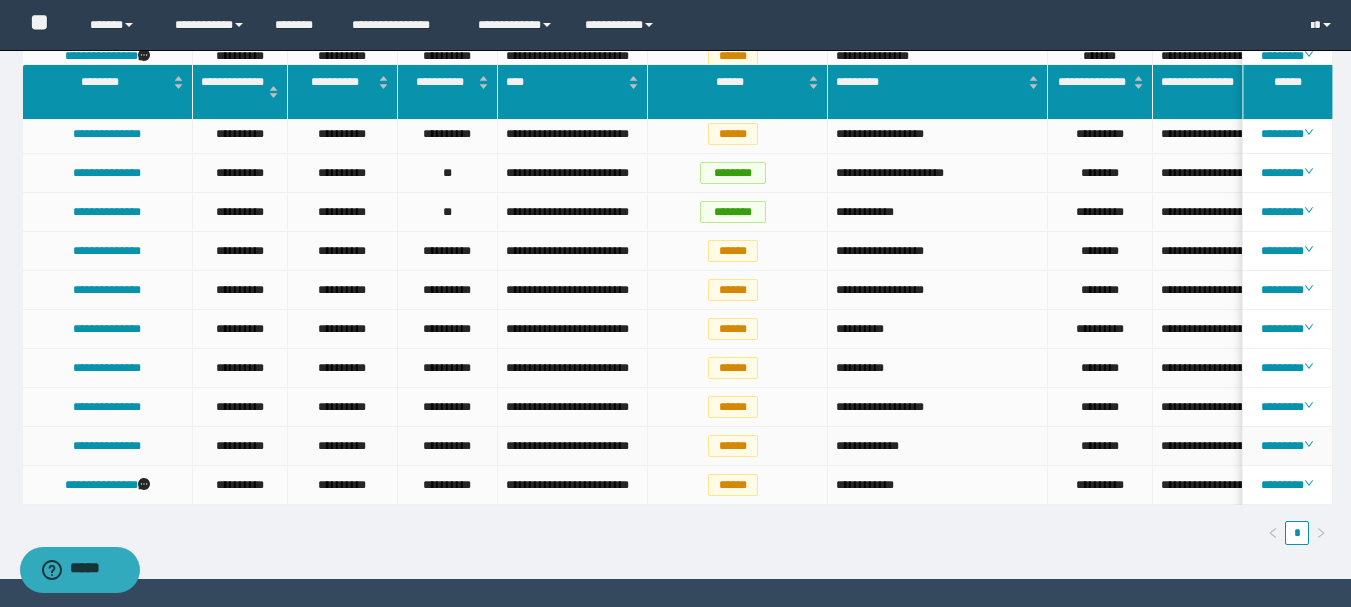 scroll, scrollTop: 780, scrollLeft: 0, axis: vertical 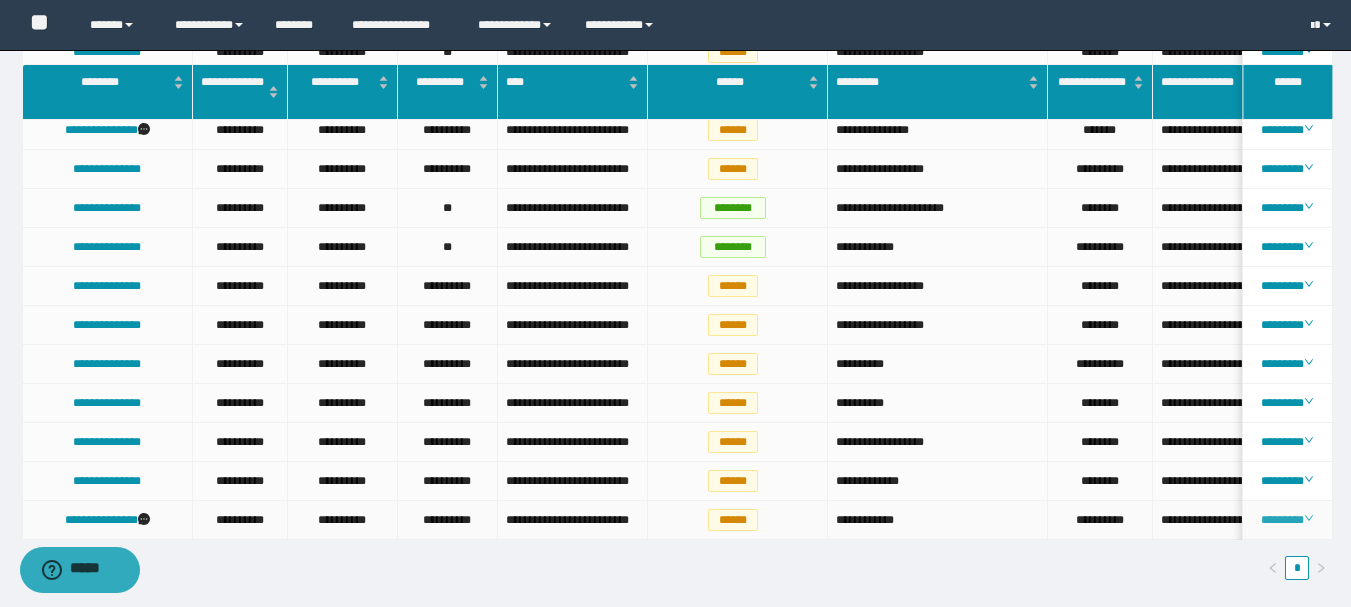 click 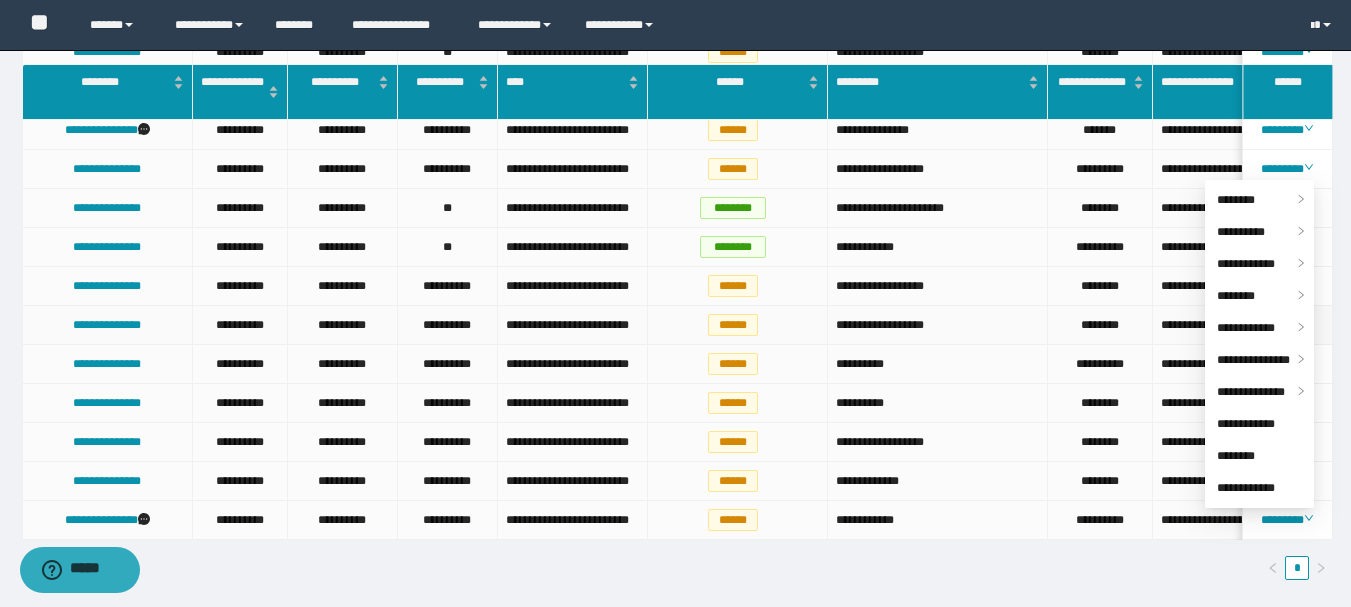 click on "********" at bounding box center (1100, 325) 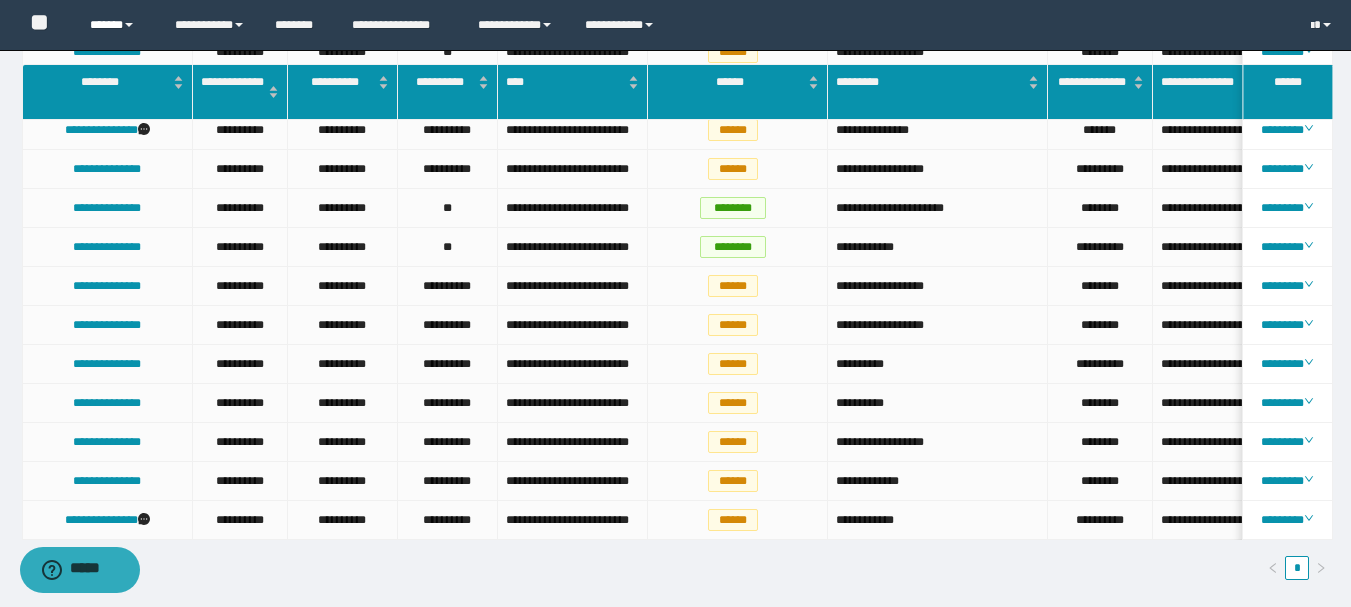 click on "******" at bounding box center [117, 25] 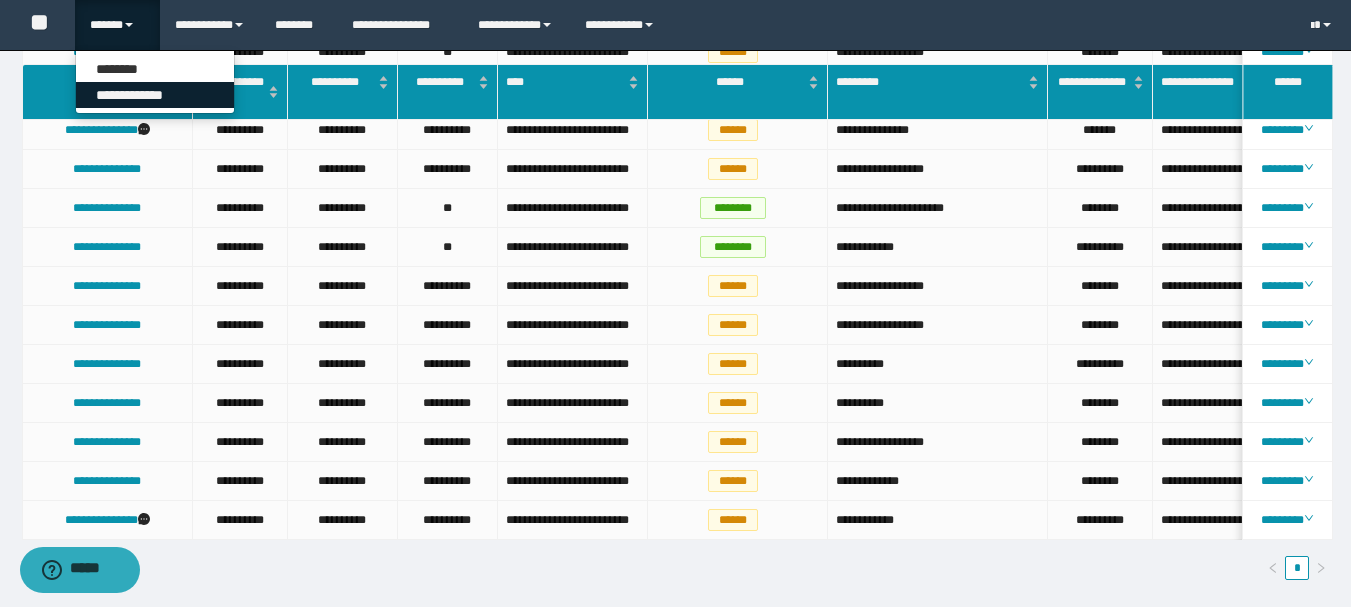 click on "**********" at bounding box center (155, 95) 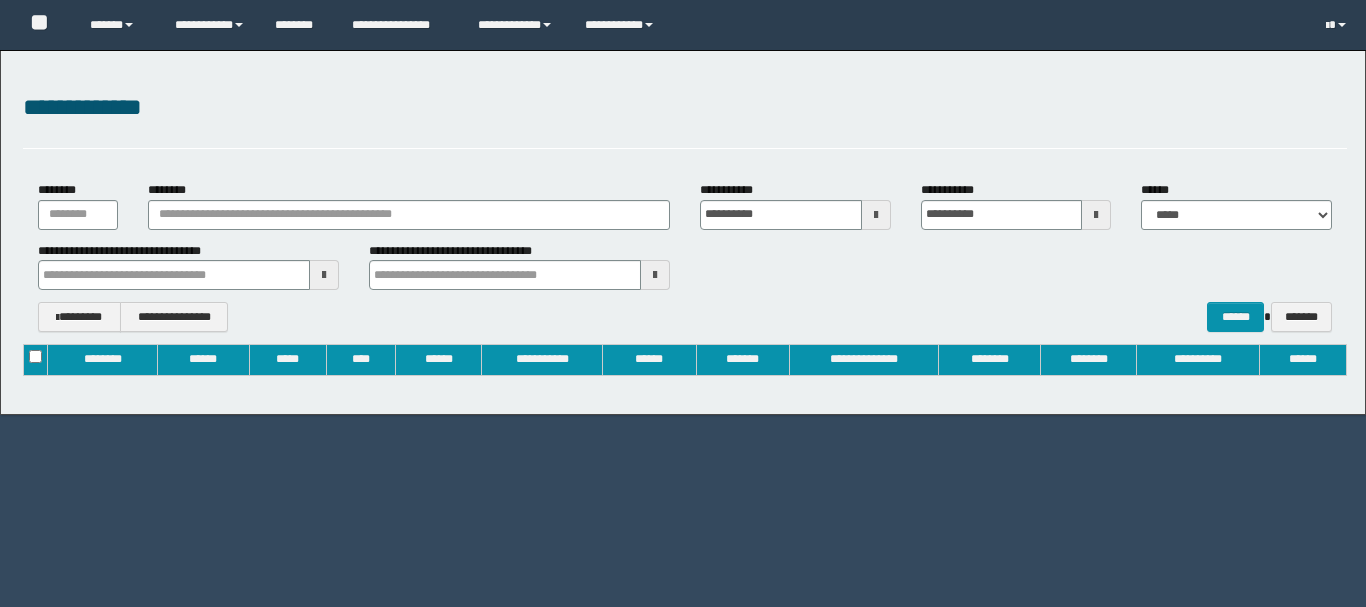 scroll, scrollTop: 0, scrollLeft: 0, axis: both 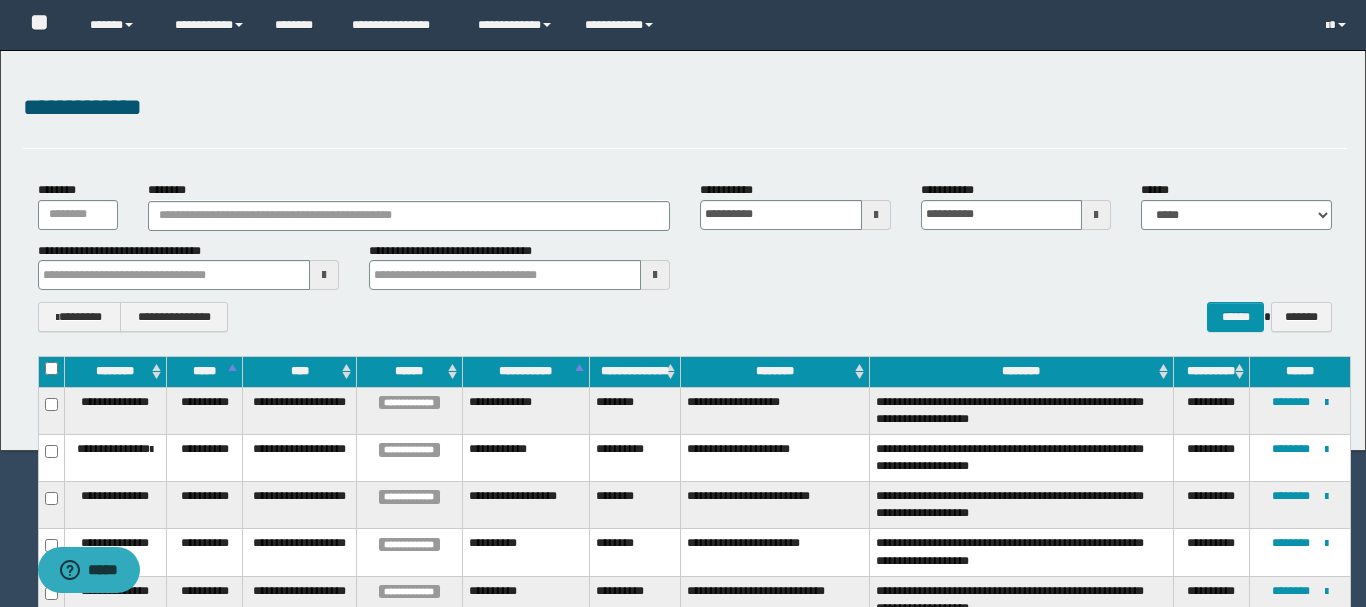 type 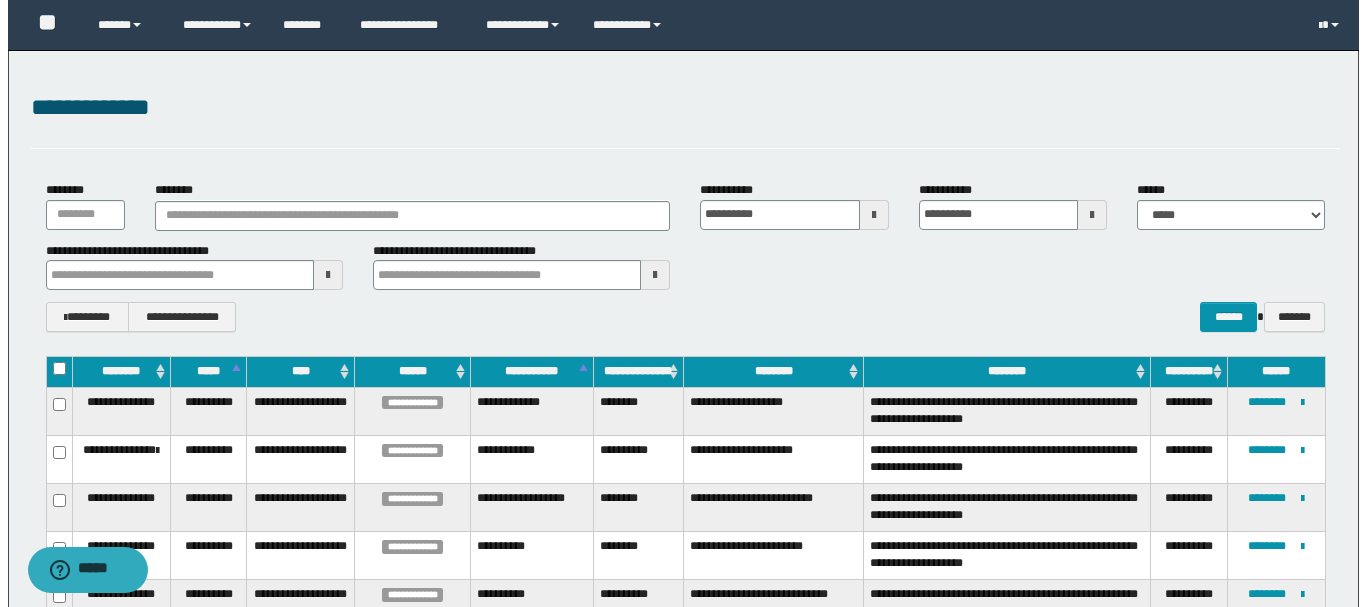 scroll, scrollTop: 0, scrollLeft: 0, axis: both 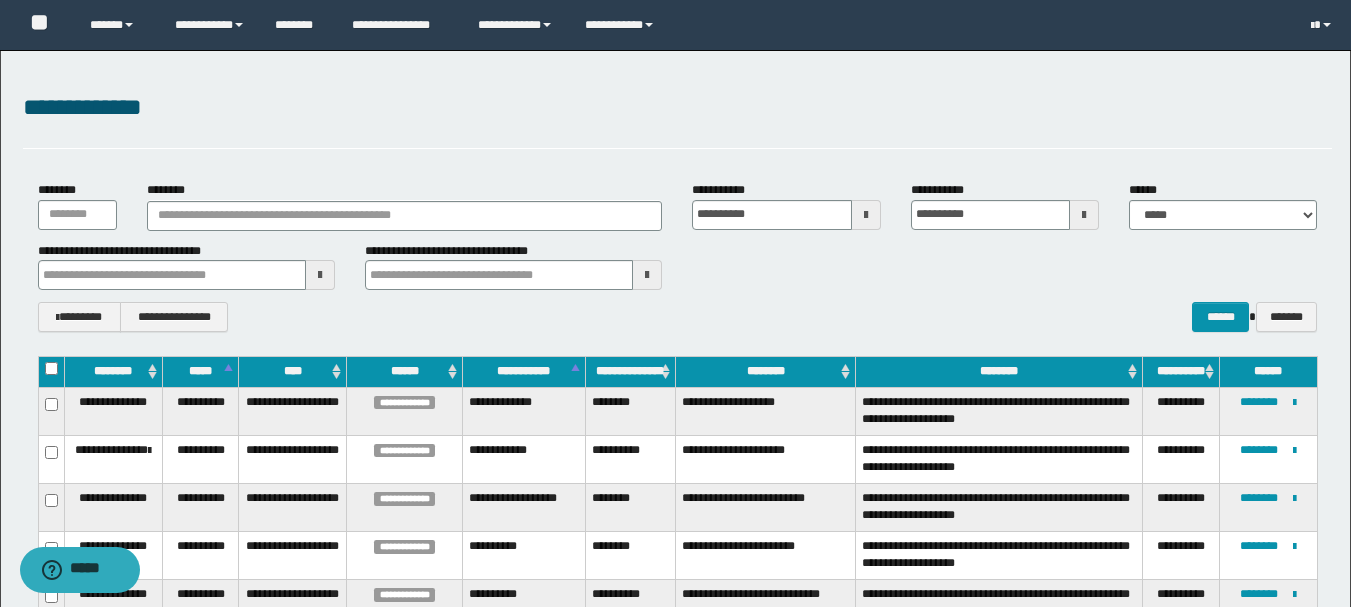 type 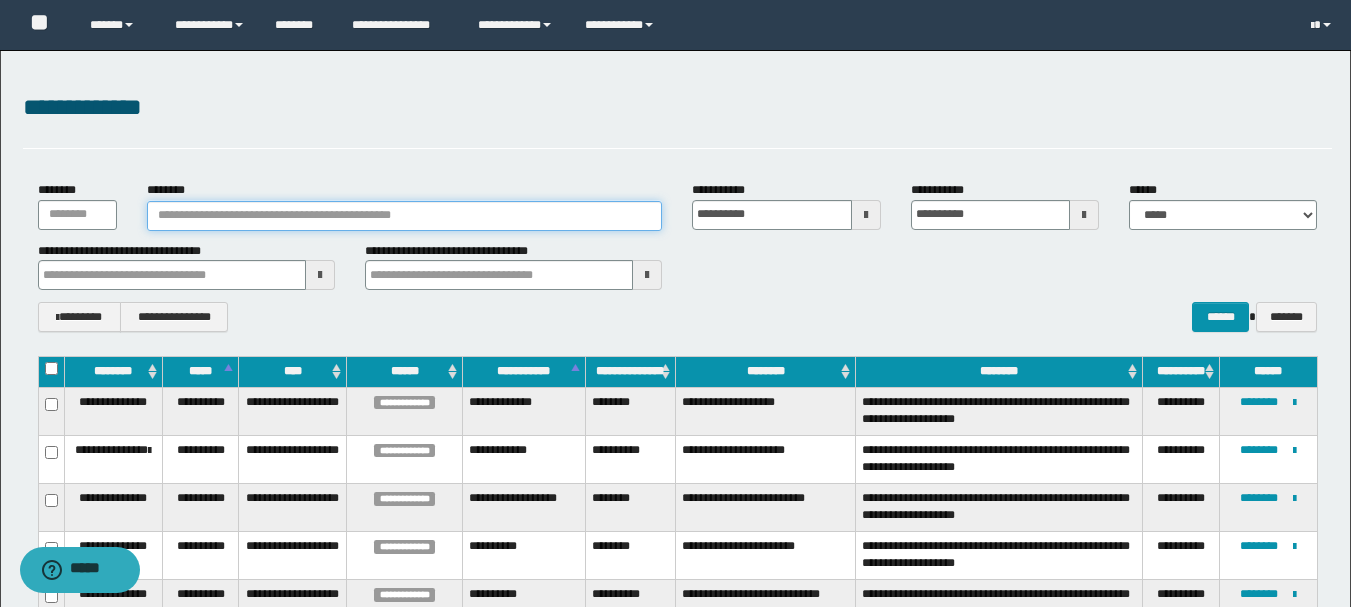 click on "********" at bounding box center [405, 216] 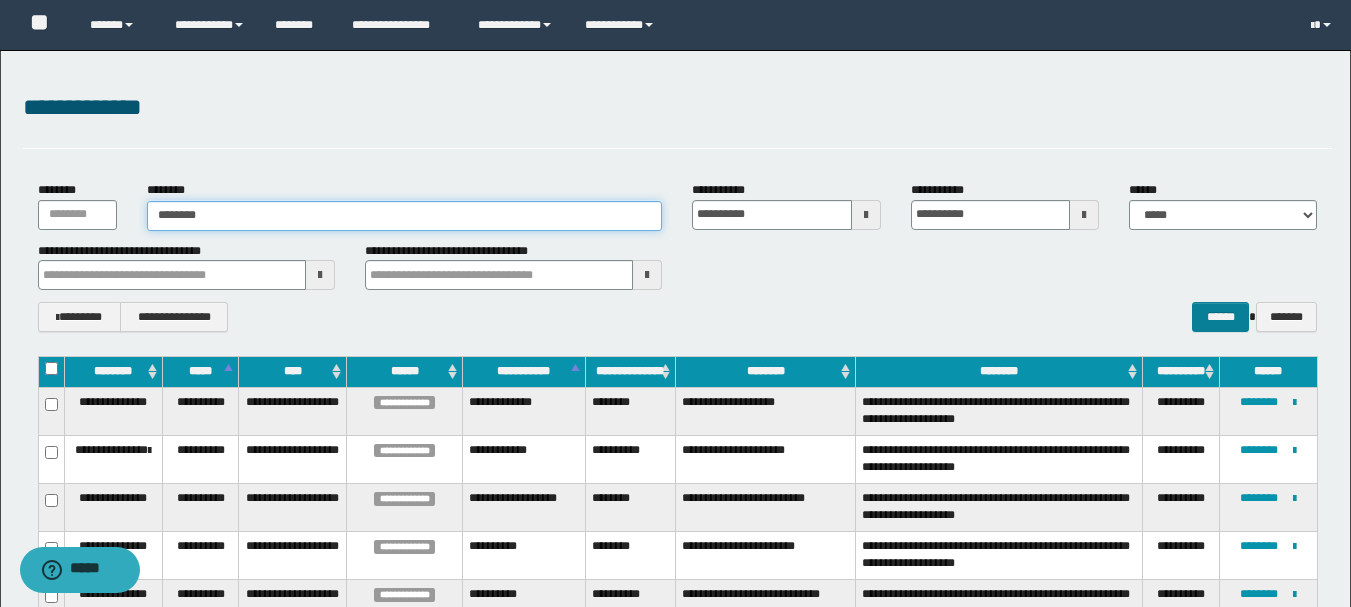 type on "********" 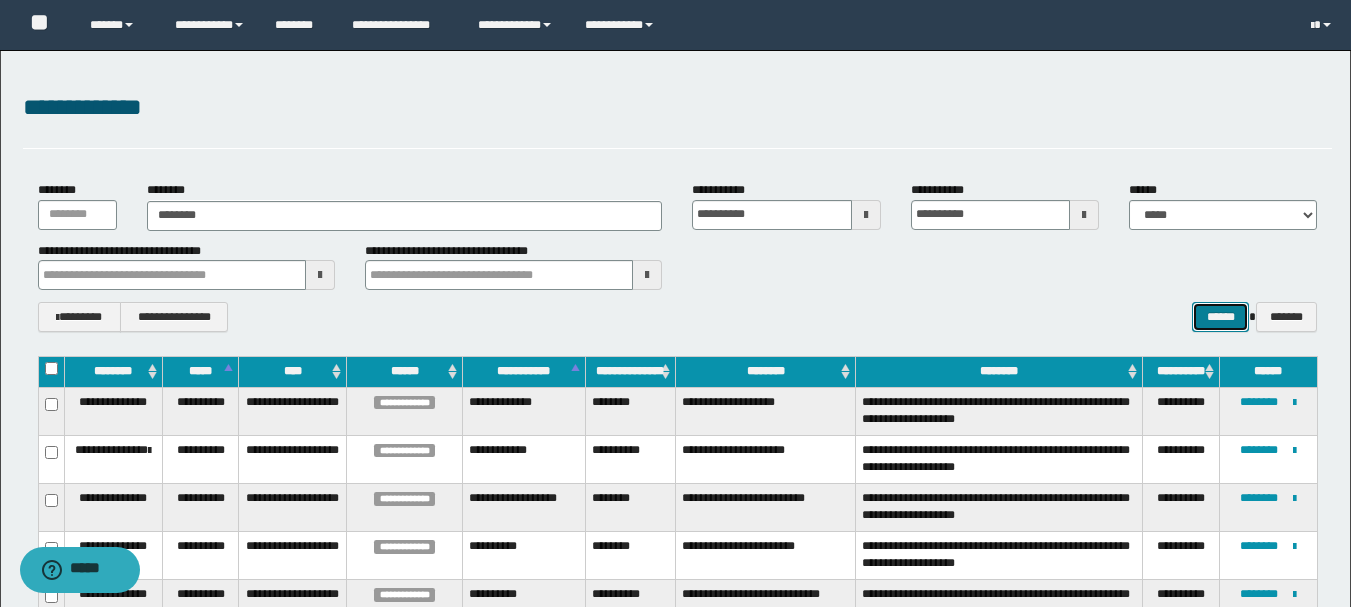 click on "******" at bounding box center (1220, 317) 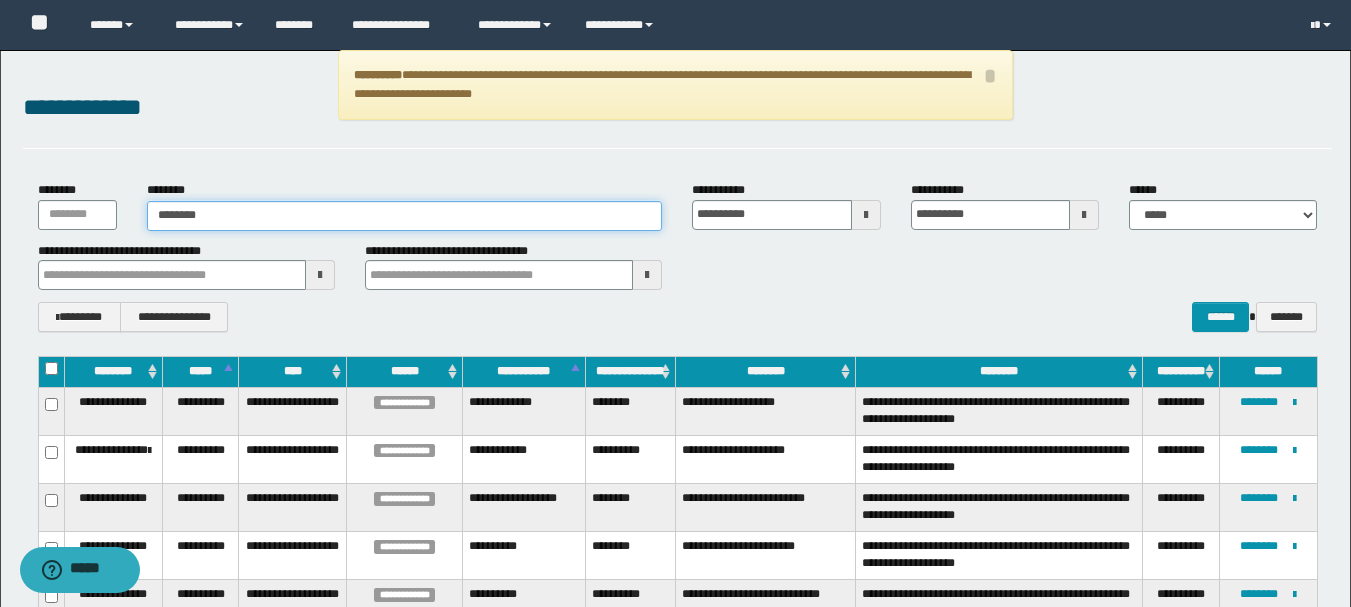 click on "********" at bounding box center [405, 216] 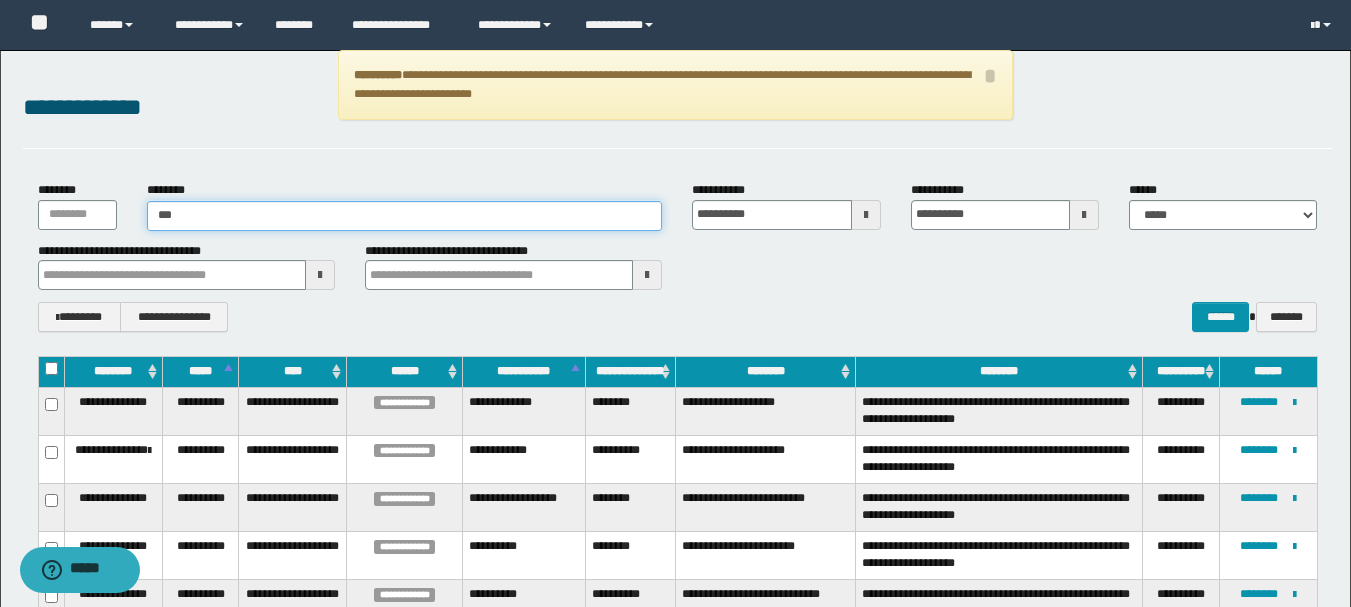 type on "**" 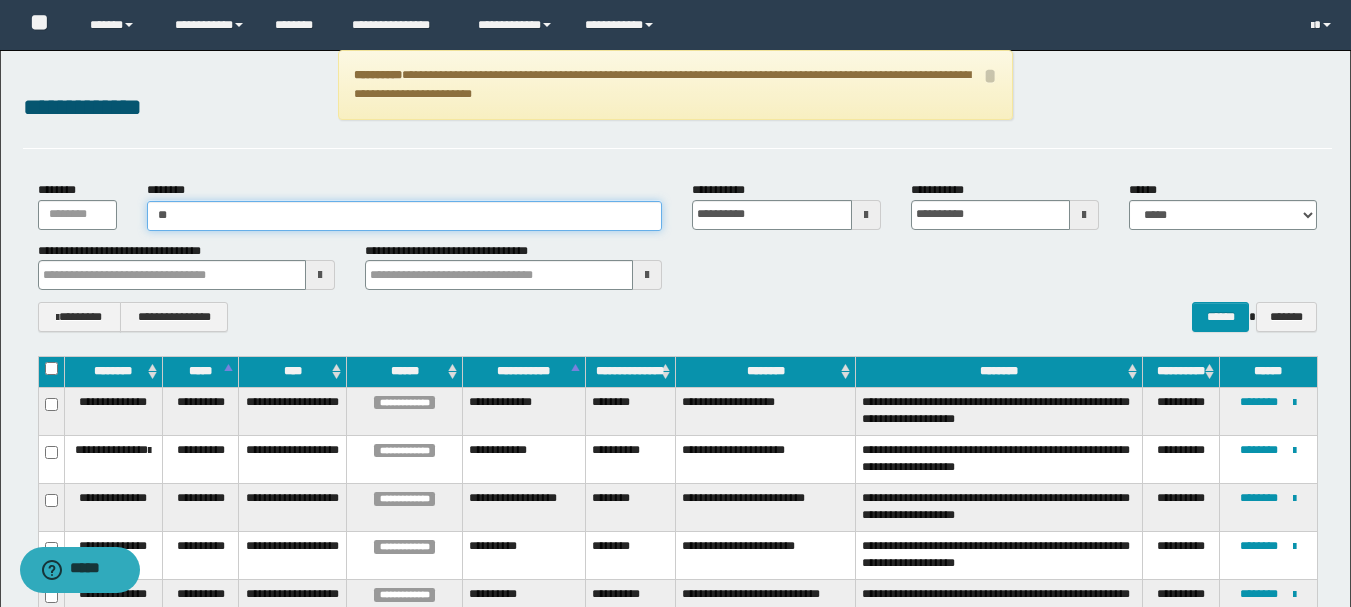 type on "**" 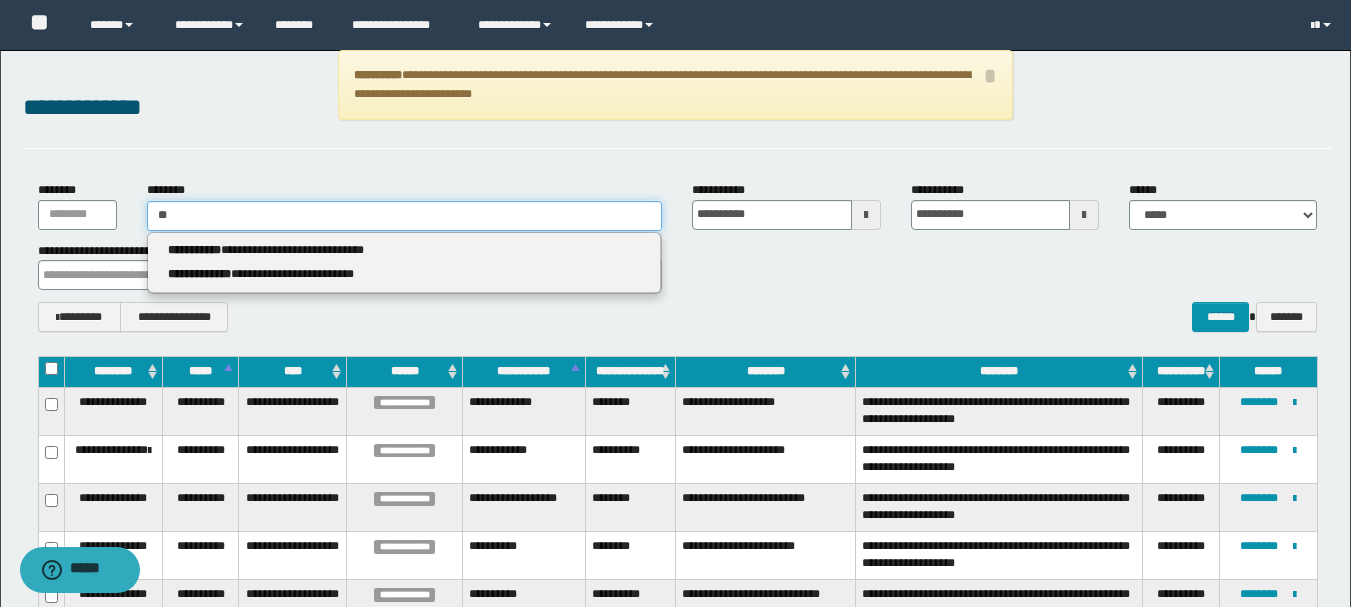 type 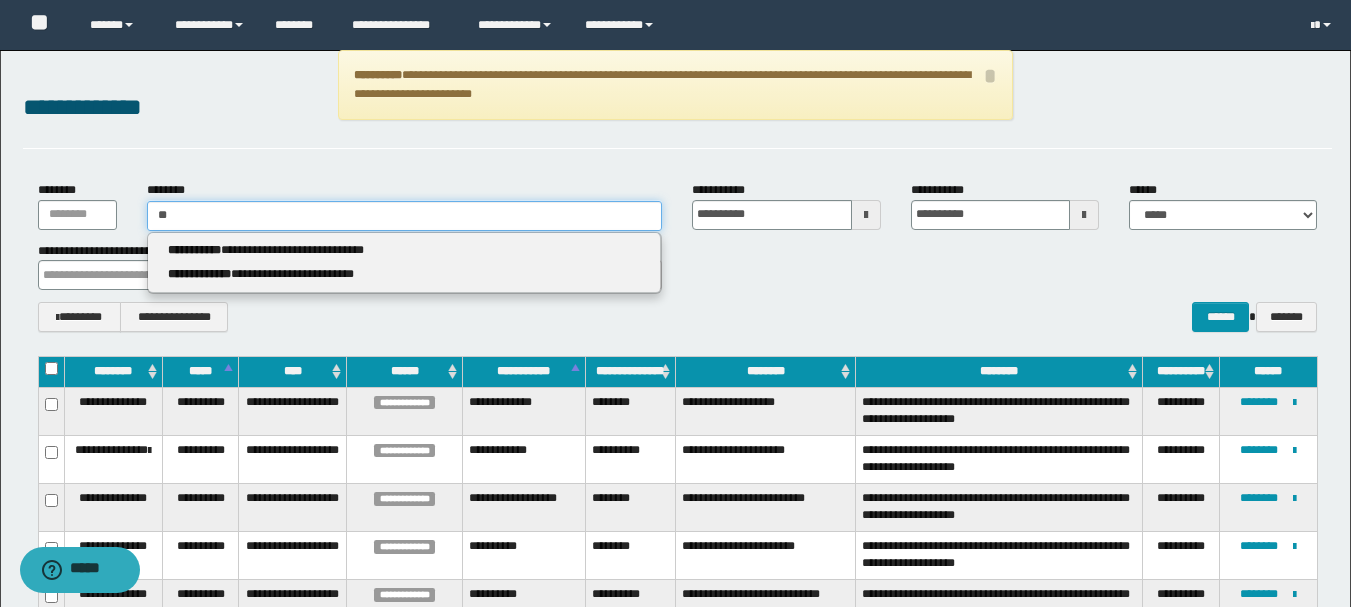 type on "*" 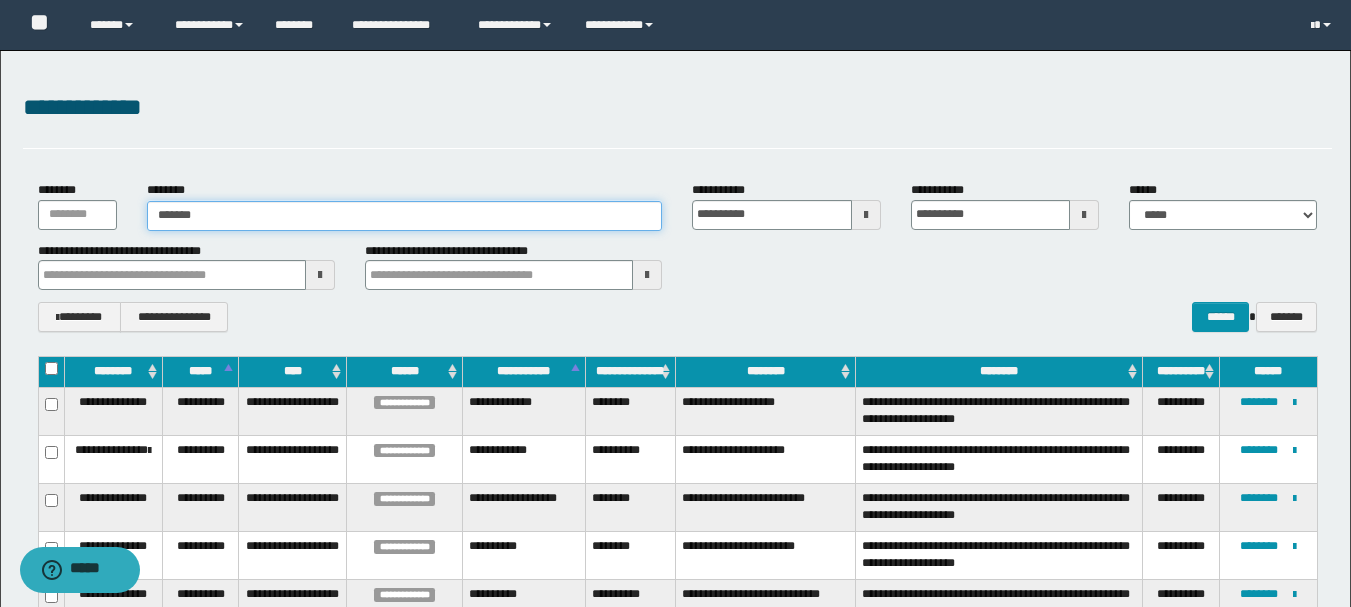 type on "*******" 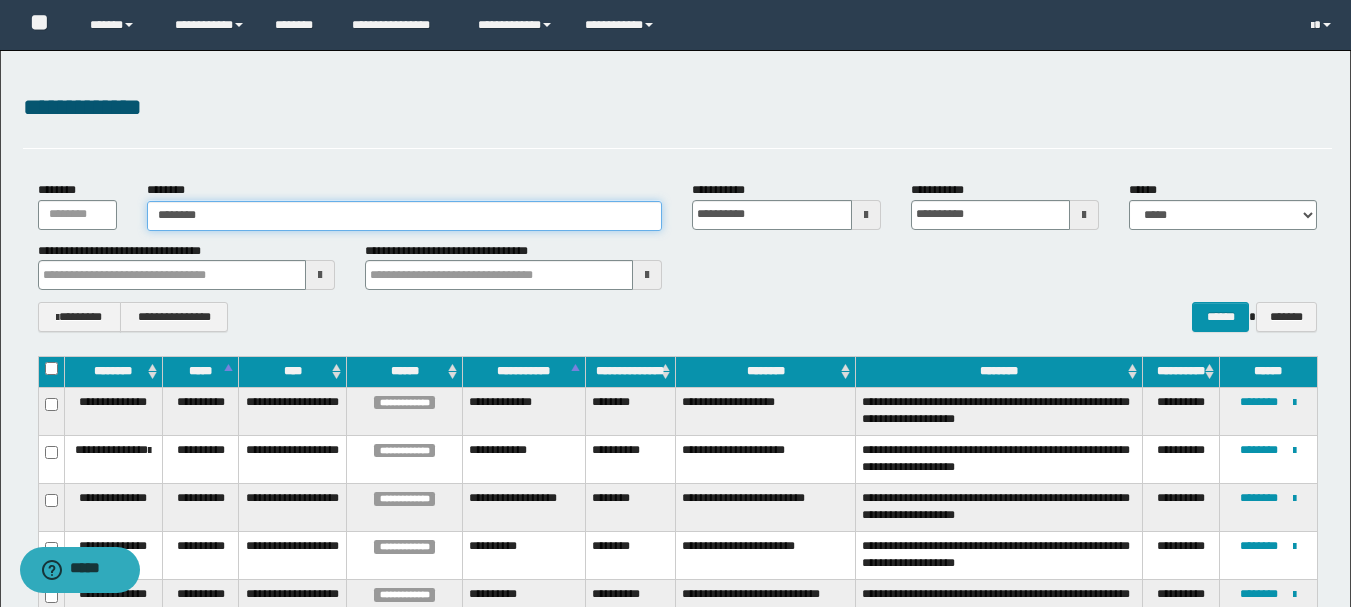 type on "*******" 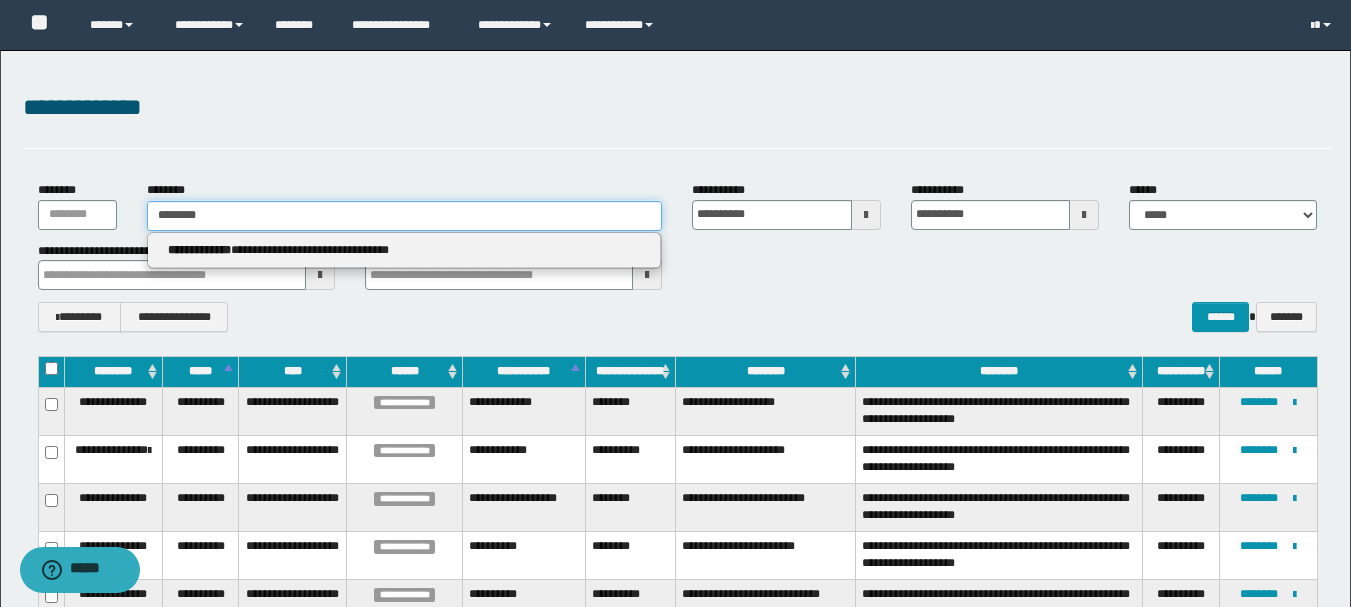 type 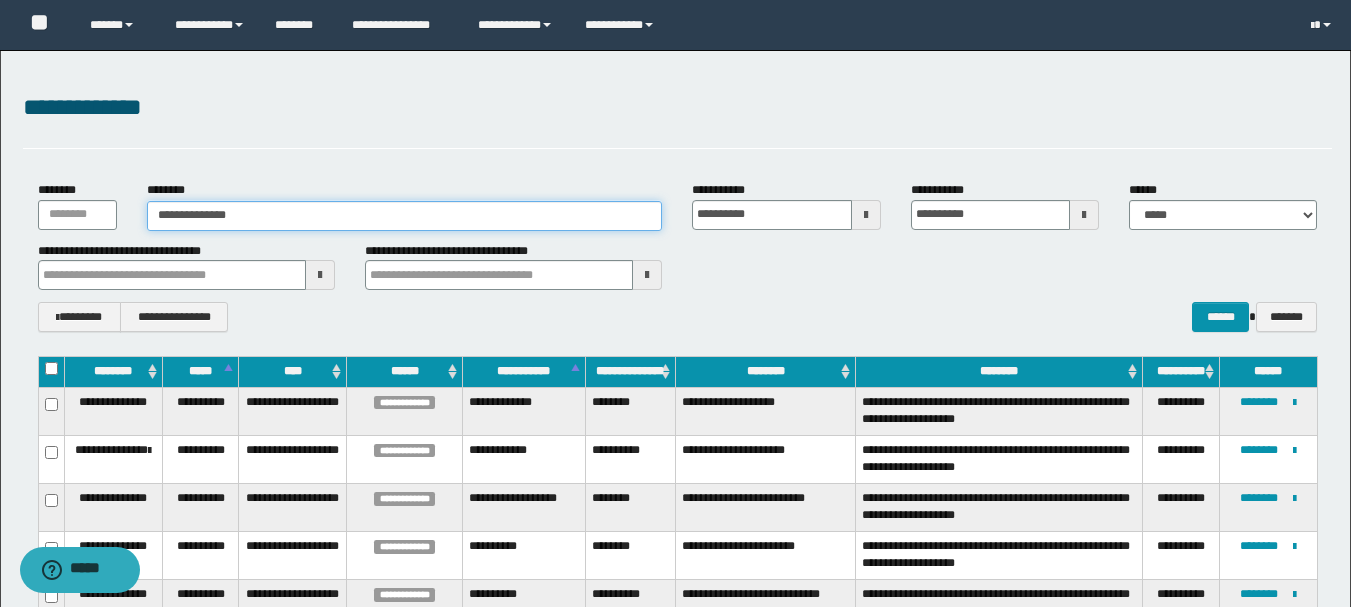 type on "**********" 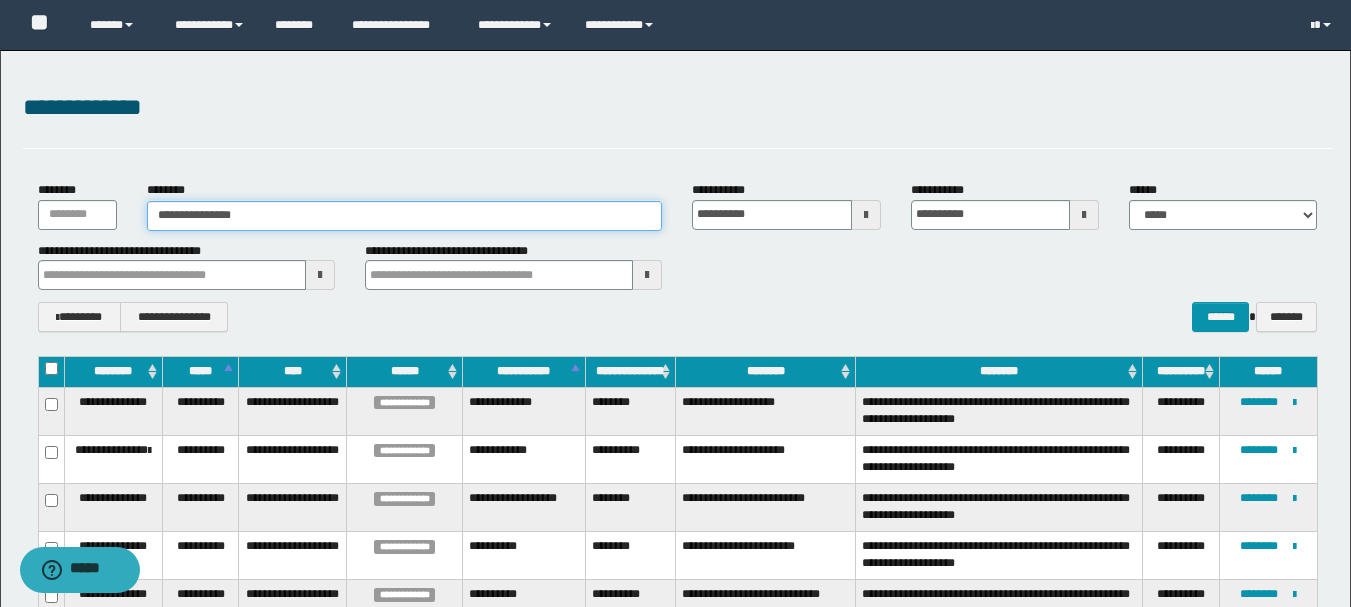 type on "**********" 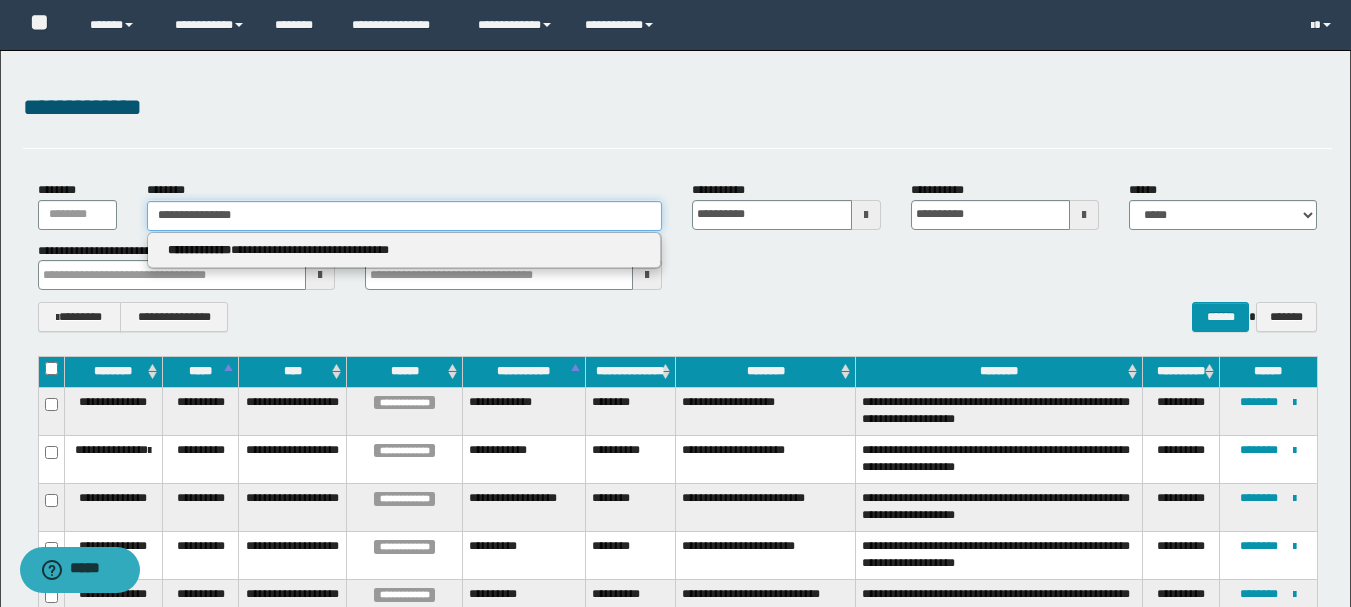 type 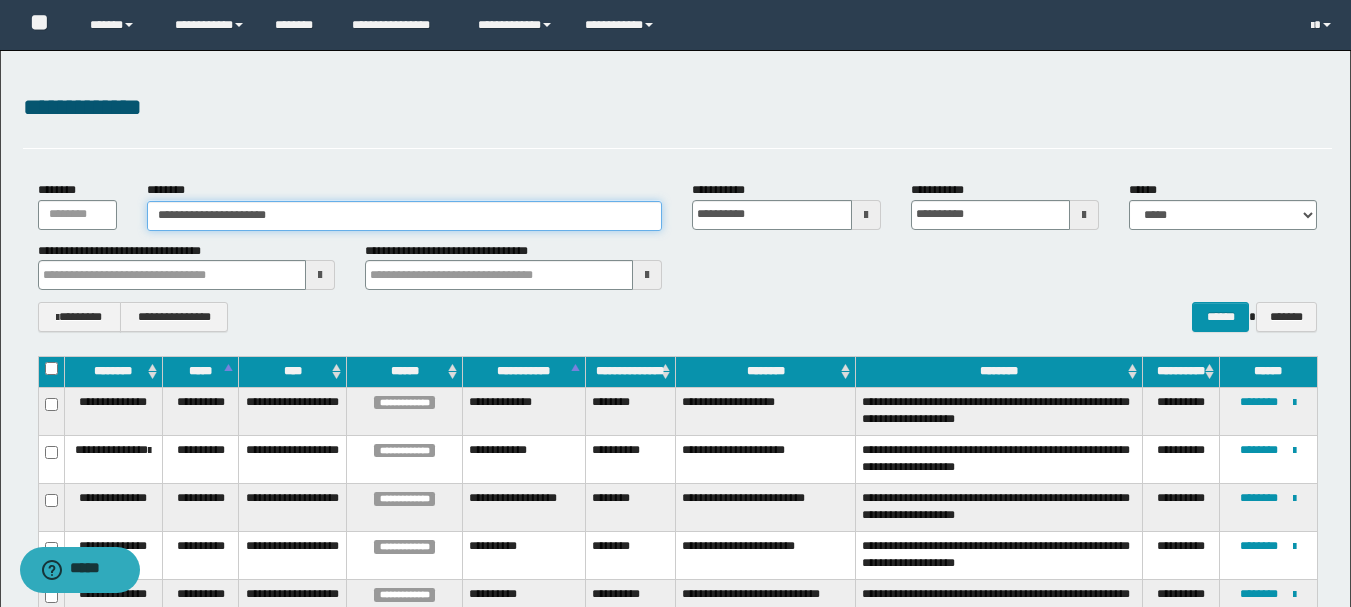 type on "**********" 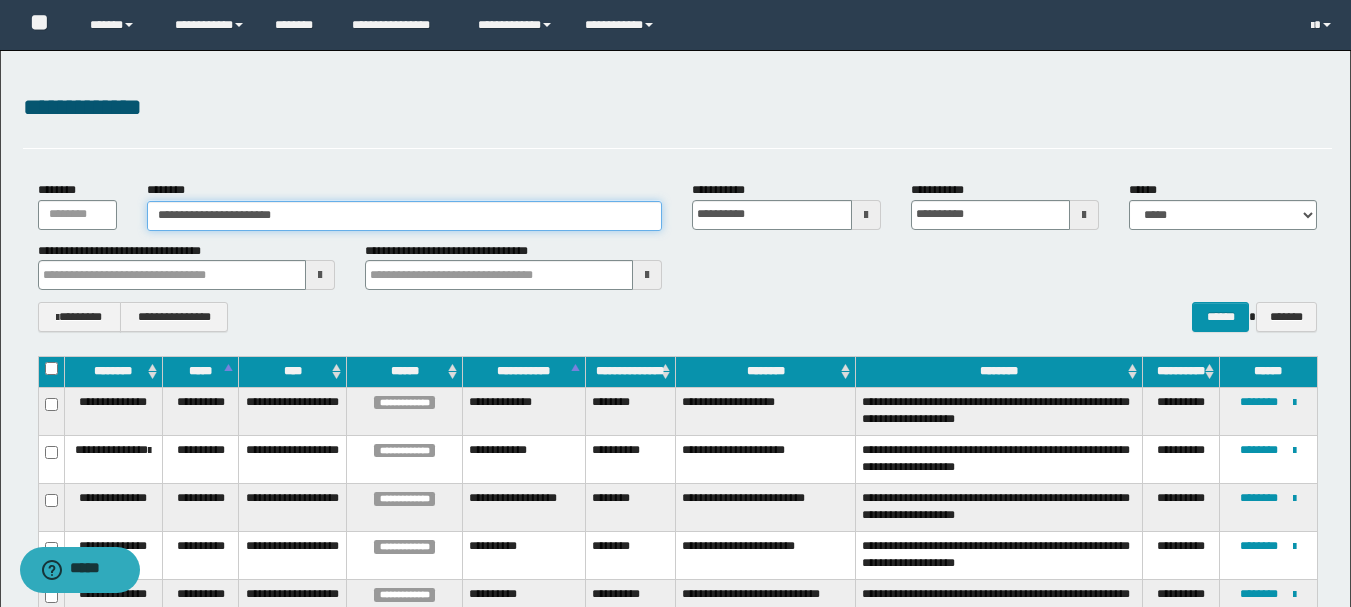 type on "**********" 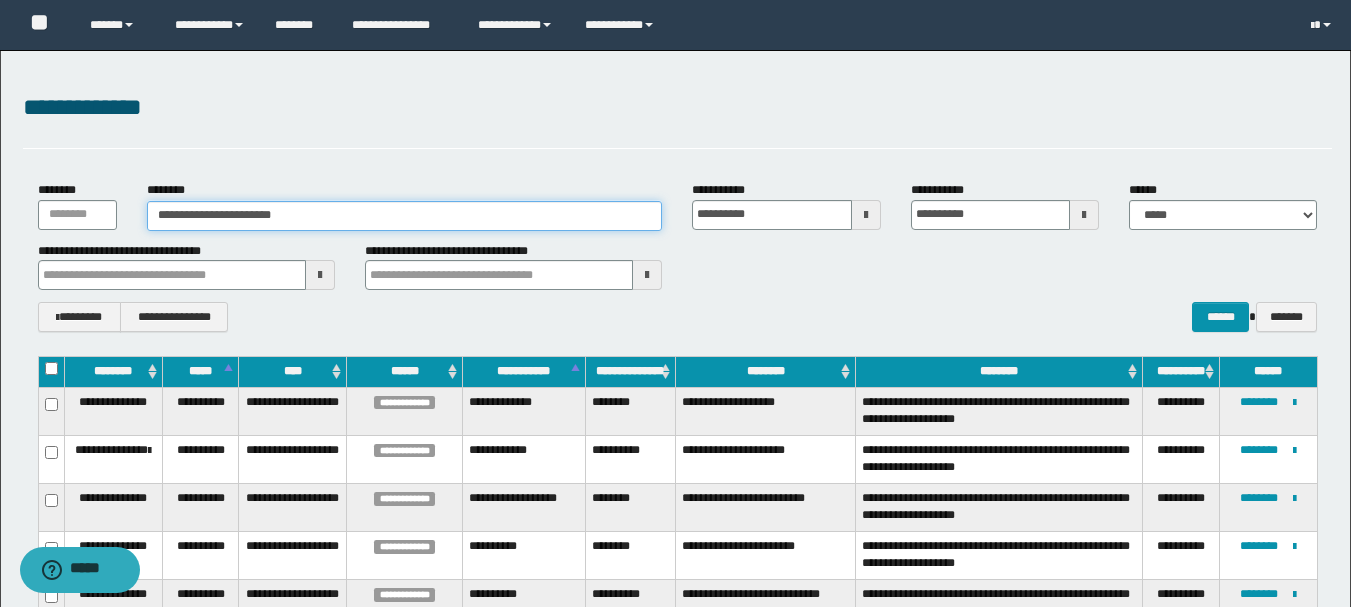 type 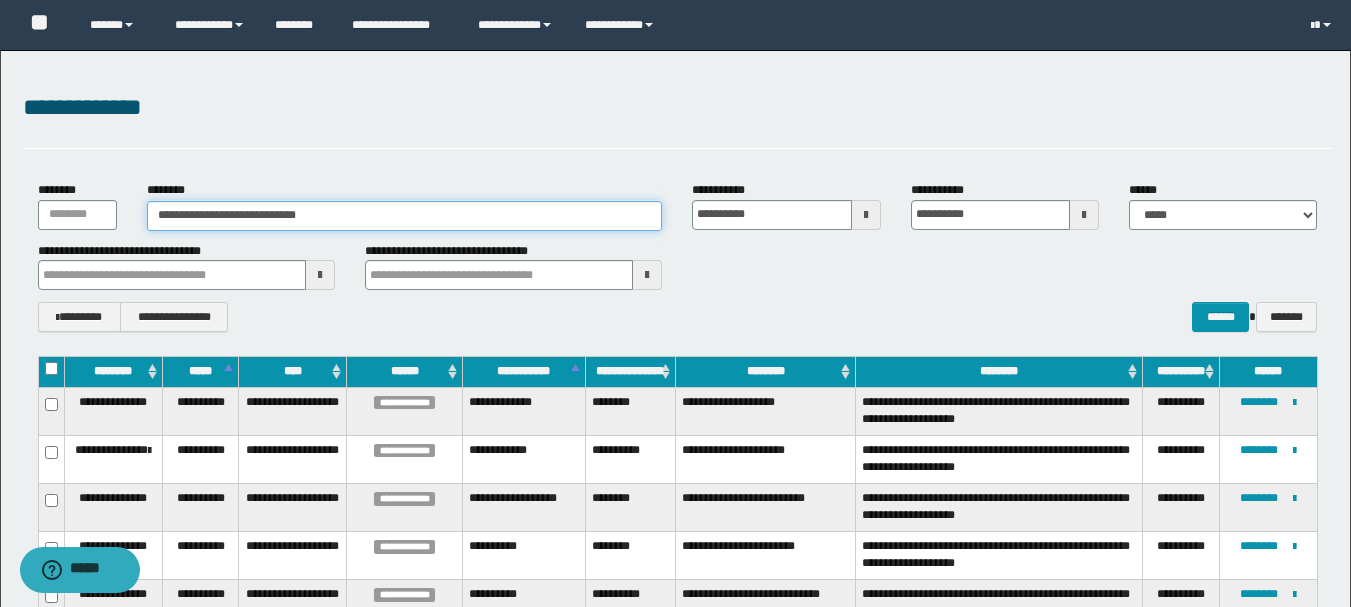 type on "**********" 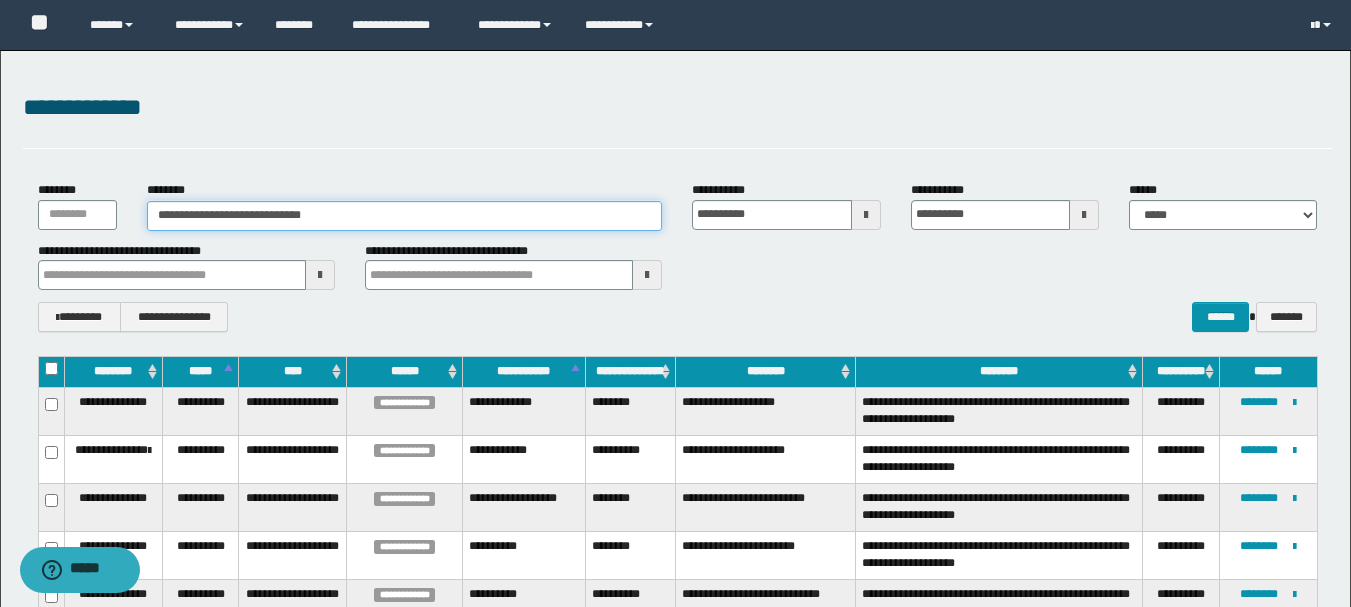 type on "**********" 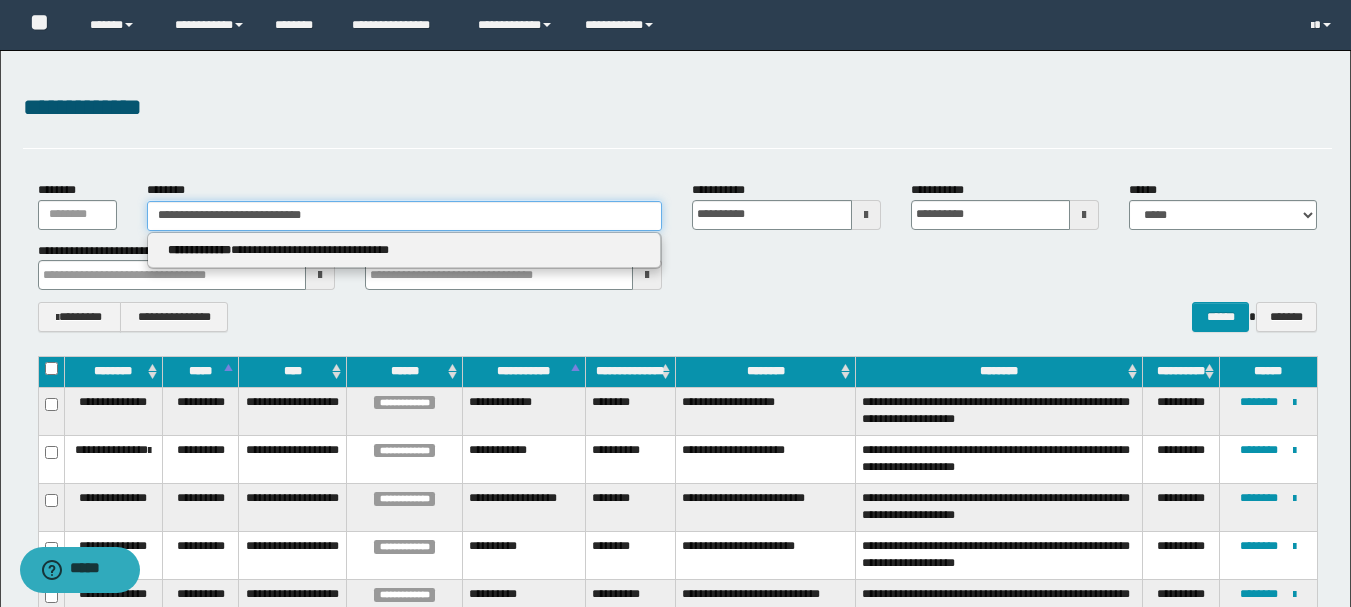 type 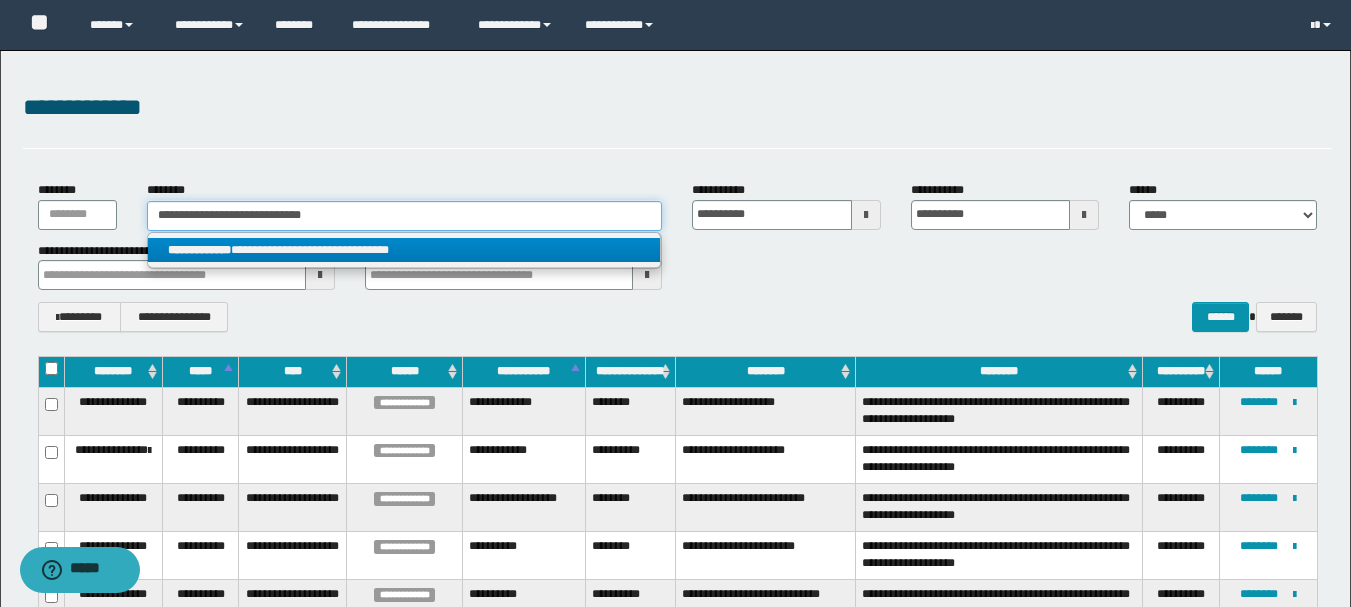 type on "**********" 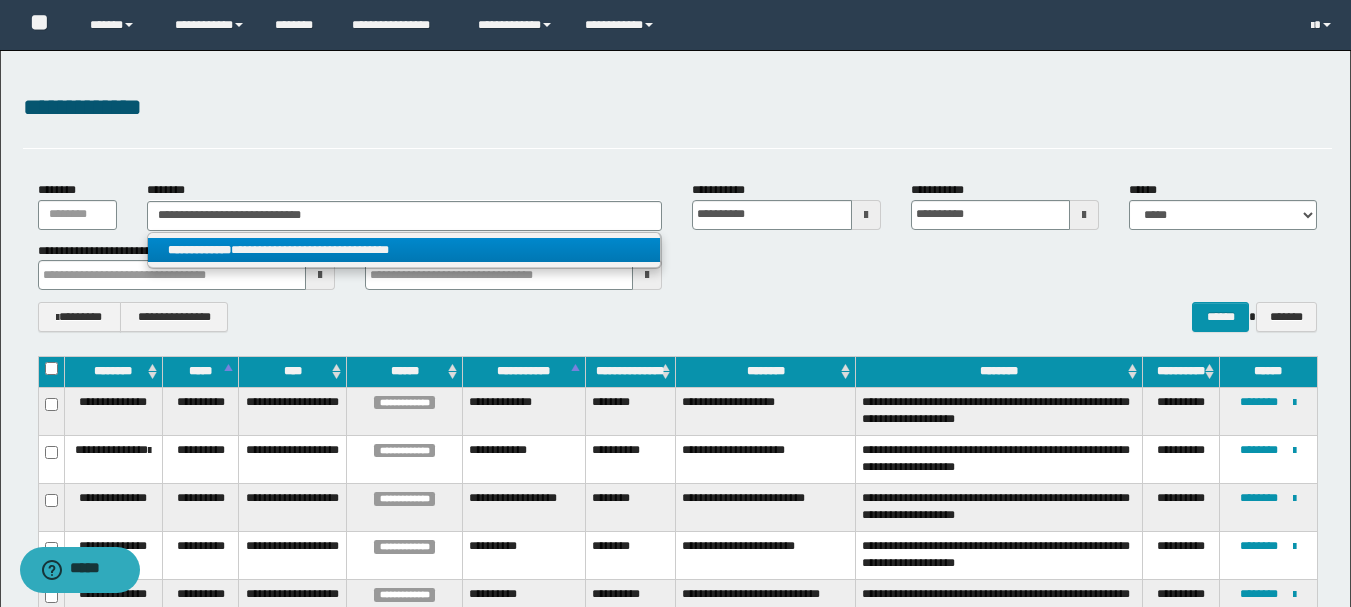 click on "**********" at bounding box center (404, 250) 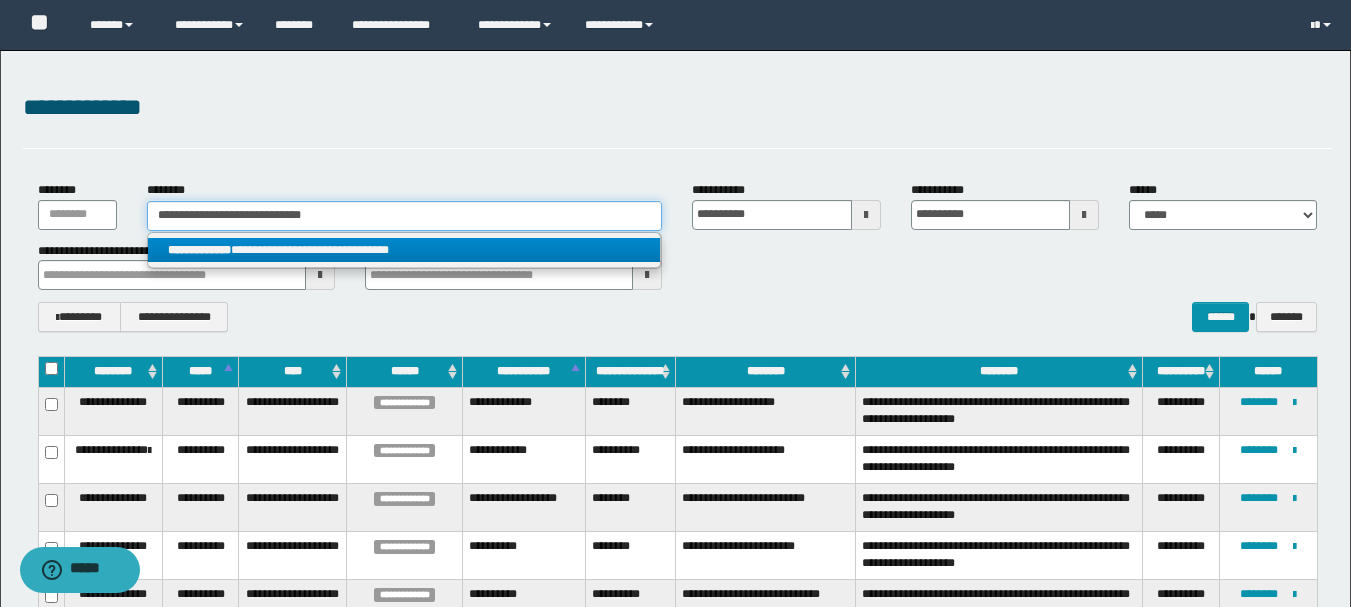 type 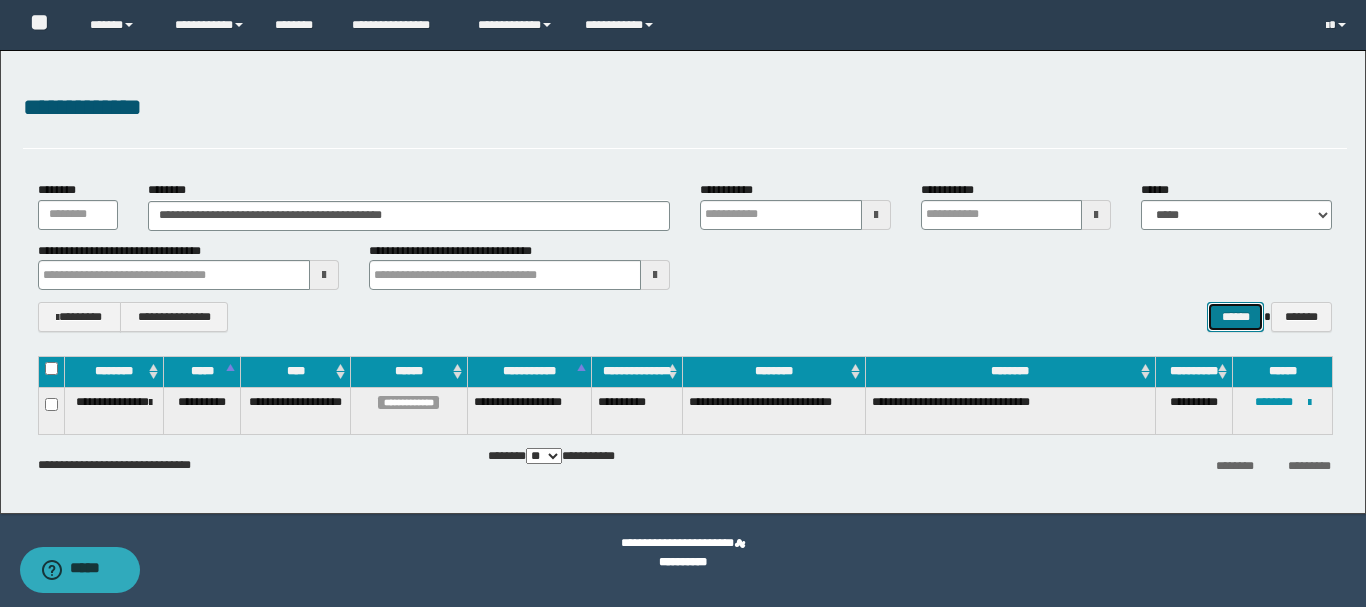 click on "******" at bounding box center (1235, 317) 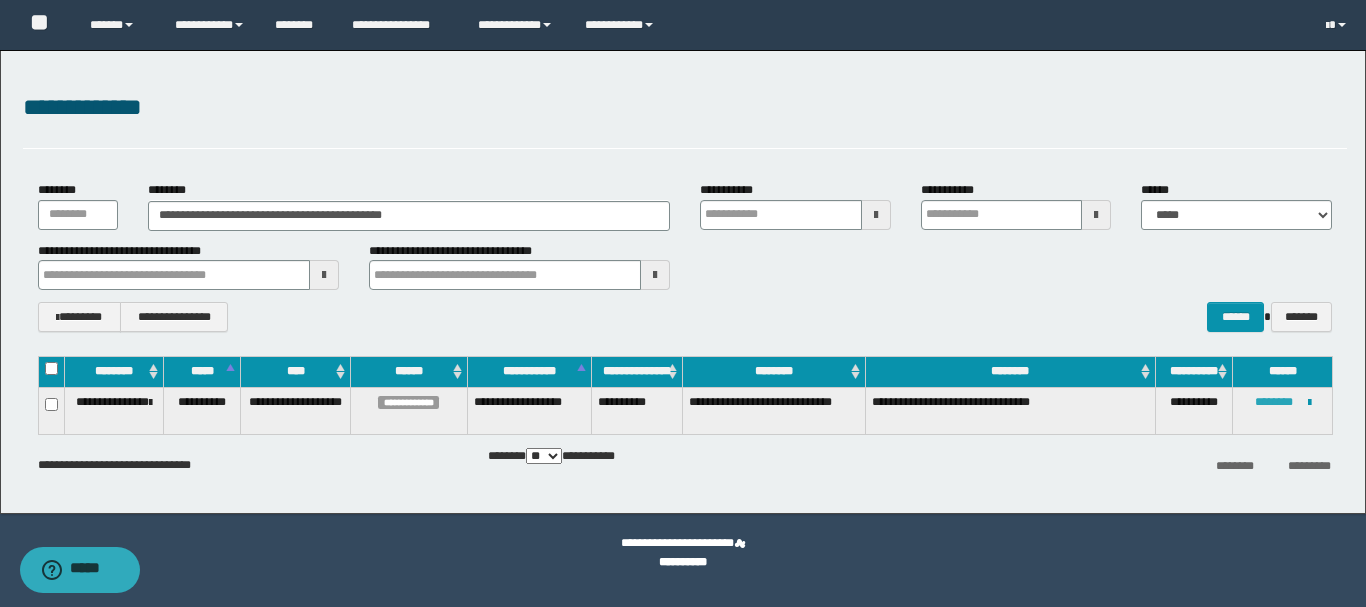 click on "********" at bounding box center (1274, 402) 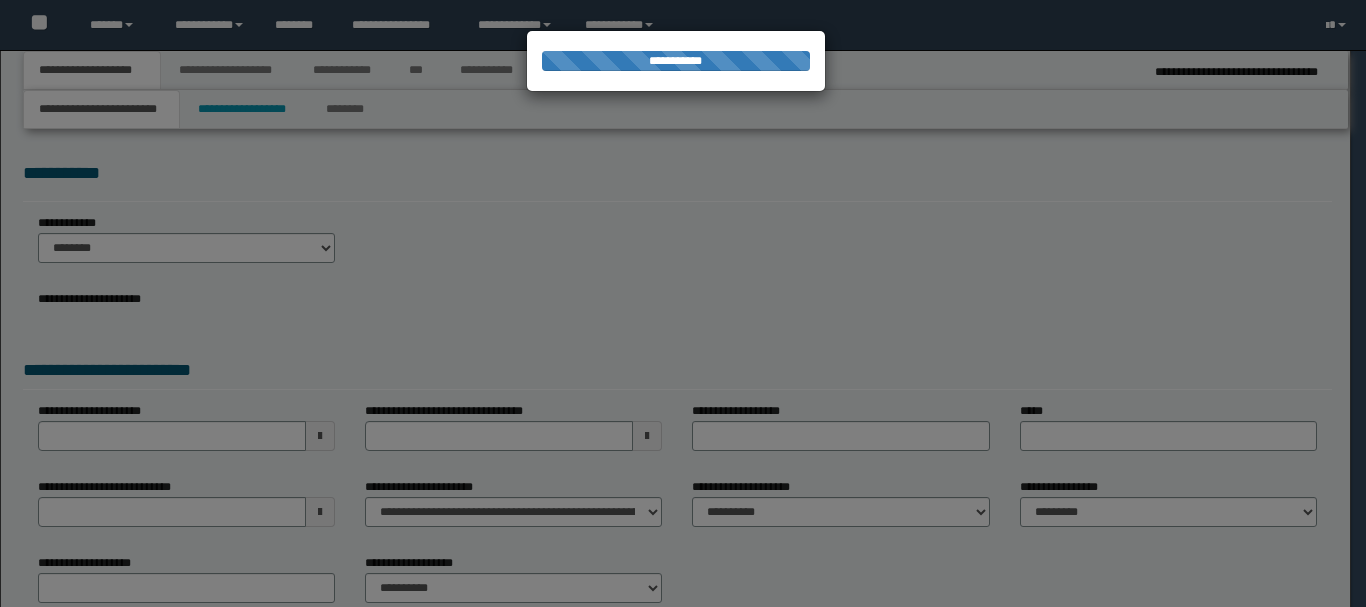 scroll, scrollTop: 0, scrollLeft: 0, axis: both 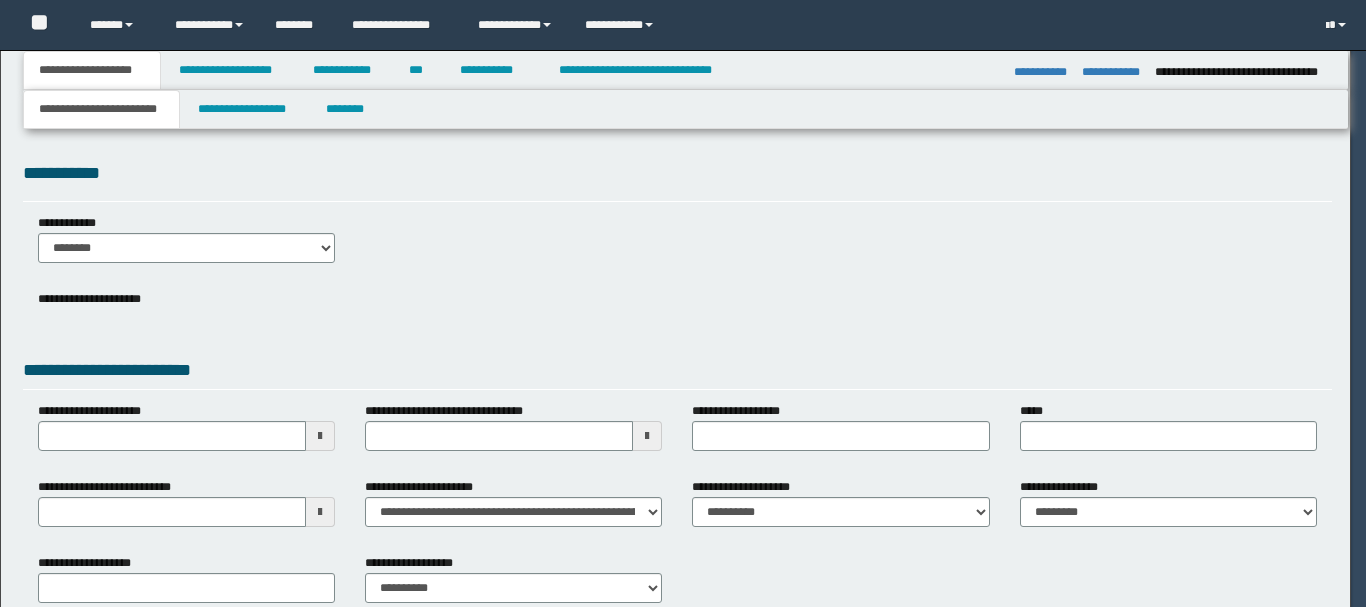 select on "*" 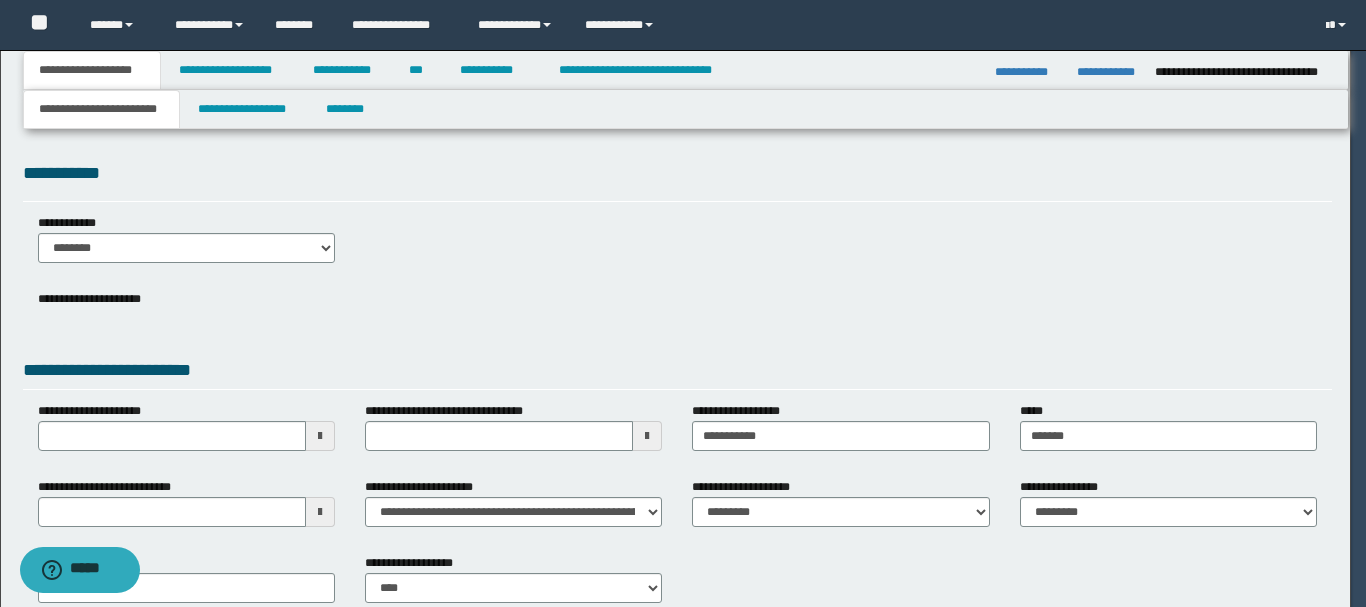 scroll, scrollTop: 0, scrollLeft: 0, axis: both 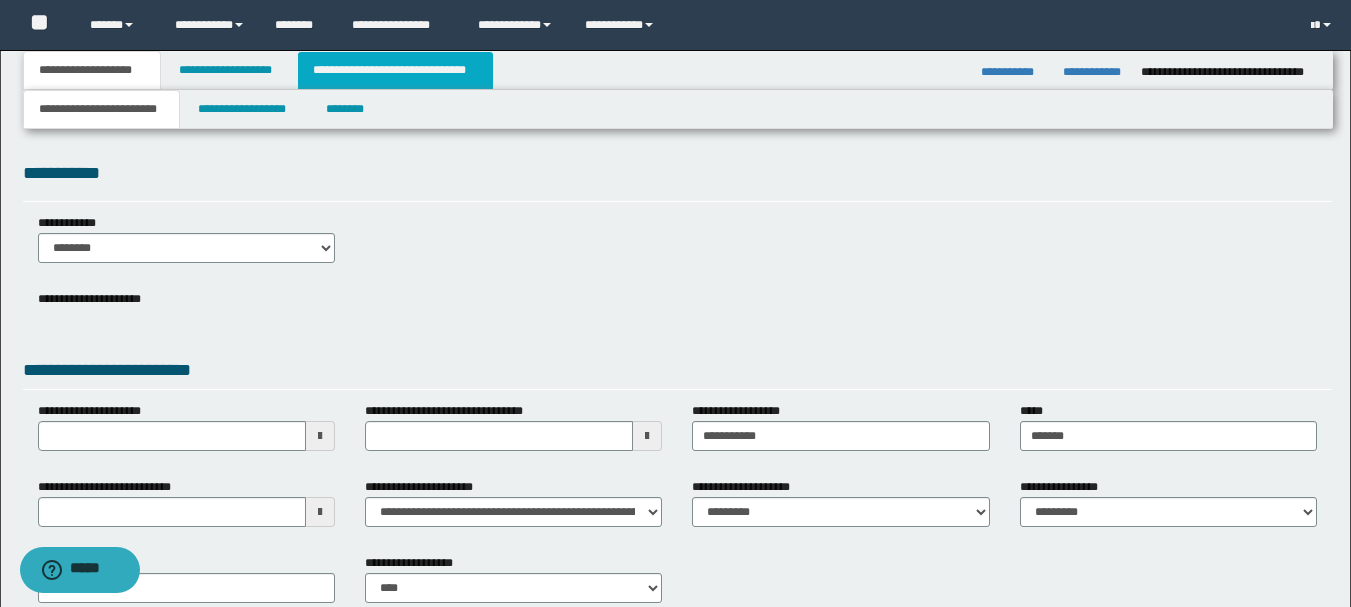 click on "**********" at bounding box center (395, 70) 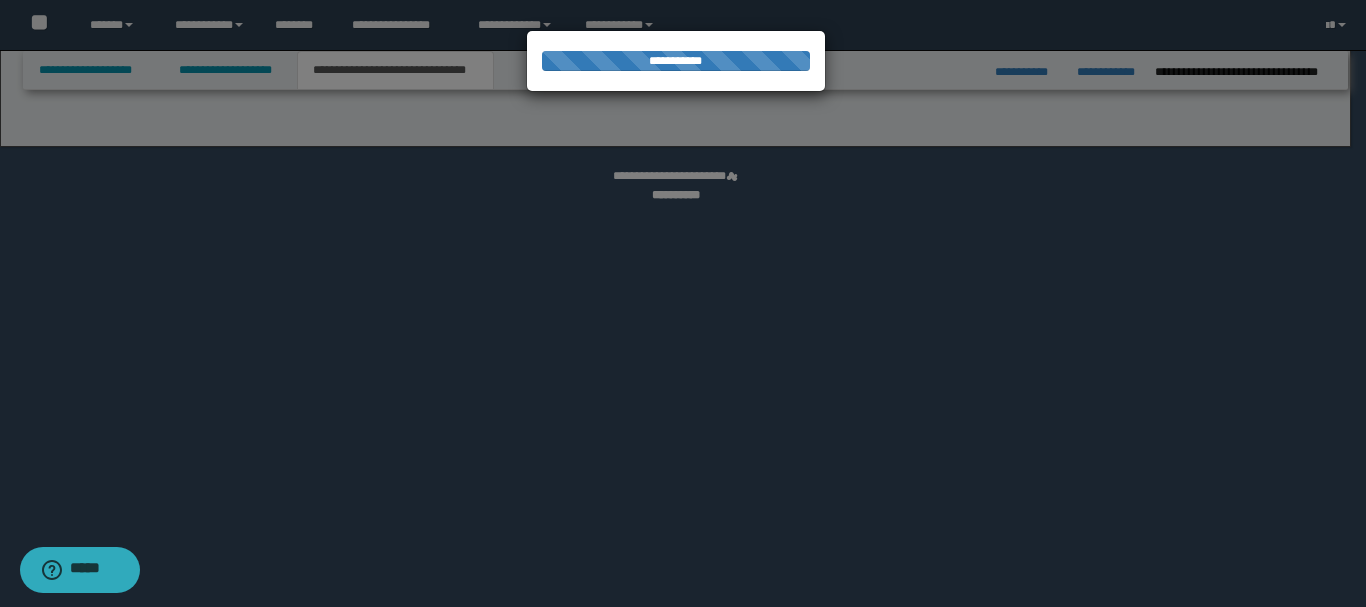 select on "*" 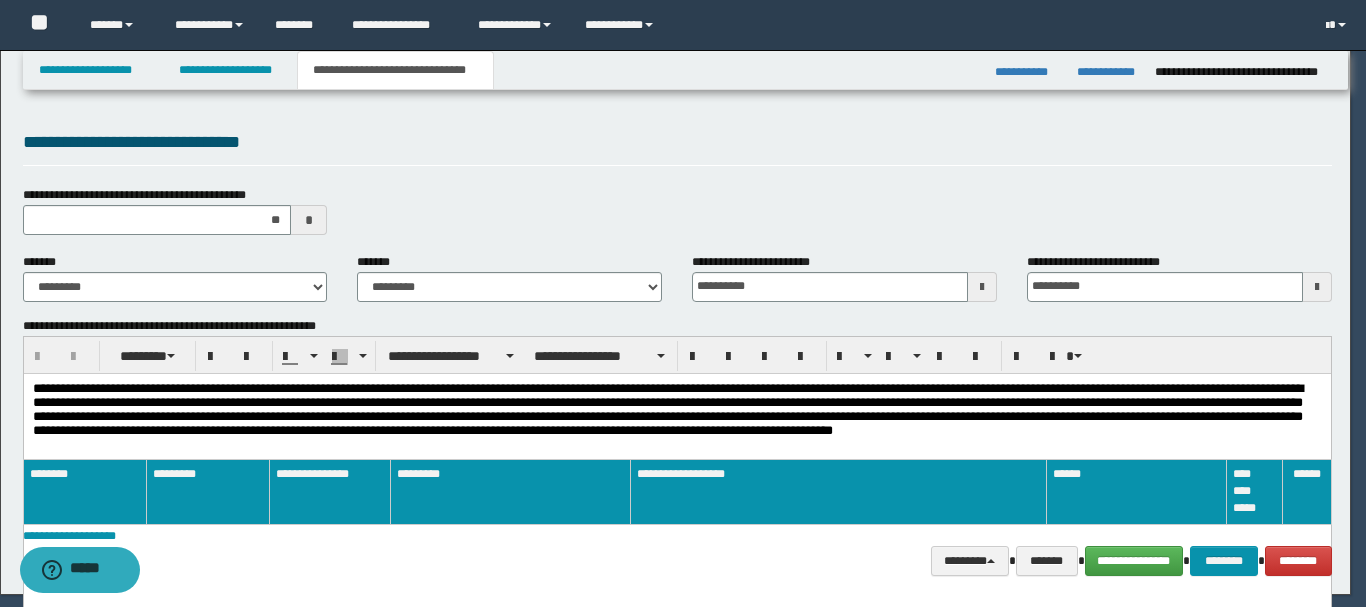 scroll, scrollTop: 0, scrollLeft: 0, axis: both 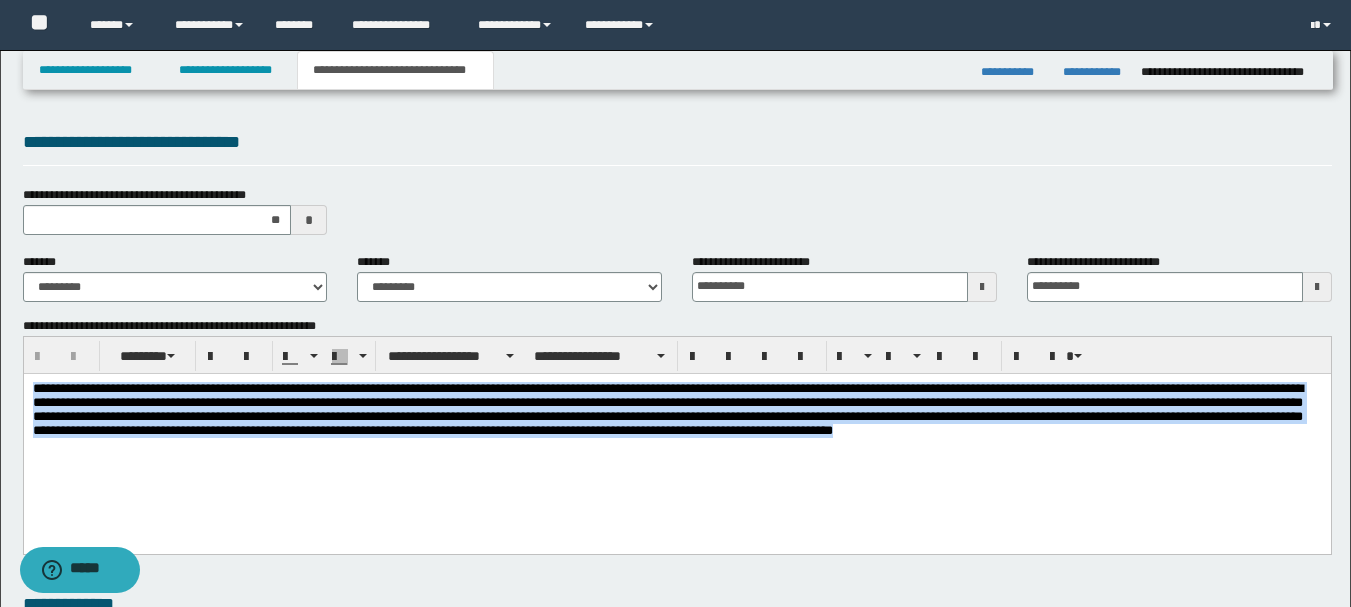 drag, startPoint x: 34, startPoint y: 387, endPoint x: 1244, endPoint y: 515, distance: 1216.7515 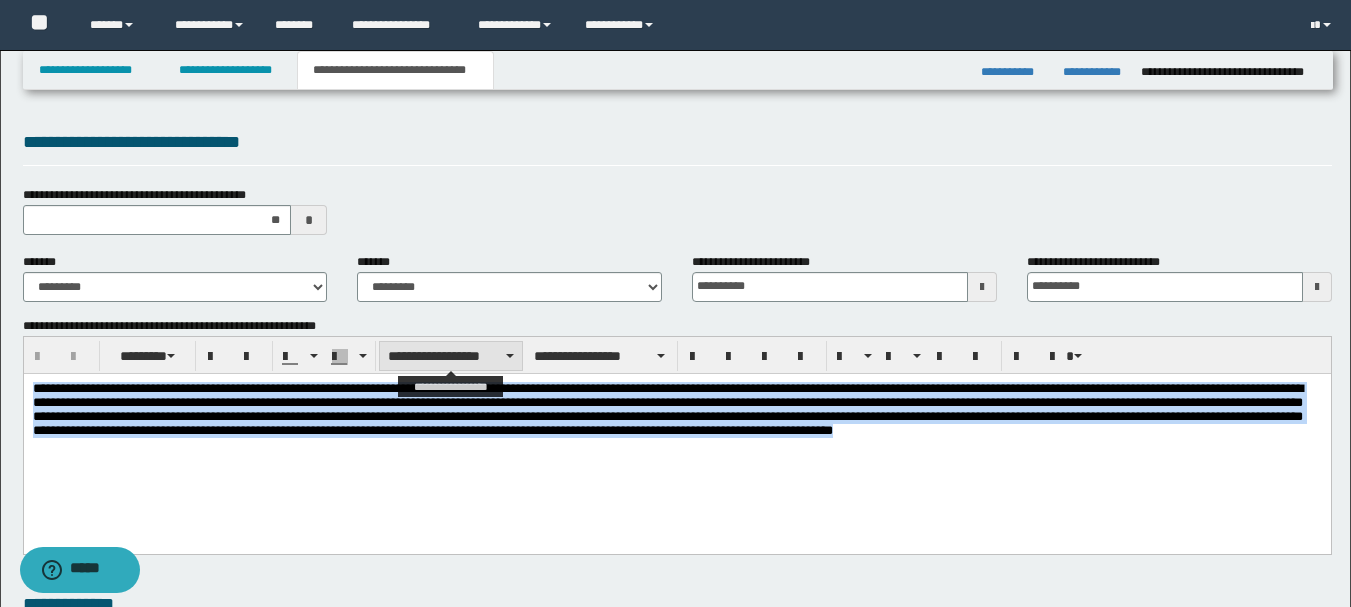 click at bounding box center [510, 356] 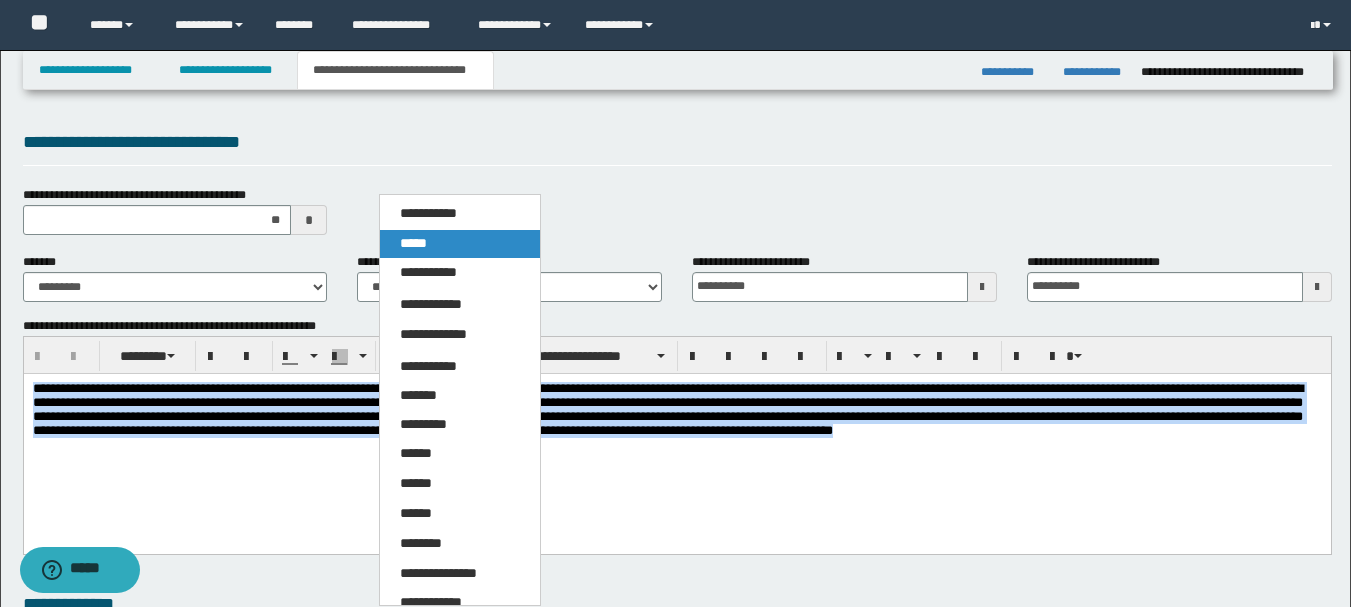 click on "*****" at bounding box center [460, 244] 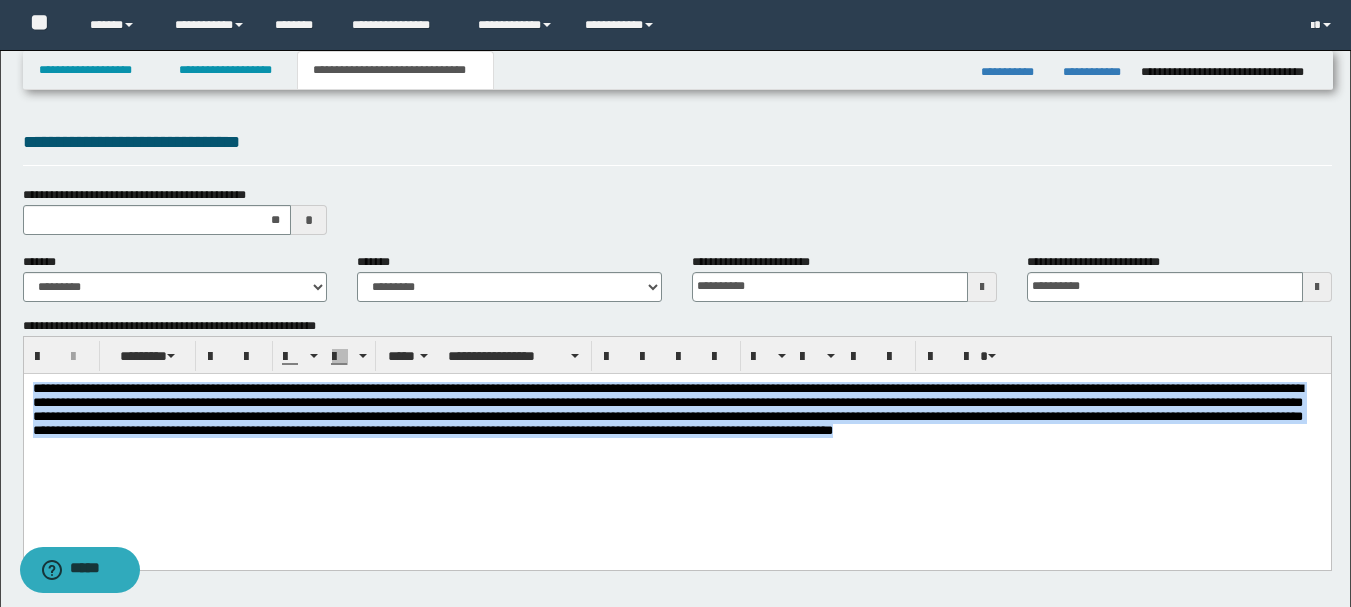 click on "**********" at bounding box center [676, 446] 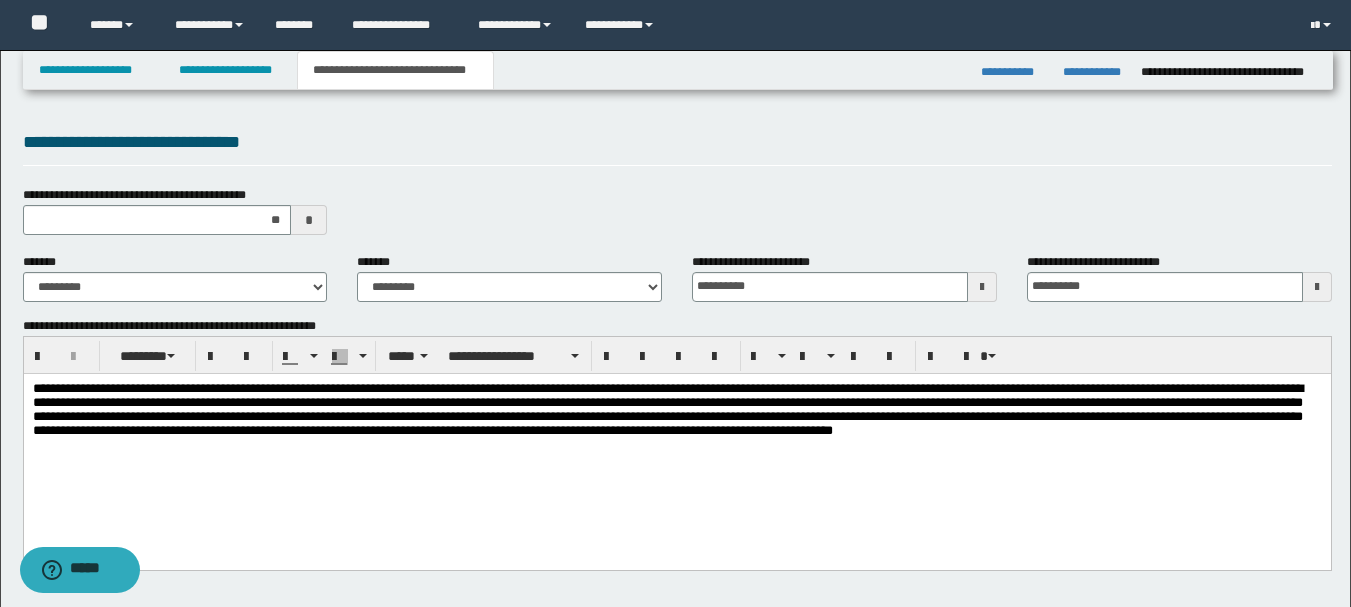 click on "**********" at bounding box center [667, 408] 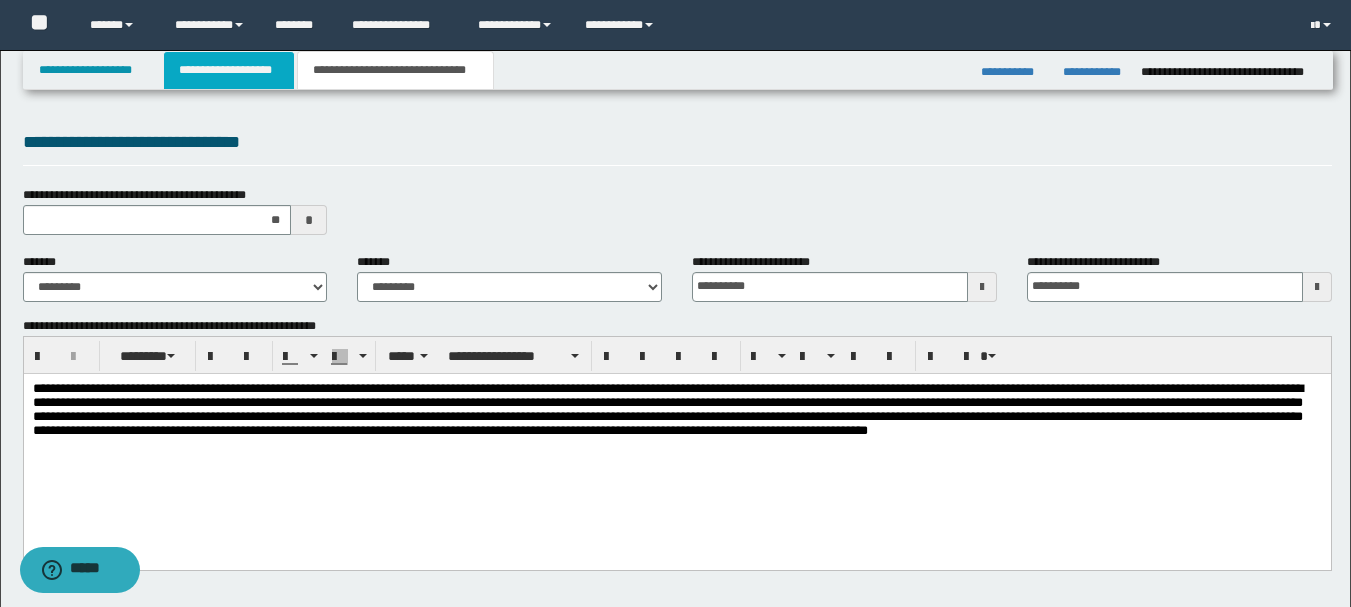 click on "**********" at bounding box center (229, 70) 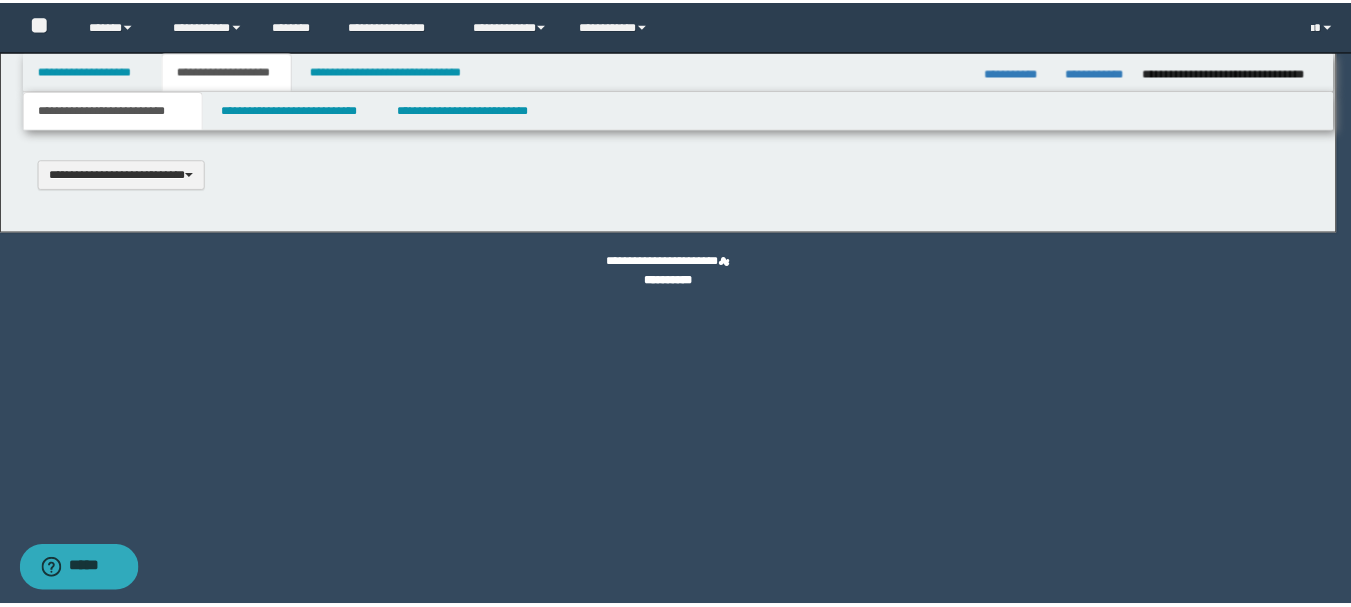 scroll, scrollTop: 0, scrollLeft: 0, axis: both 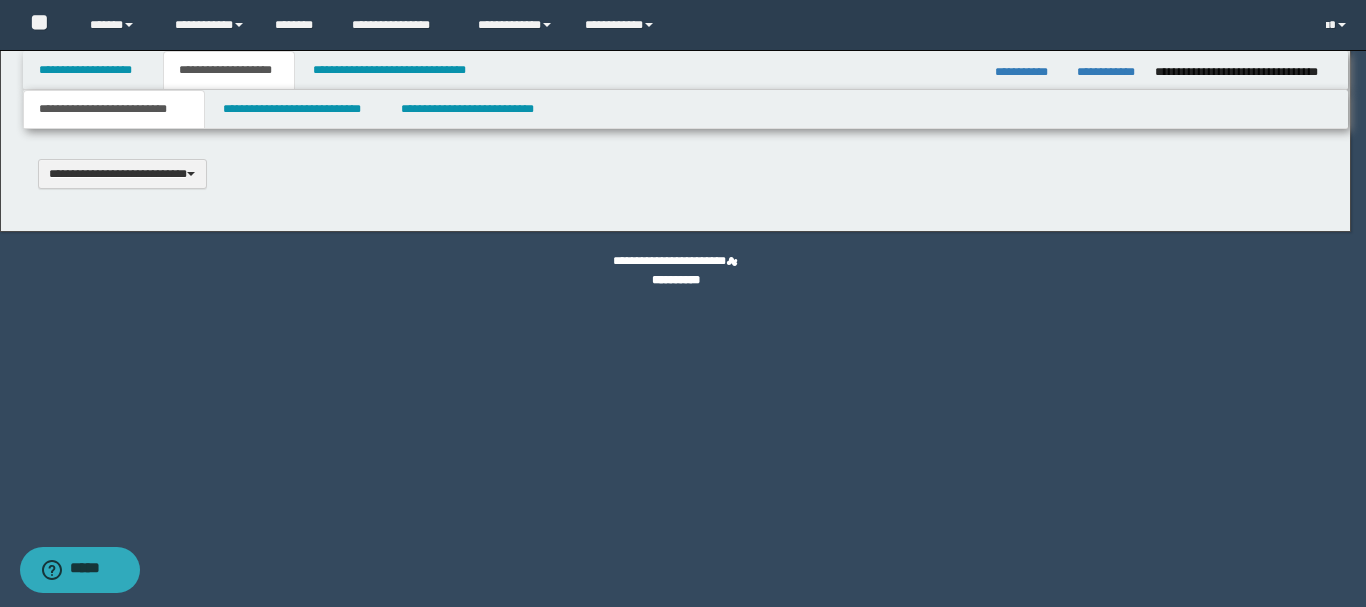 type 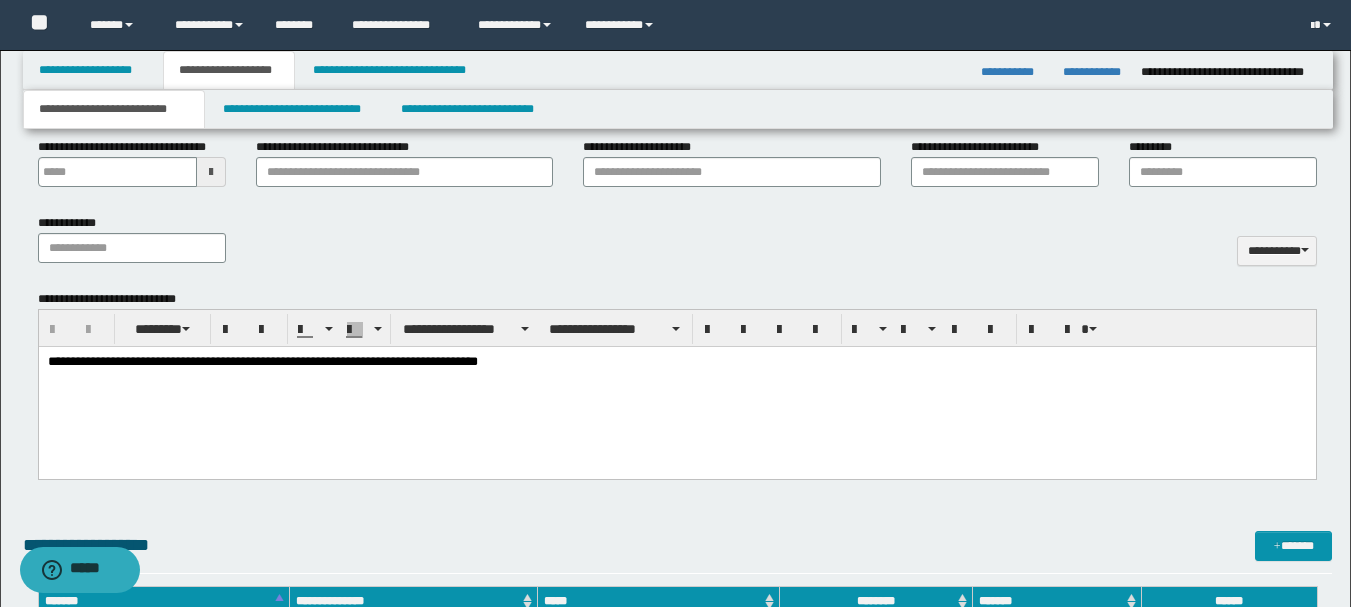 scroll, scrollTop: 400, scrollLeft: 0, axis: vertical 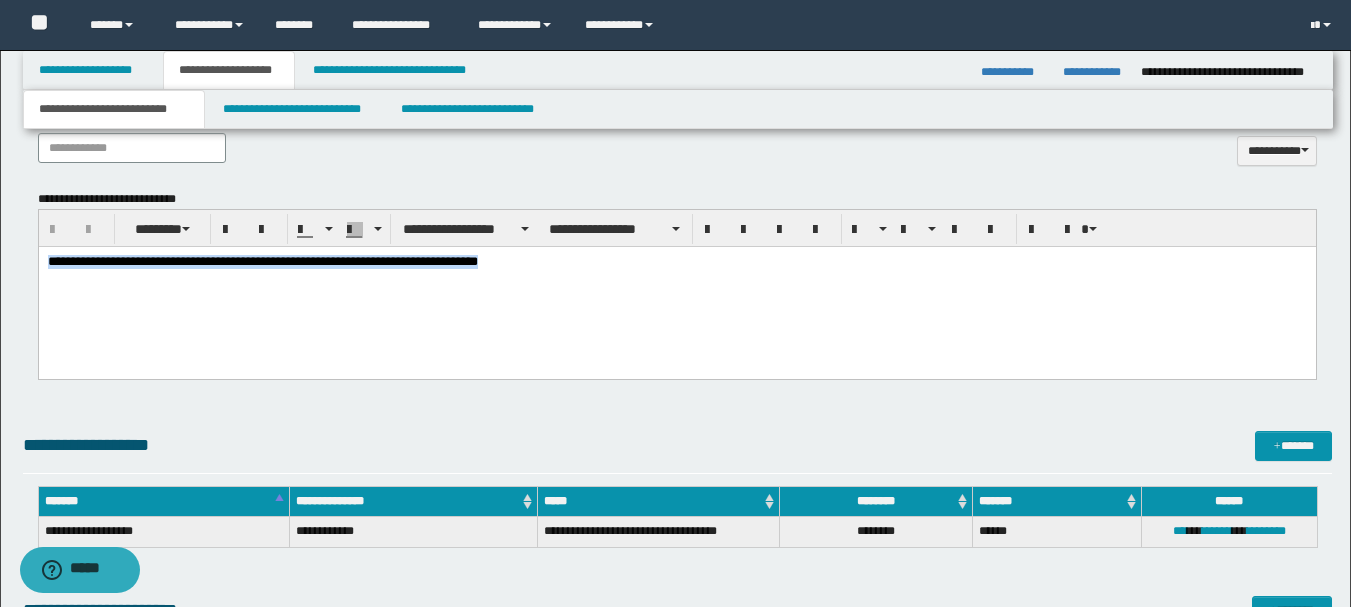 drag, startPoint x: 50, startPoint y: 263, endPoint x: 546, endPoint y: 278, distance: 496.22678 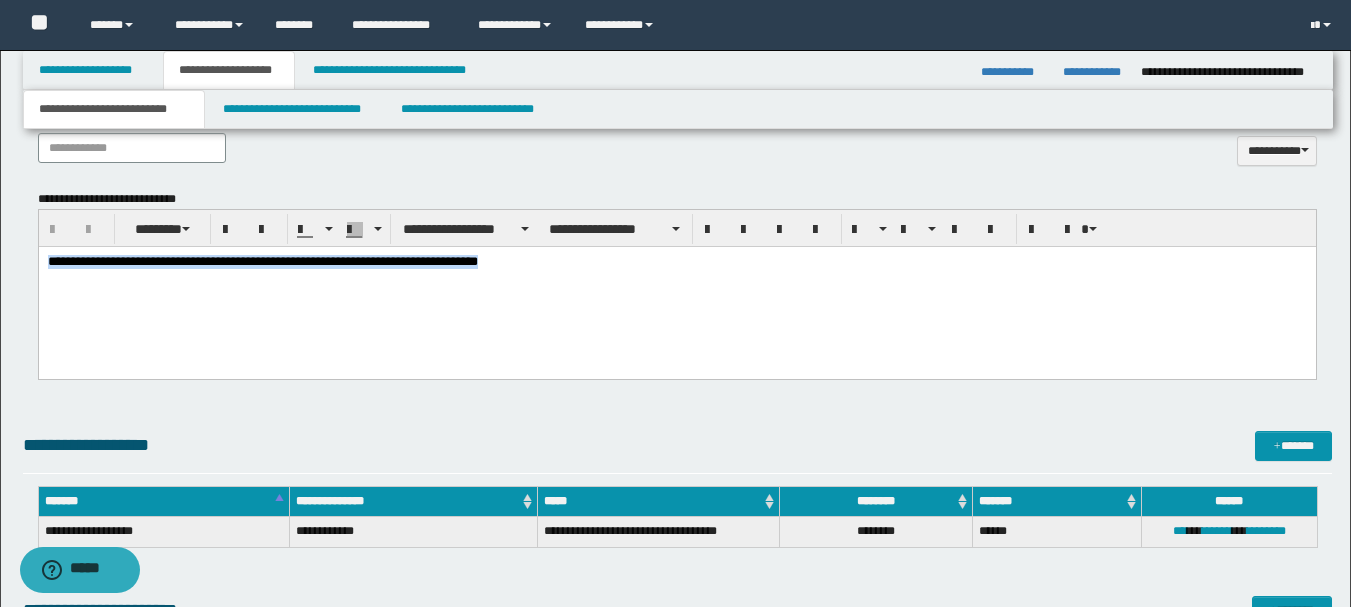 click on "**********" at bounding box center [676, 287] 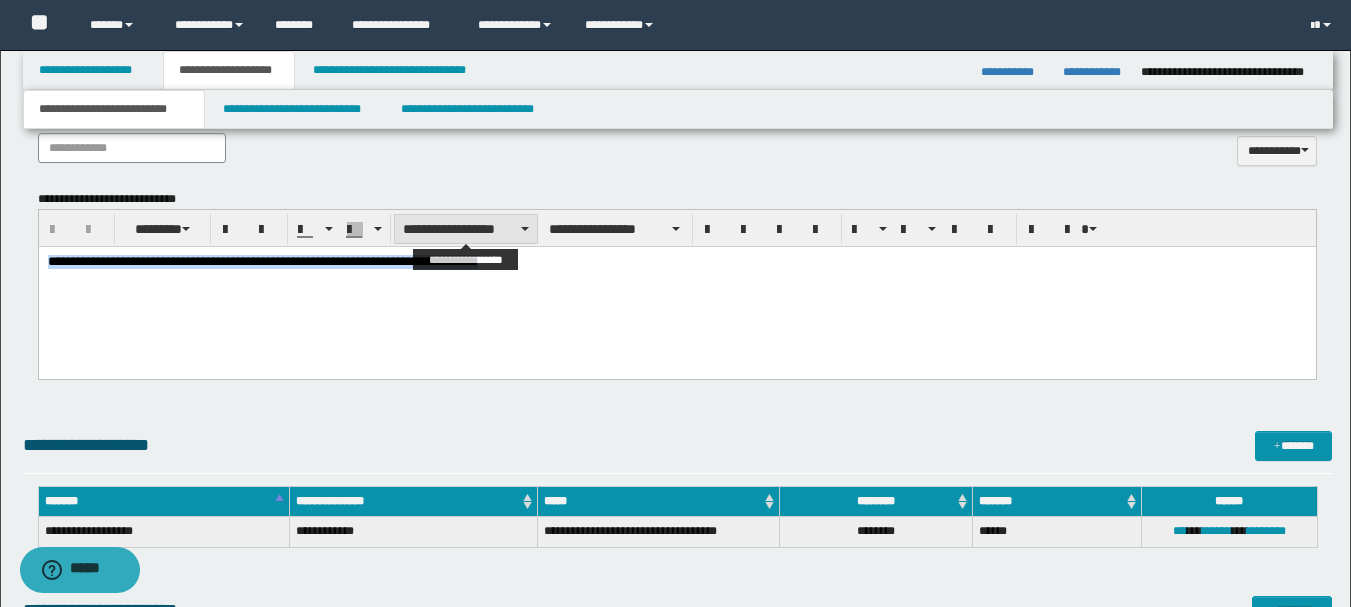 click at bounding box center (525, 229) 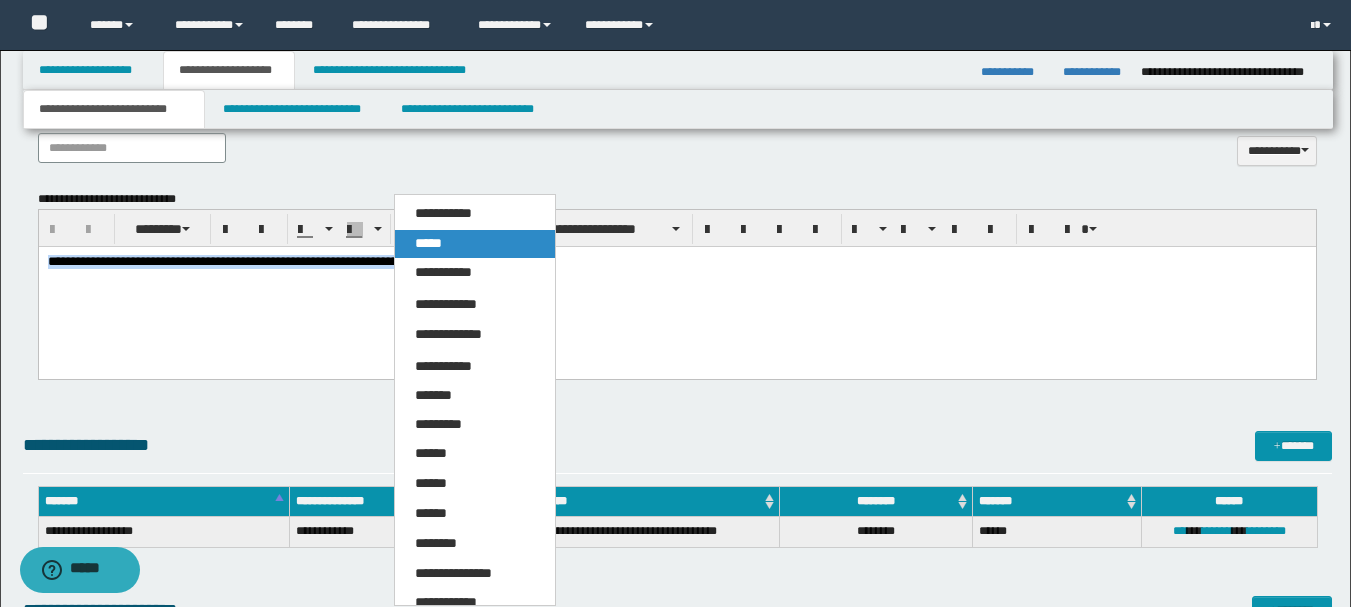 click on "*****" at bounding box center [475, 244] 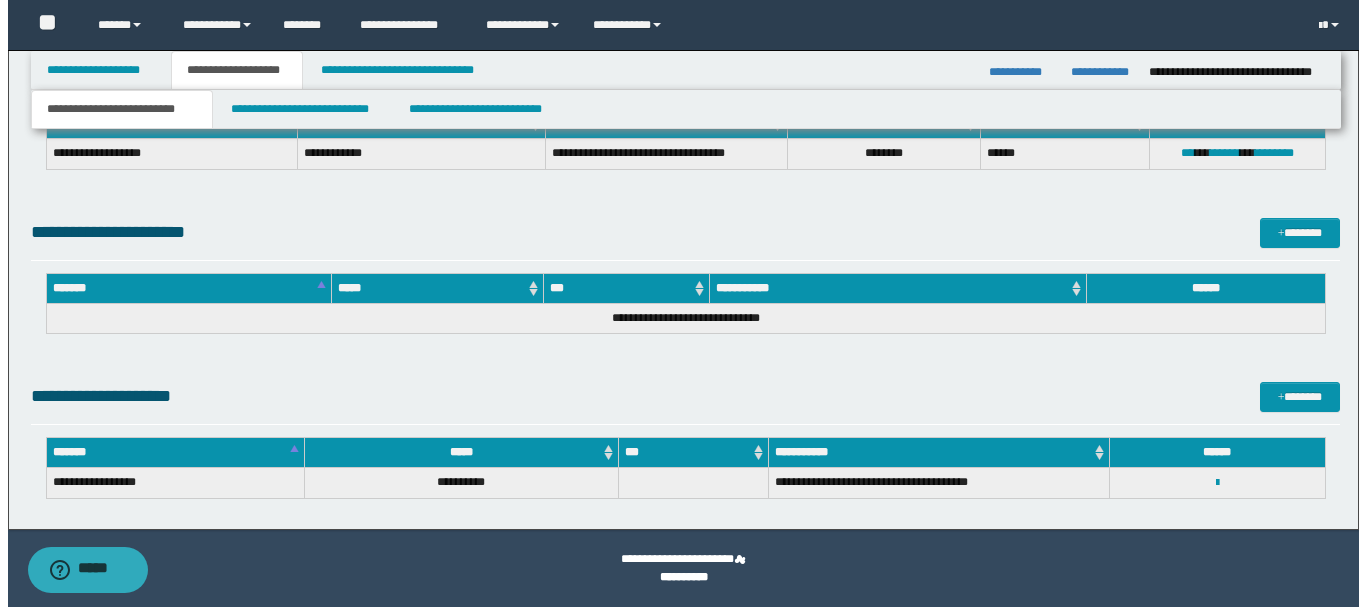 scroll, scrollTop: 678, scrollLeft: 0, axis: vertical 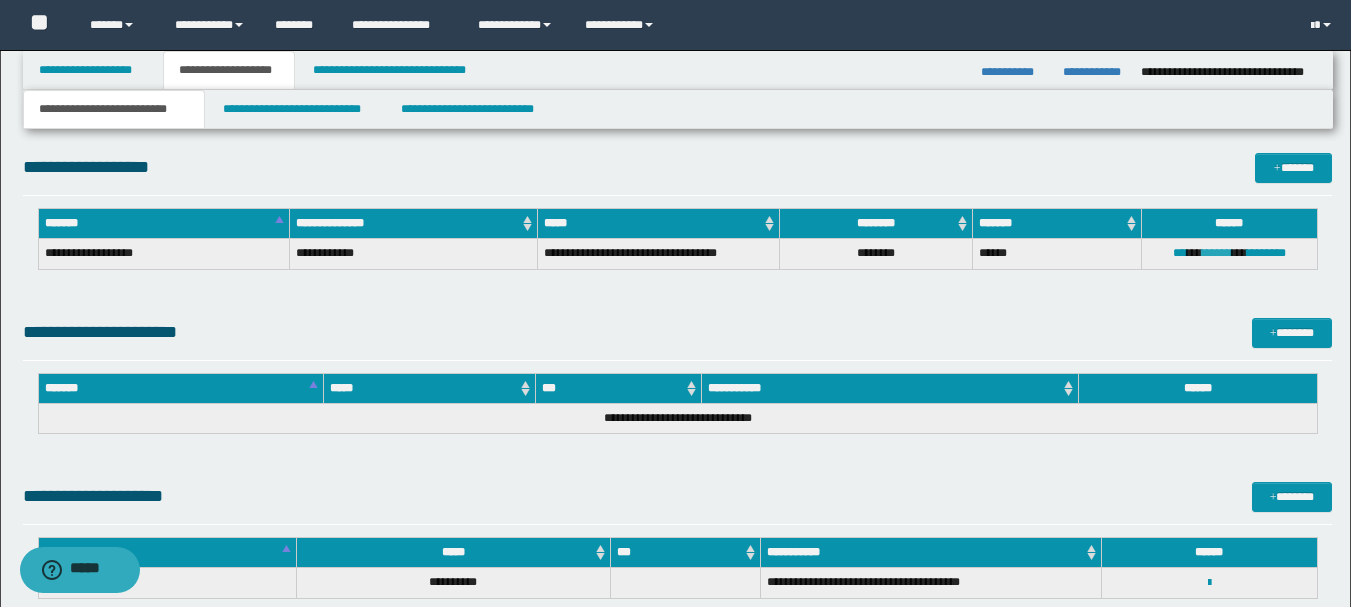 click on "******" at bounding box center [1217, 253] 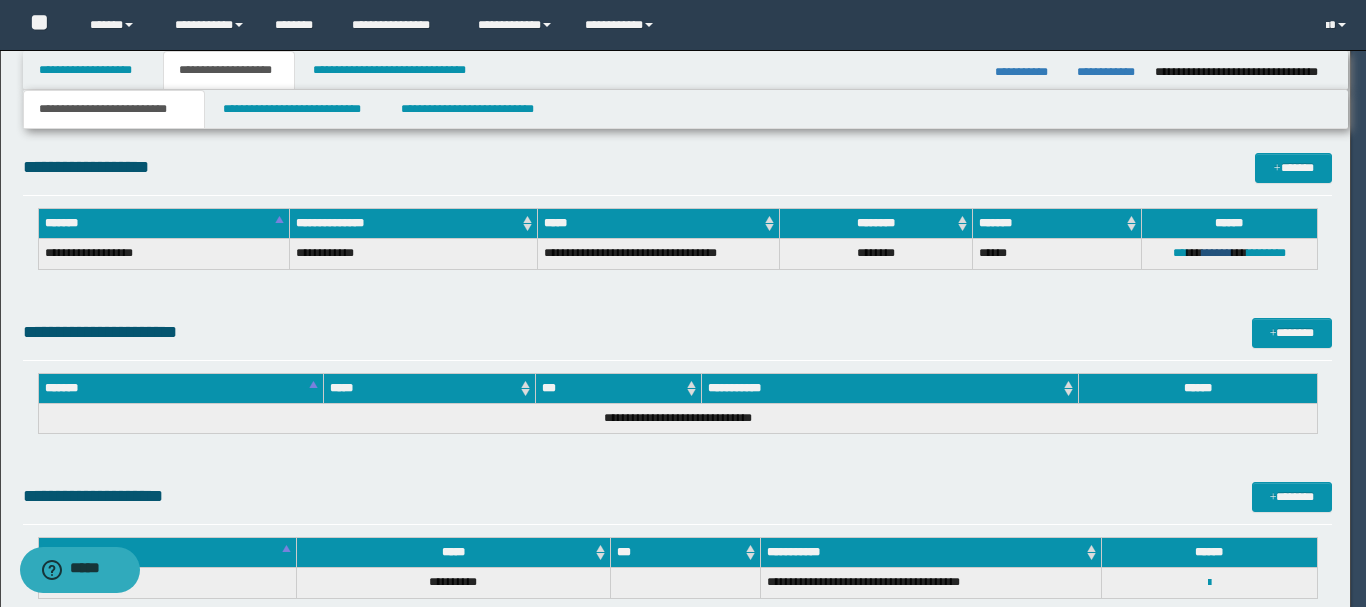 type on "**********" 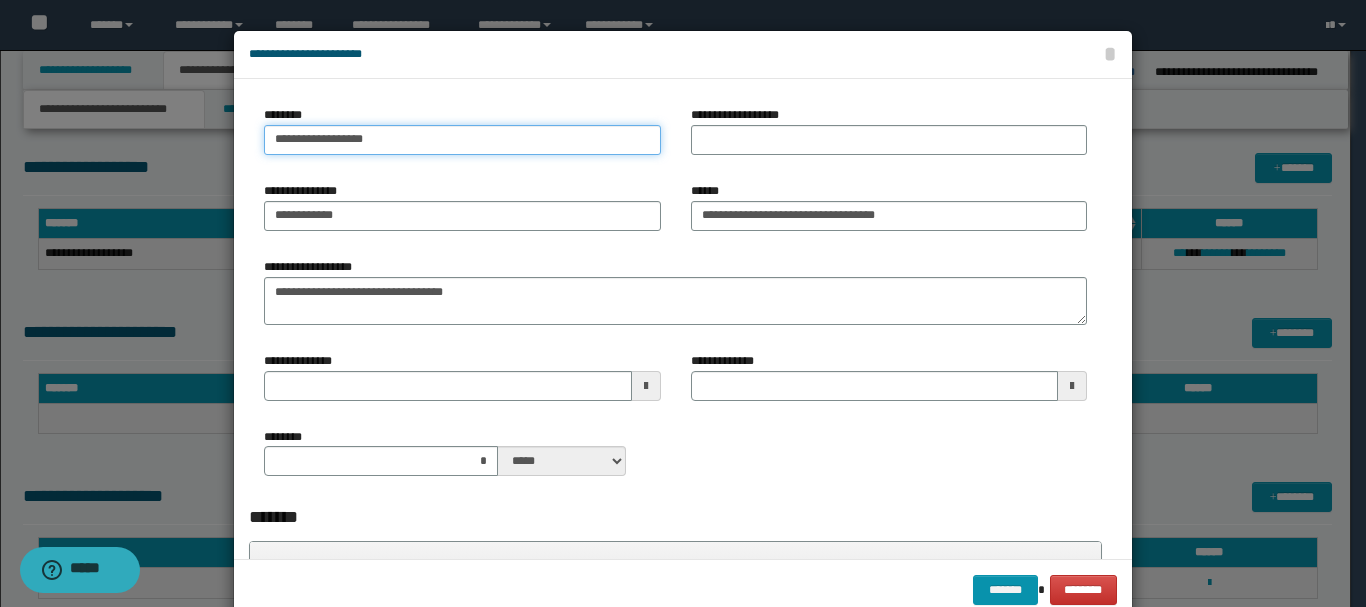 click on "**********" at bounding box center (462, 140) 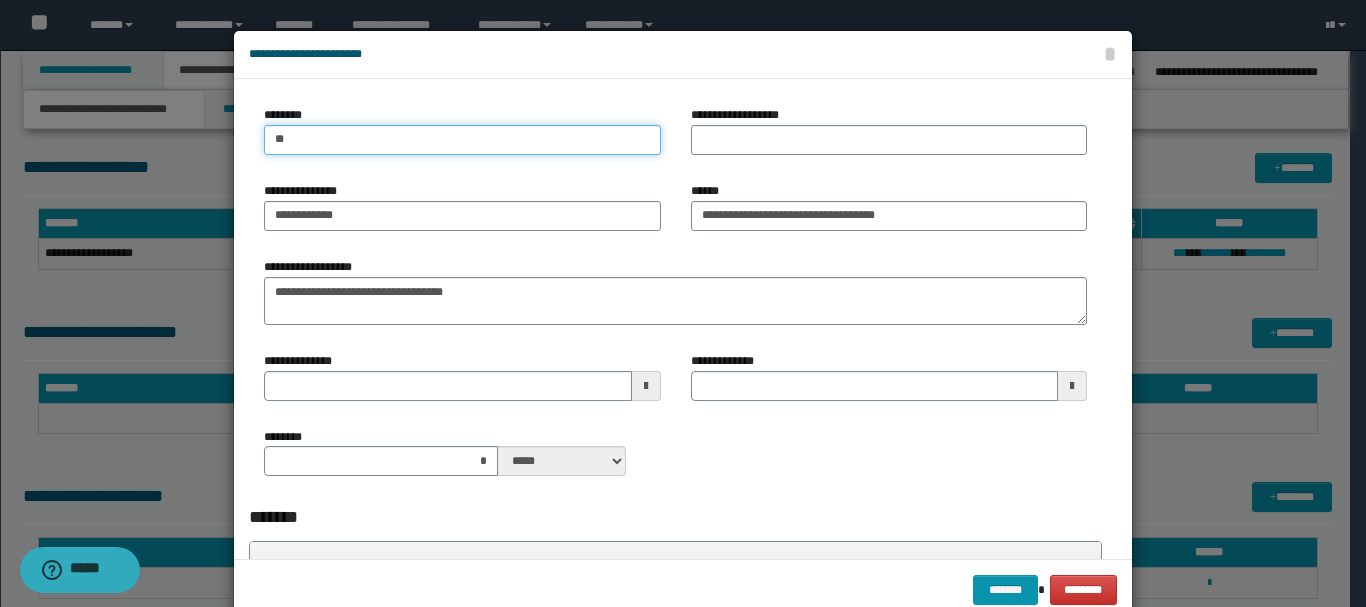 type on "*" 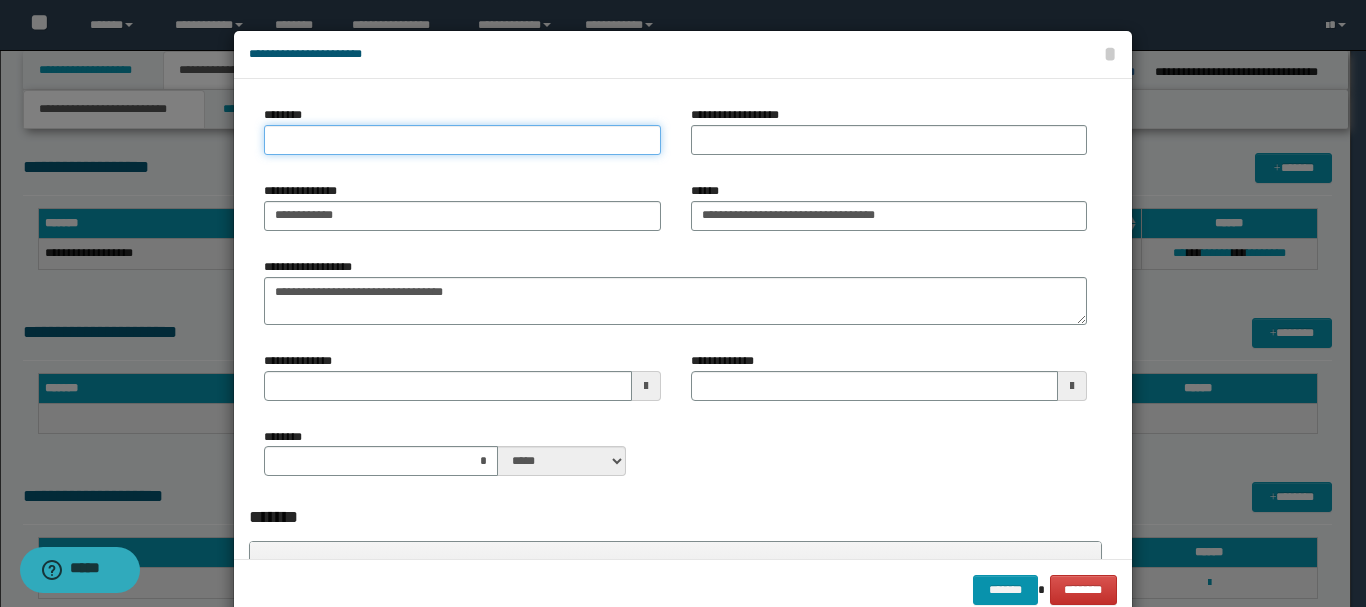 type on "*" 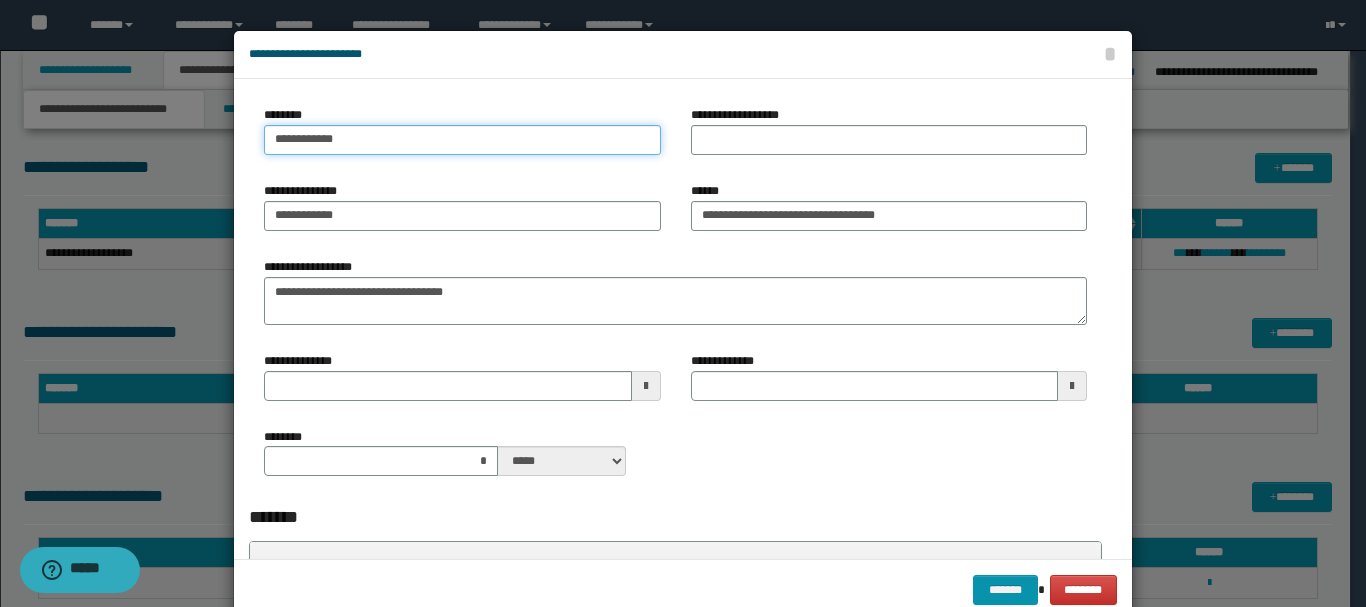 type on "**********" 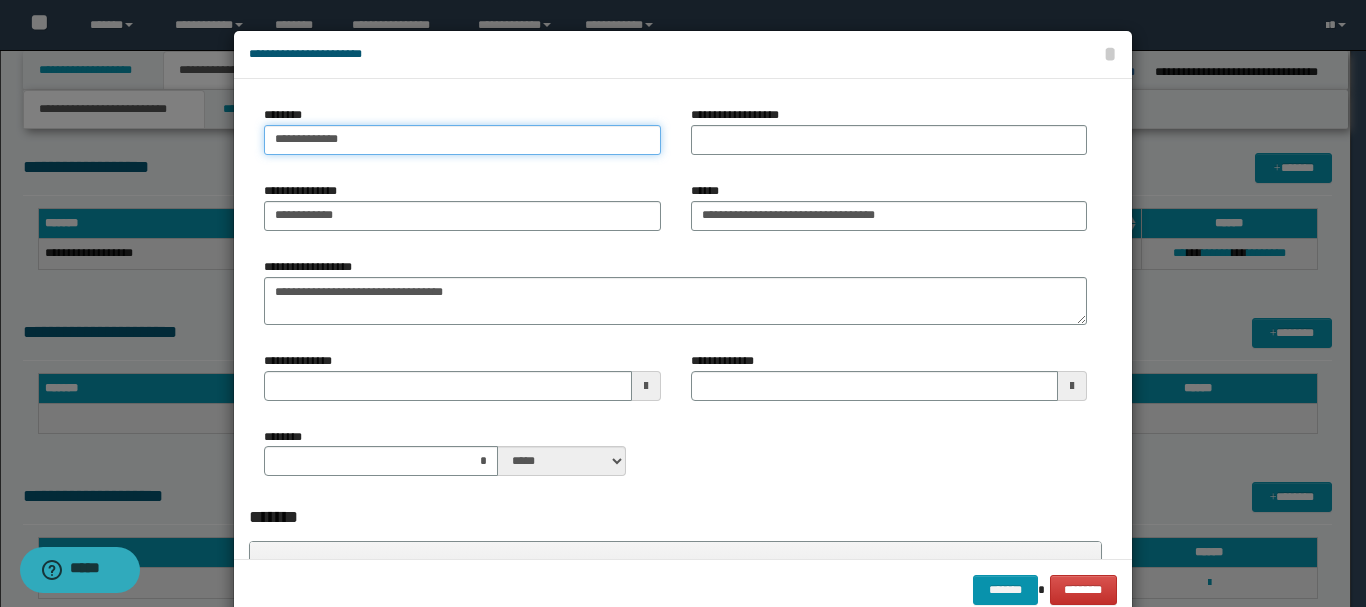 type 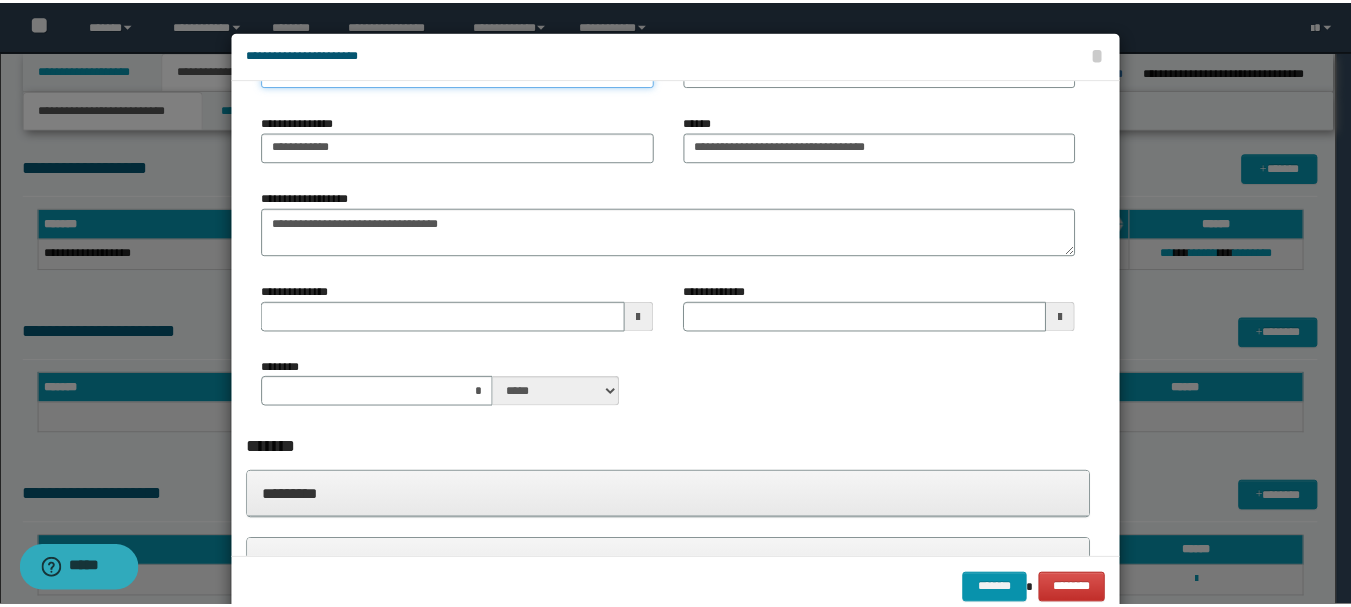 scroll, scrollTop: 100, scrollLeft: 0, axis: vertical 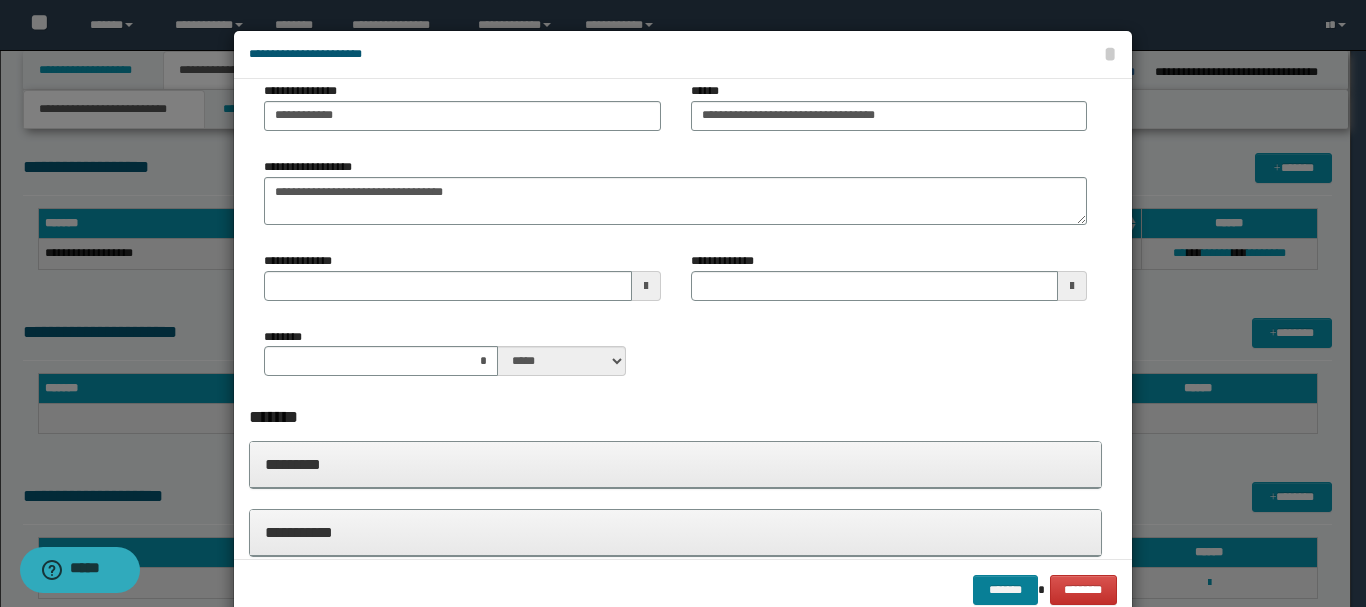 type on "**********" 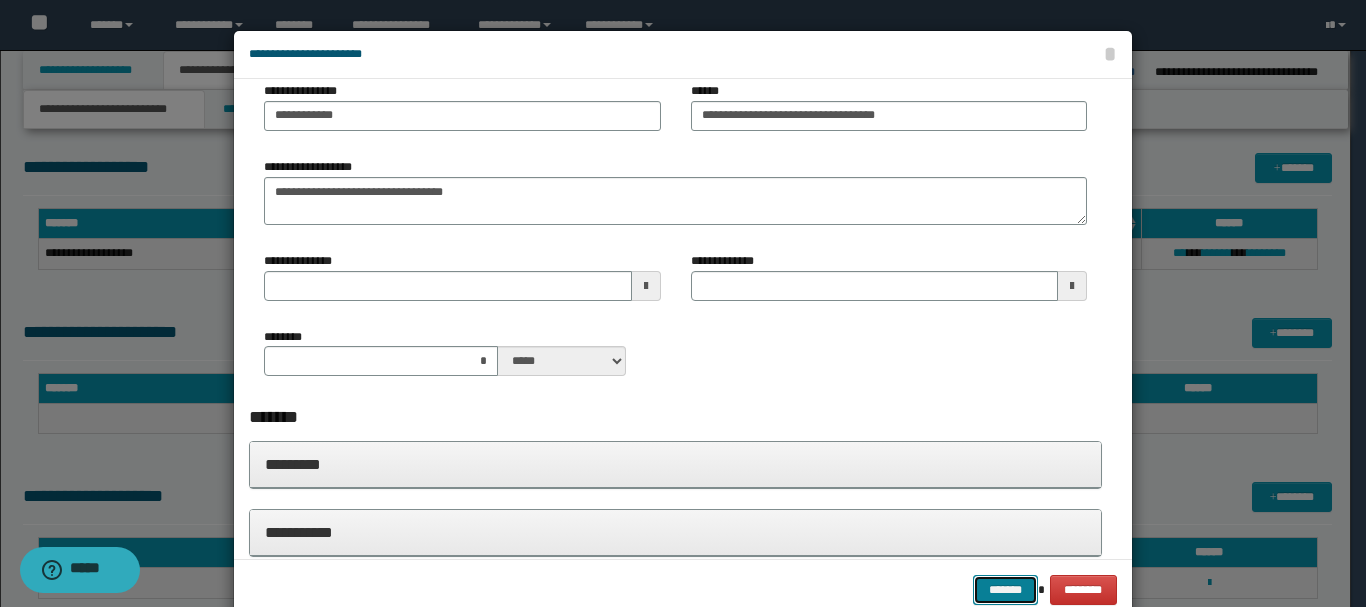 click on "*******" at bounding box center [1005, 590] 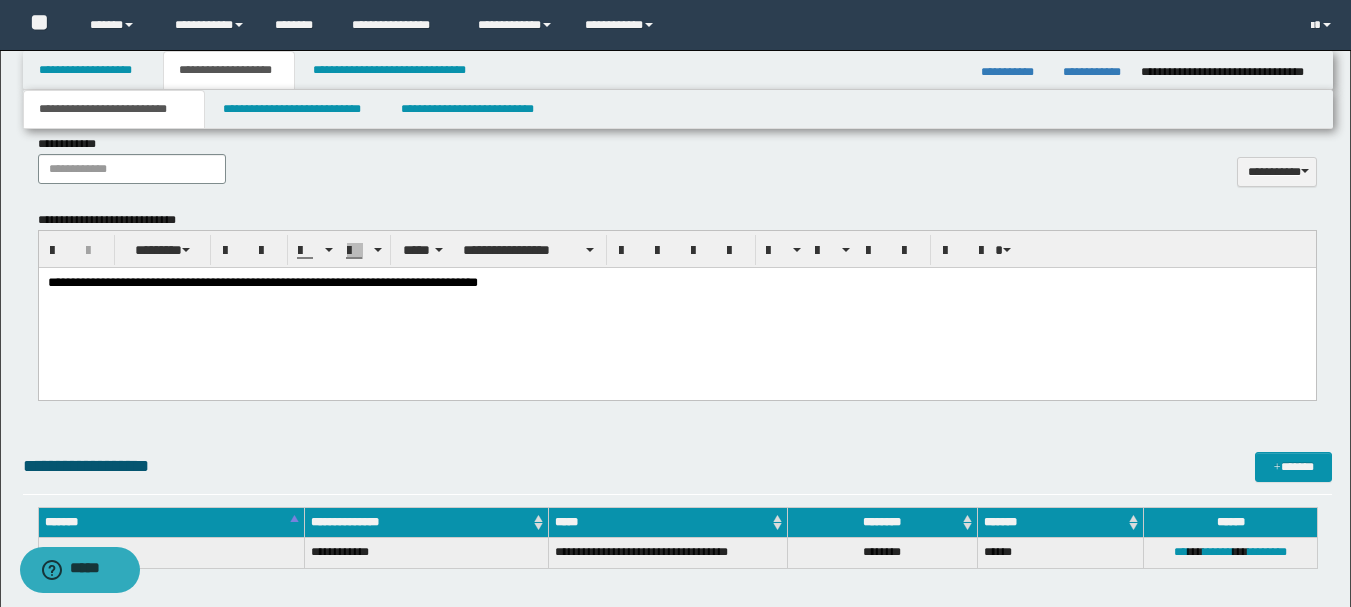 scroll, scrollTop: 378, scrollLeft: 0, axis: vertical 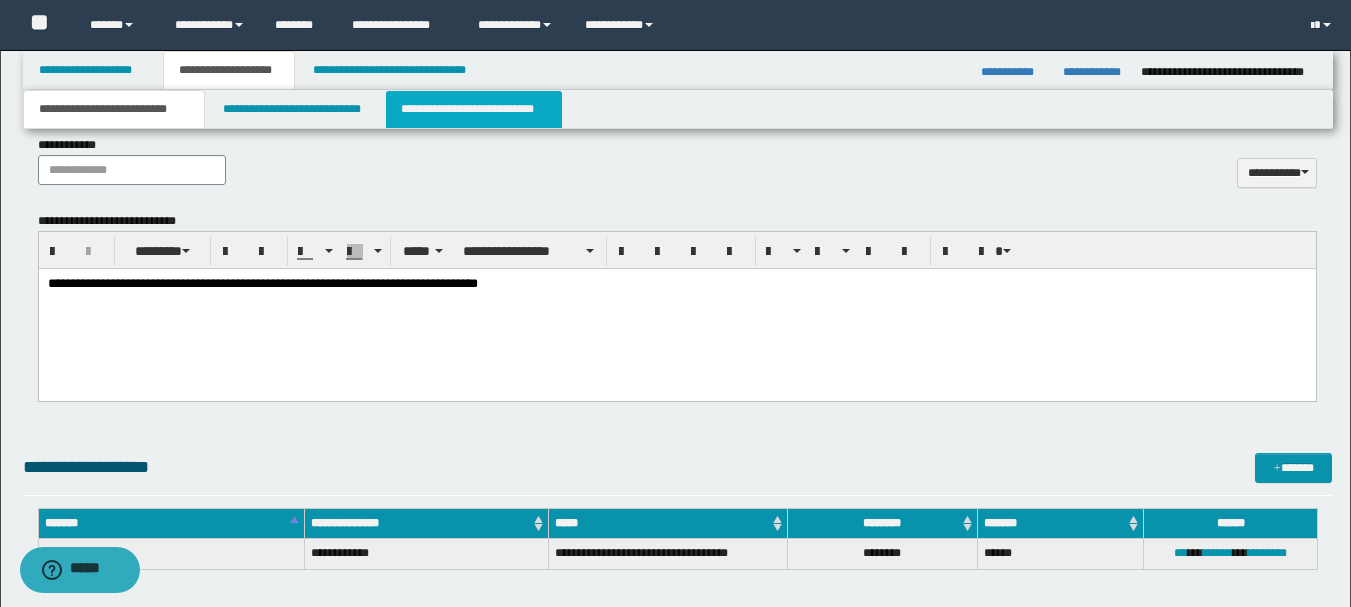 click on "**********" at bounding box center (474, 109) 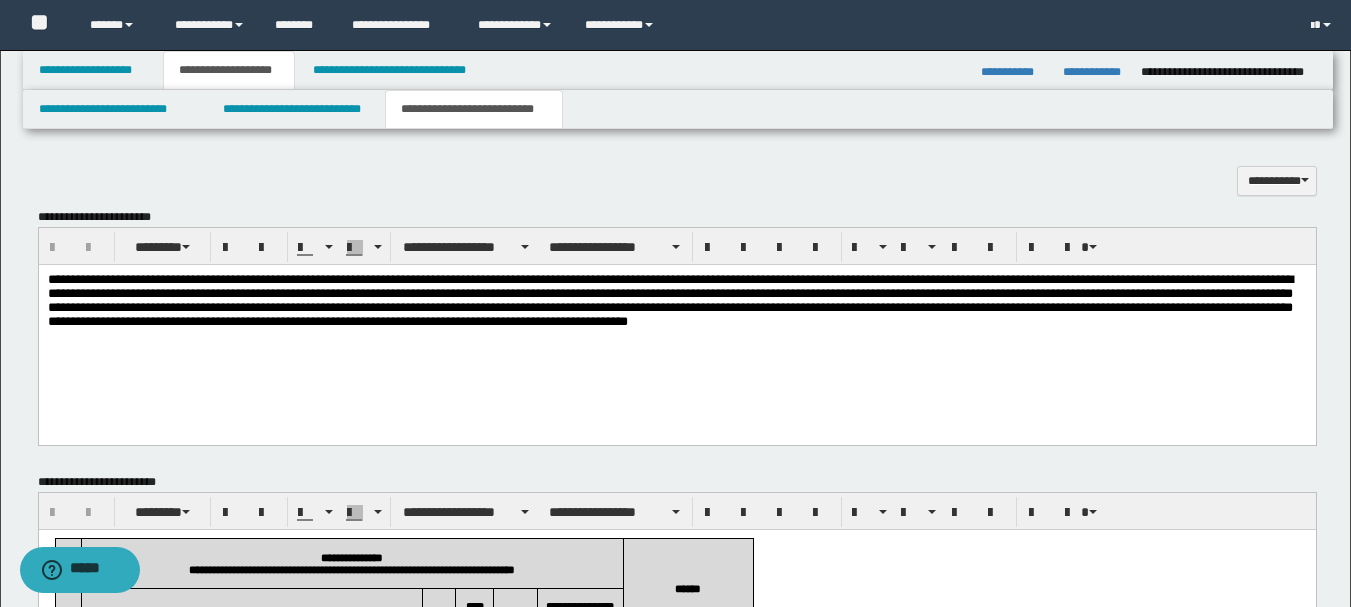 scroll, scrollTop: 1100, scrollLeft: 0, axis: vertical 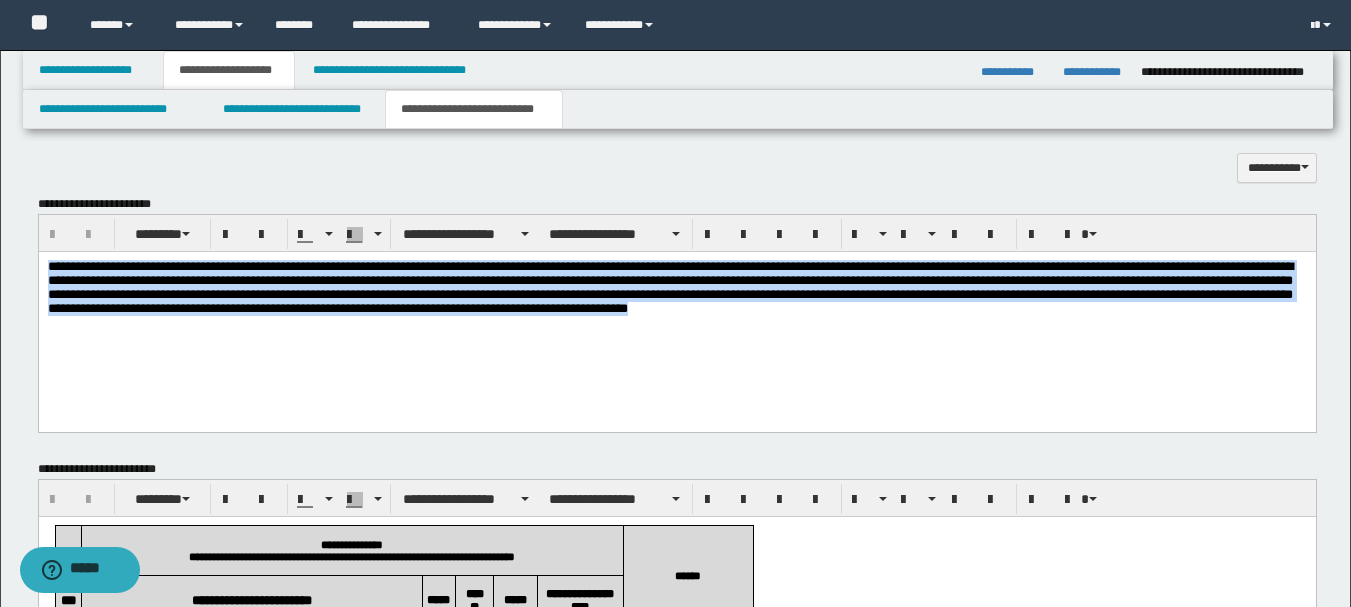 drag, startPoint x: 48, startPoint y: 265, endPoint x: 914, endPoint y: 333, distance: 868.66565 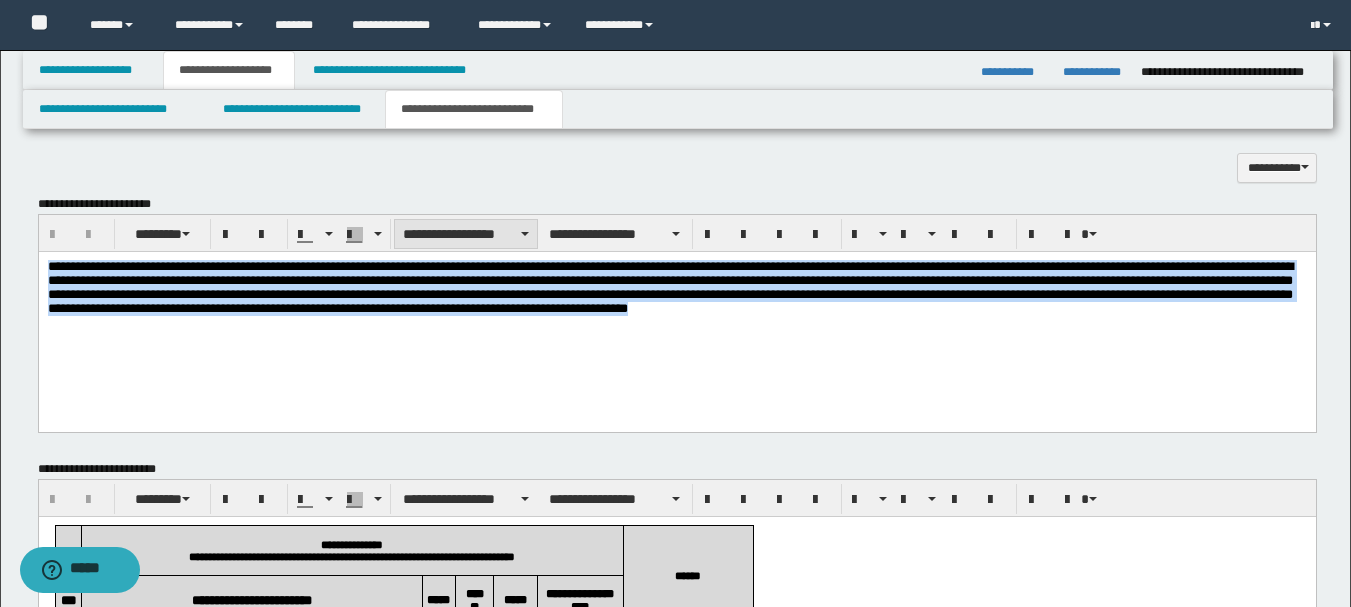 click at bounding box center [525, 234] 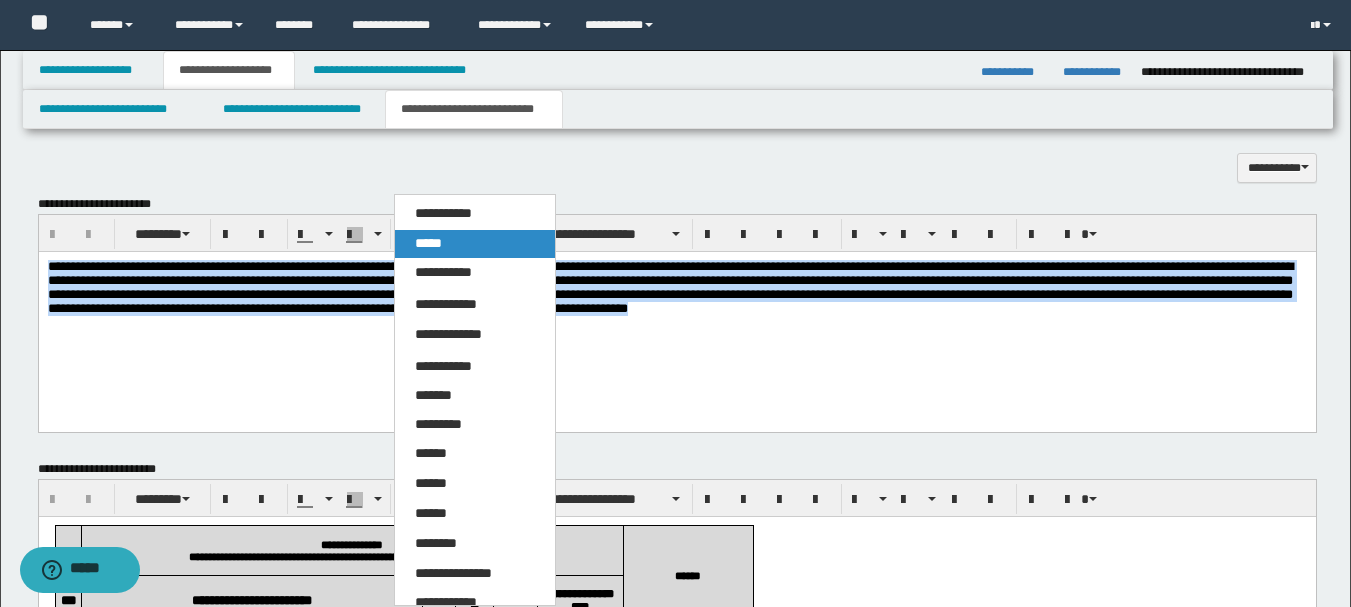 click on "*****" at bounding box center (475, 244) 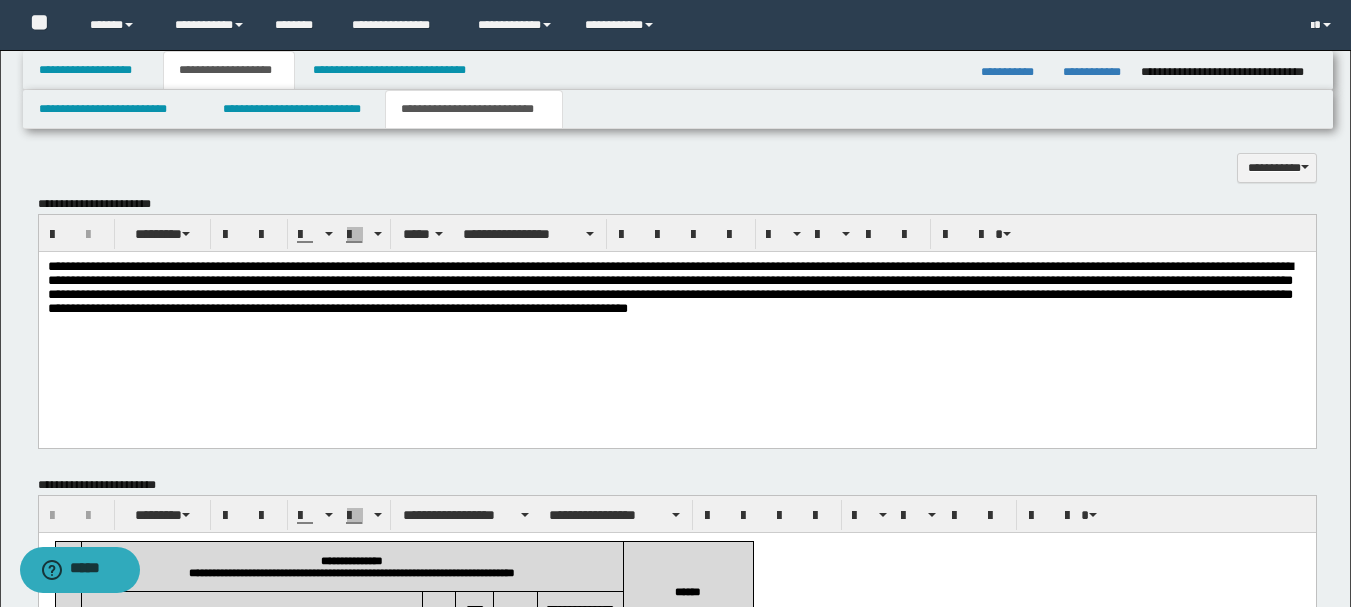 click on "**********" at bounding box center (676, 324) 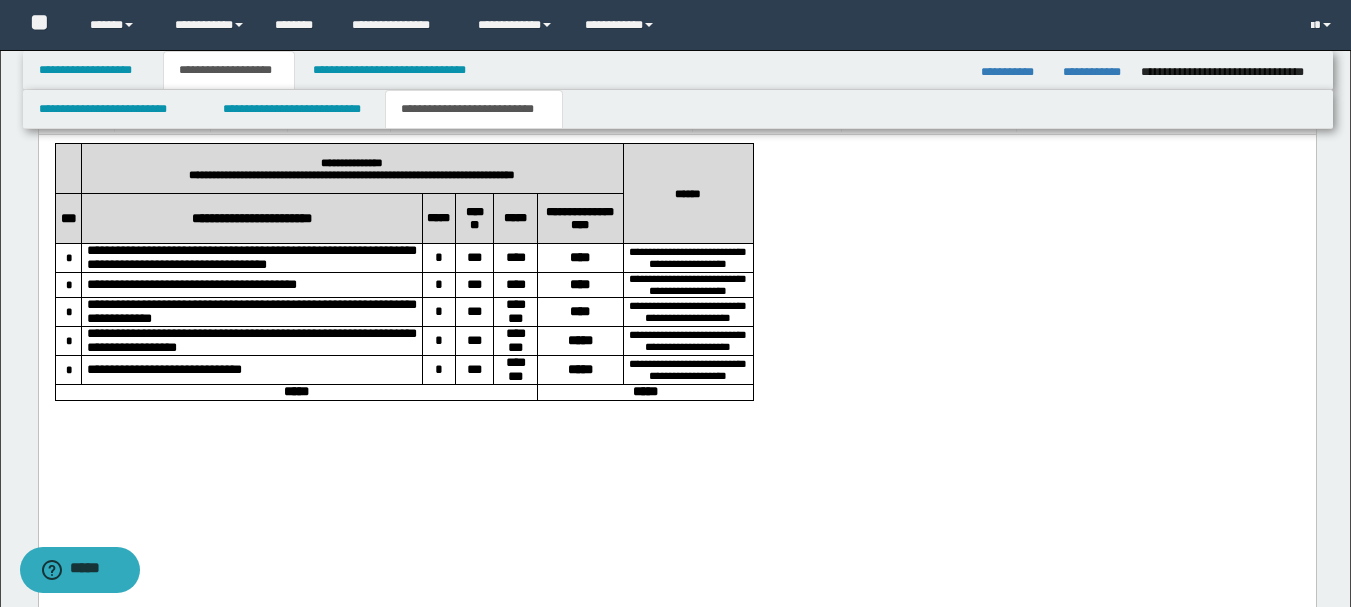 scroll, scrollTop: 1500, scrollLeft: 0, axis: vertical 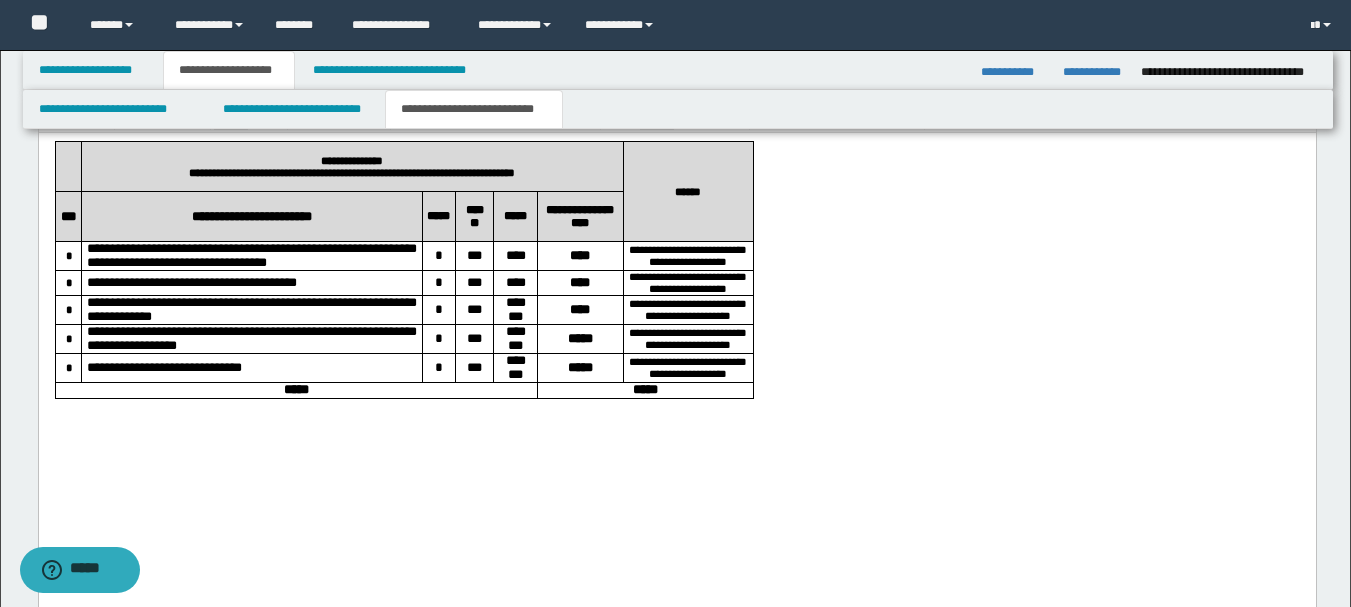 click on "****" at bounding box center (579, 254) 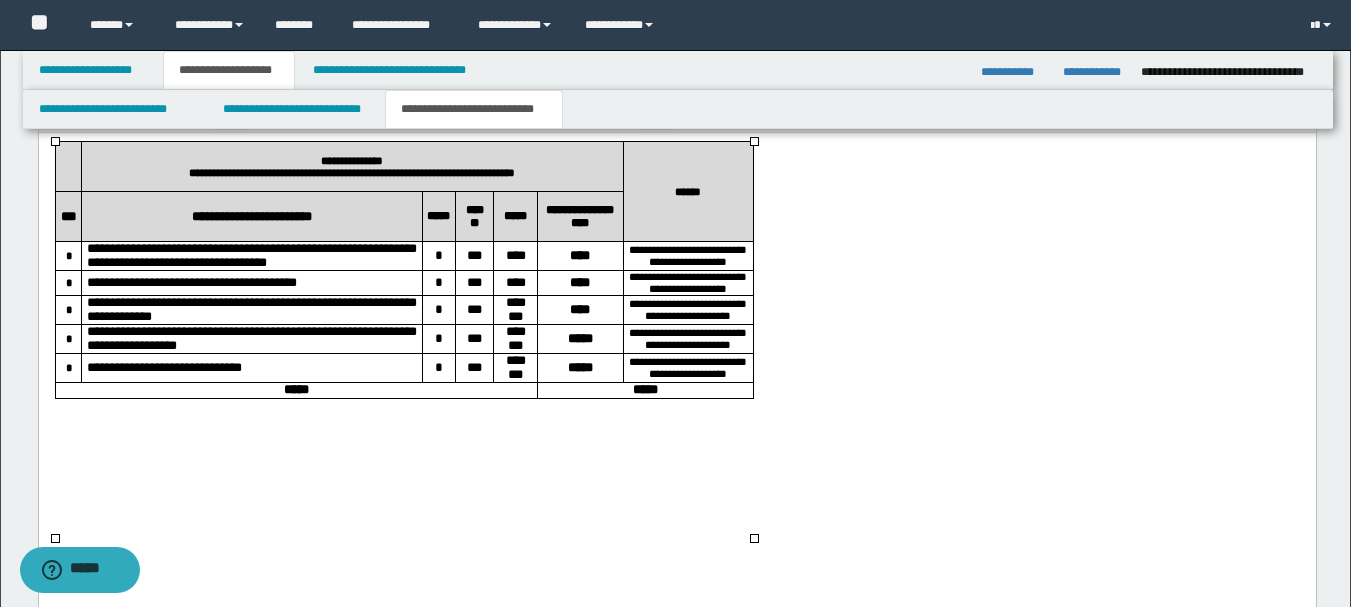 type 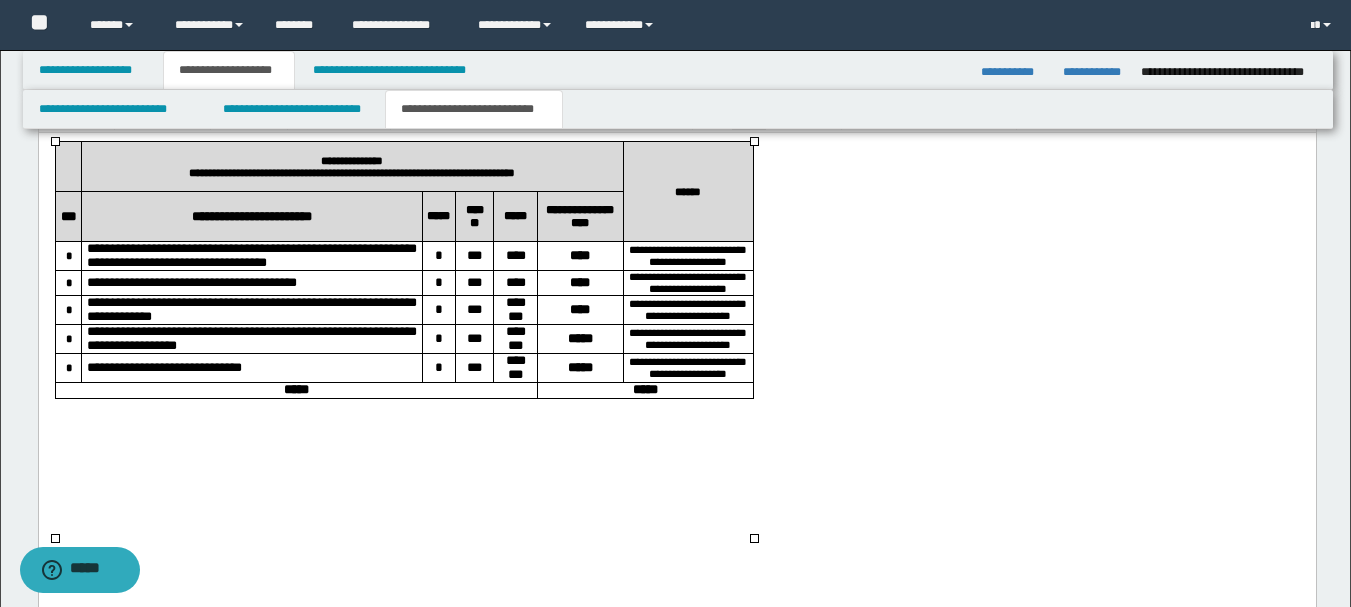 click on "**********" at bounding box center (687, 254) 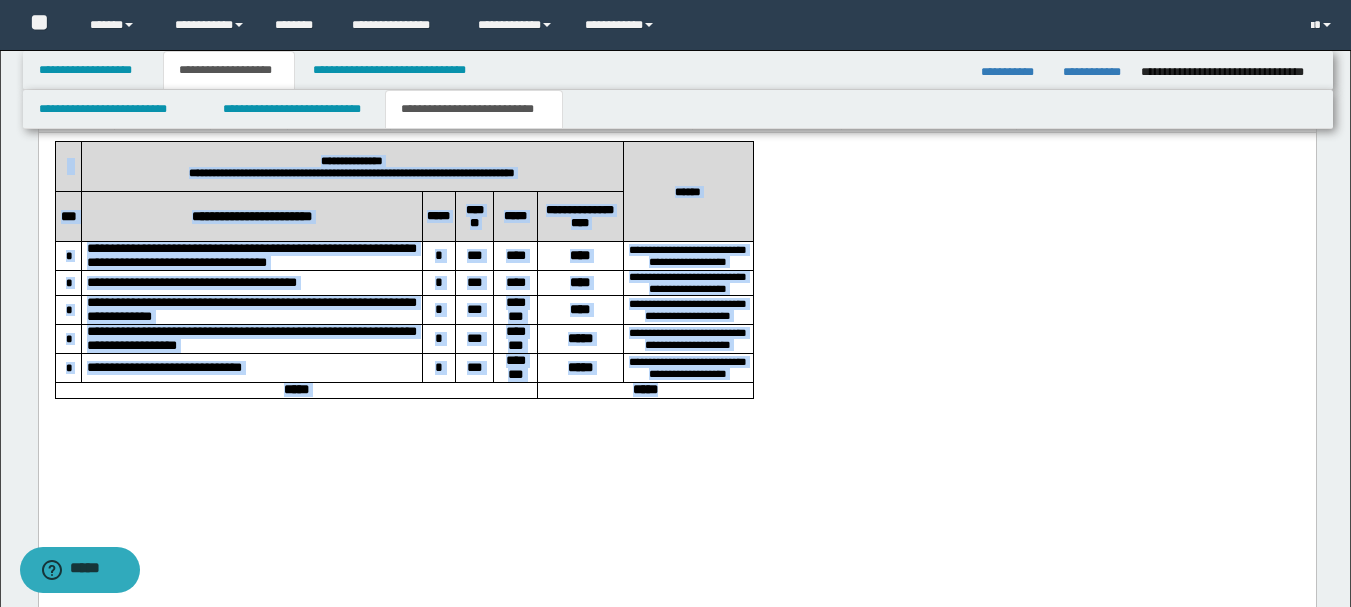 drag, startPoint x: 53, startPoint y: 161, endPoint x: 720, endPoint y: 534, distance: 764.2107 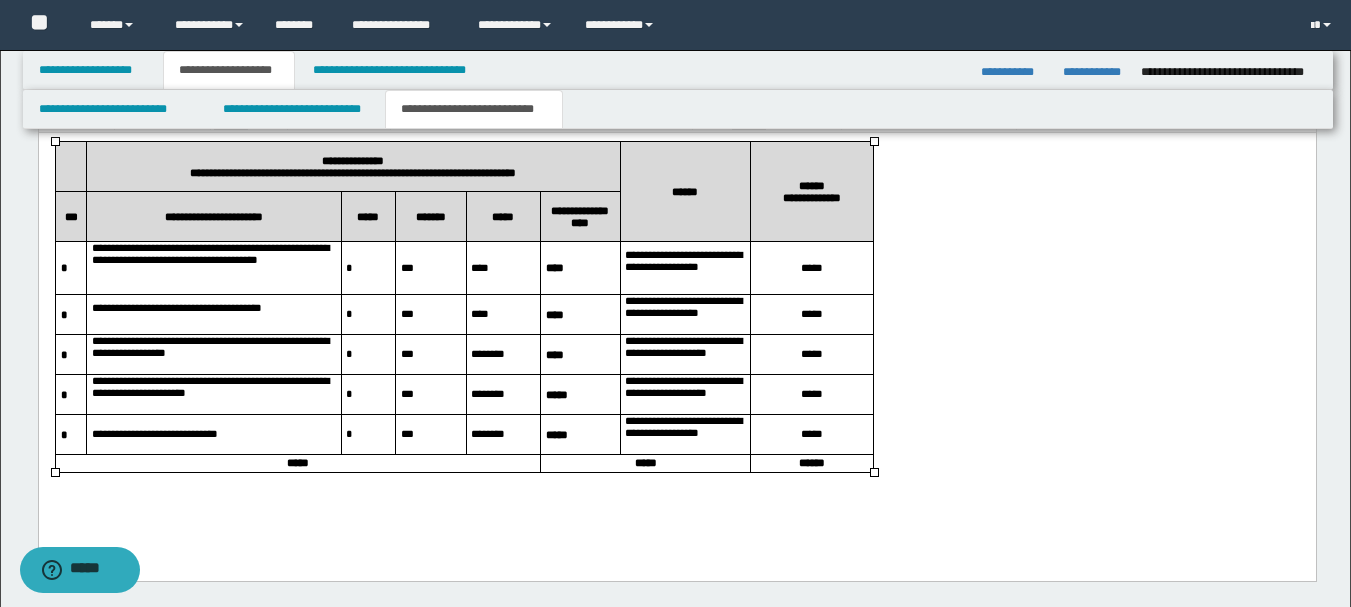 click on "**********" at bounding box center [213, 433] 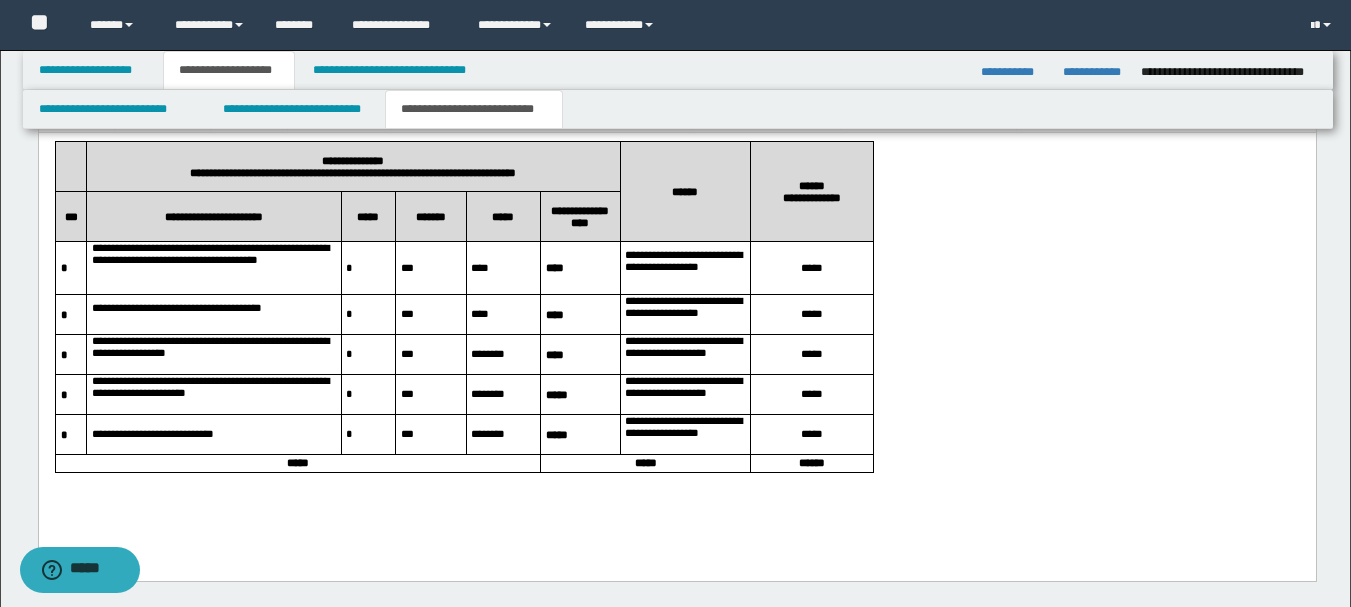 click on "**********" at bounding box center (676, 331) 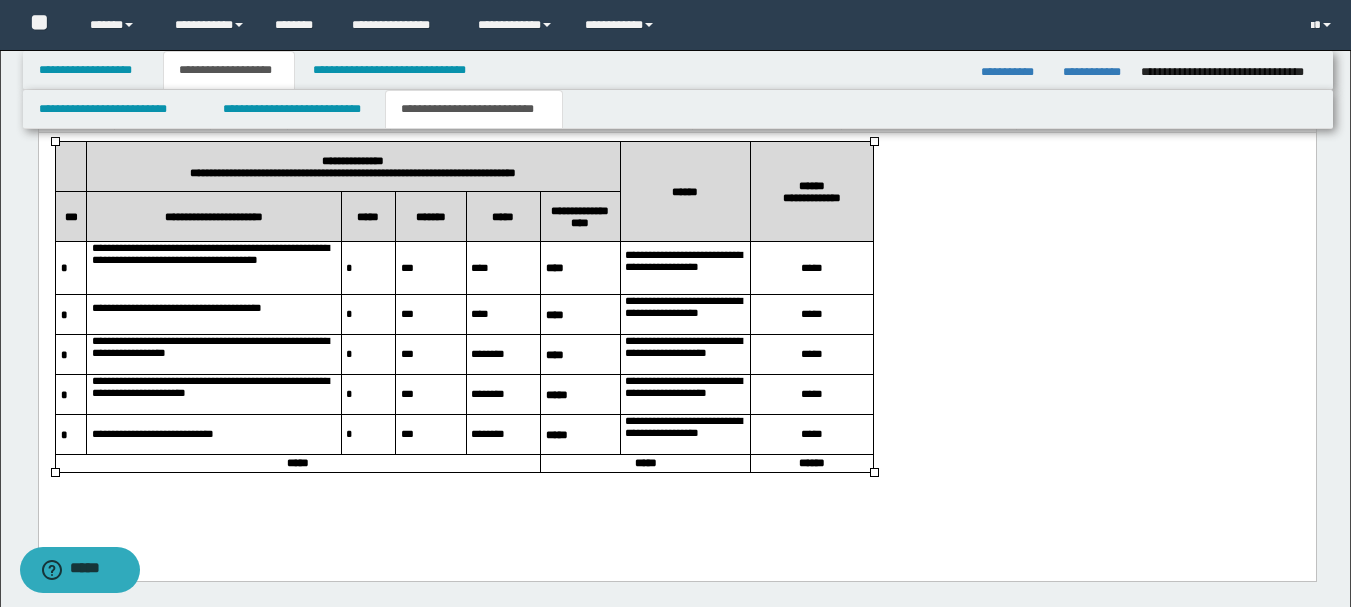 click on "******" at bounding box center [811, 185] 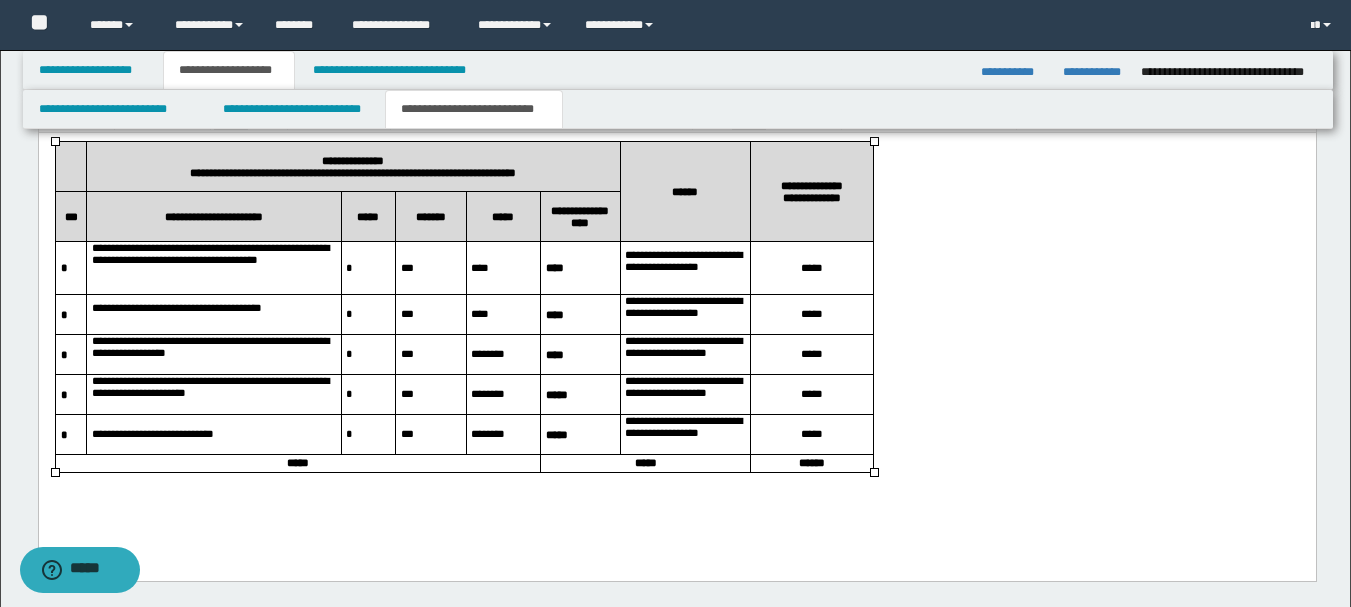 click on "*****" at bounding box center [811, 267] 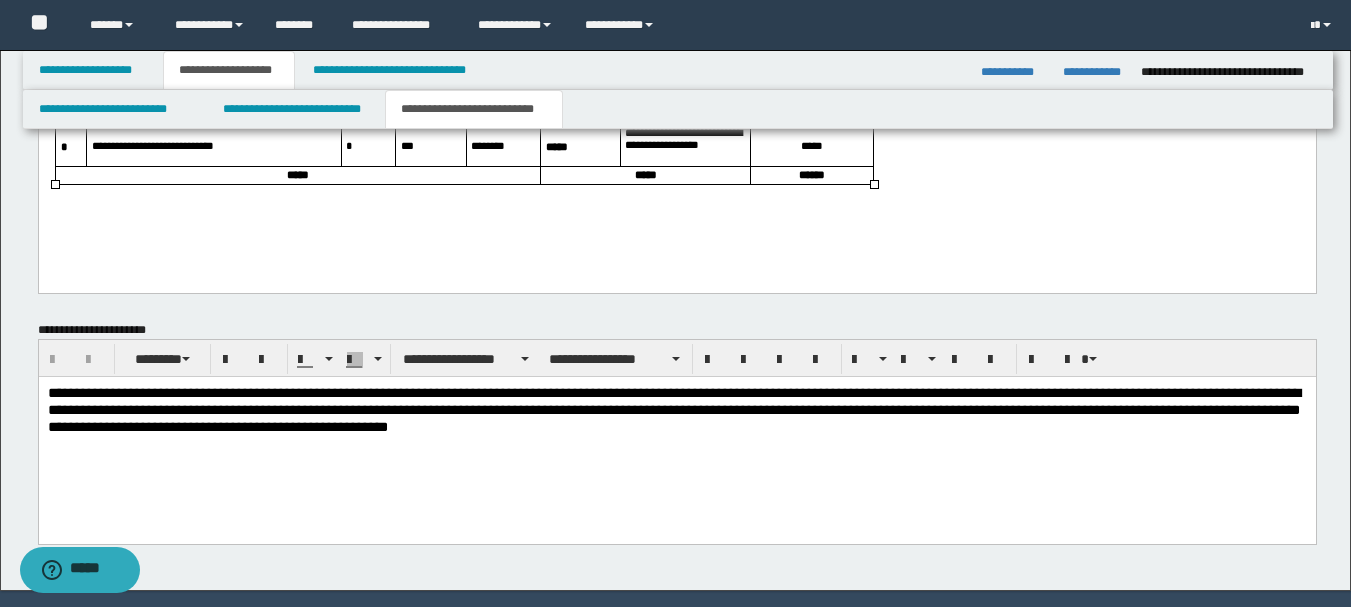 scroll, scrollTop: 1850, scrollLeft: 0, axis: vertical 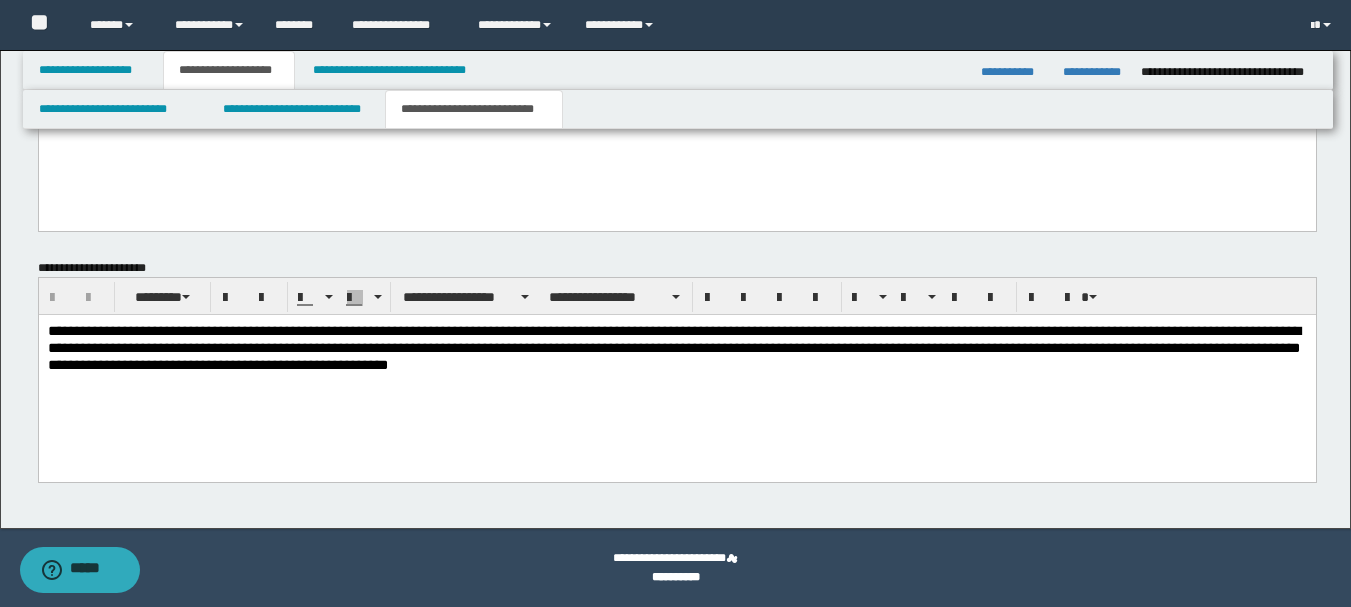 click on "**********" at bounding box center [676, 348] 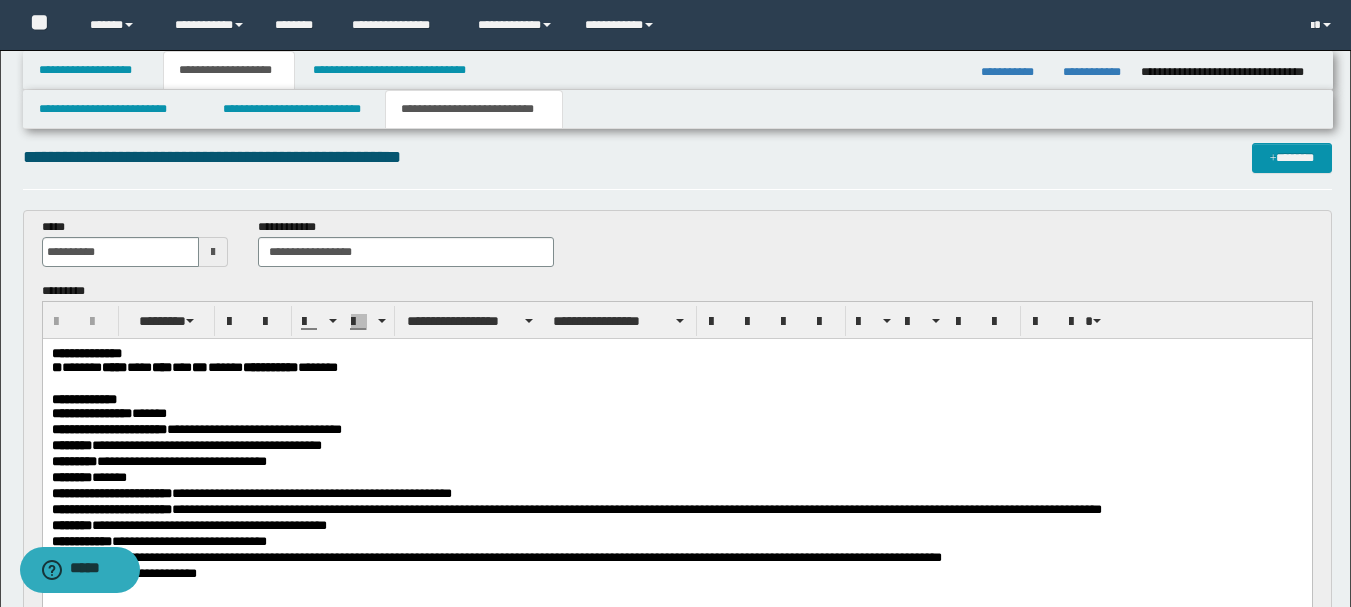 scroll, scrollTop: 0, scrollLeft: 0, axis: both 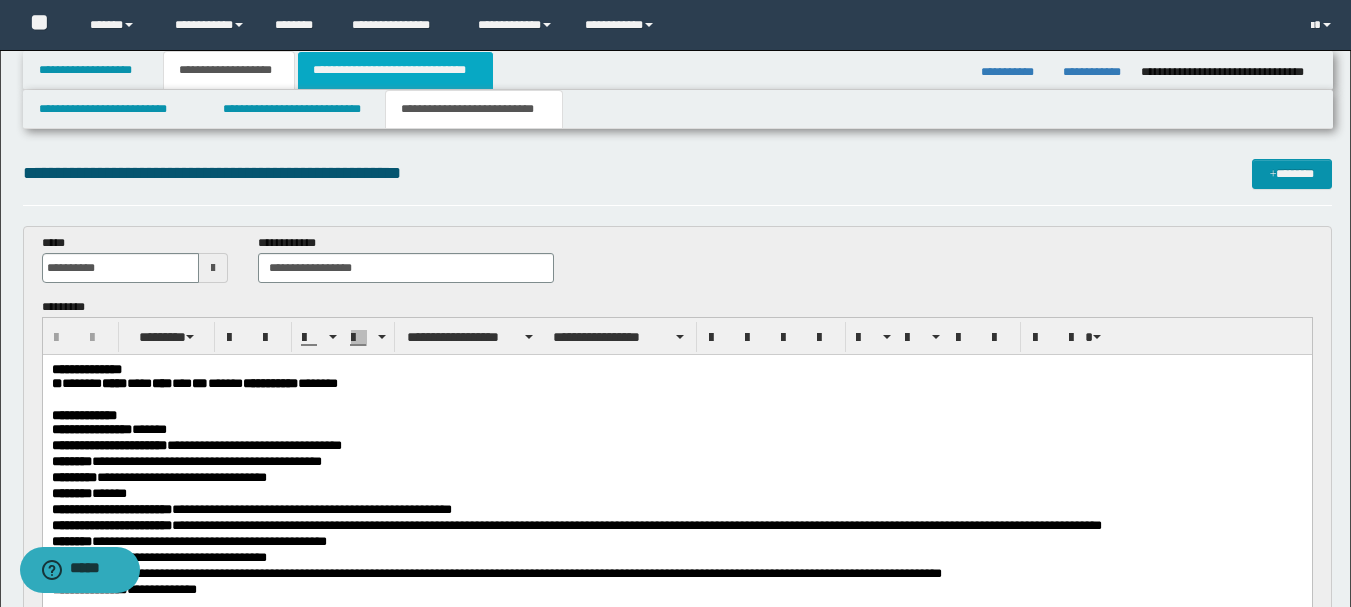 click on "**********" at bounding box center [395, 70] 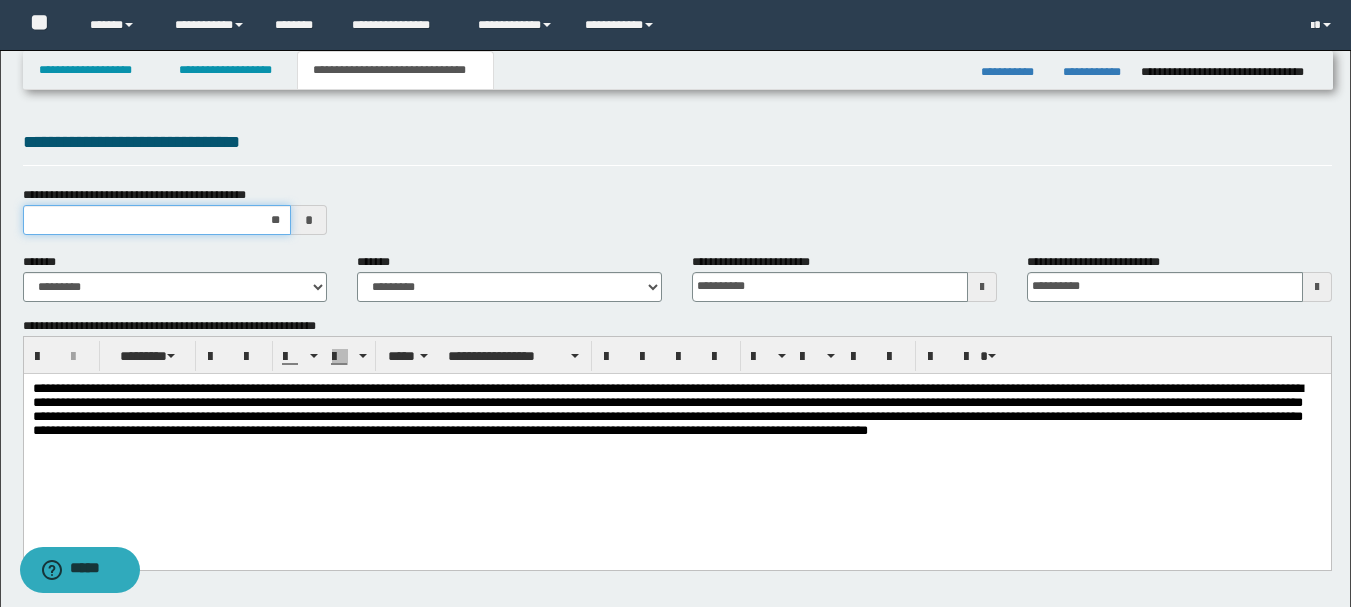 click on "**" at bounding box center (157, 220) 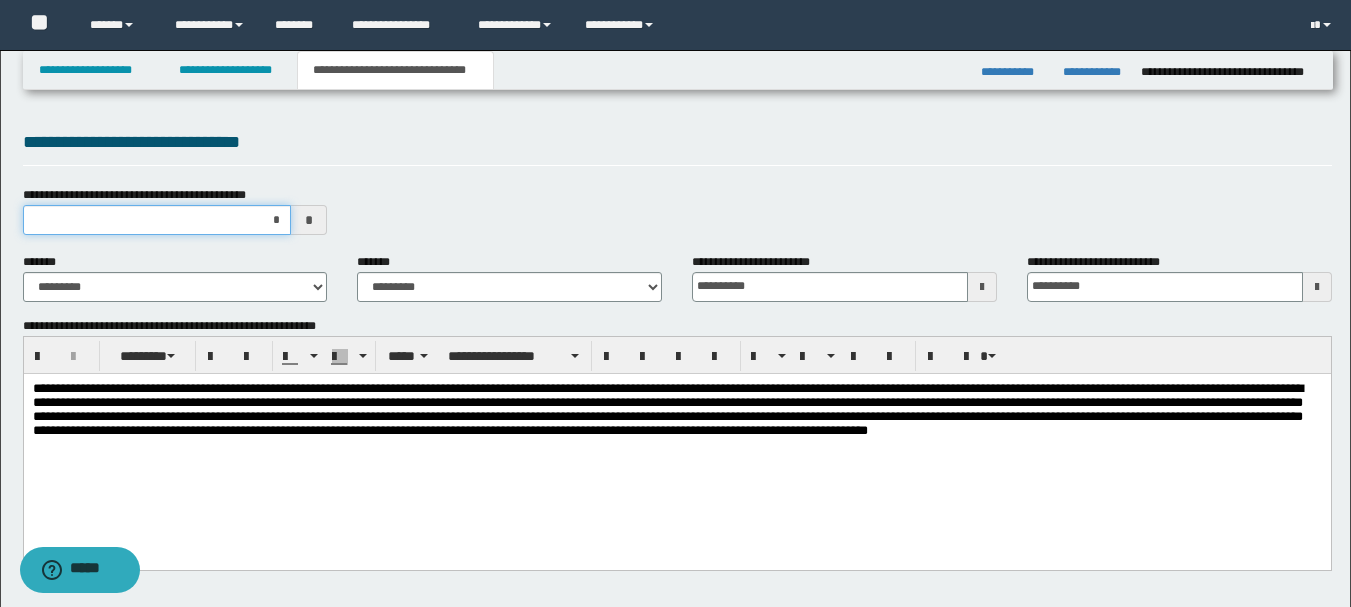 type on "**" 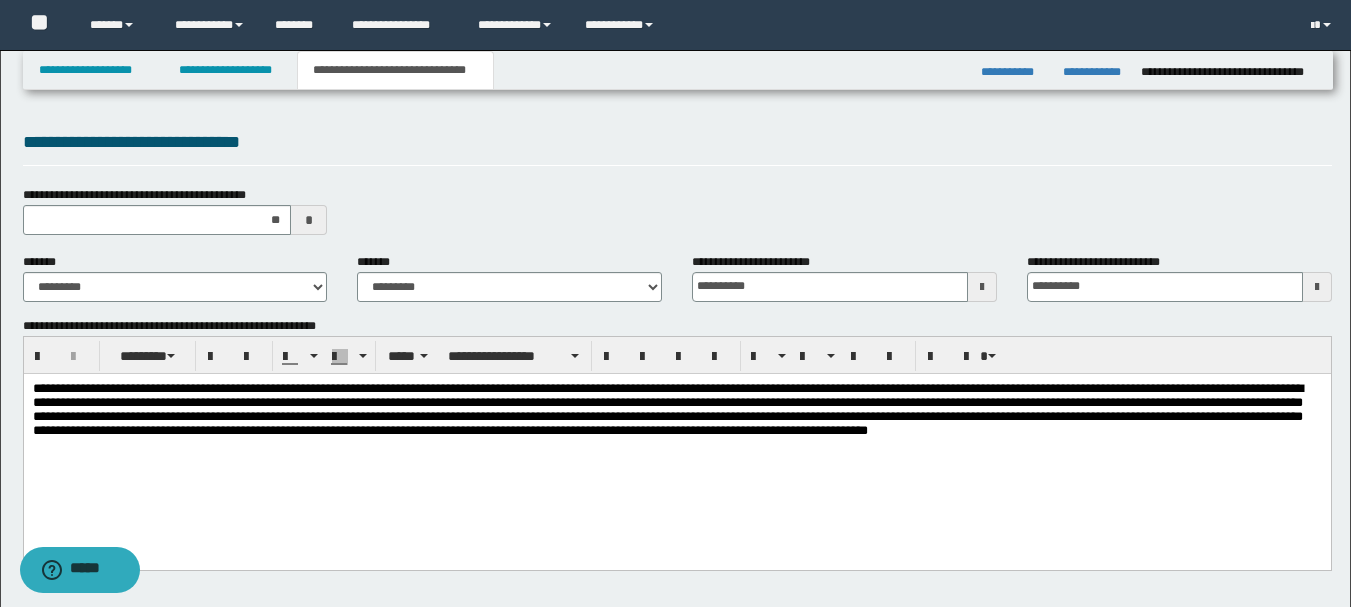 click on "**********" at bounding box center [676, 421] 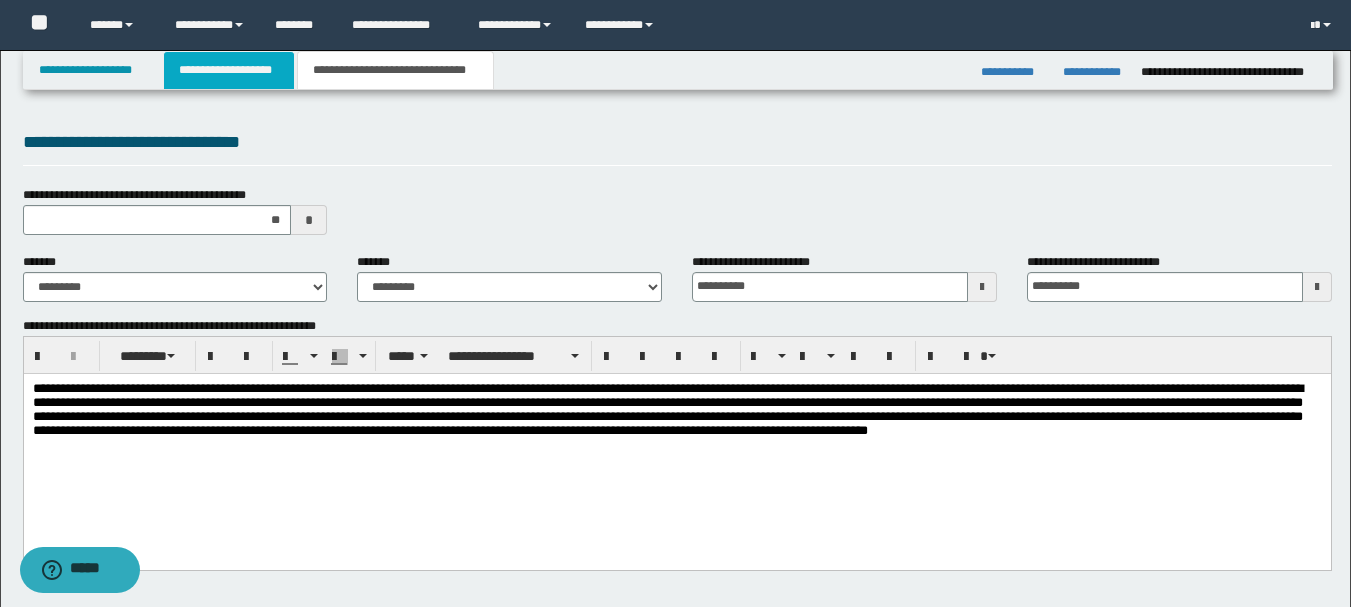 click on "**********" at bounding box center (229, 70) 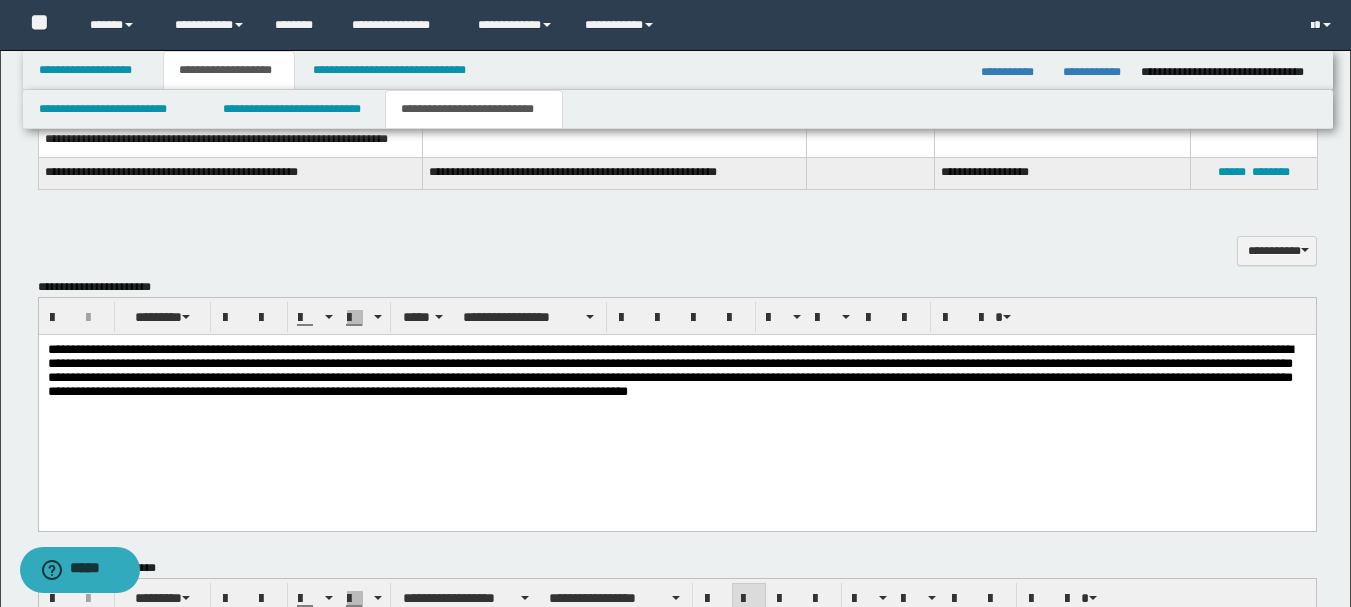 scroll, scrollTop: 1100, scrollLeft: 0, axis: vertical 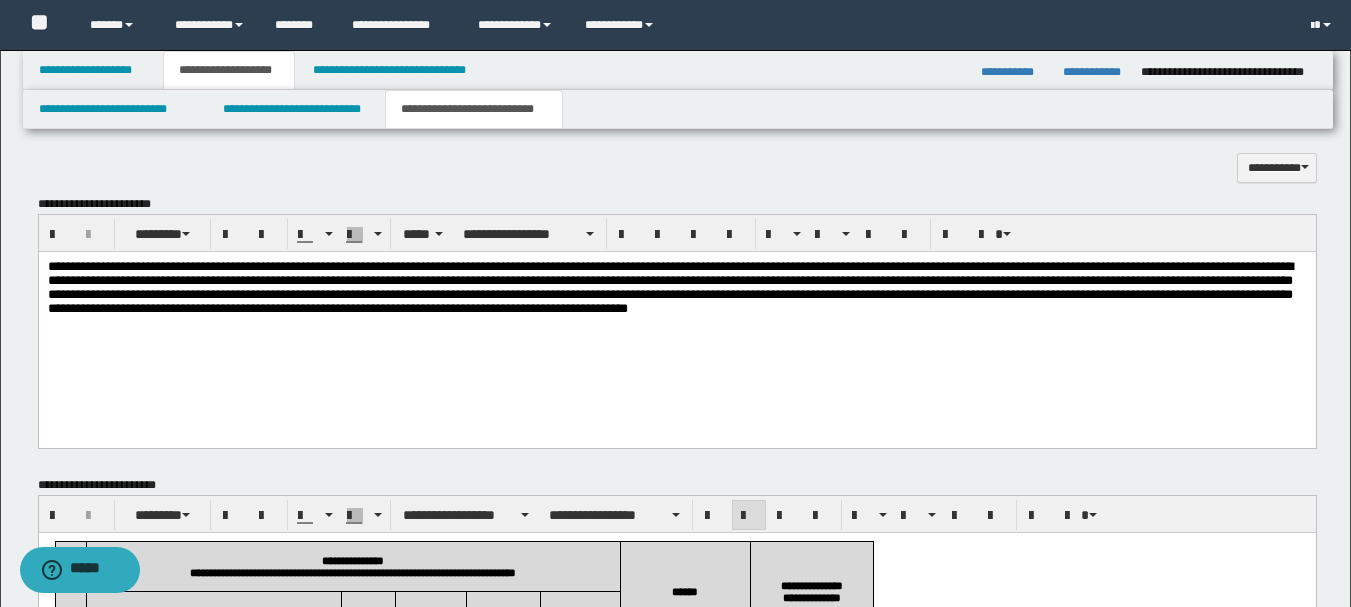 click on "**********" at bounding box center (676, 299) 